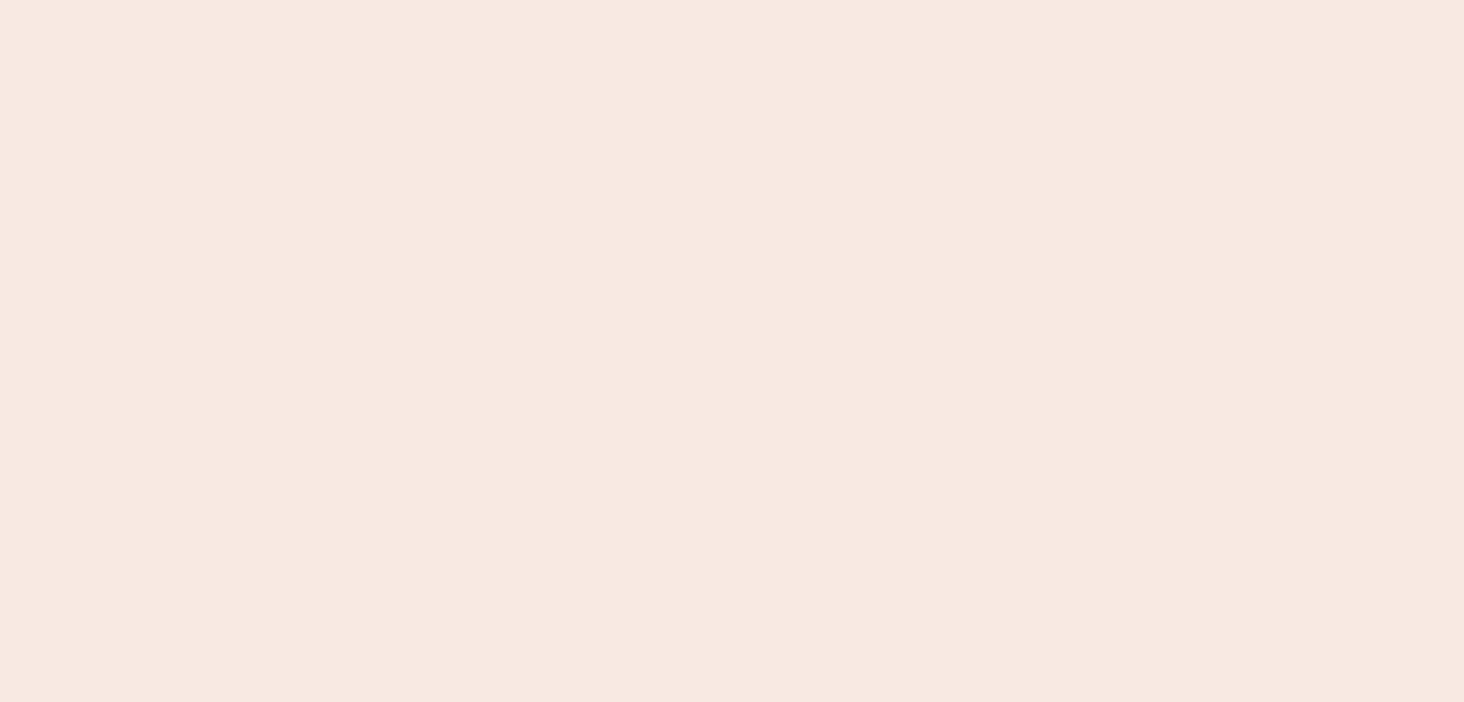 scroll, scrollTop: 0, scrollLeft: 0, axis: both 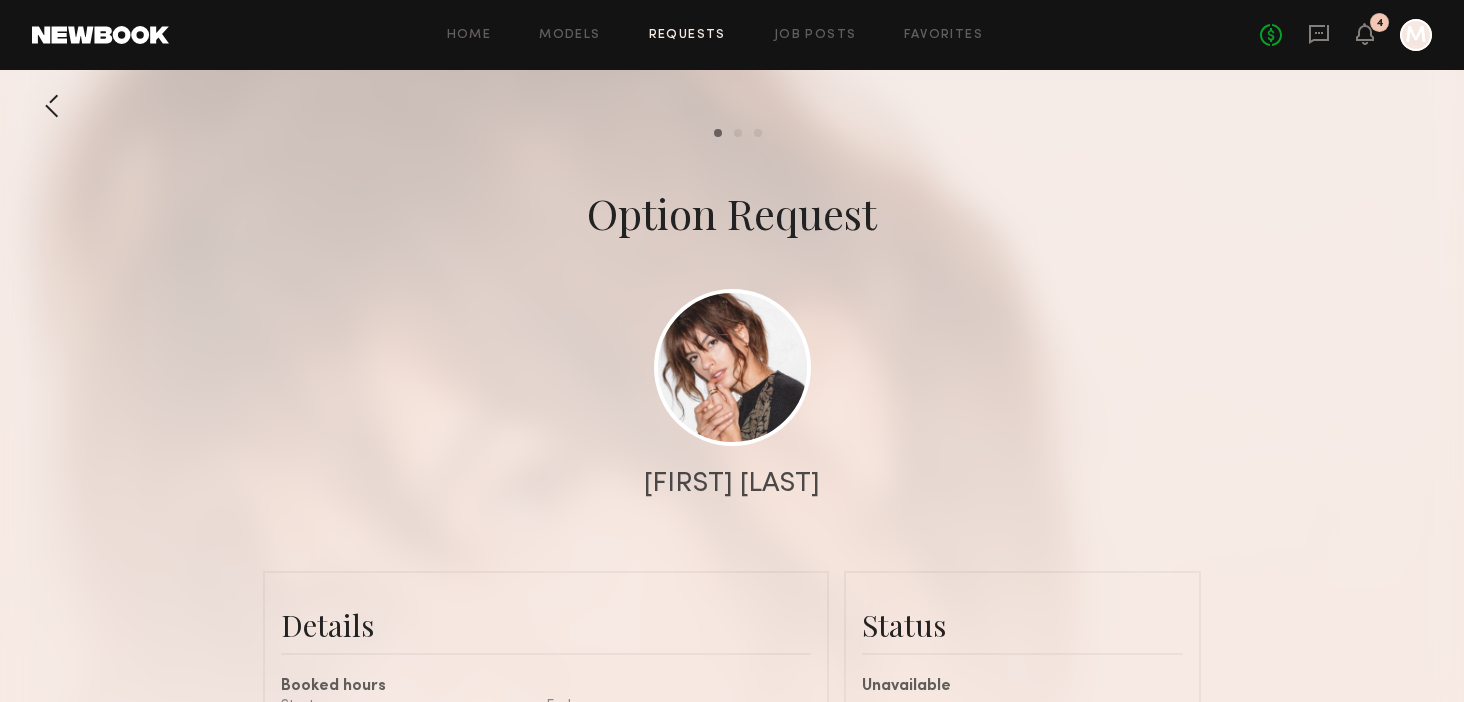 click 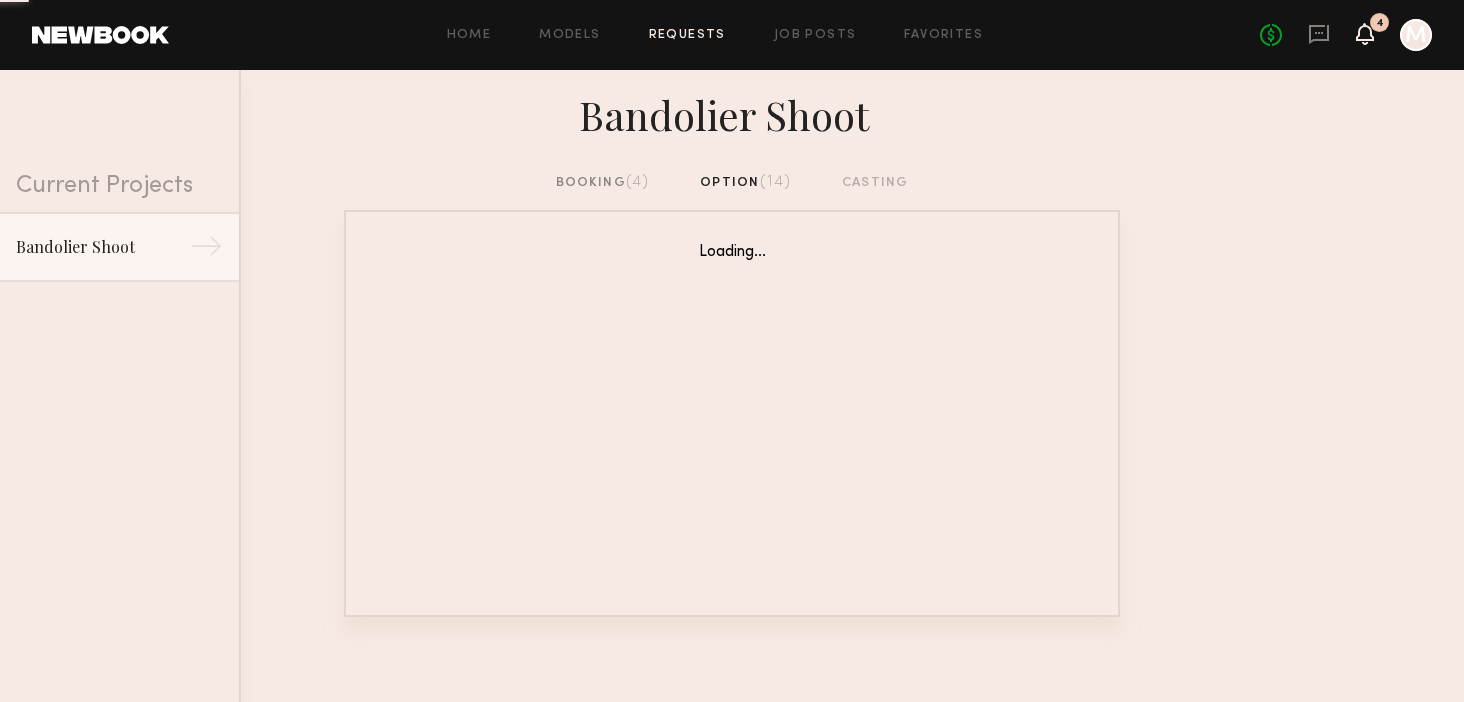 click 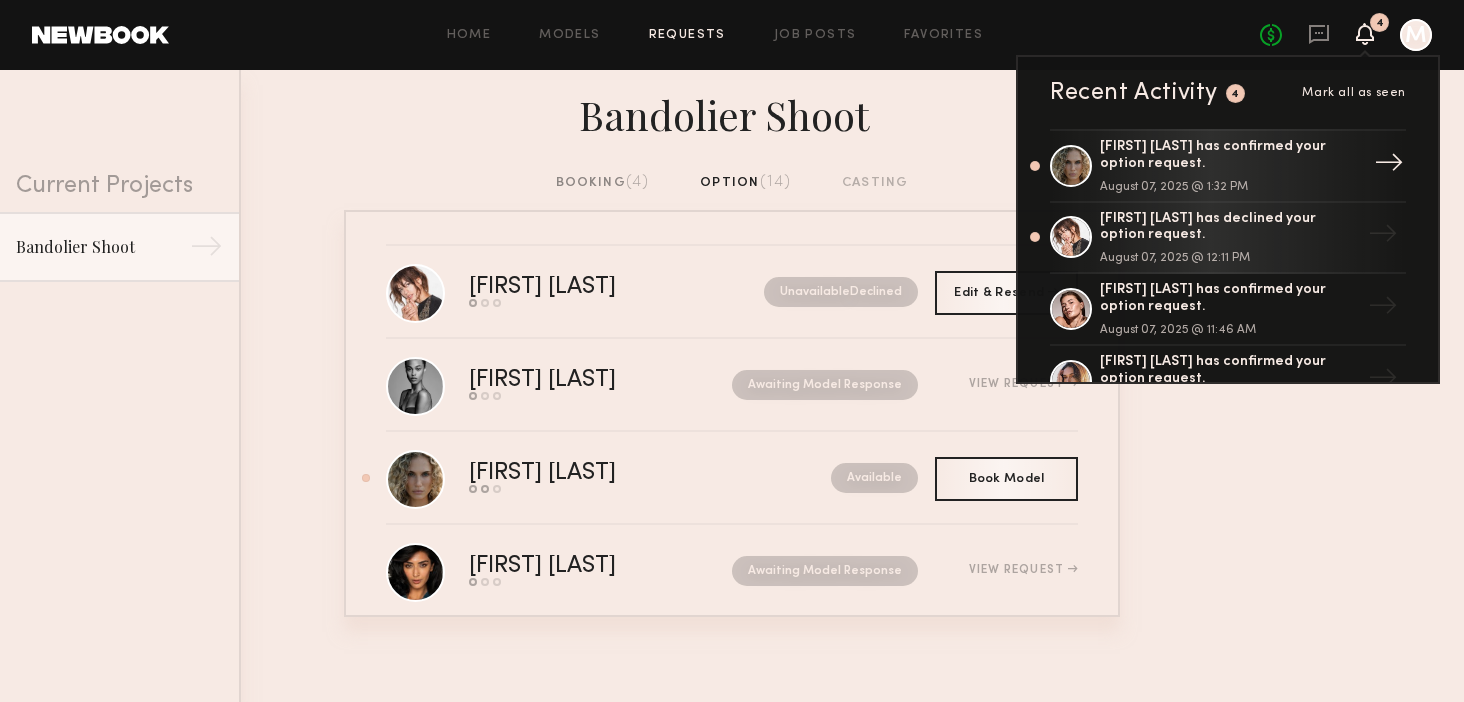 click on "Bailey K. has confirmed your option request." 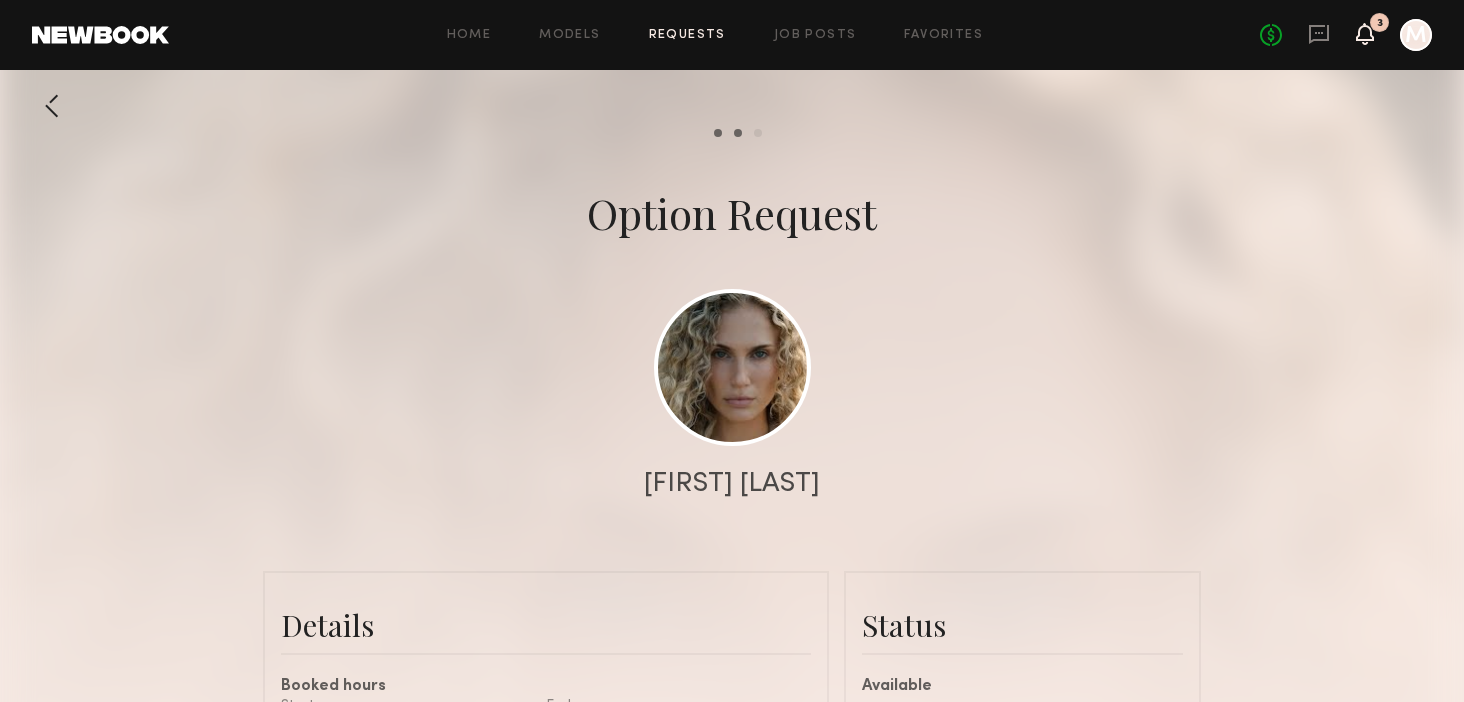 click 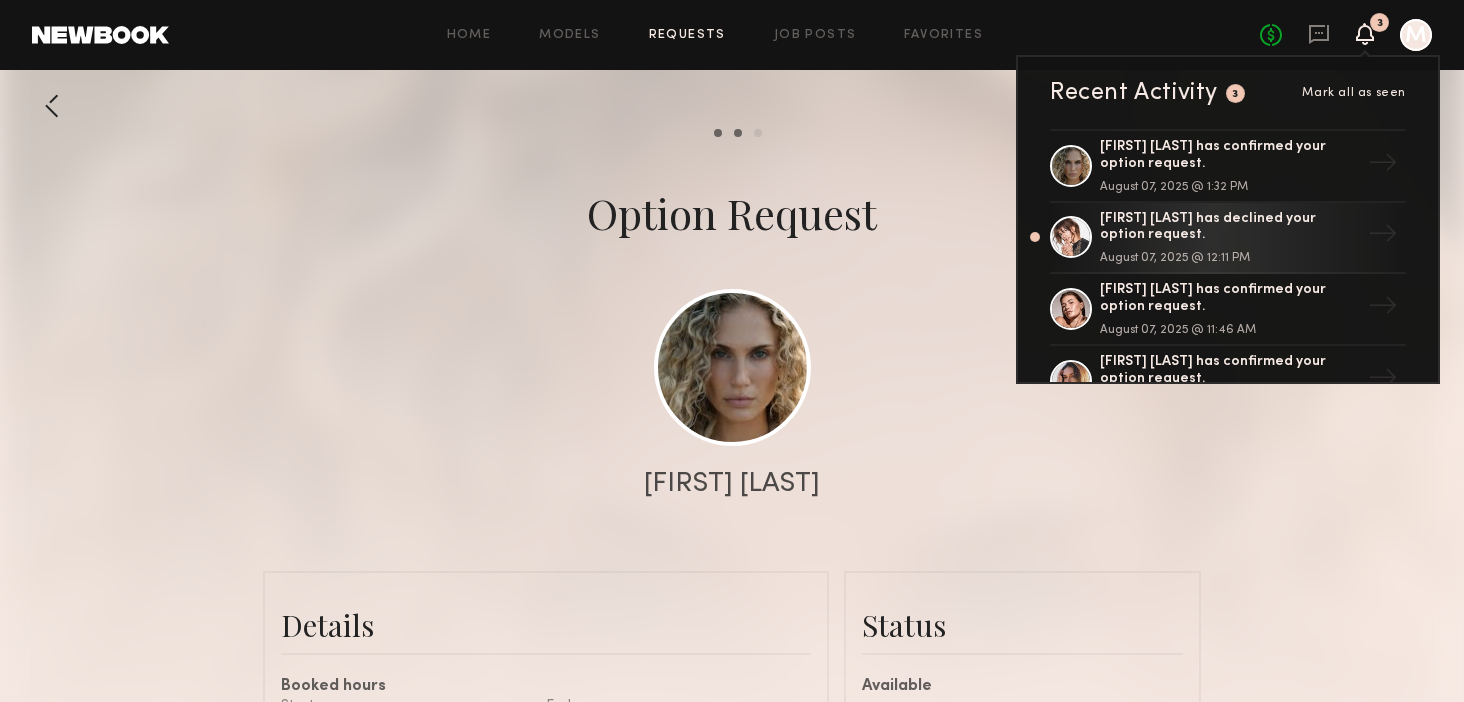 click on "Home Models Requests Job Posts Favorites Sign Out No fees up to $5,000 3 Recent Activity 3 Mark all as seen Bailey K. has confirmed your option request. August 07, 2025 @ 1:32 PM → Kristen J. has declined your option request. August 07, 2025 @ 12:11 PM → Chelsey M. has confirmed your option request. August 07, 2025 @ 11:46 AM → Carrie A. has confirmed your option request. August 07, 2025 @ 11:43 AM → Jordyn F. has confirmed your option request. August 07, 2025 @ 11:37 AM → Audre M. has confirmed your option request. August 07, 2025 @ 11:10 AM → Tracy D. has confirmed your option request. August 07, 2025 @ 10:58 AM → Chloe W. has confirmed your option request. August 07, 2025 @ 10:57 AM → Alexandria R. has confirmed your option request. August 07, 2025 @ 10:49 AM → Mariana P. has confirmed your option request. August 07, 2025 @ 10:46 AM → Jasmine G. has sent you a payment request. July 24, 2025 @ 6:29 PM → Jasmine G. has confirmed your booking request. July 14, 2025 @ 4:21 PM → → →" 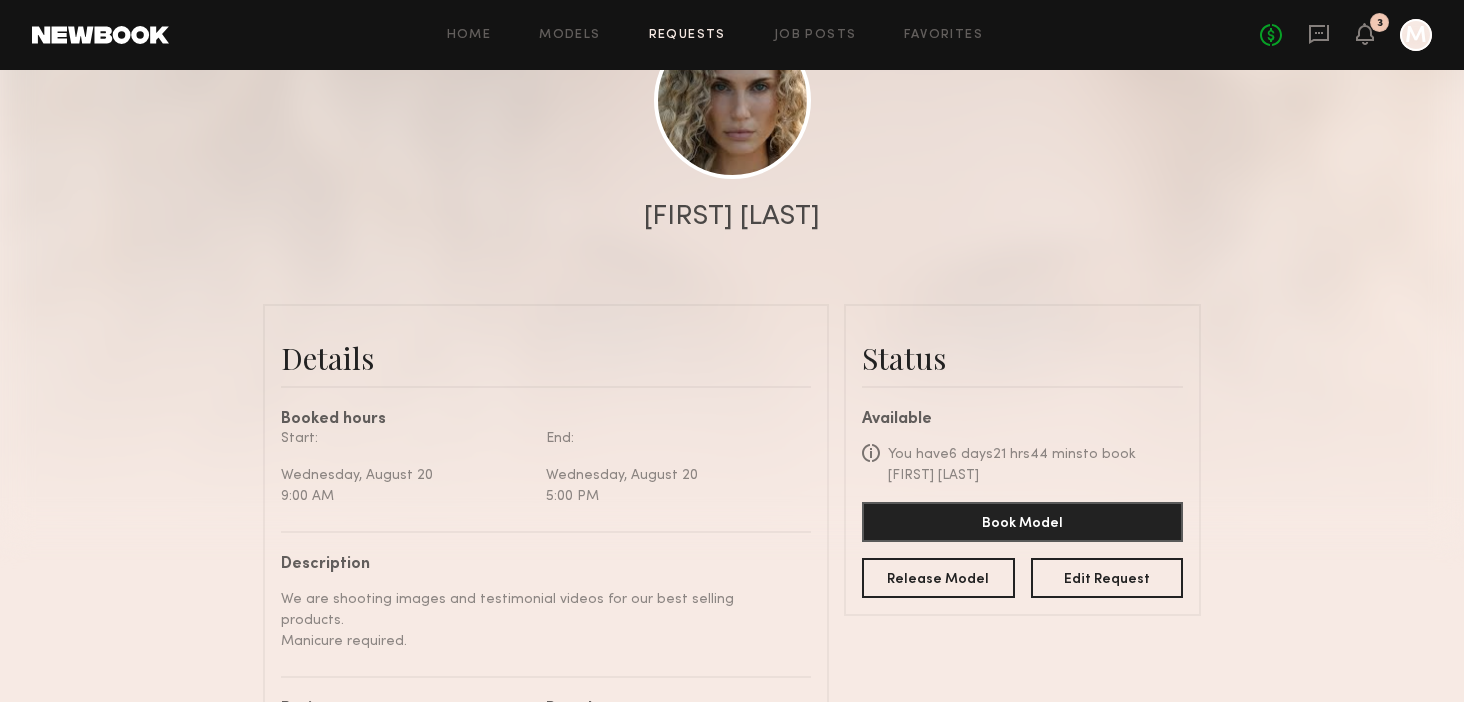 scroll, scrollTop: 287, scrollLeft: 0, axis: vertical 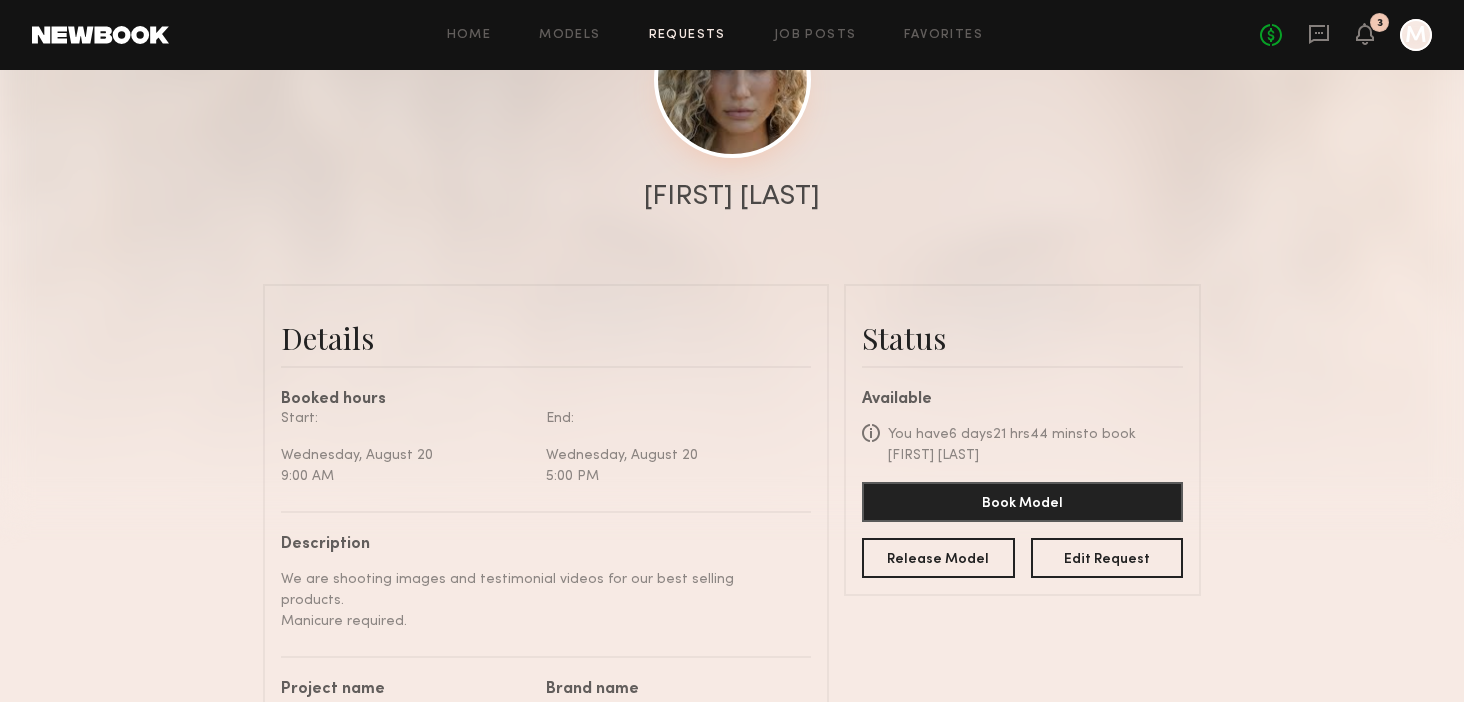 click 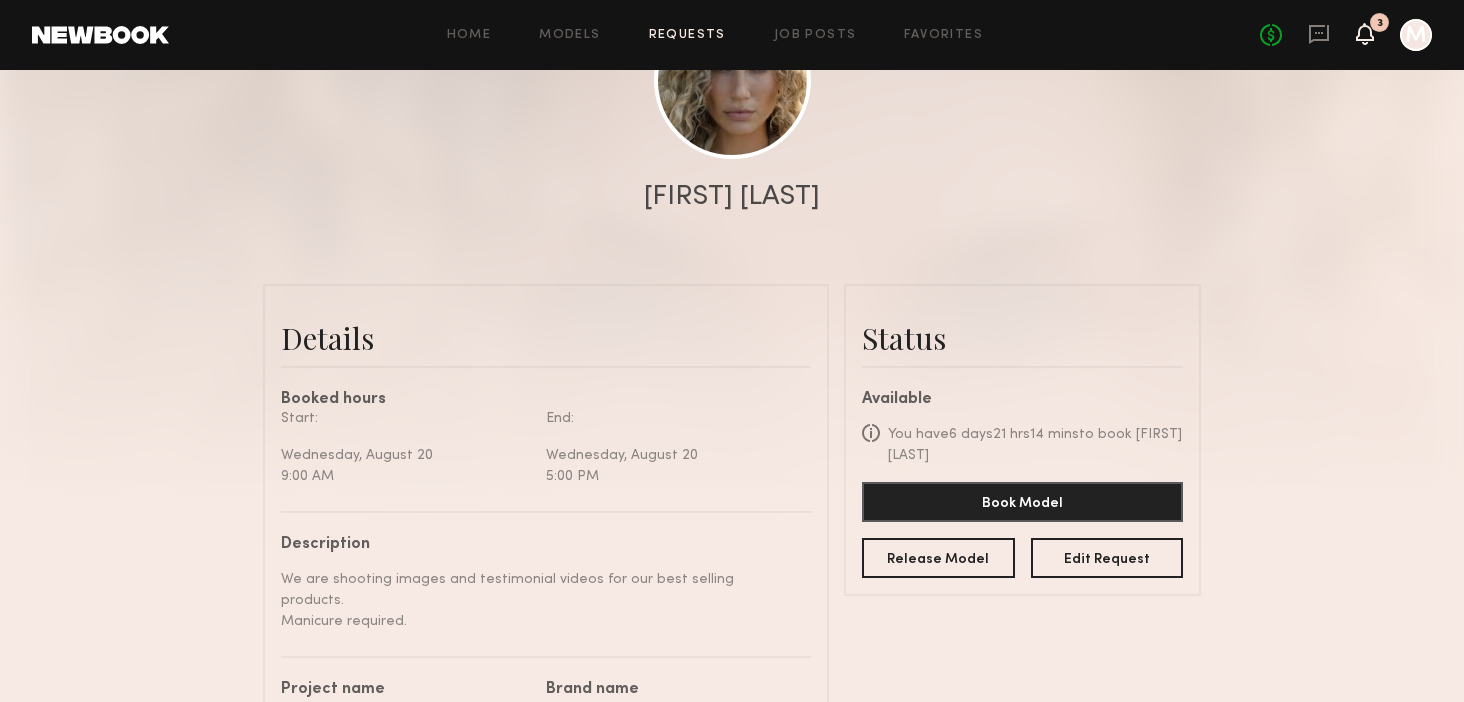 click 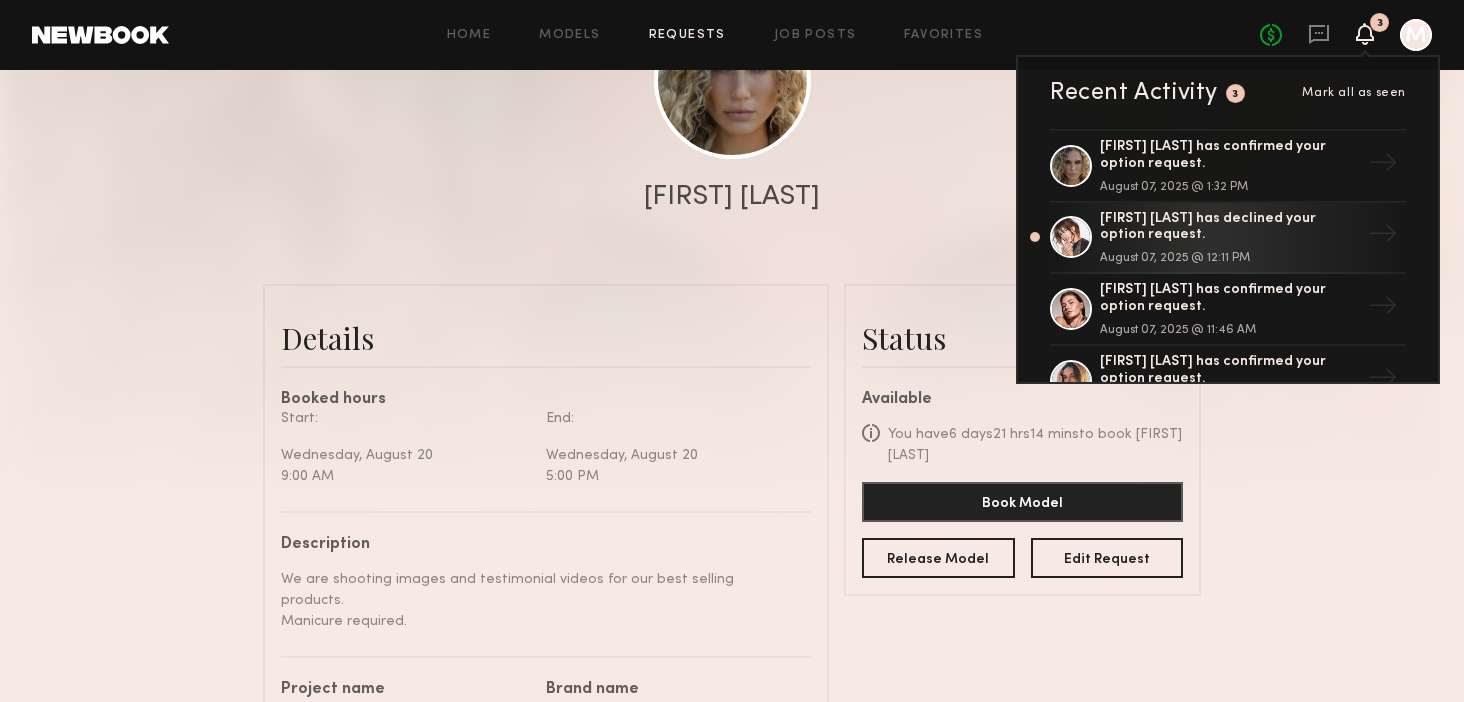 click 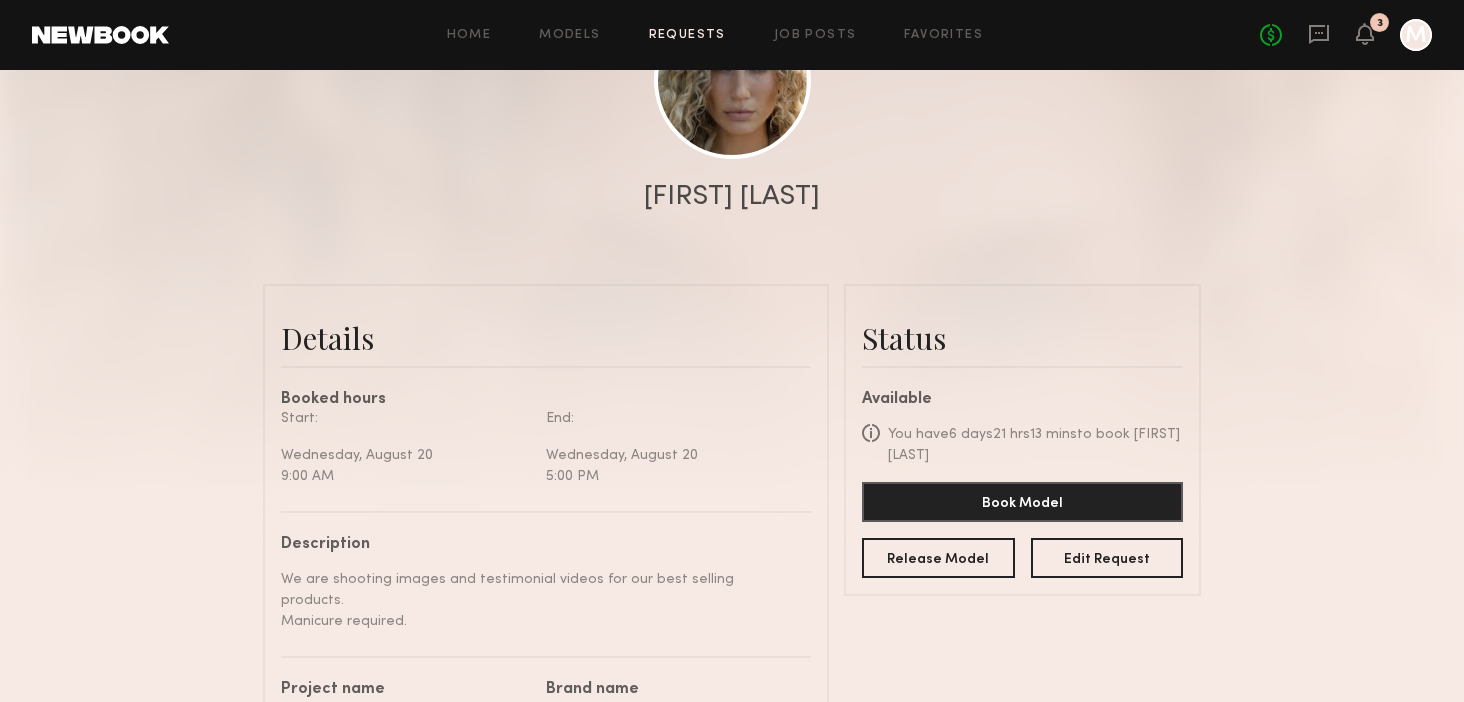 click 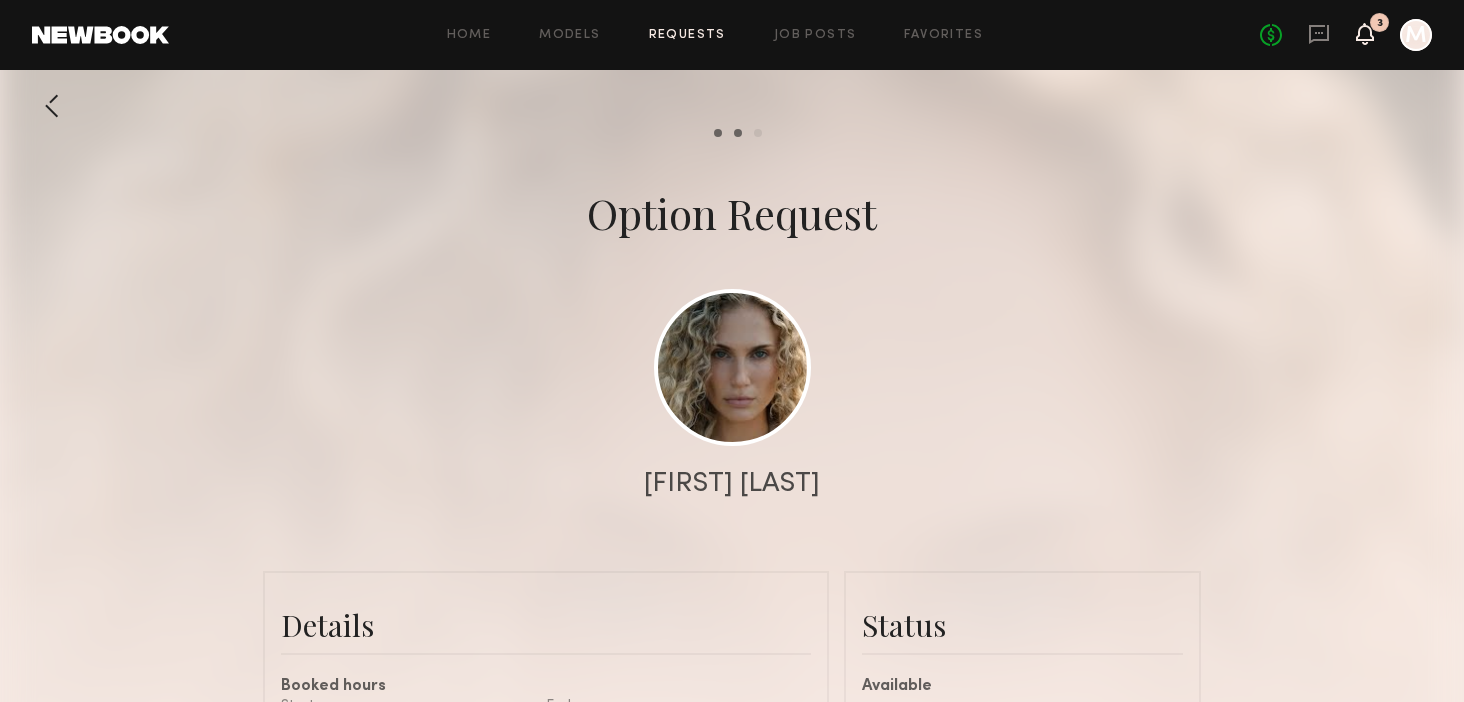 click 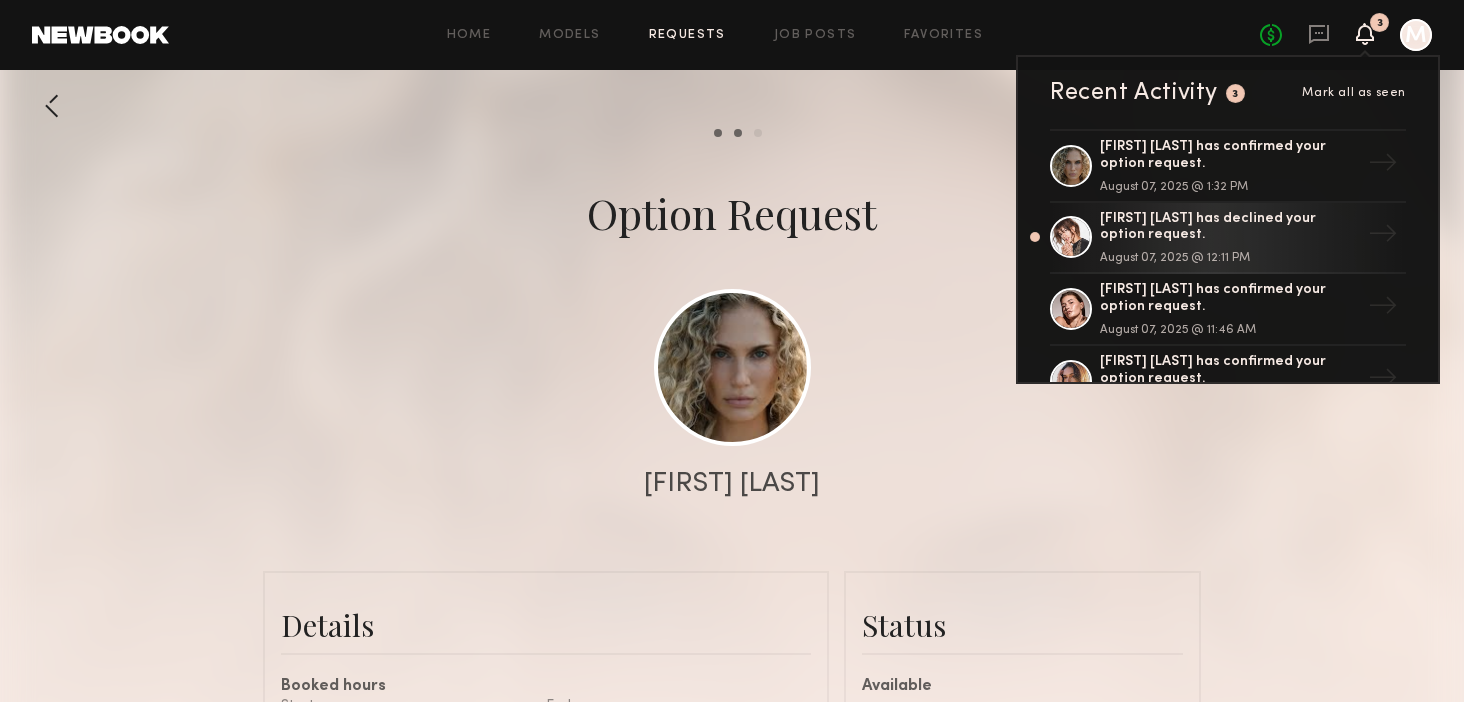 click 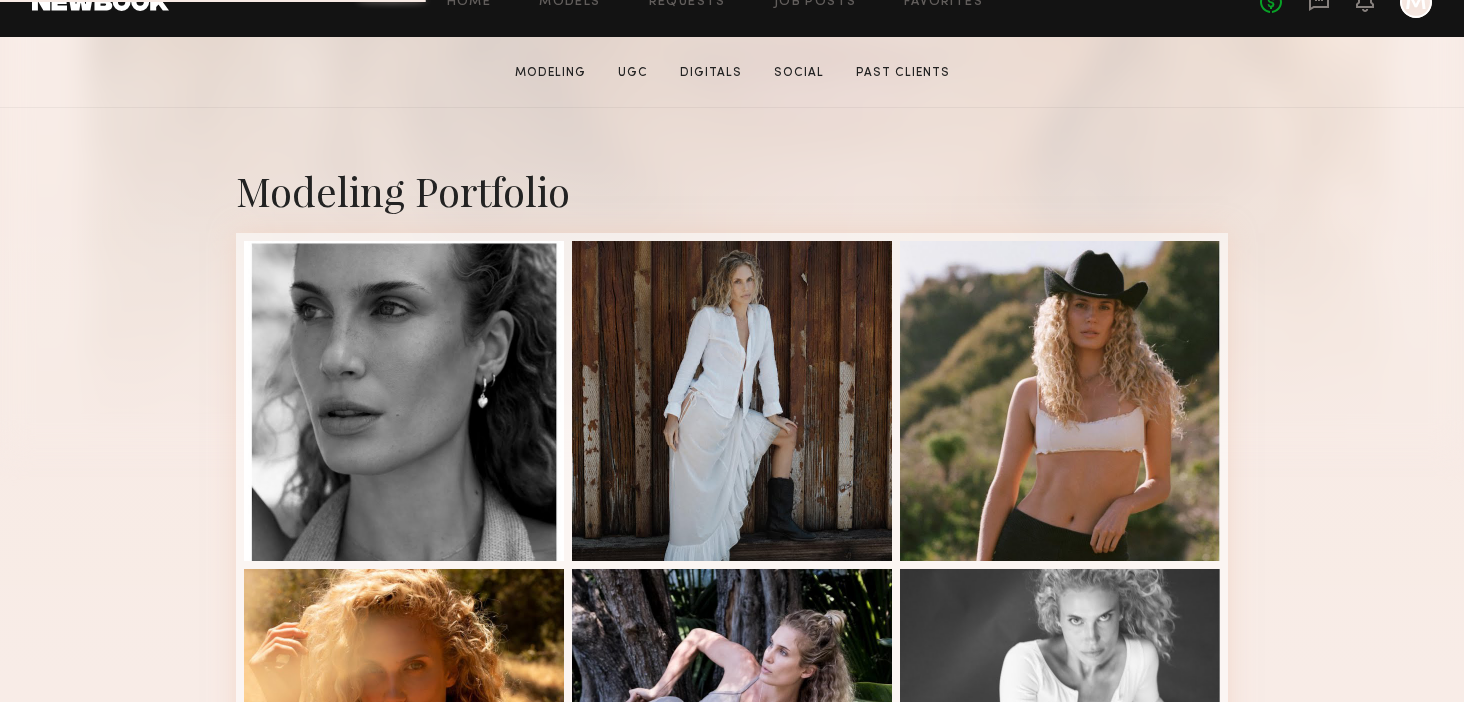 scroll, scrollTop: 354, scrollLeft: 0, axis: vertical 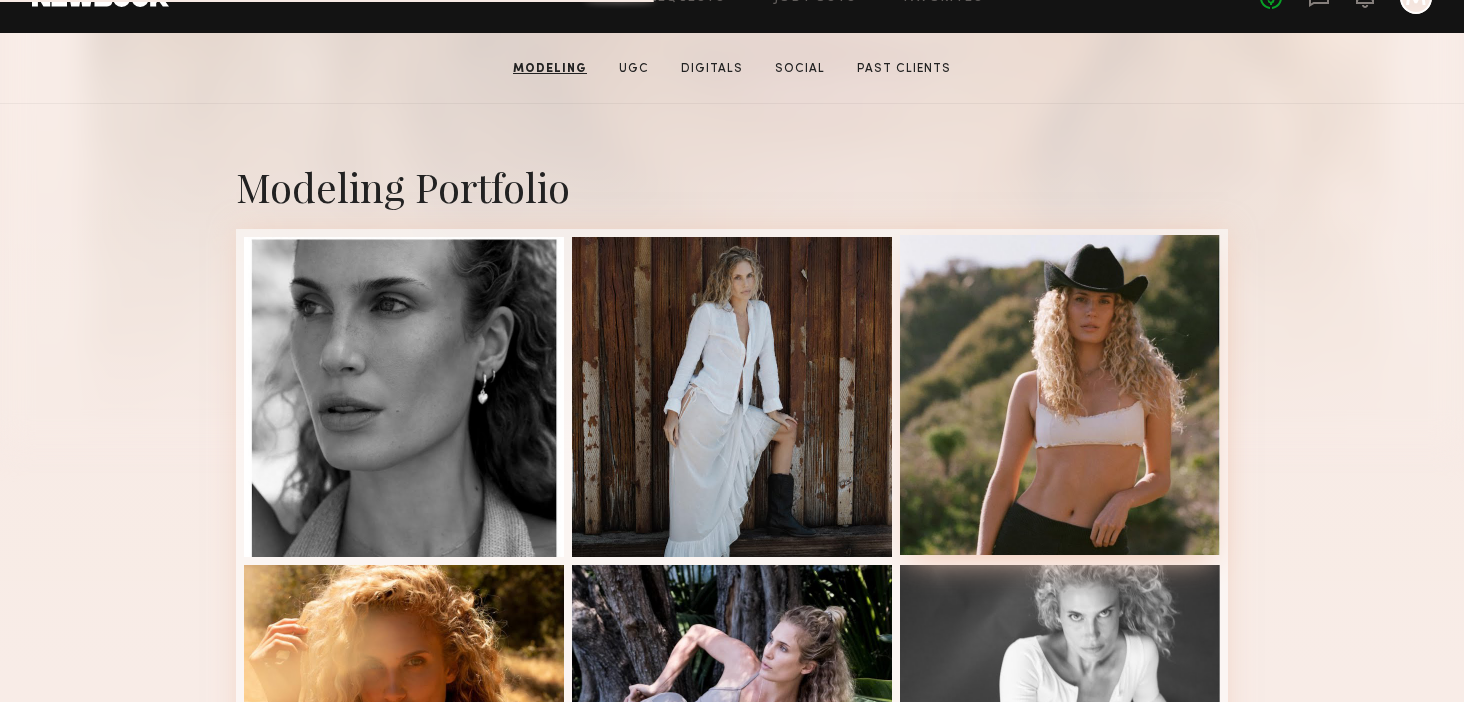 click at bounding box center [1060, 395] 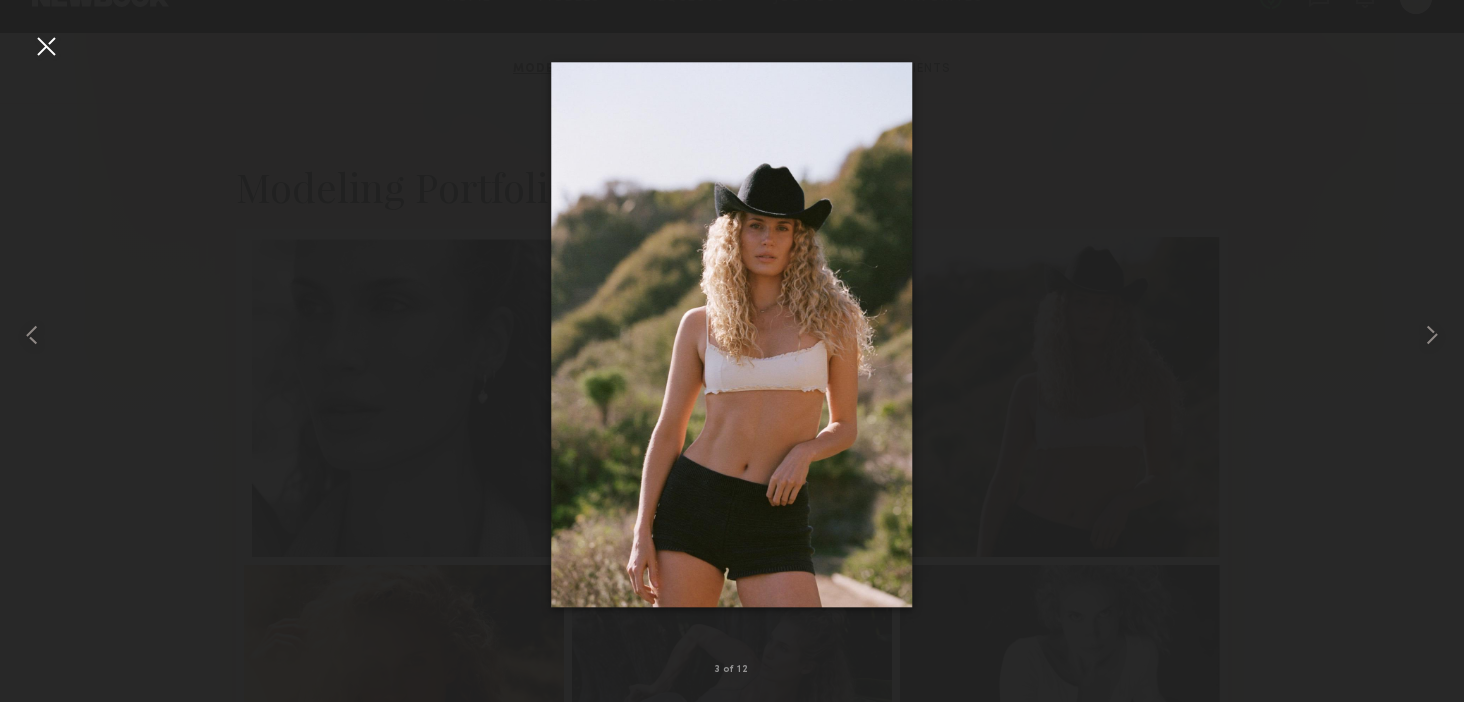click at bounding box center (46, 46) 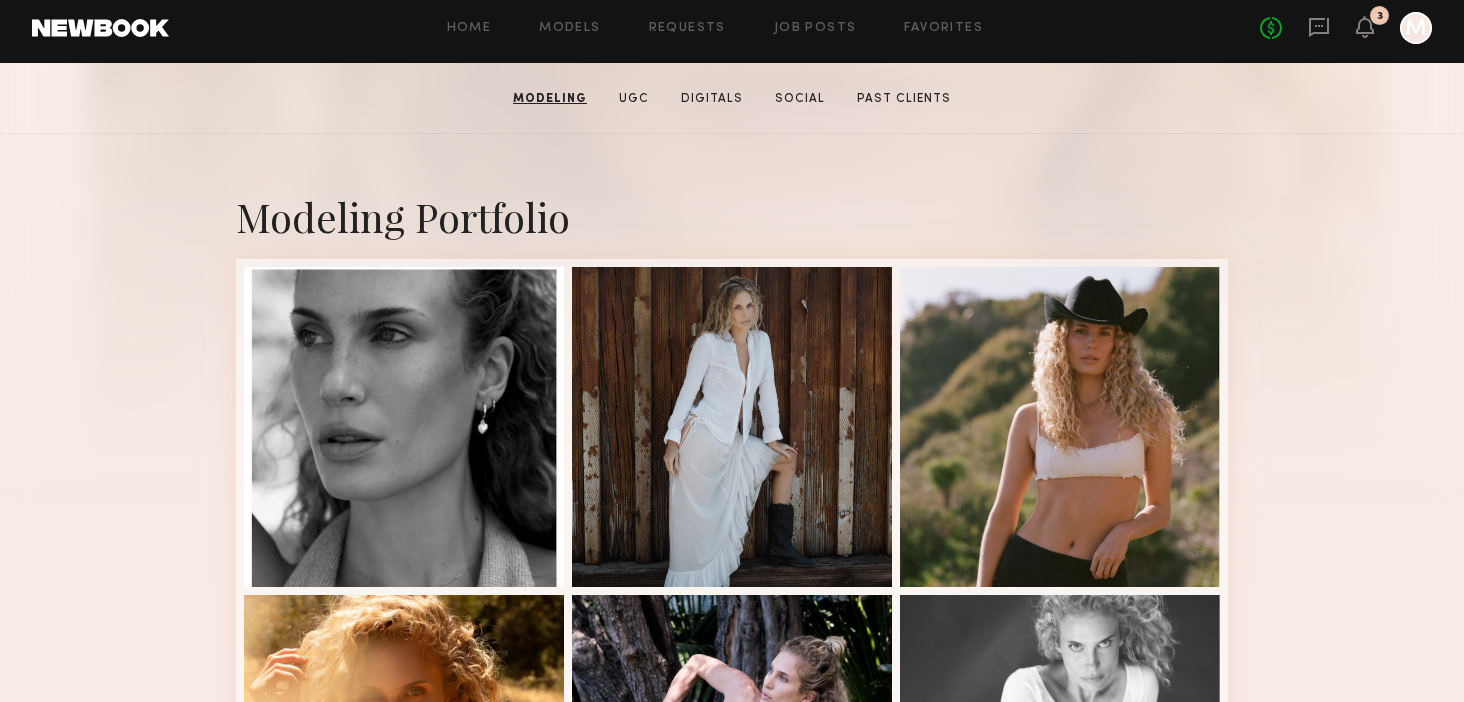 scroll, scrollTop: 338, scrollLeft: 0, axis: vertical 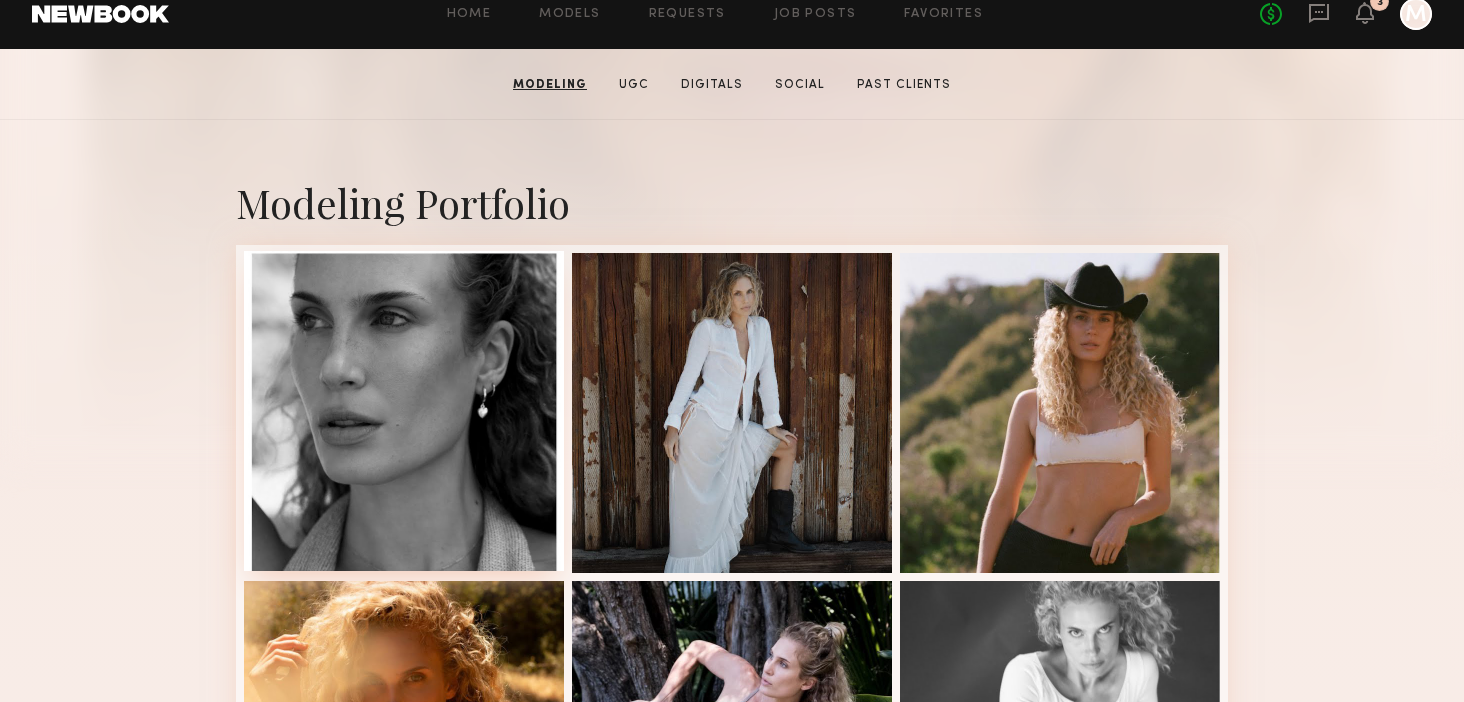 click at bounding box center [404, 411] 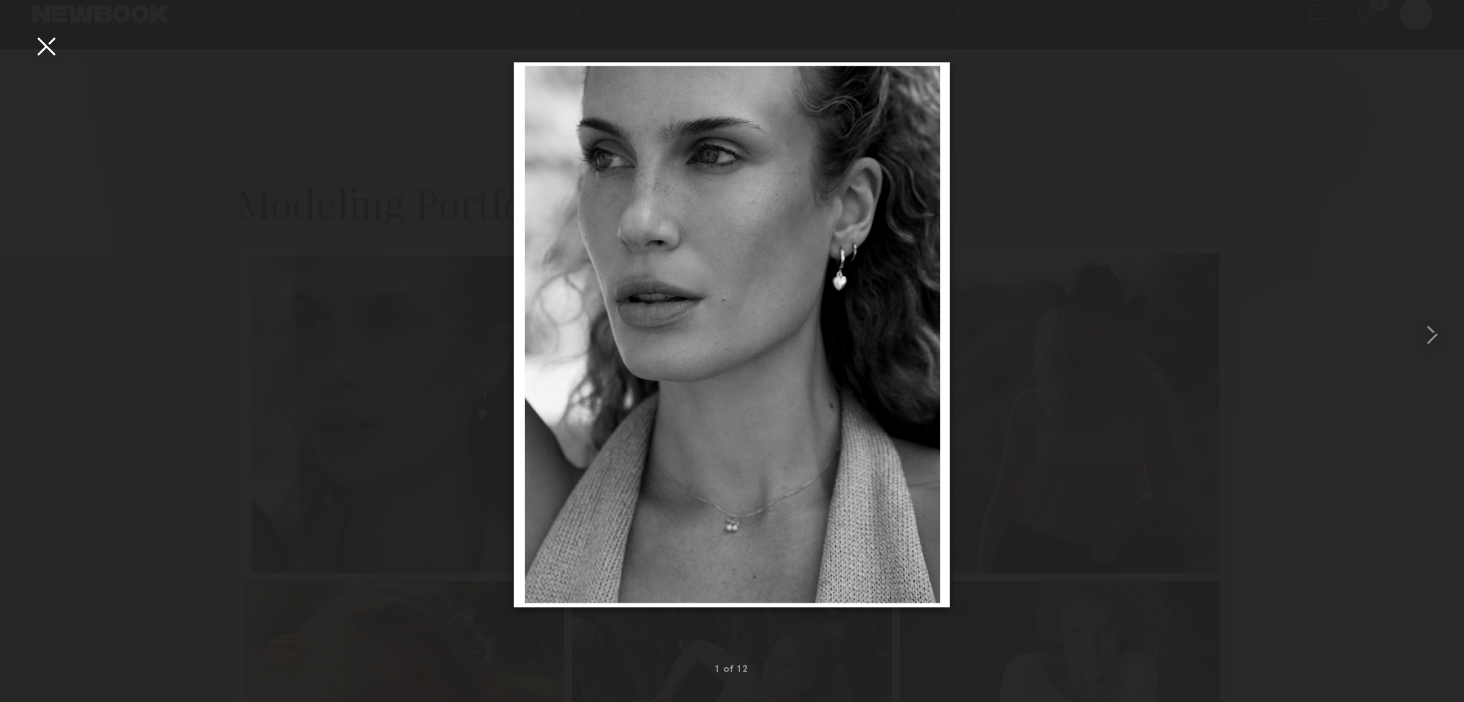 click at bounding box center (46, 46) 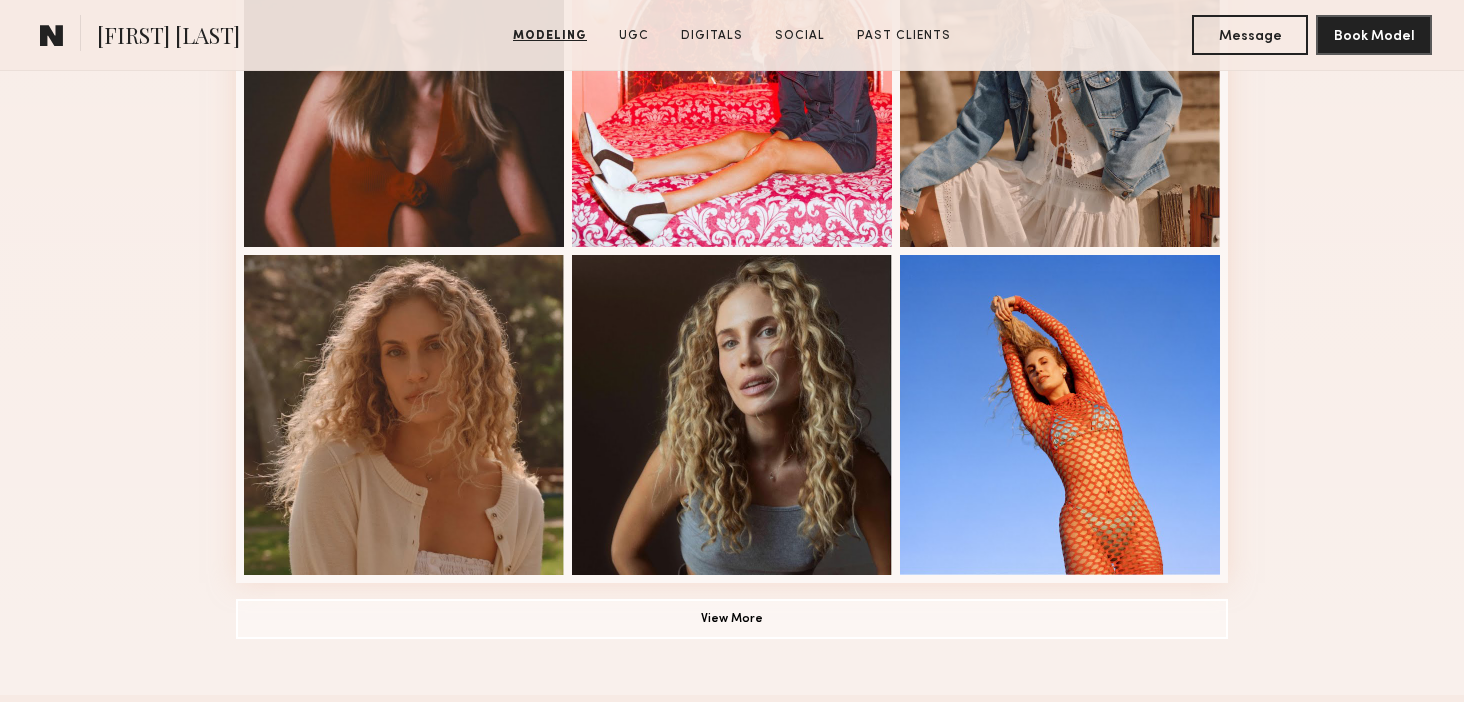 scroll, scrollTop: 1319, scrollLeft: 0, axis: vertical 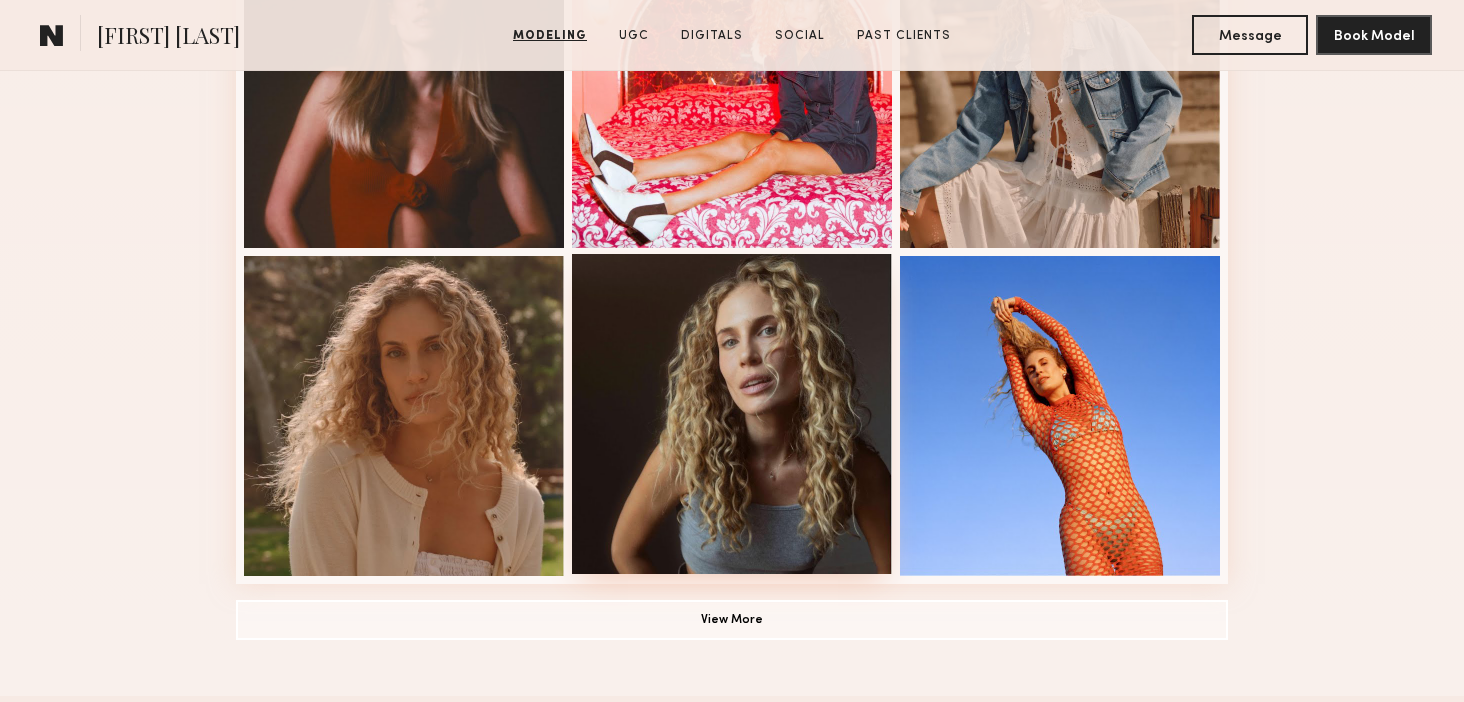 click at bounding box center (732, 414) 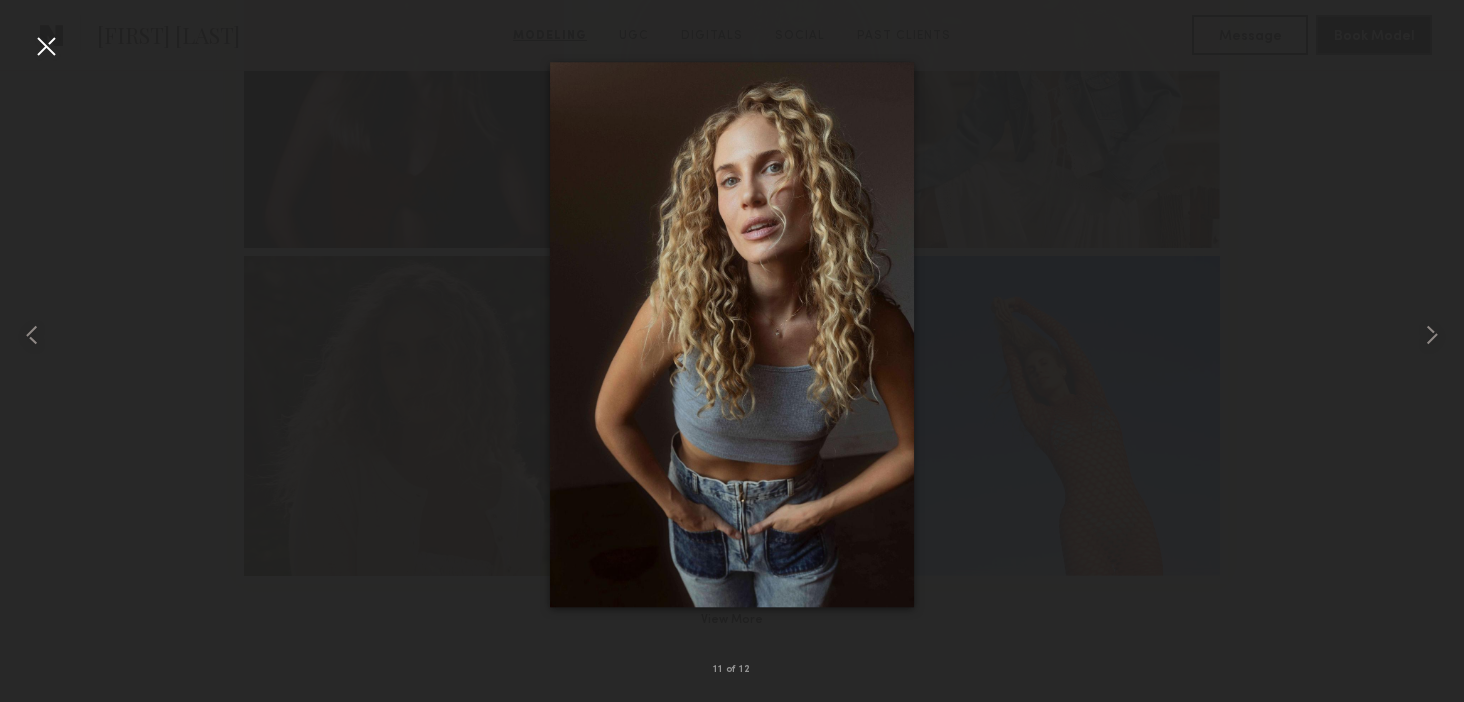 click at bounding box center [46, 46] 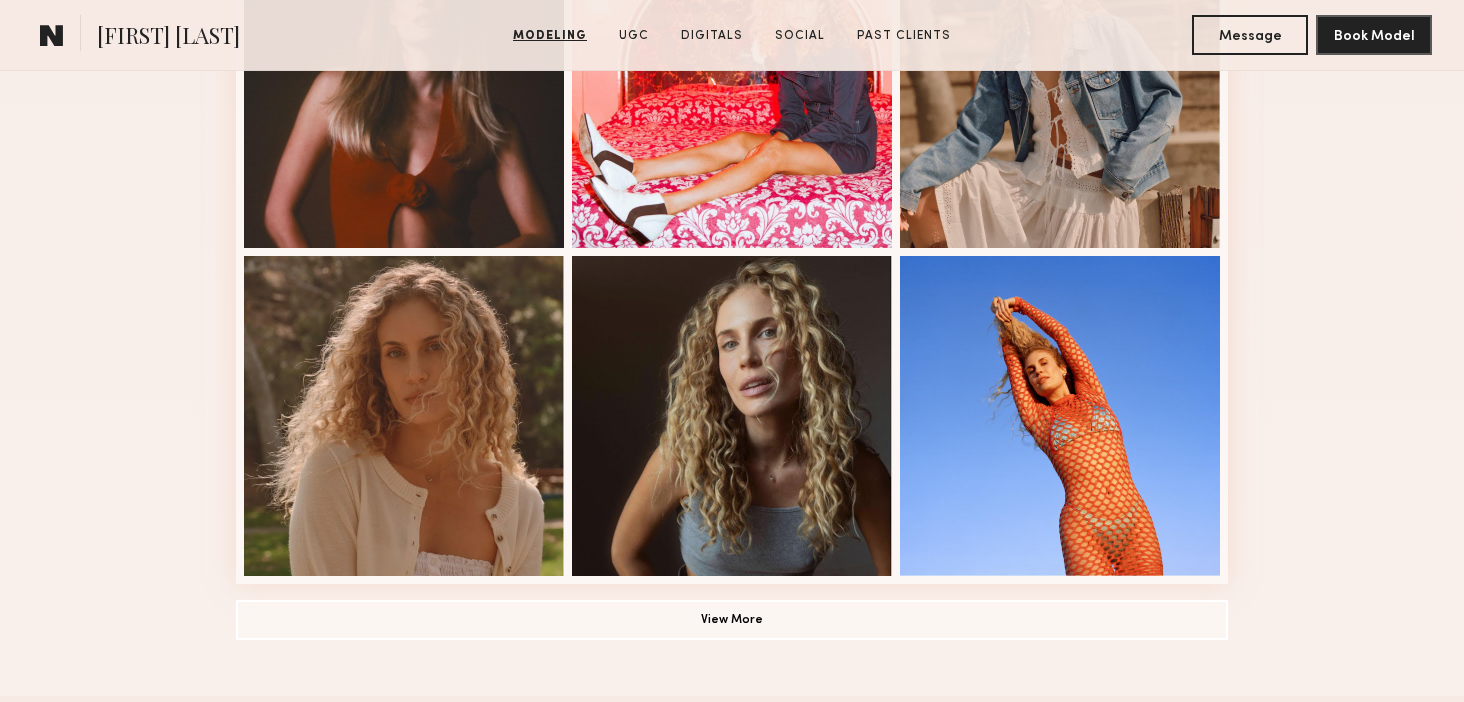 click on "Modeling Portfolio View More" at bounding box center [732, -83] 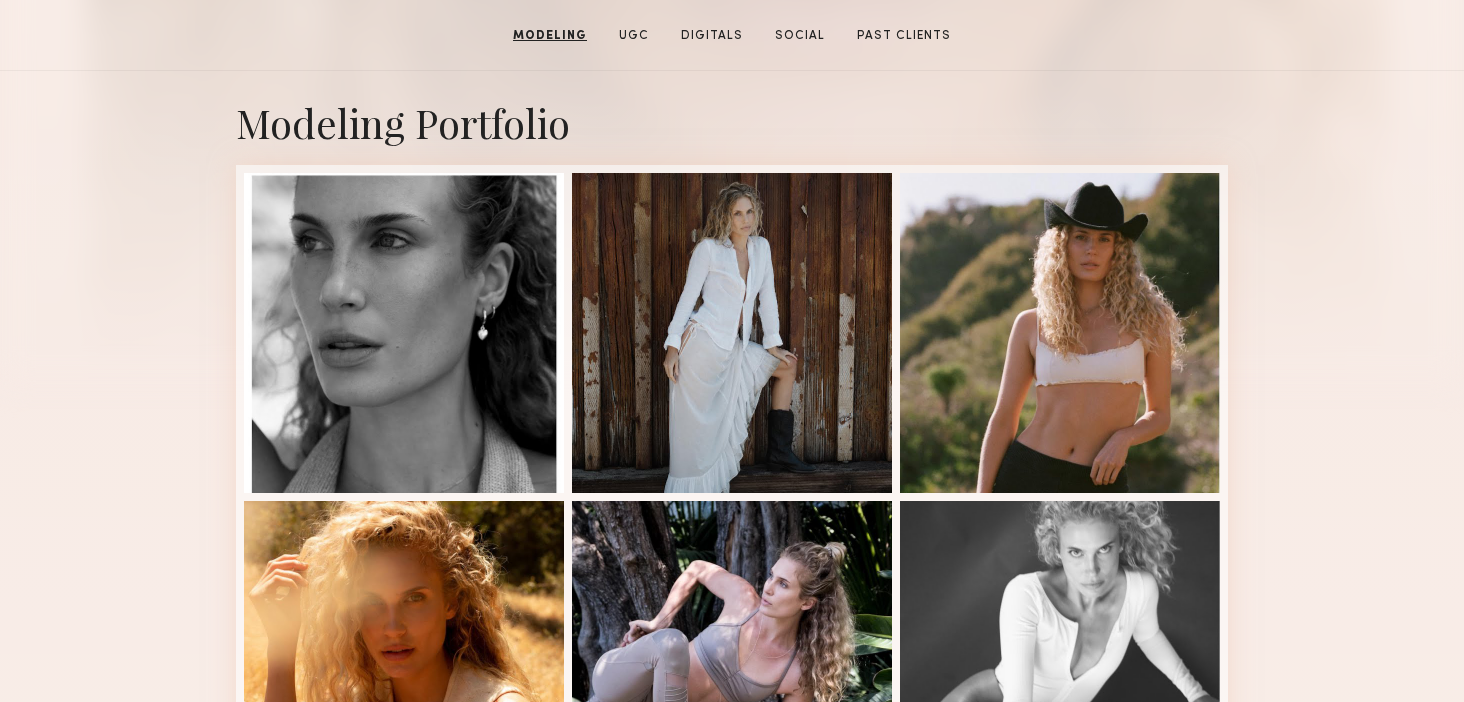 scroll, scrollTop: 324, scrollLeft: 0, axis: vertical 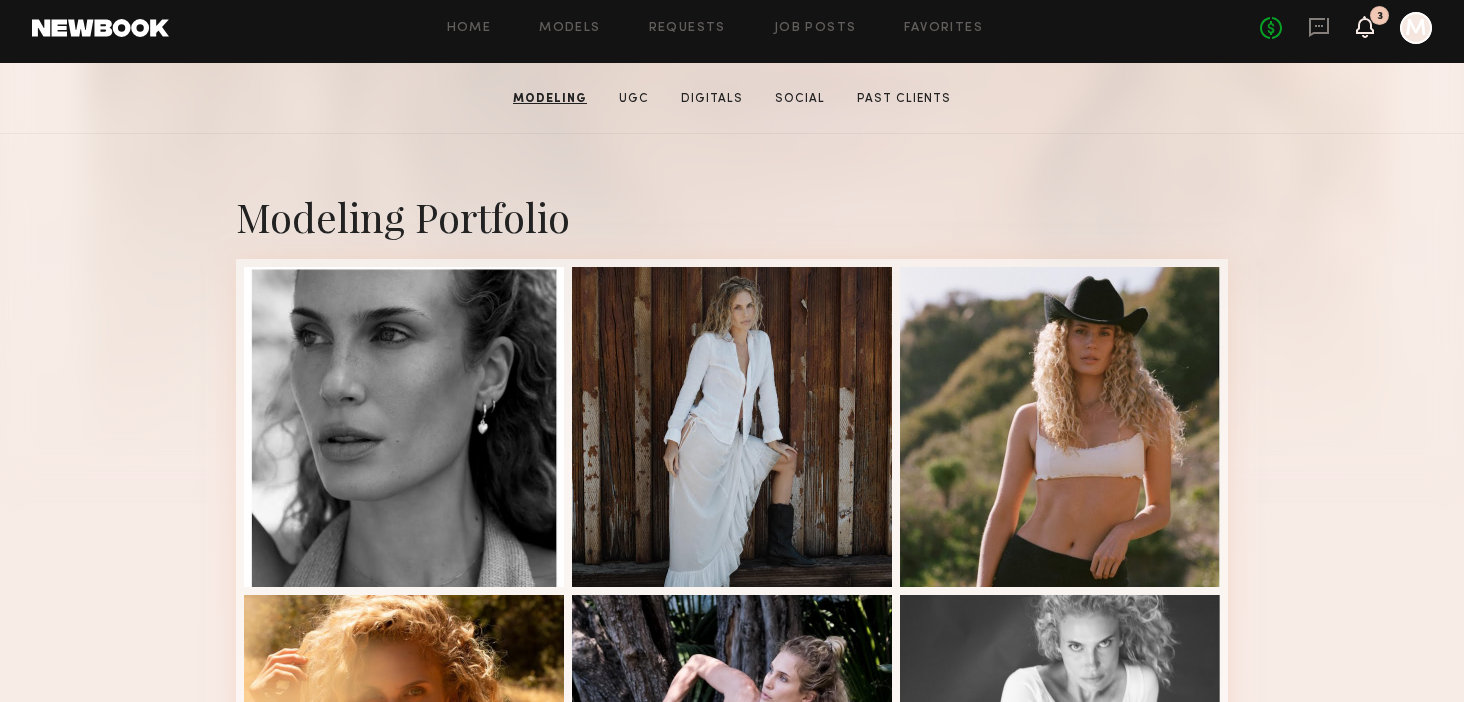 click 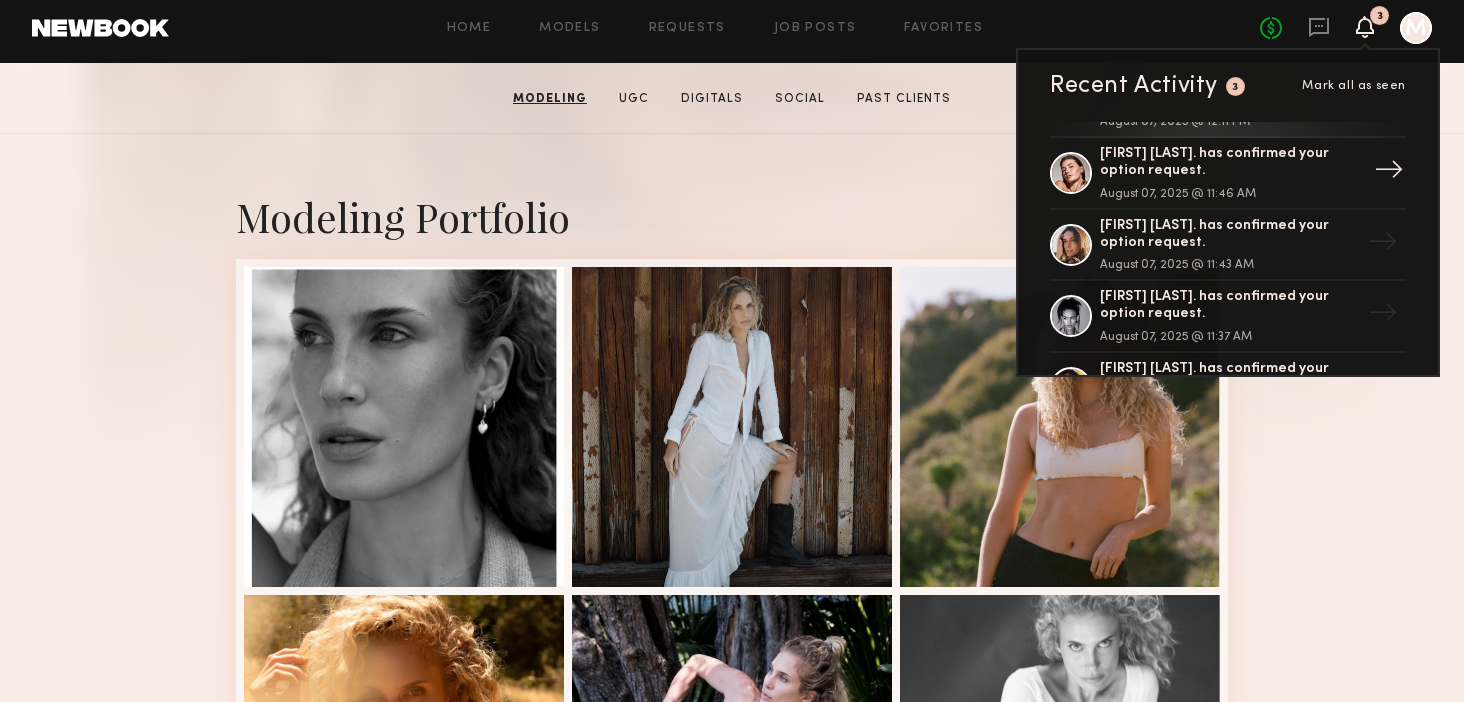 scroll, scrollTop: 126, scrollLeft: 0, axis: vertical 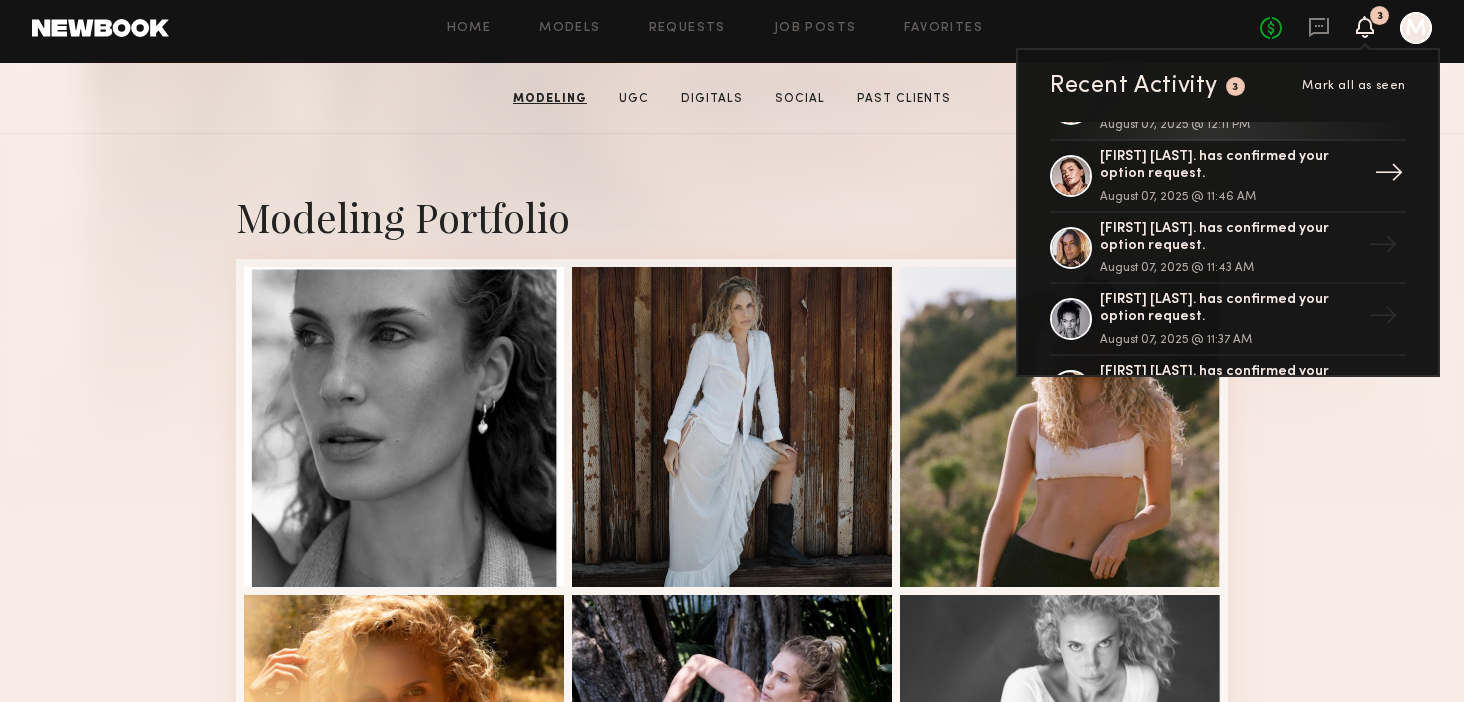 click on "Chelsey M. has confirmed your option request." 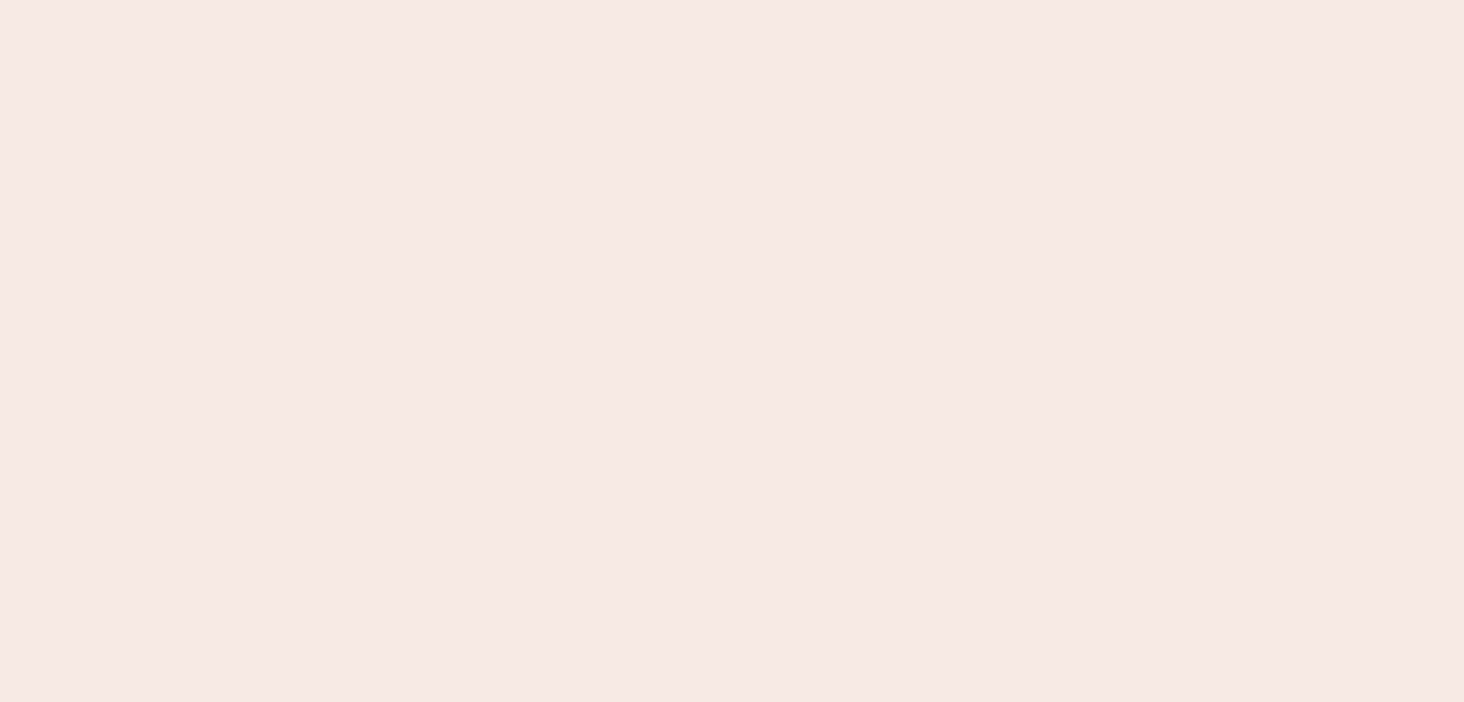 scroll, scrollTop: 0, scrollLeft: 0, axis: both 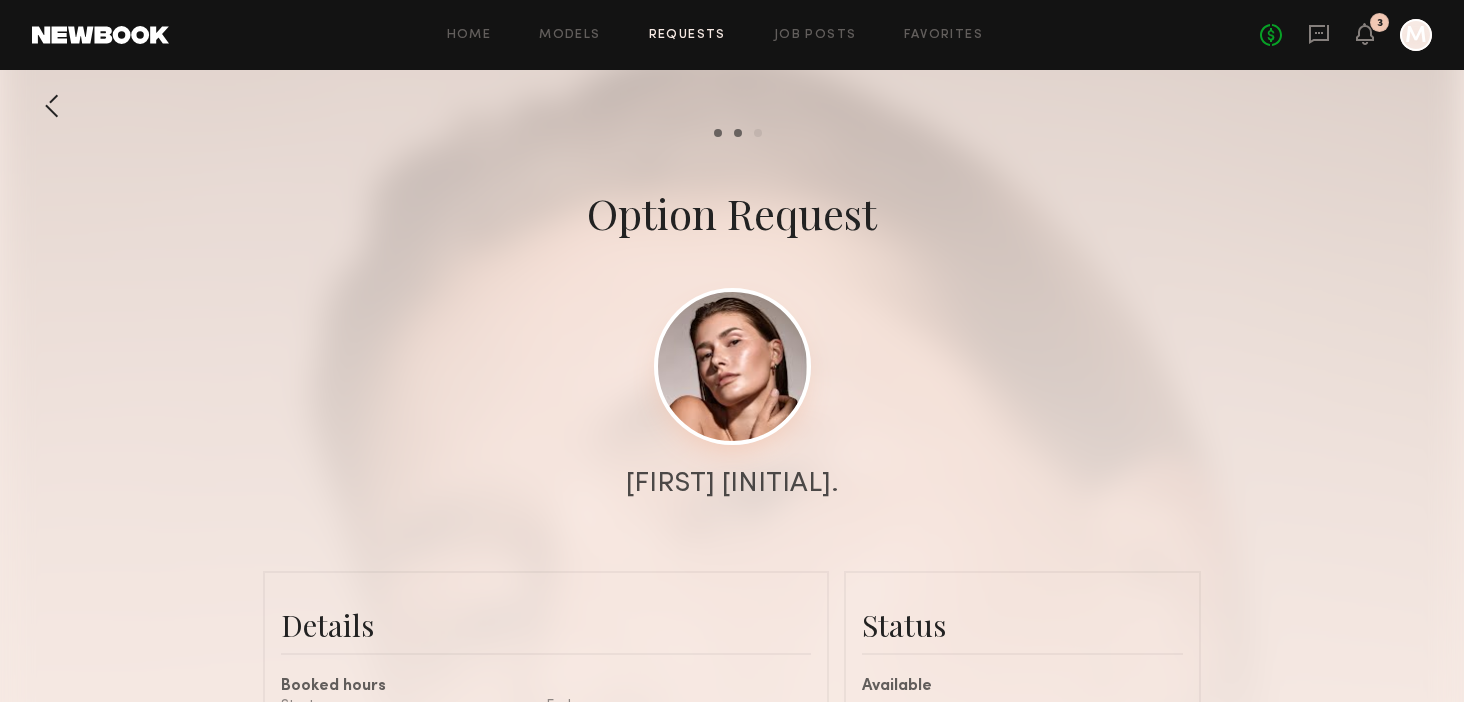 click 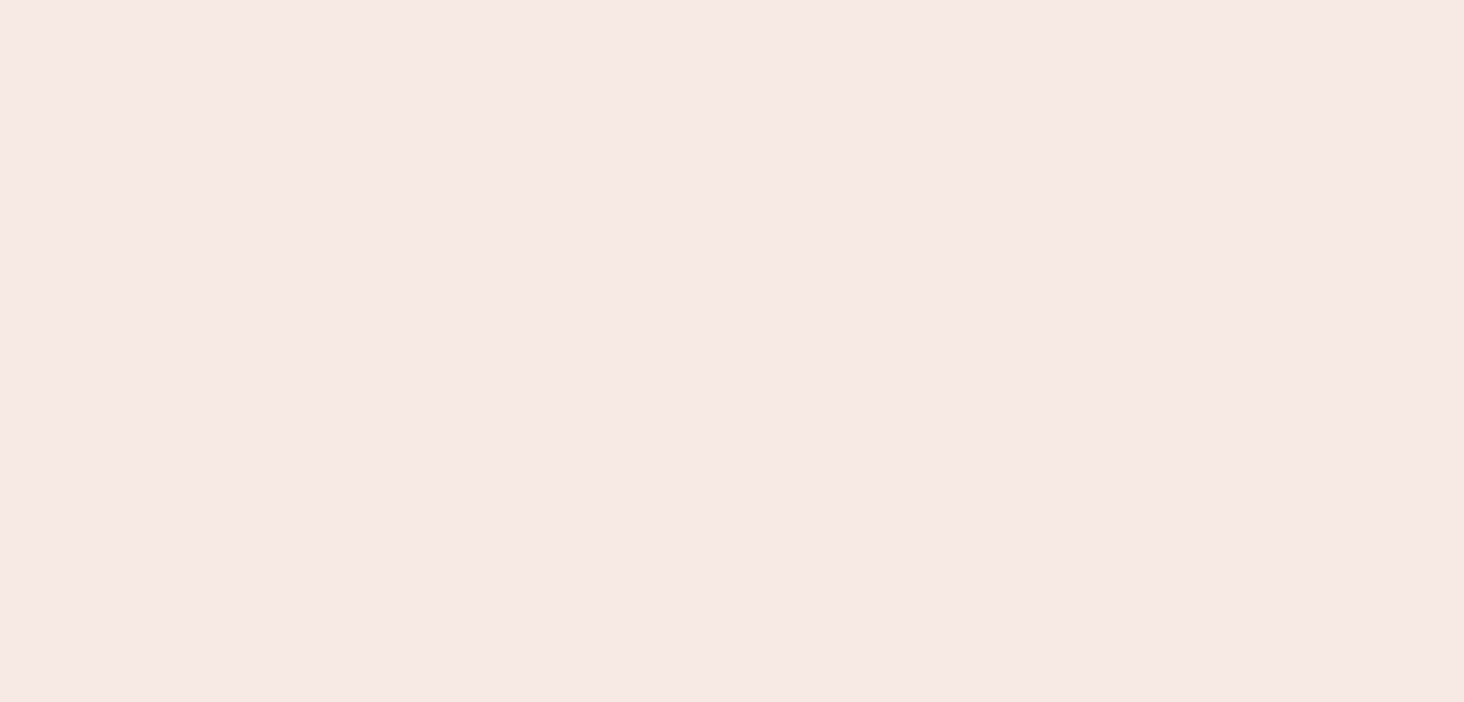 scroll, scrollTop: 0, scrollLeft: 0, axis: both 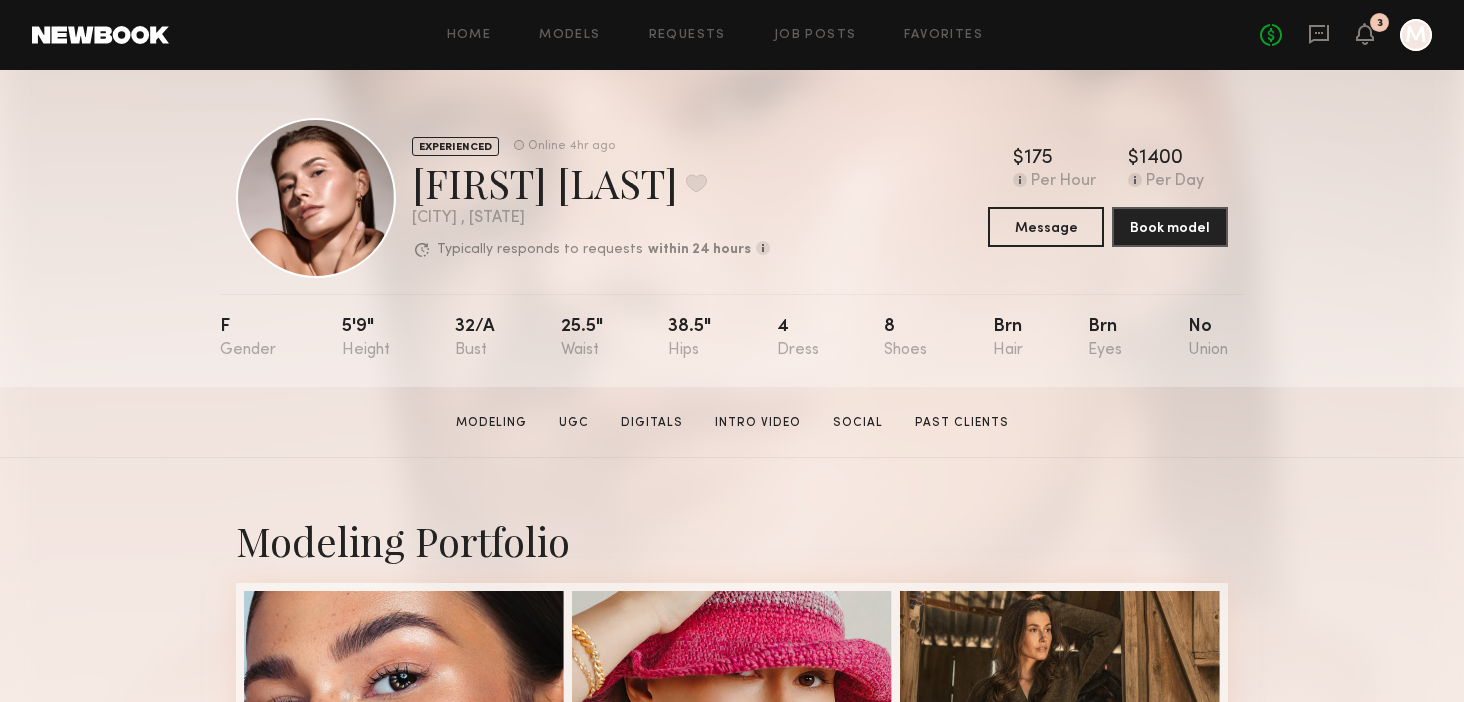 click on "EXPERIENCED Online 4hr ago  Chelsey M.  Favorite Newport Beach , CA  Typically responds to requests  within 24 hours  How quickly the model responds to new   requests, on average. For best results,   start new talent interactions with a   request and use messages to add or   collect additional info.  Typically responds: within 24 hours Online 4hr ago  $   Typical rate set by model.  Can vary by project & usage.  175 Per Hour  $   Typical rate set by model.  Can vary by project & usage.  1400 Per Day  Message  Book model  F 5'9" 32/a 25.5" 38.5" 4 8 Brn Brn No" 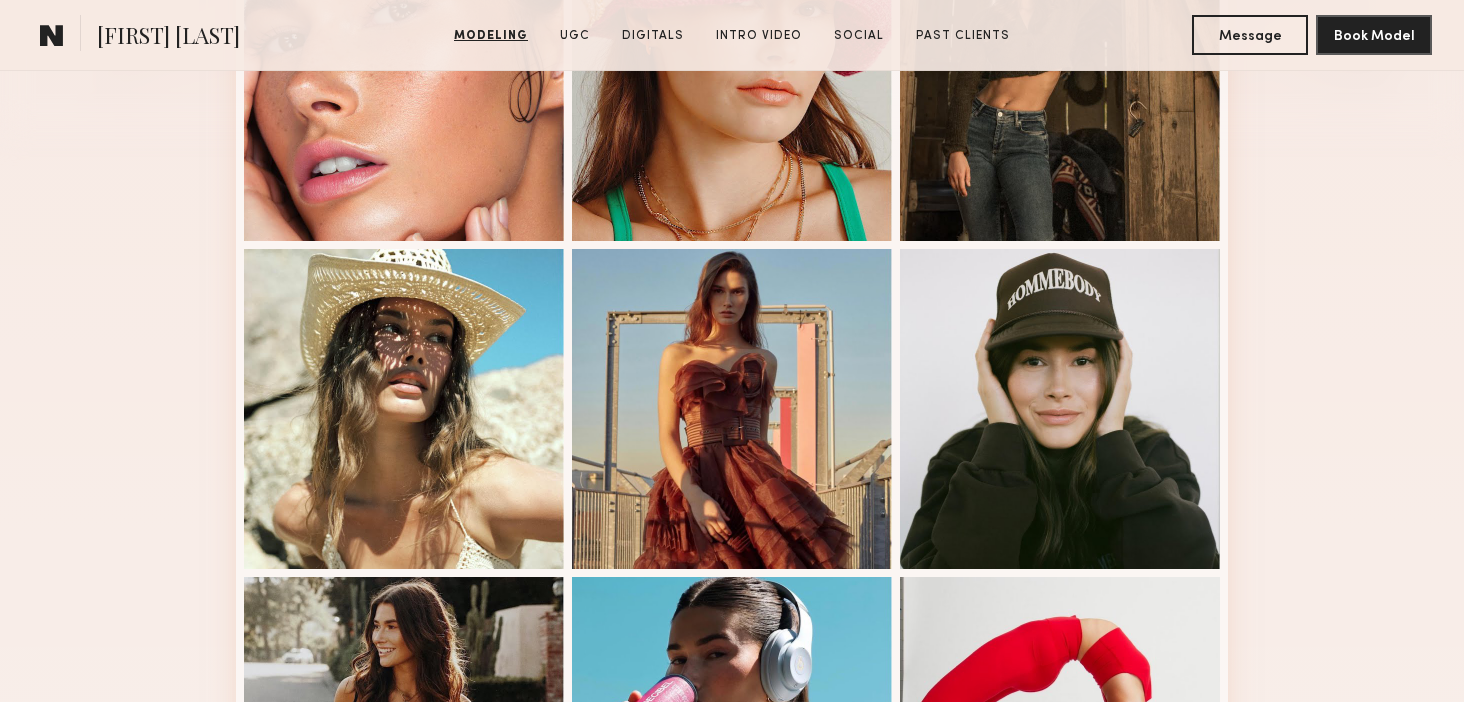 scroll, scrollTop: 0, scrollLeft: 0, axis: both 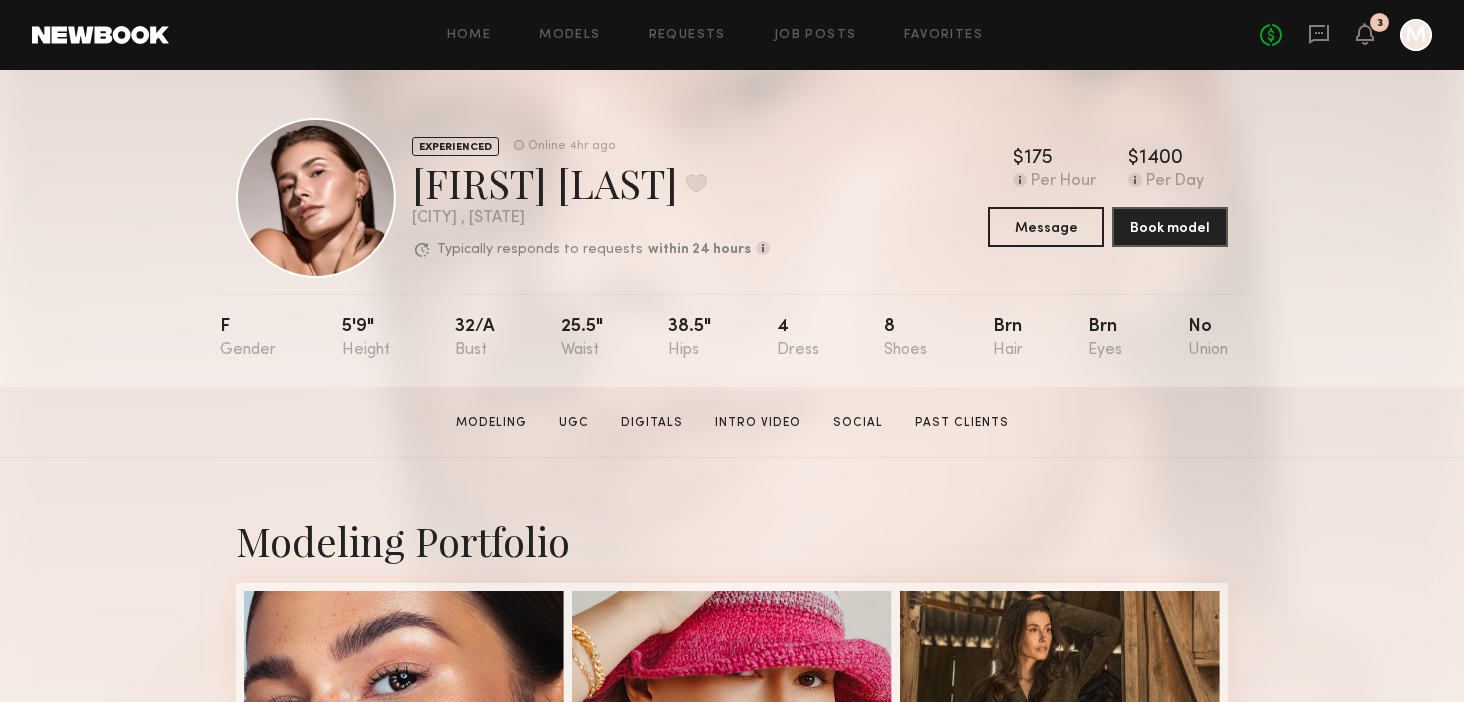 click on "Modeling Portfolio View More" at bounding box center [732, 1236] 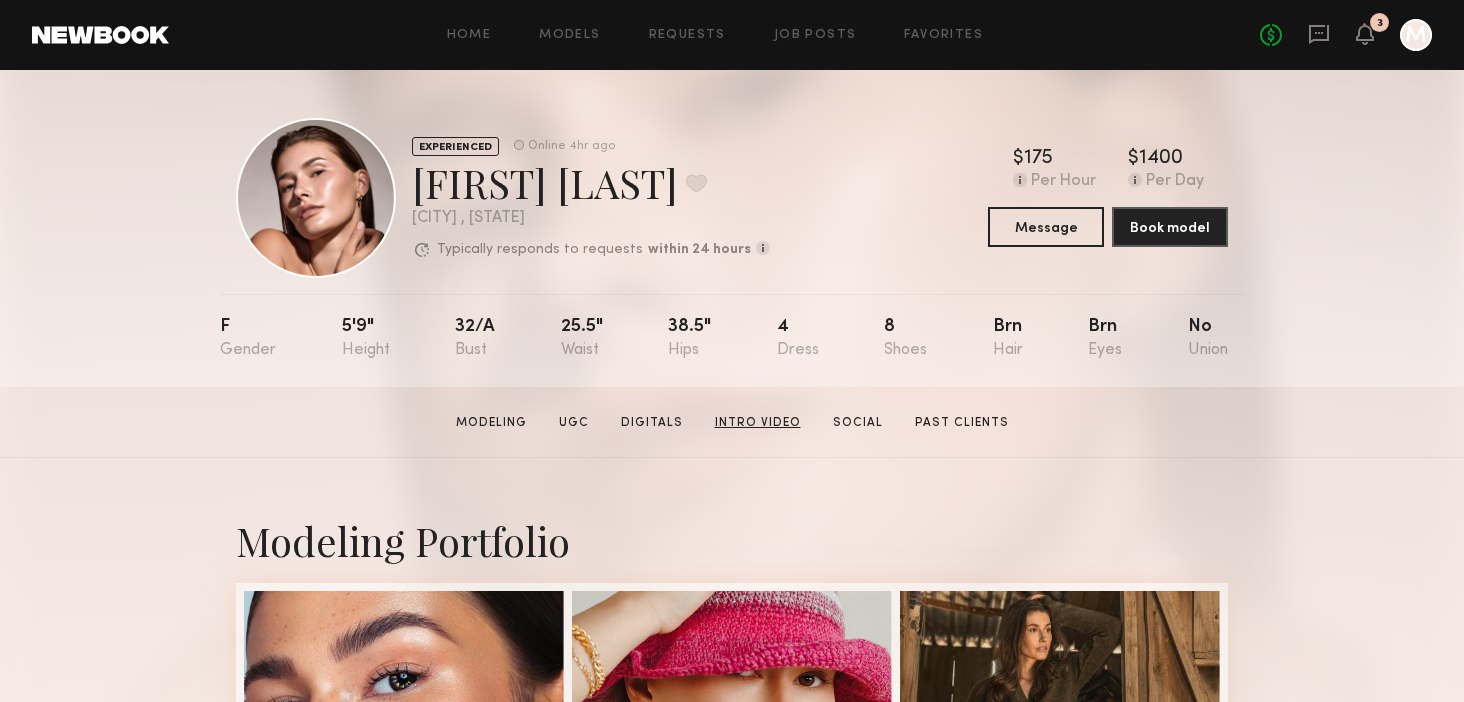 click on "Intro Video" 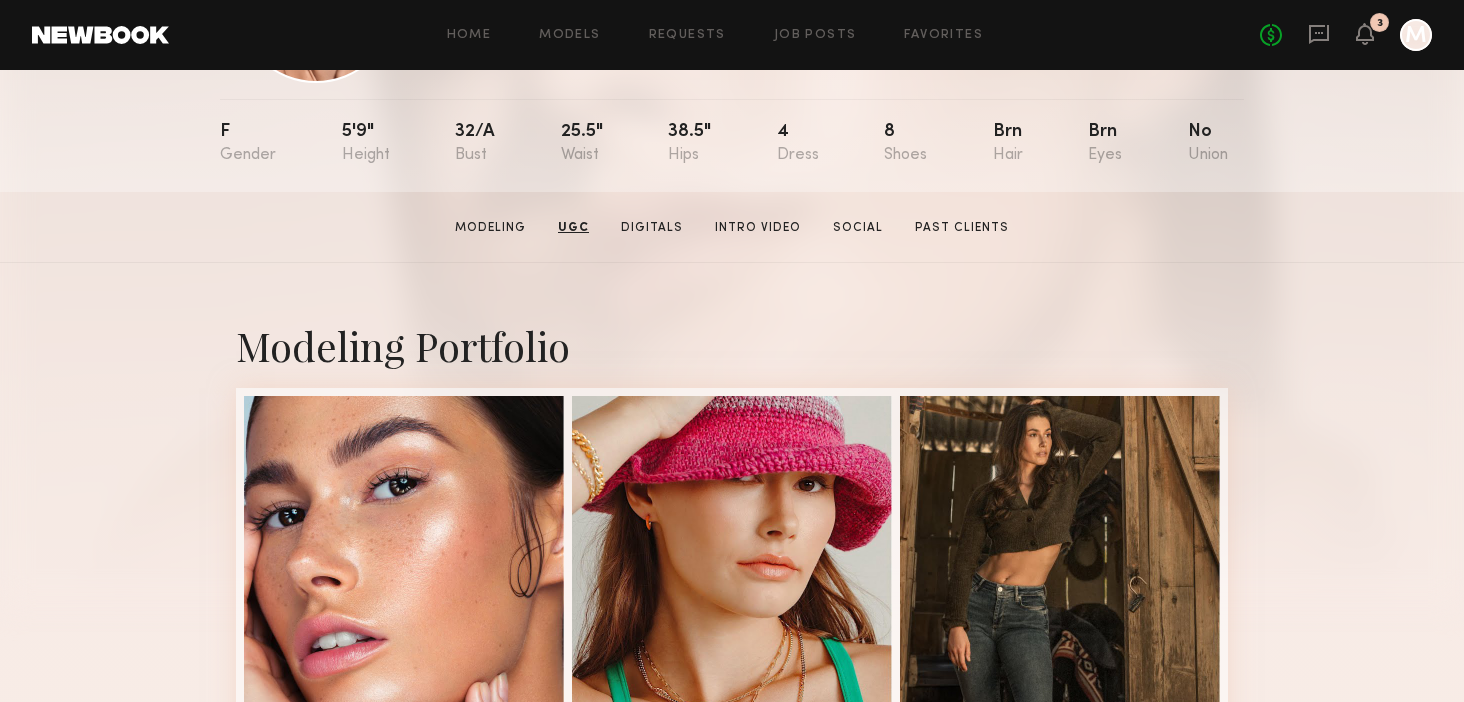 scroll, scrollTop: 0, scrollLeft: 0, axis: both 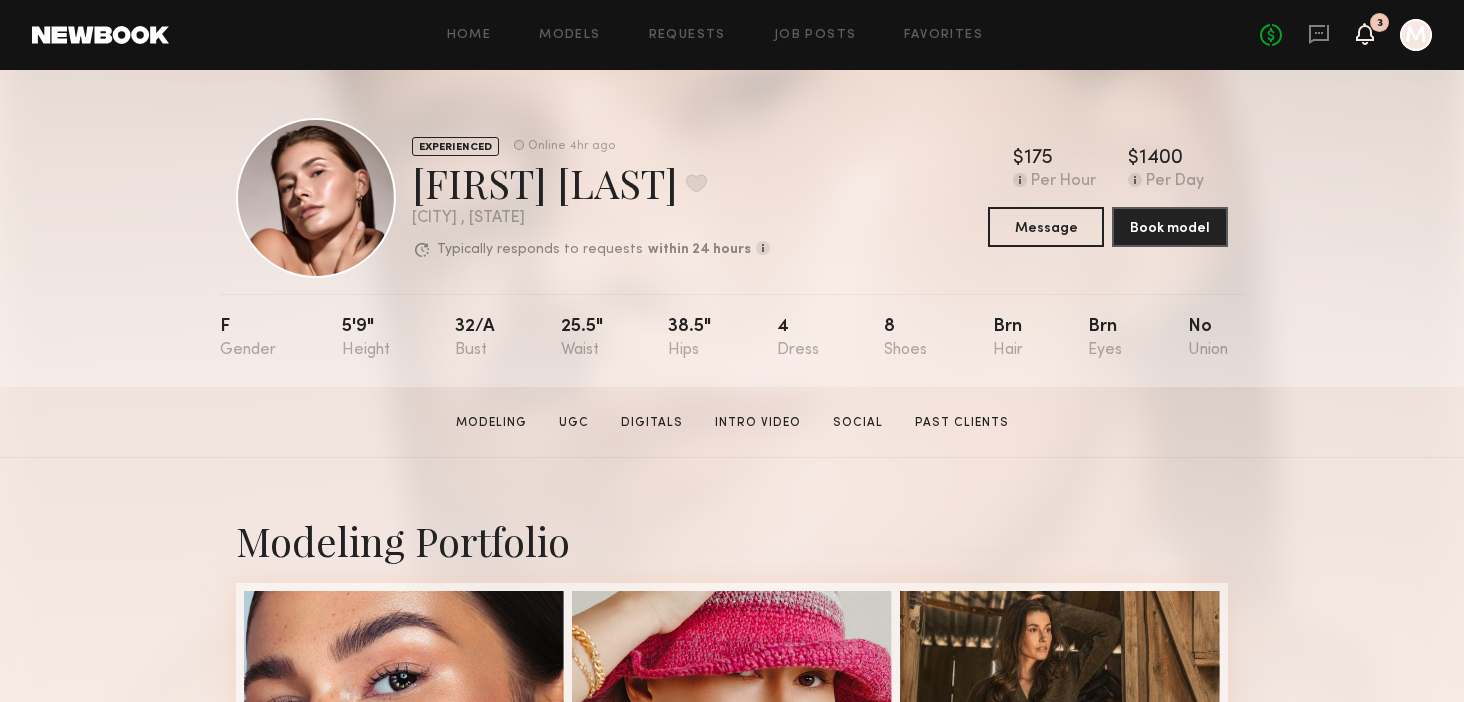 click 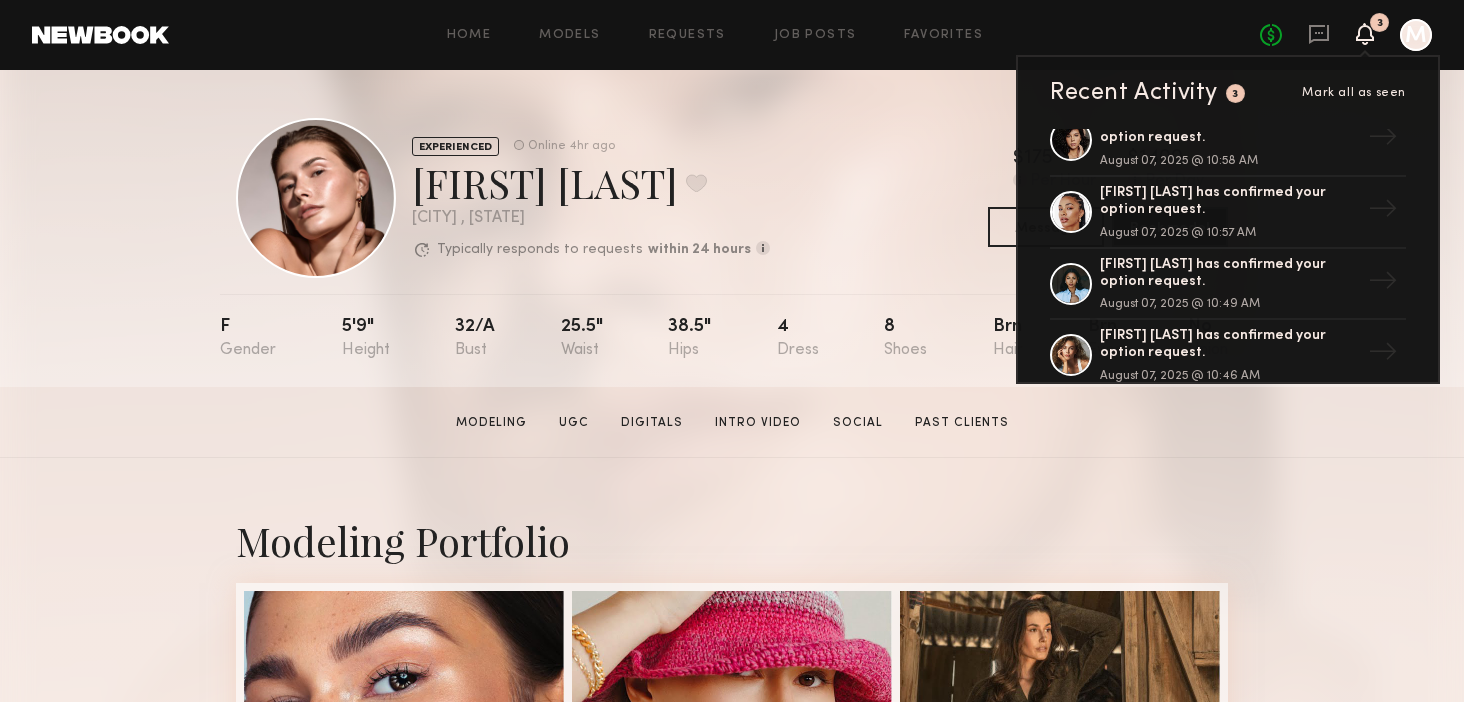 scroll, scrollTop: 482, scrollLeft: 0, axis: vertical 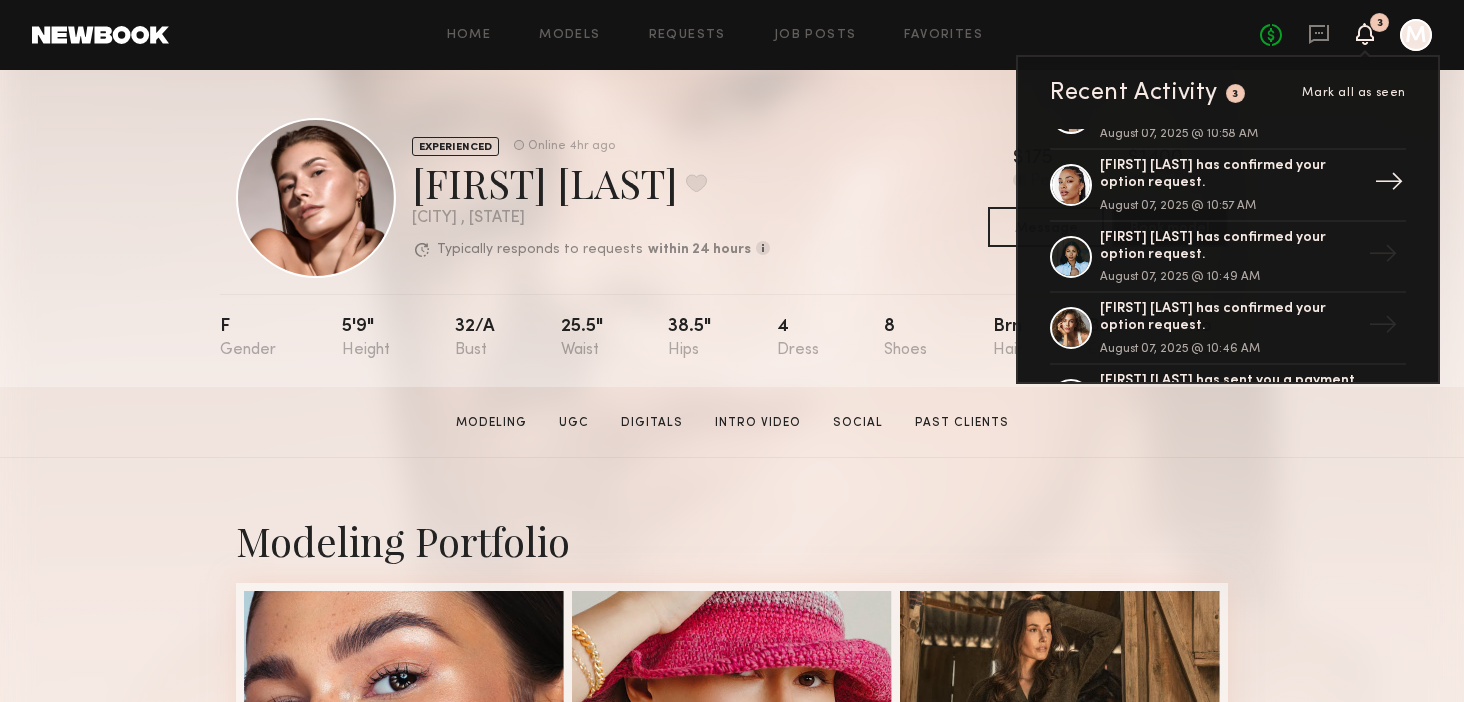 click on "Chloe W. has confirmed your option request." 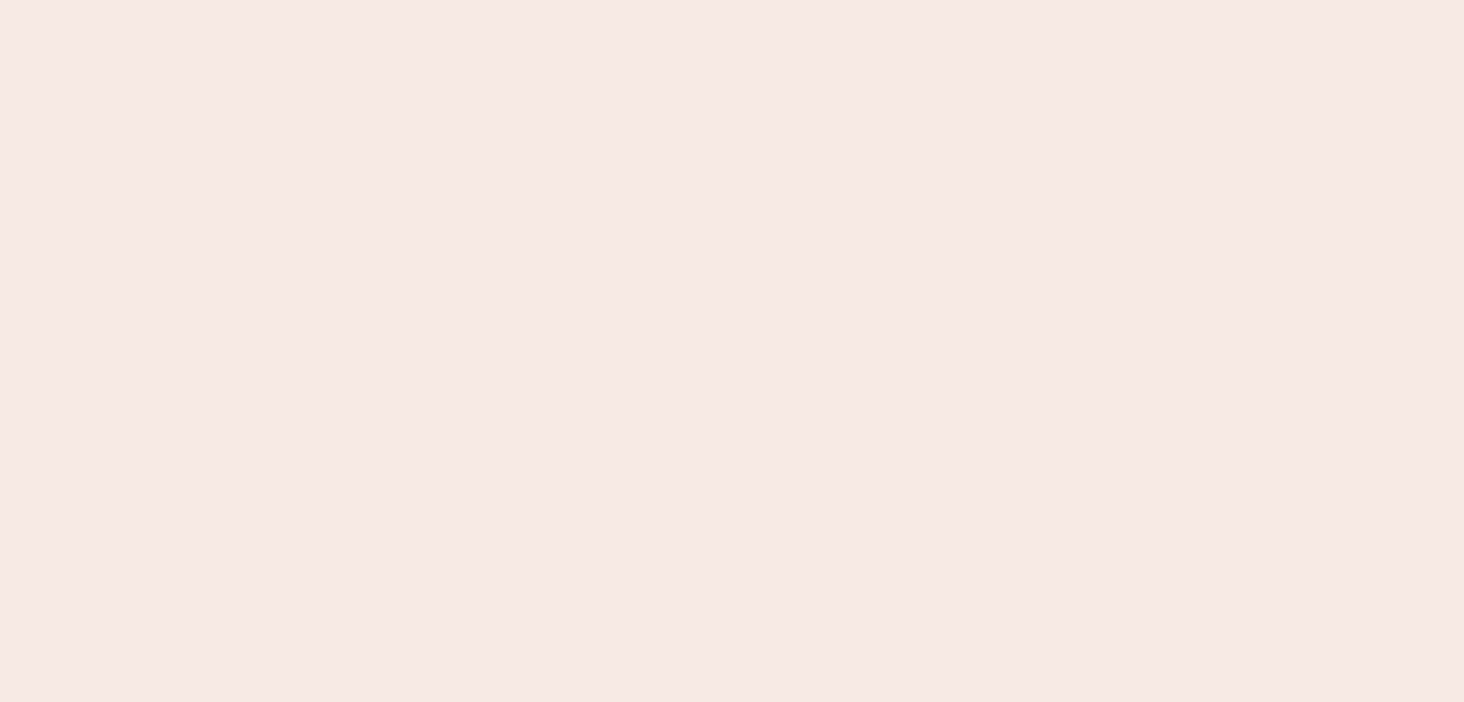 scroll, scrollTop: 0, scrollLeft: 0, axis: both 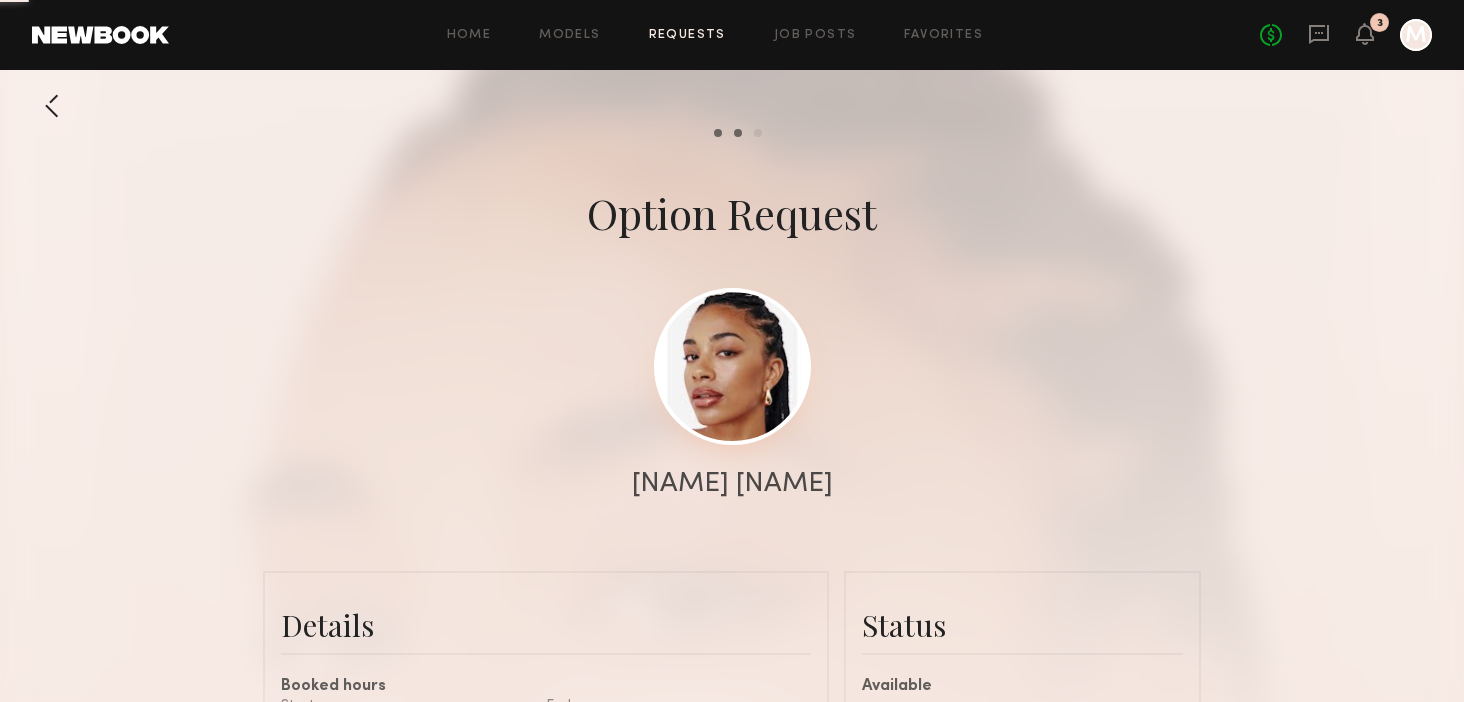 click 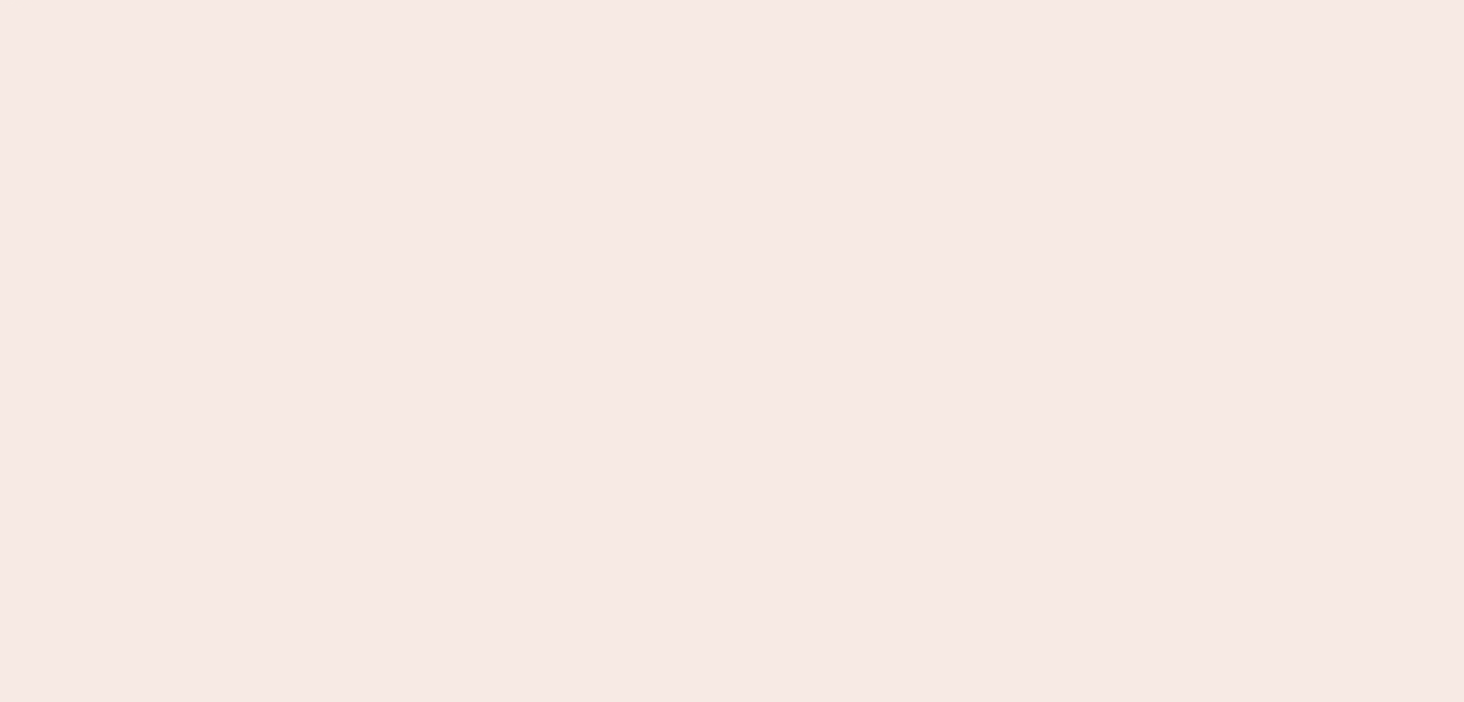scroll, scrollTop: 0, scrollLeft: 0, axis: both 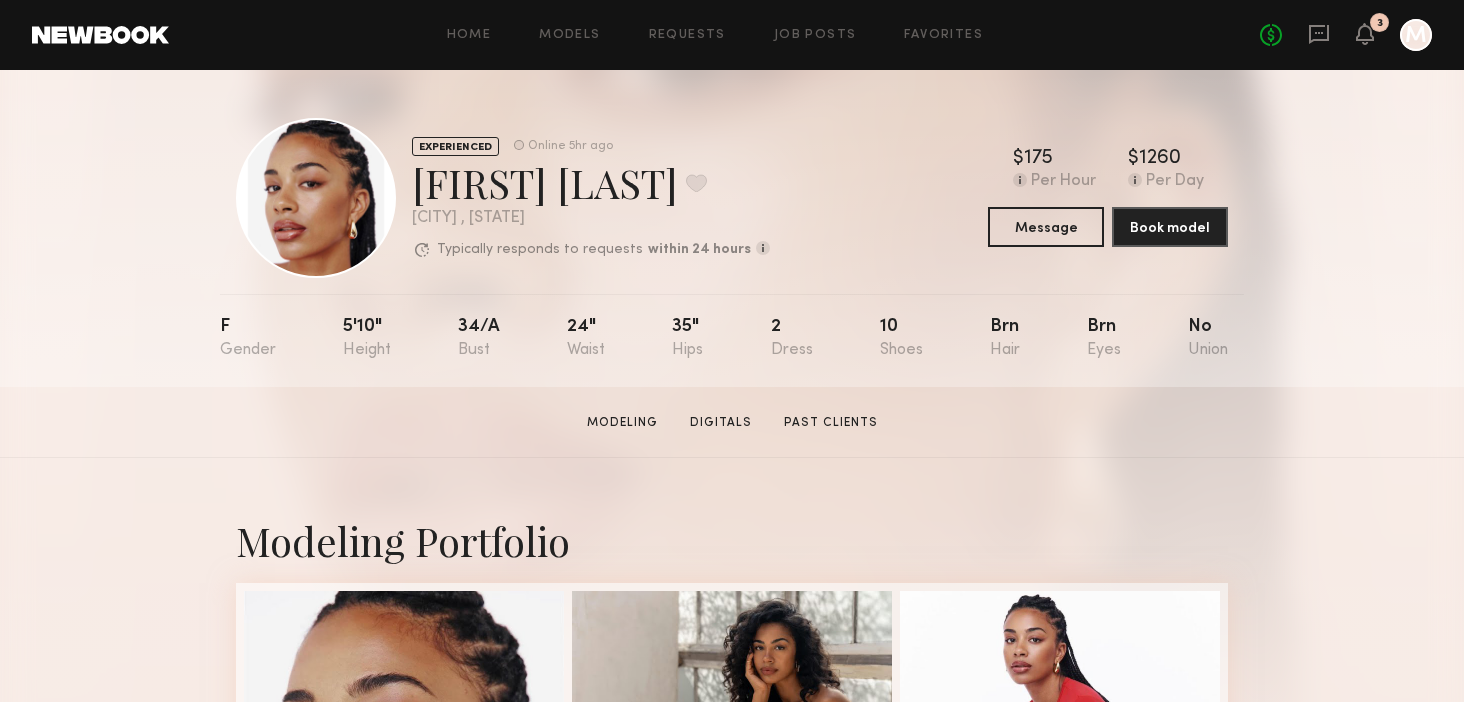 click on "Modeling Portfolio View More" at bounding box center (732, 1236) 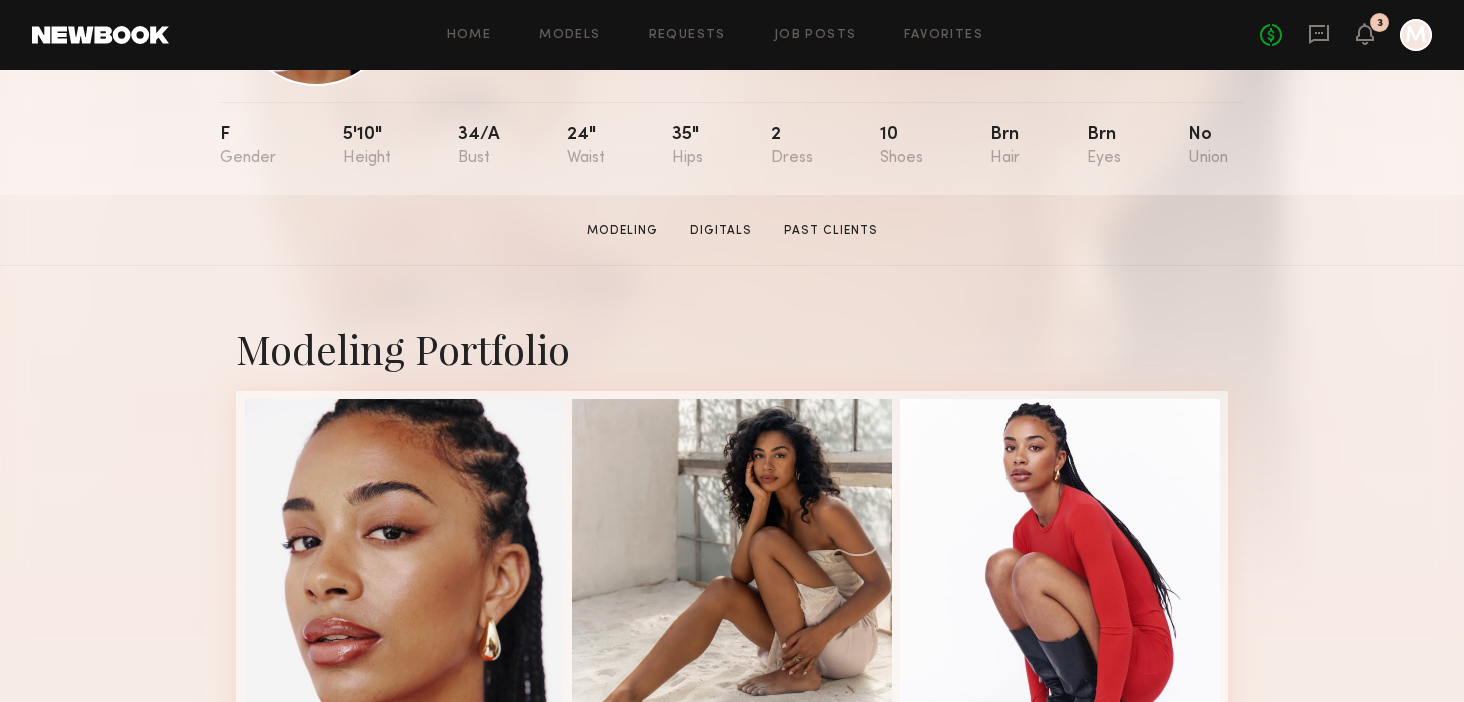 scroll, scrollTop: 311, scrollLeft: 0, axis: vertical 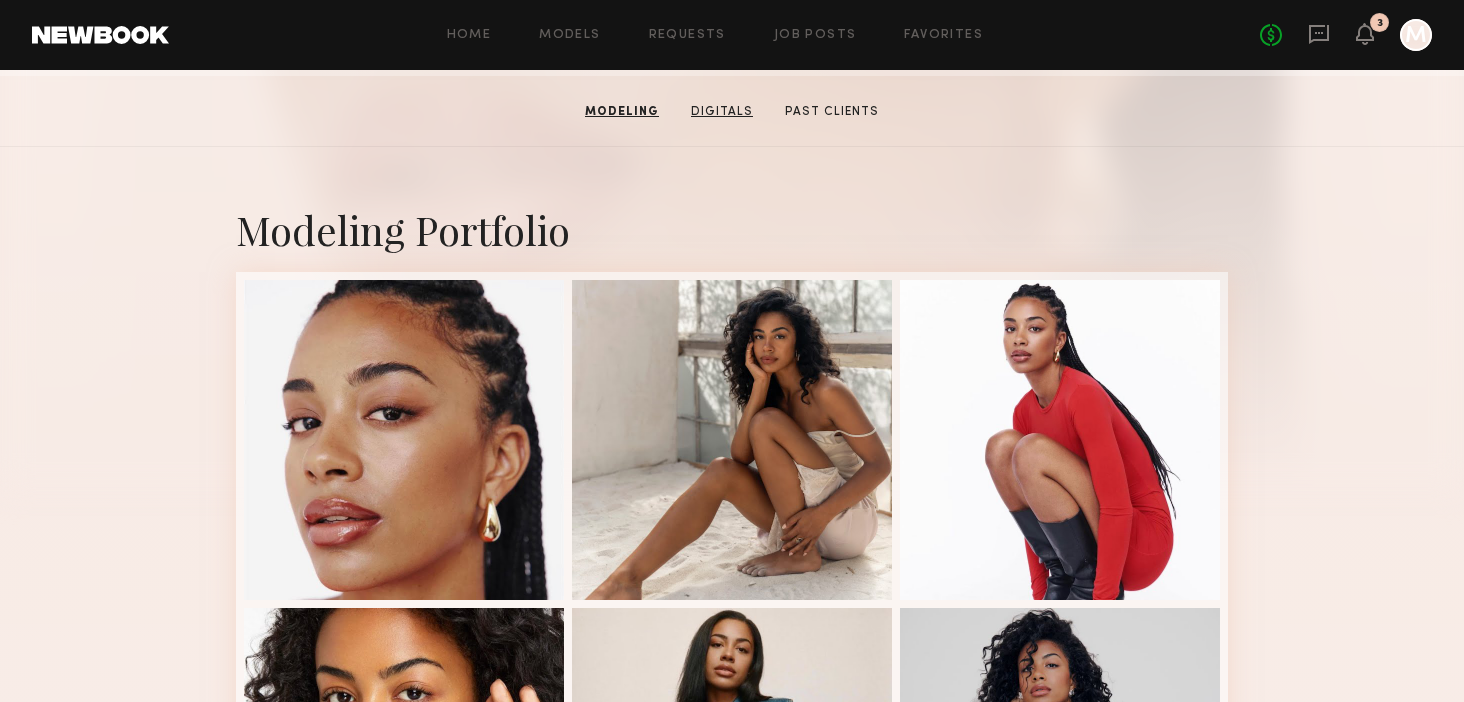click on "Digitals" 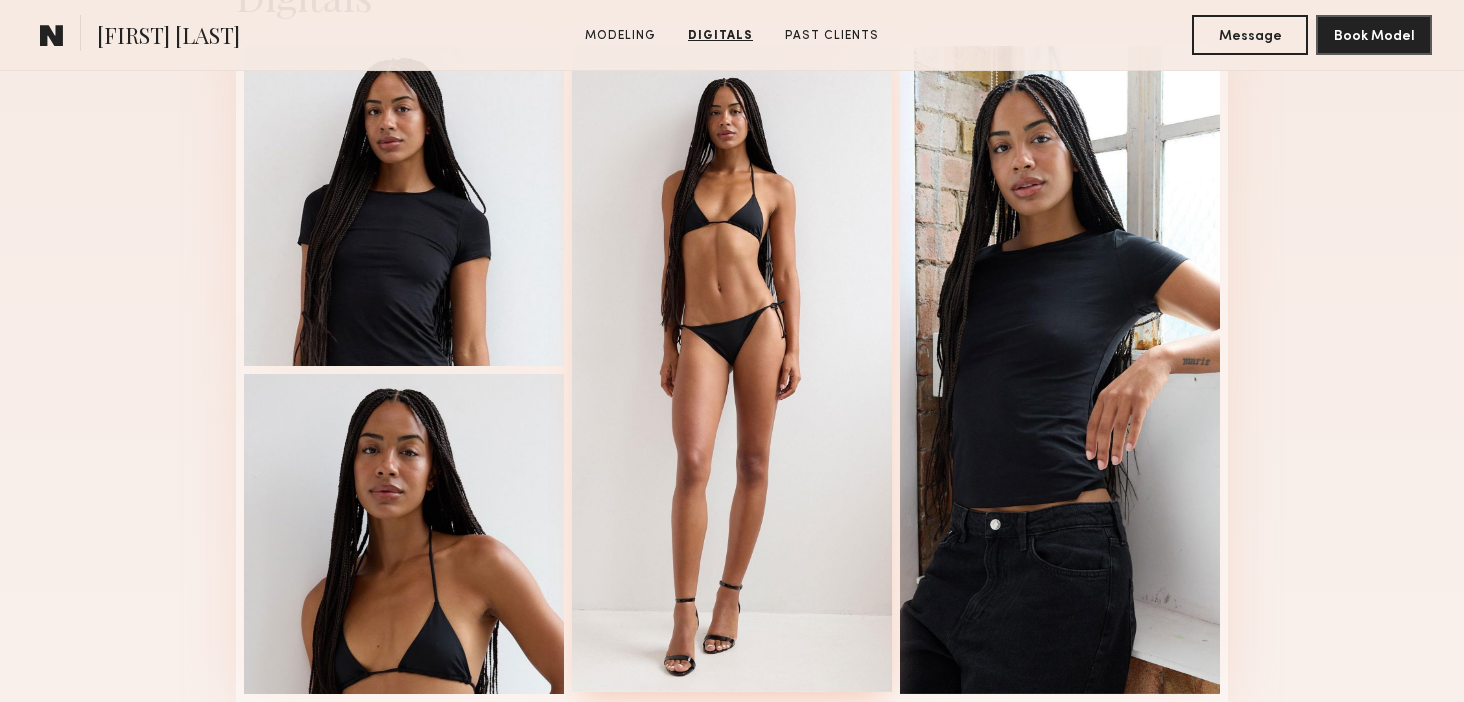 scroll, scrollTop: 2111, scrollLeft: 0, axis: vertical 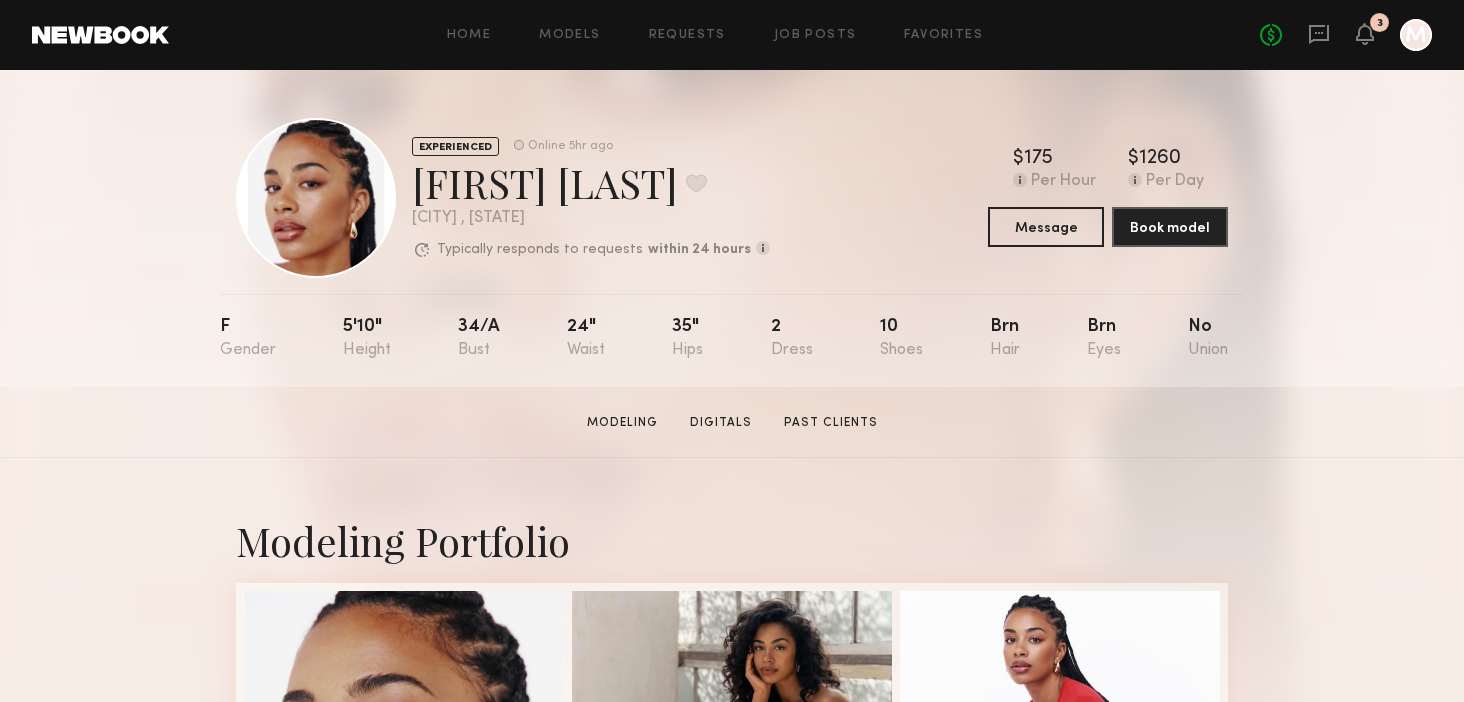 click on "Modeling Portfolio" at bounding box center (732, 540) 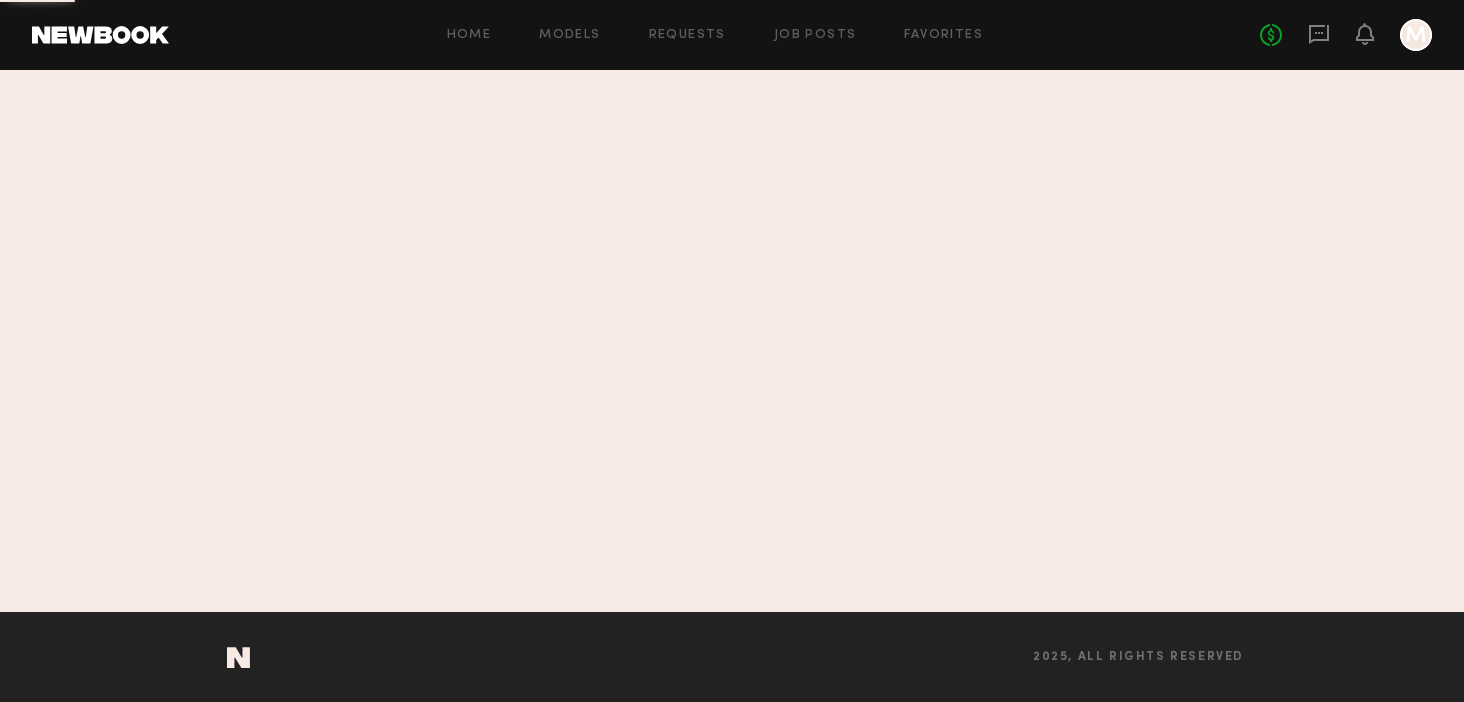 scroll, scrollTop: 0, scrollLeft: 0, axis: both 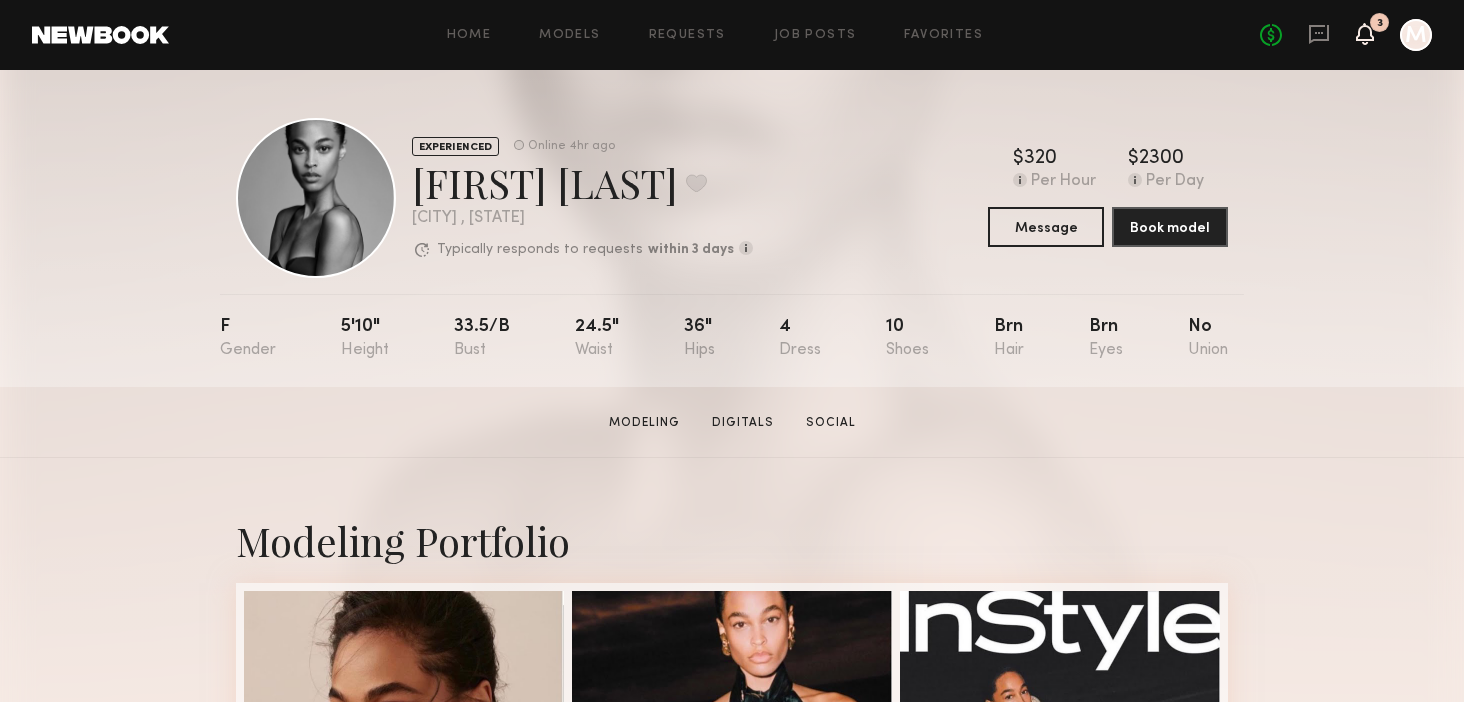 click 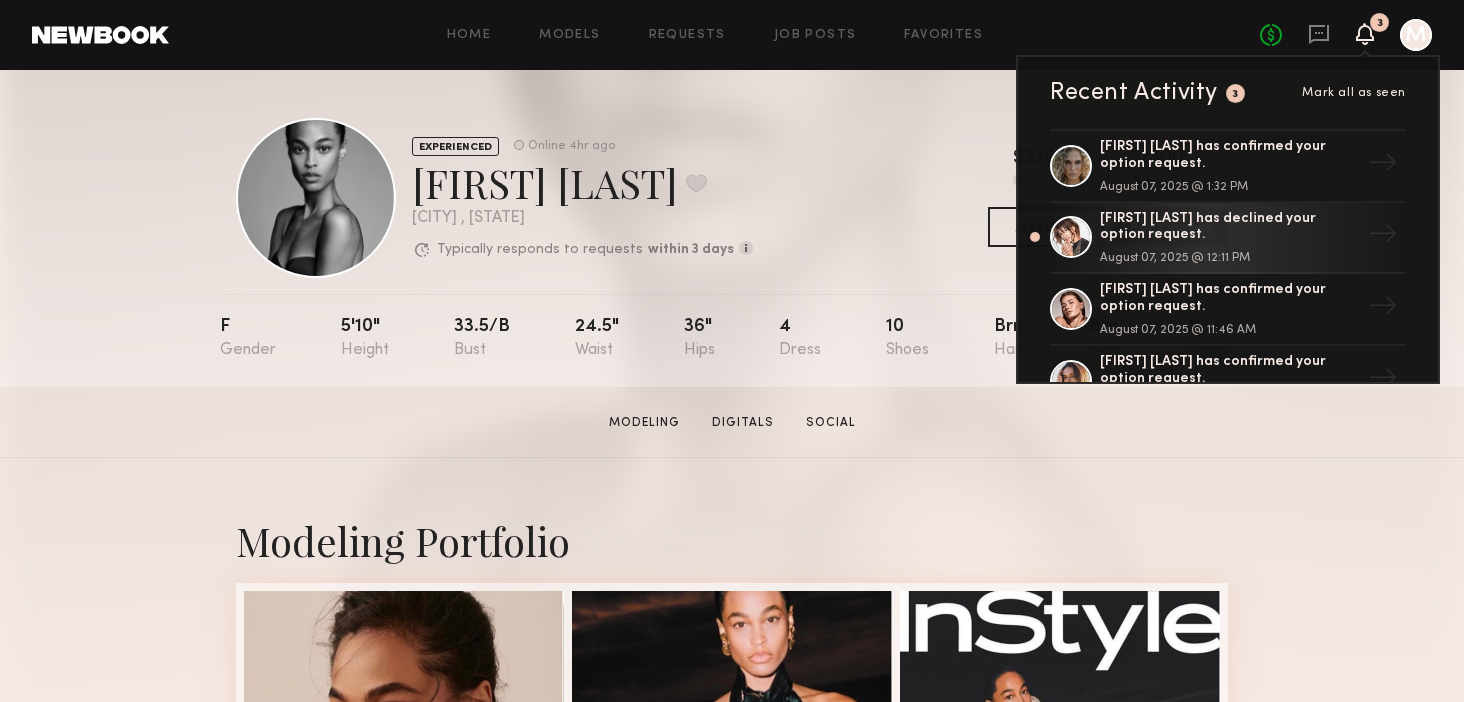 click on "Mark all as seen" 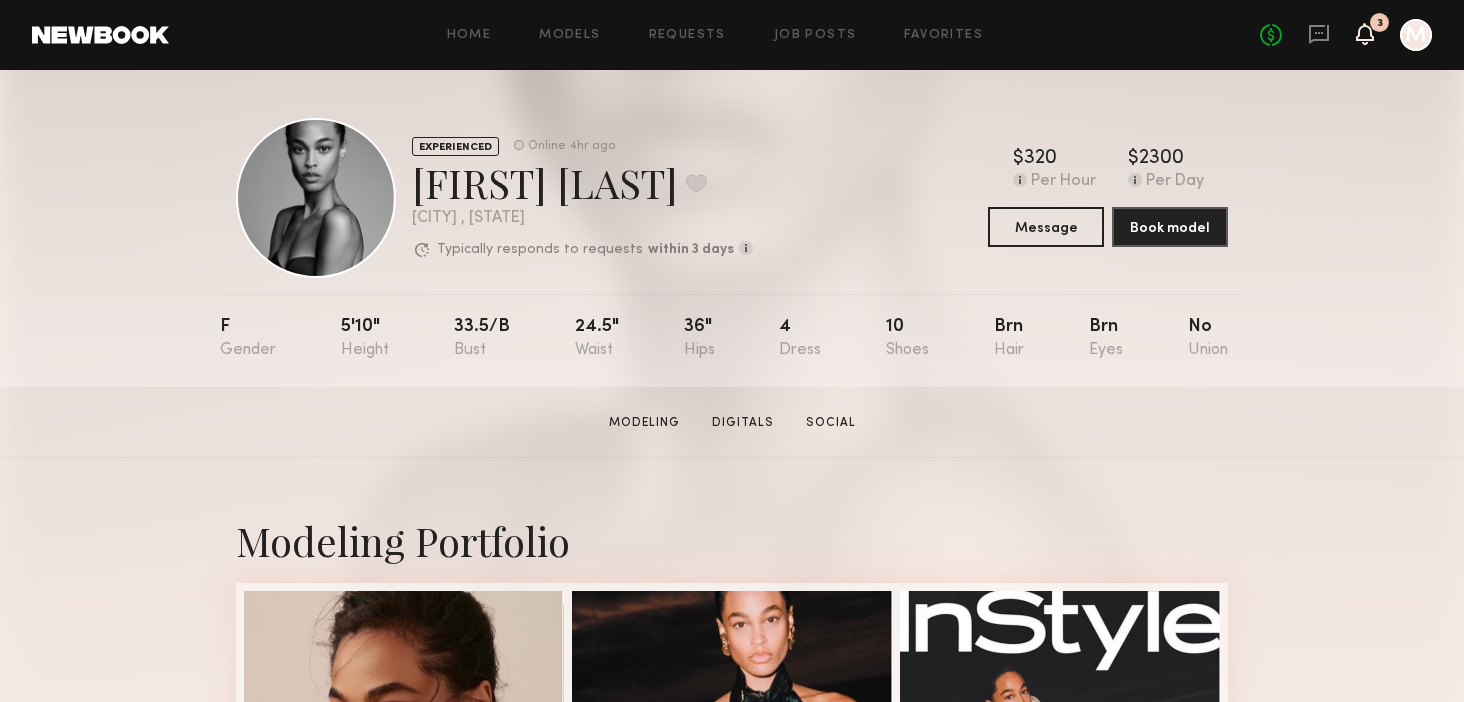 click 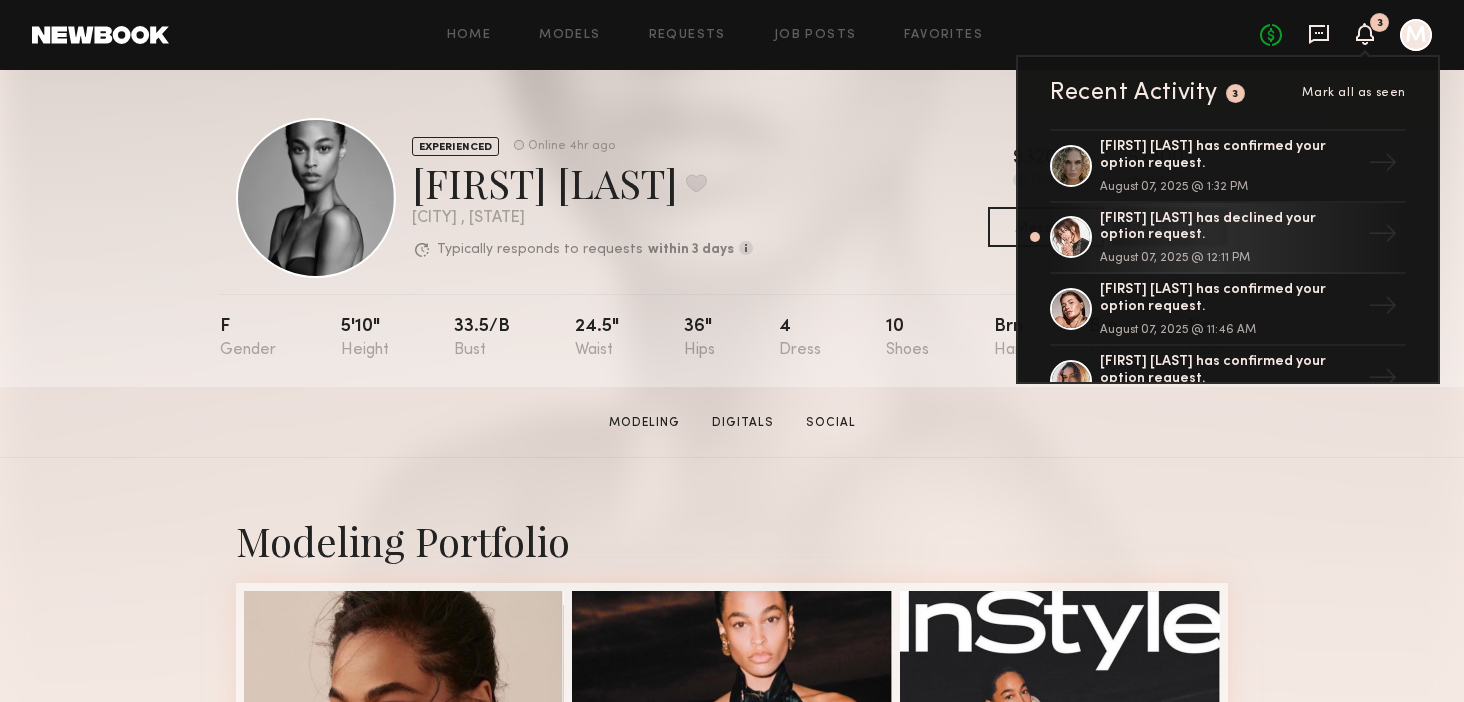 click 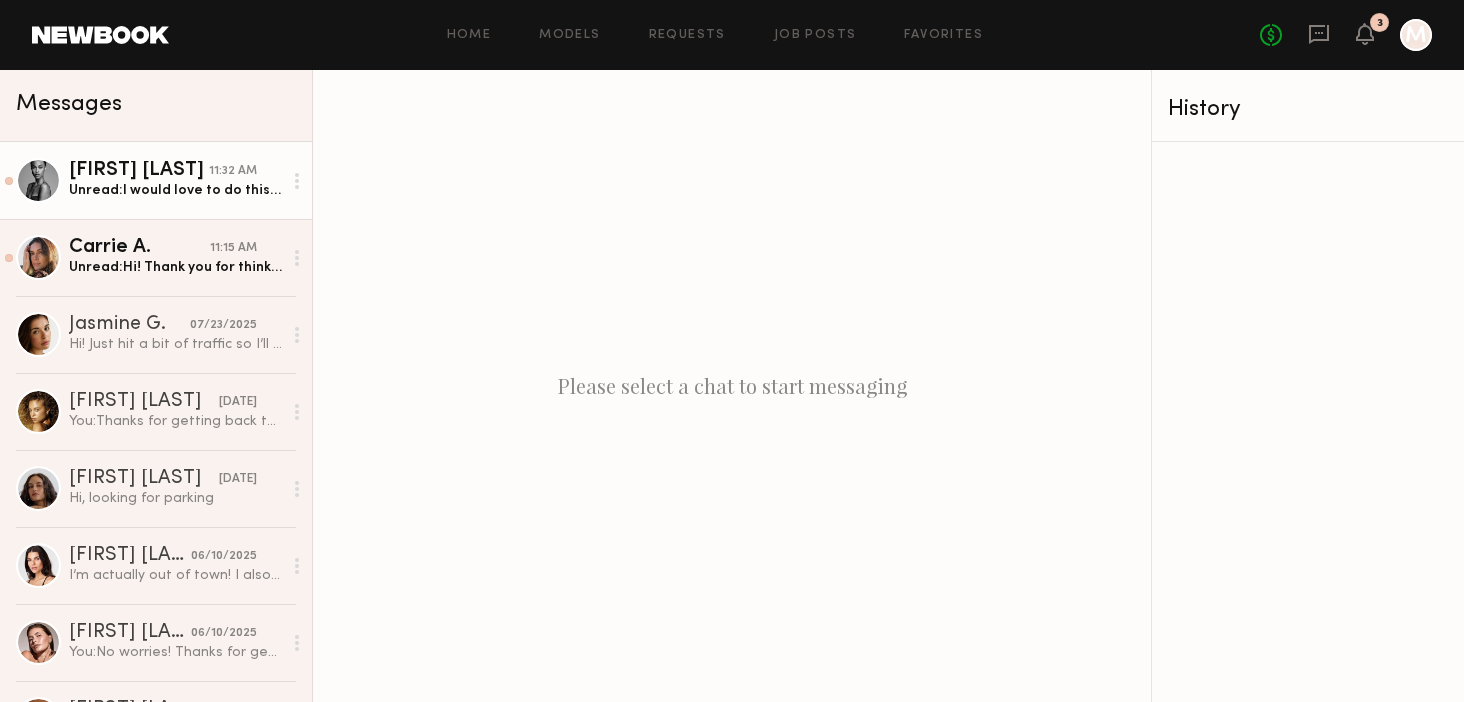 click on "Unread:  I would love to do this shoot tho if there is any flexibility with the date" 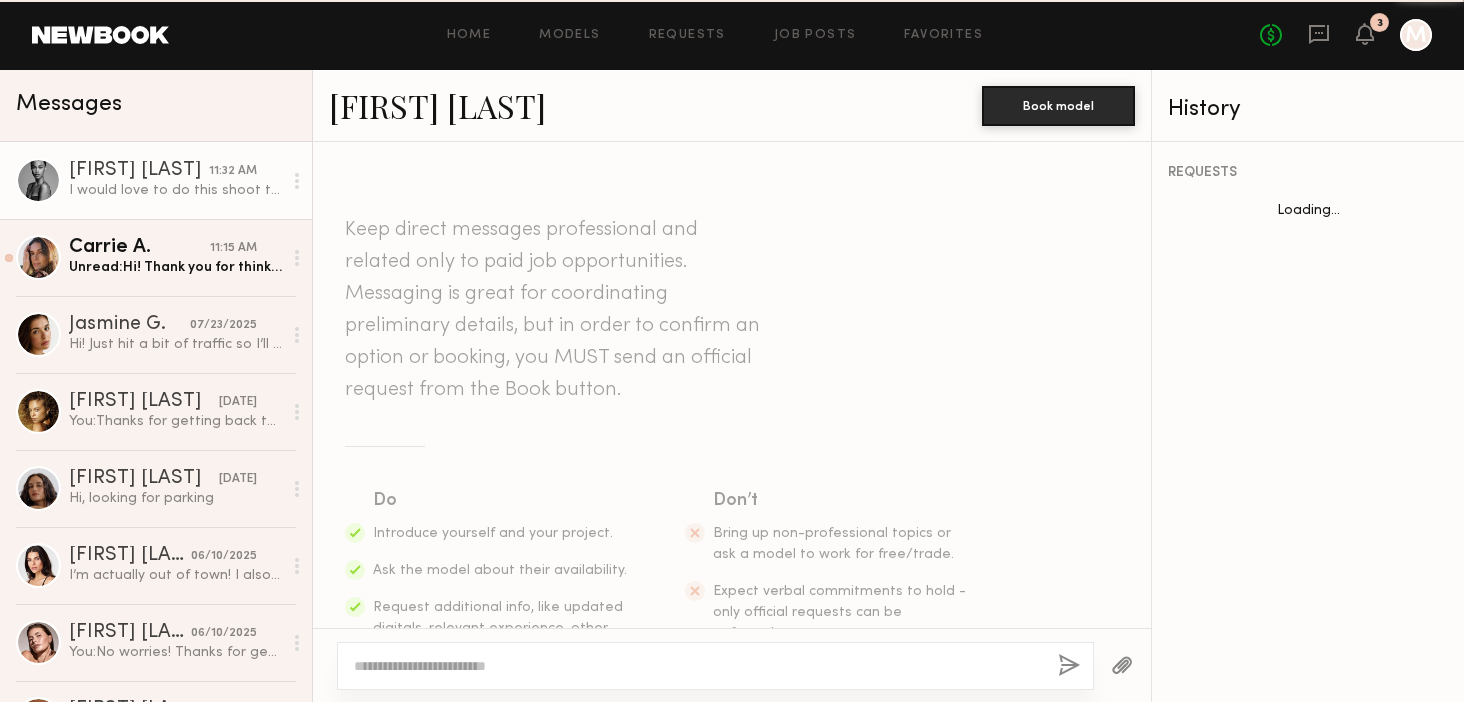 scroll, scrollTop: 434, scrollLeft: 0, axis: vertical 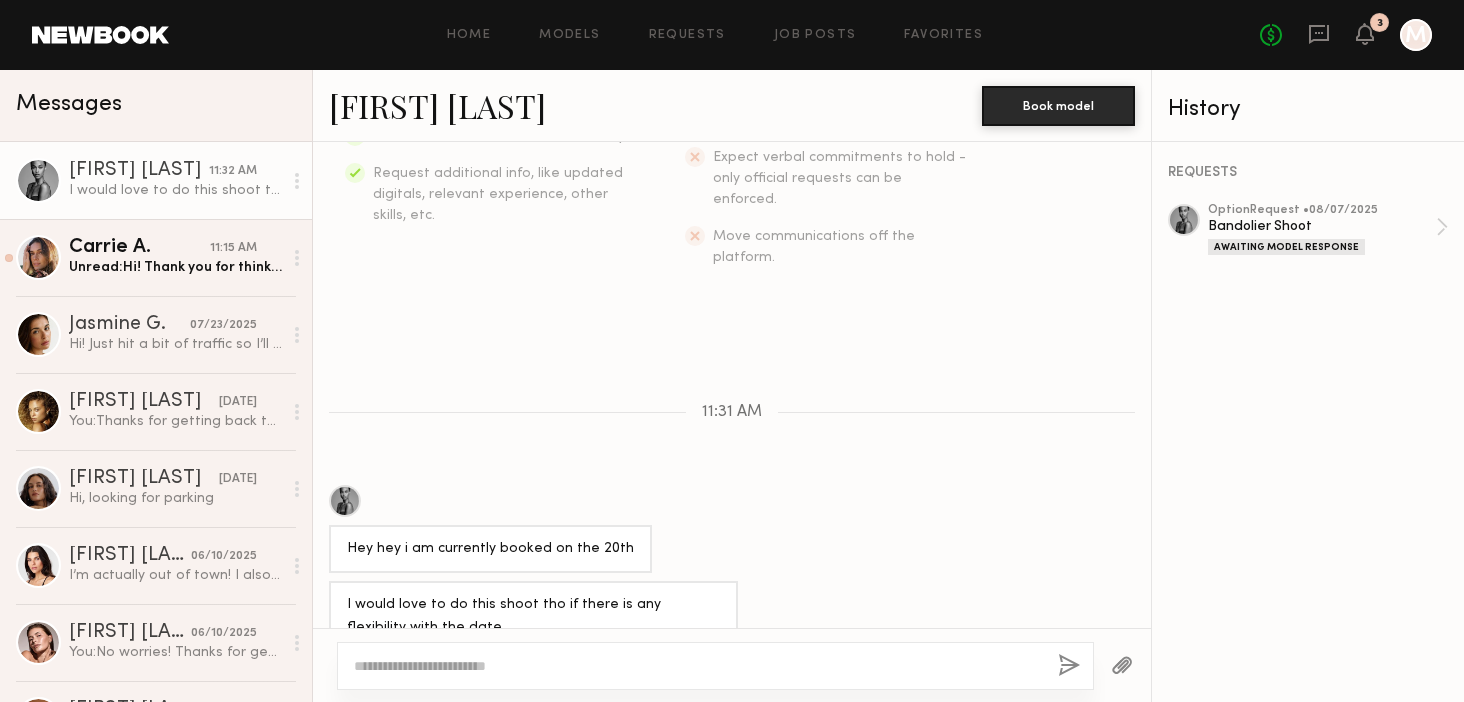 click 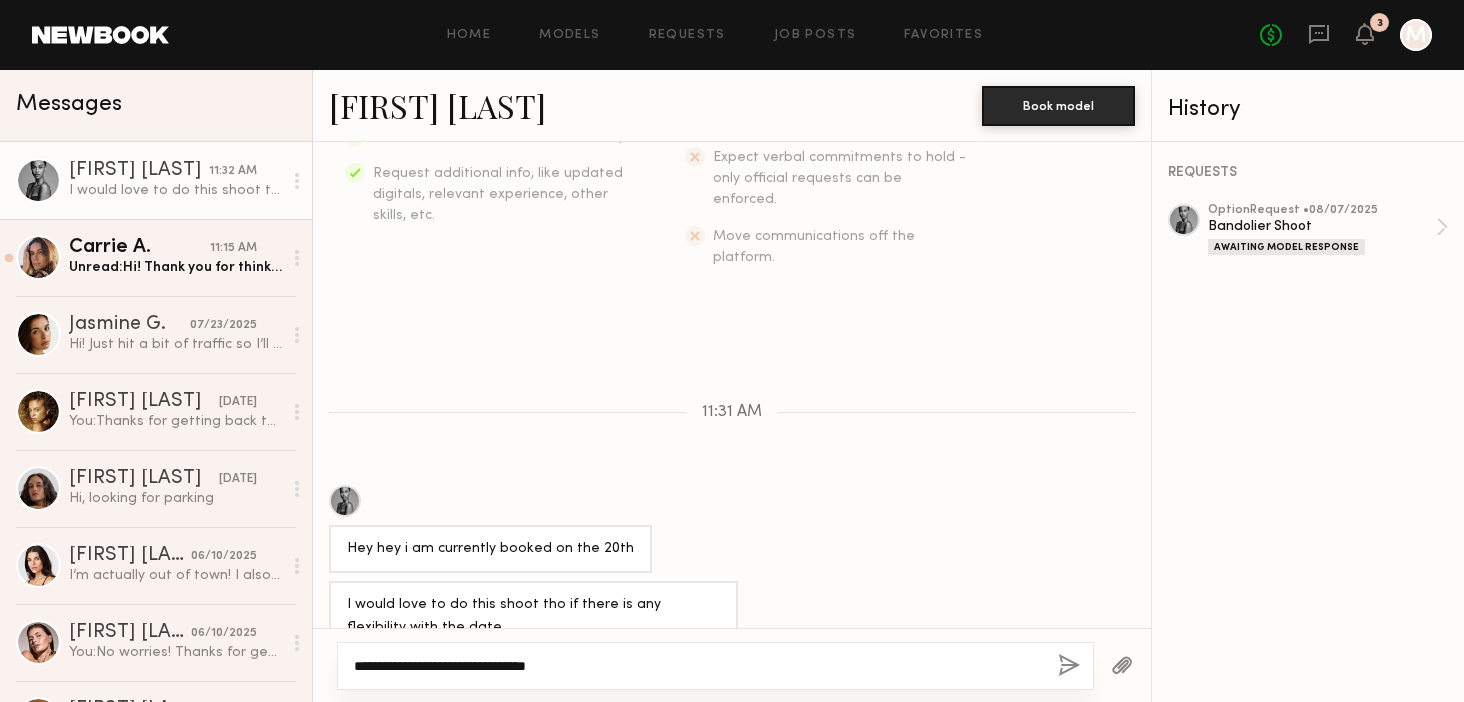 click on "**********" 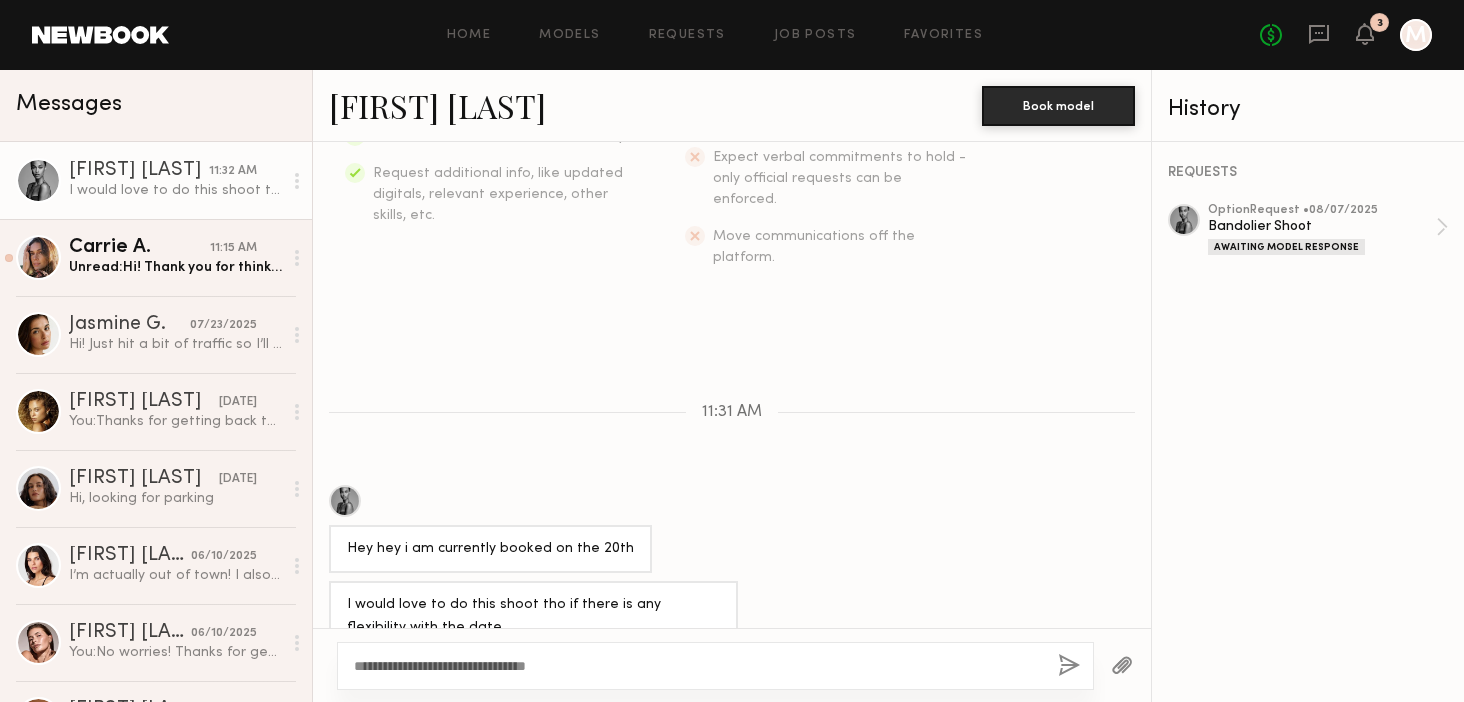 click 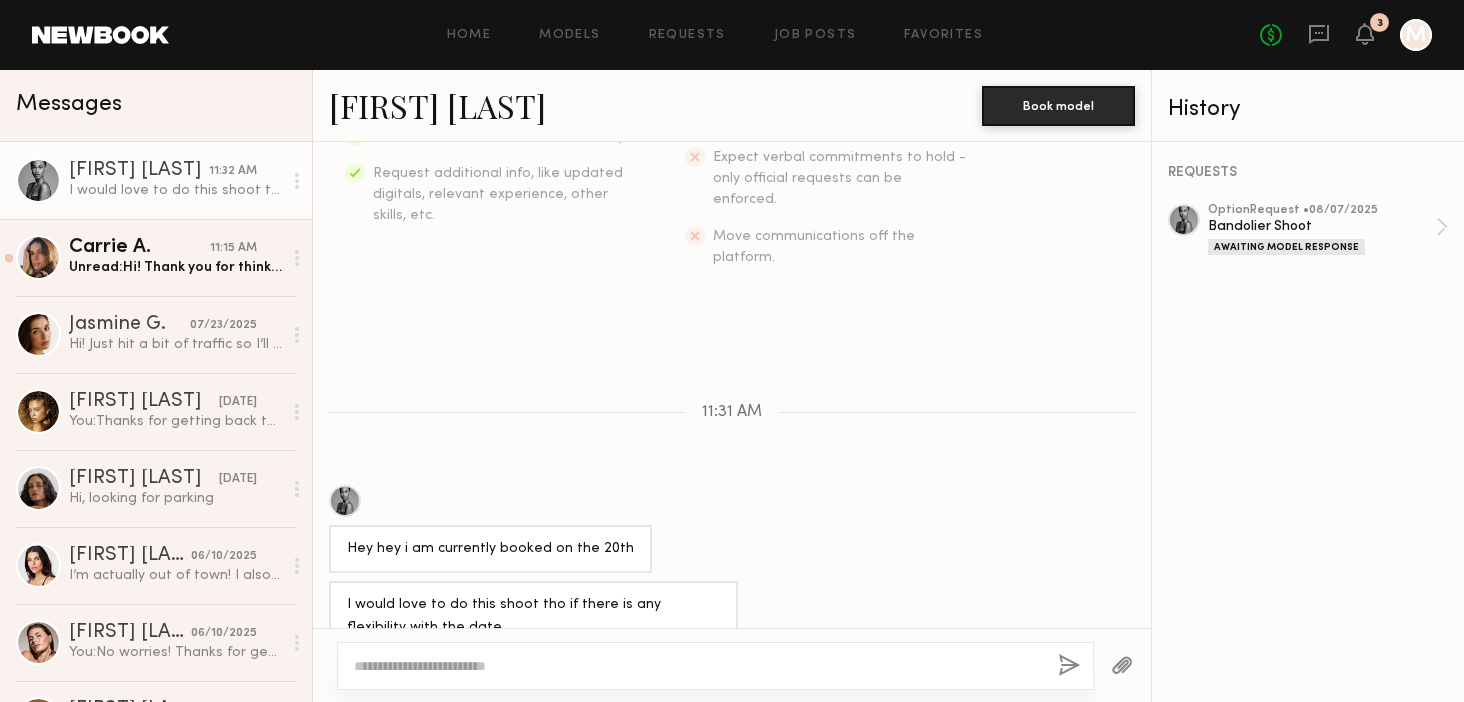 scroll, scrollTop: 642, scrollLeft: 0, axis: vertical 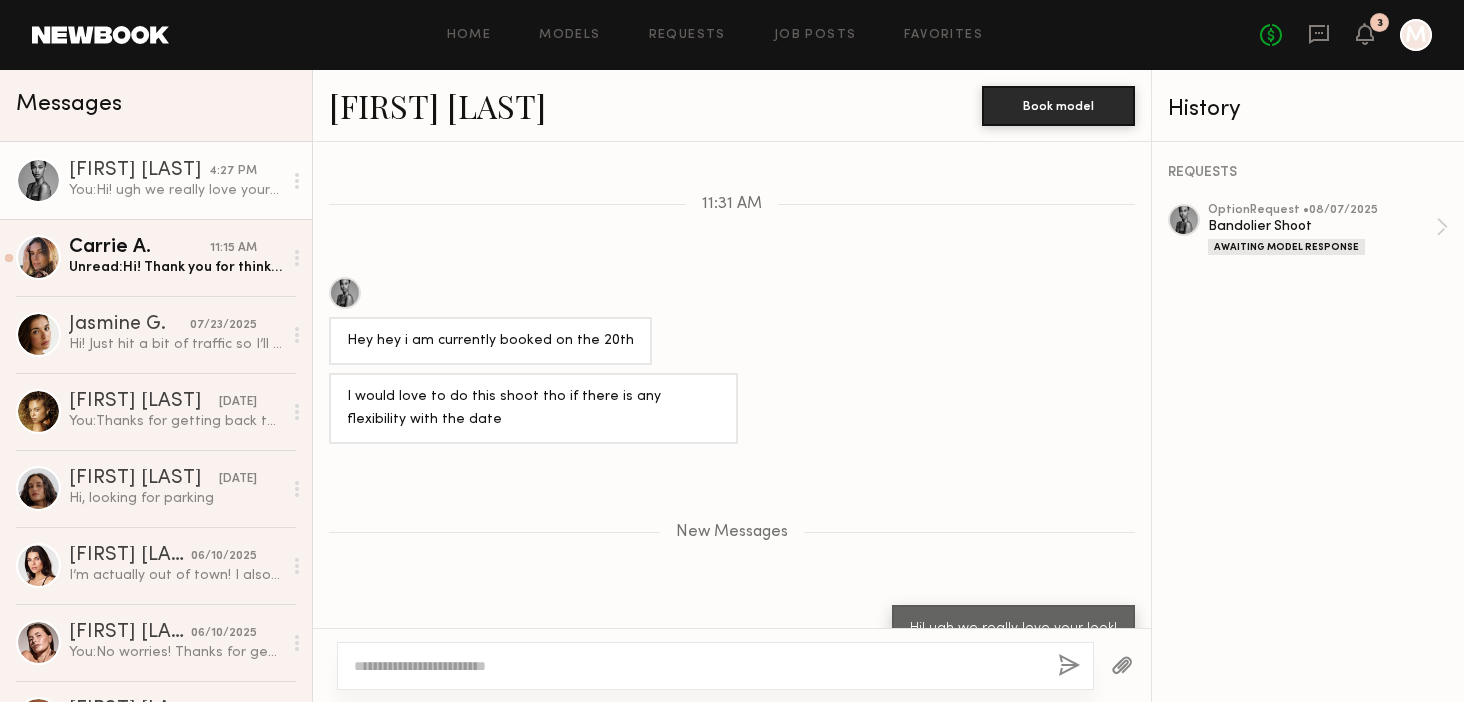 type 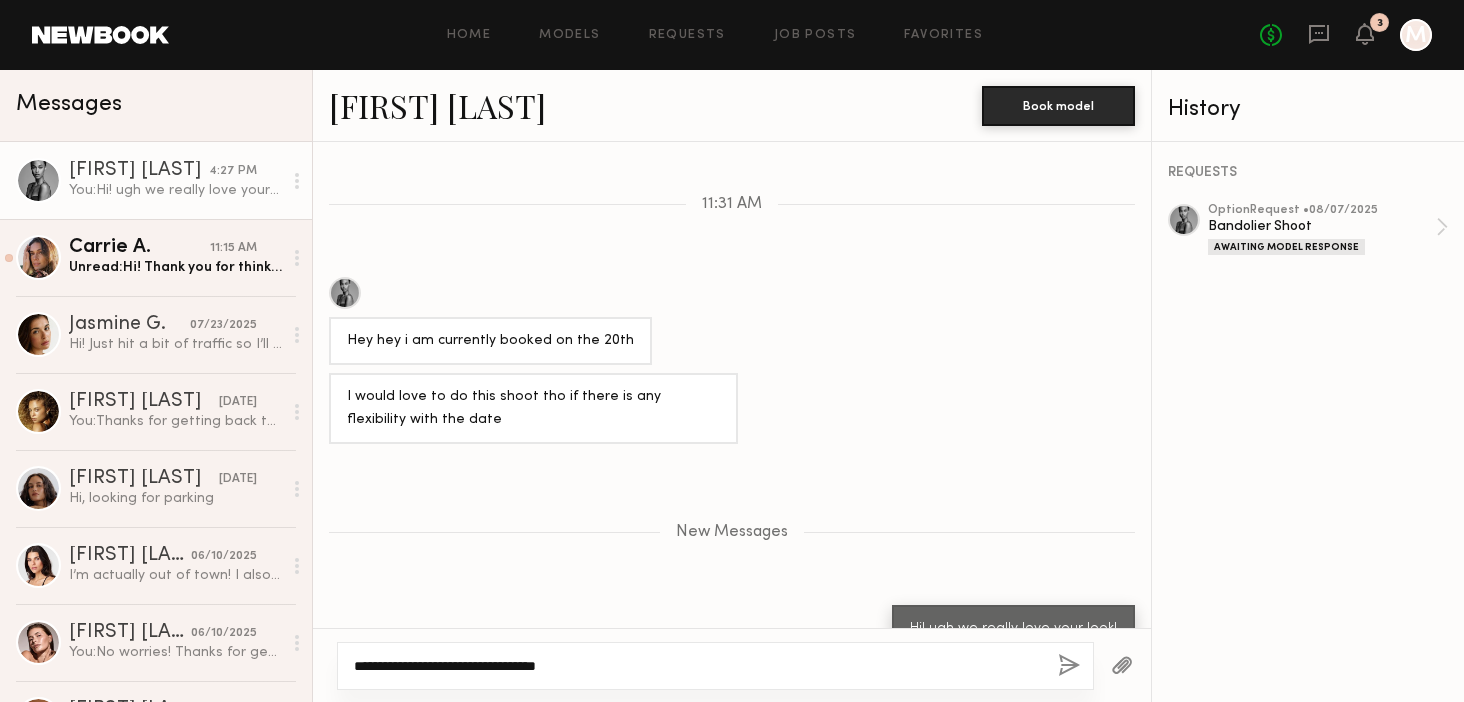 type on "**********" 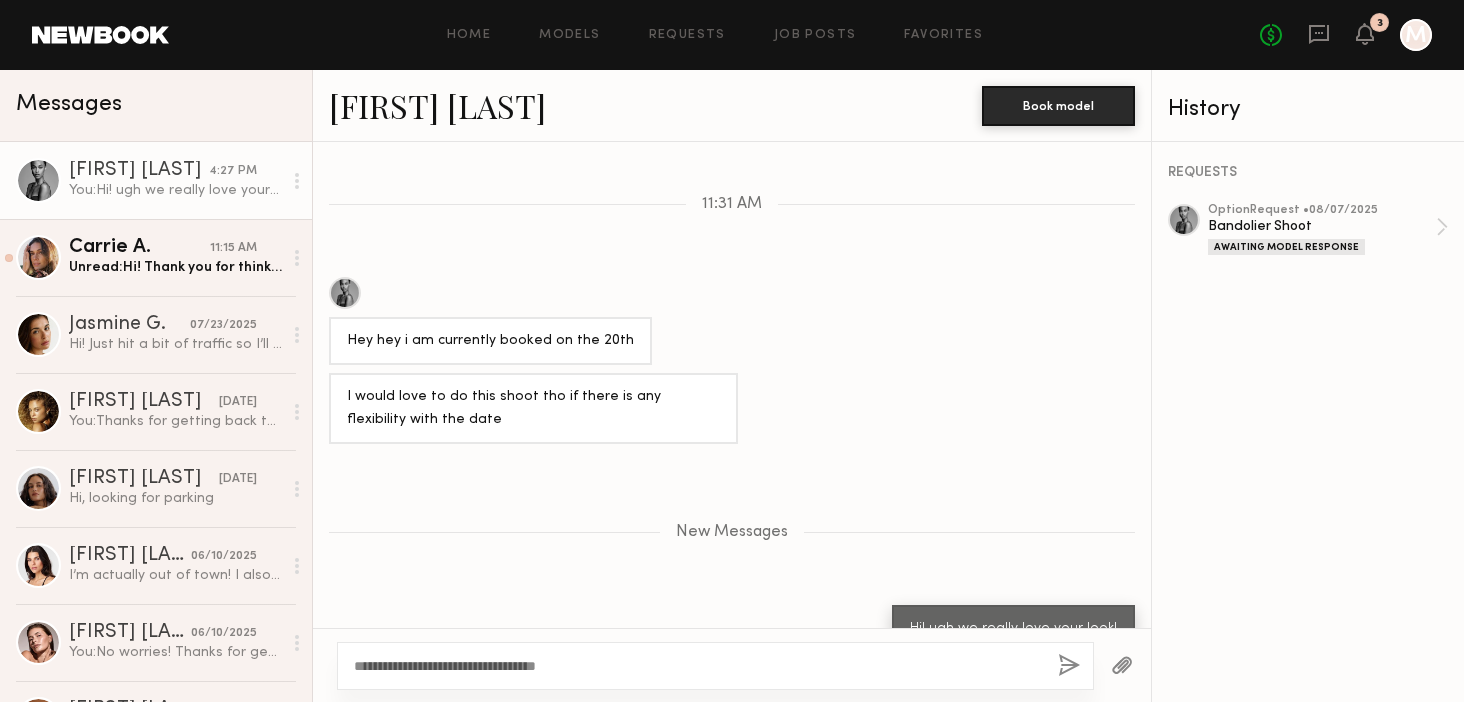 click 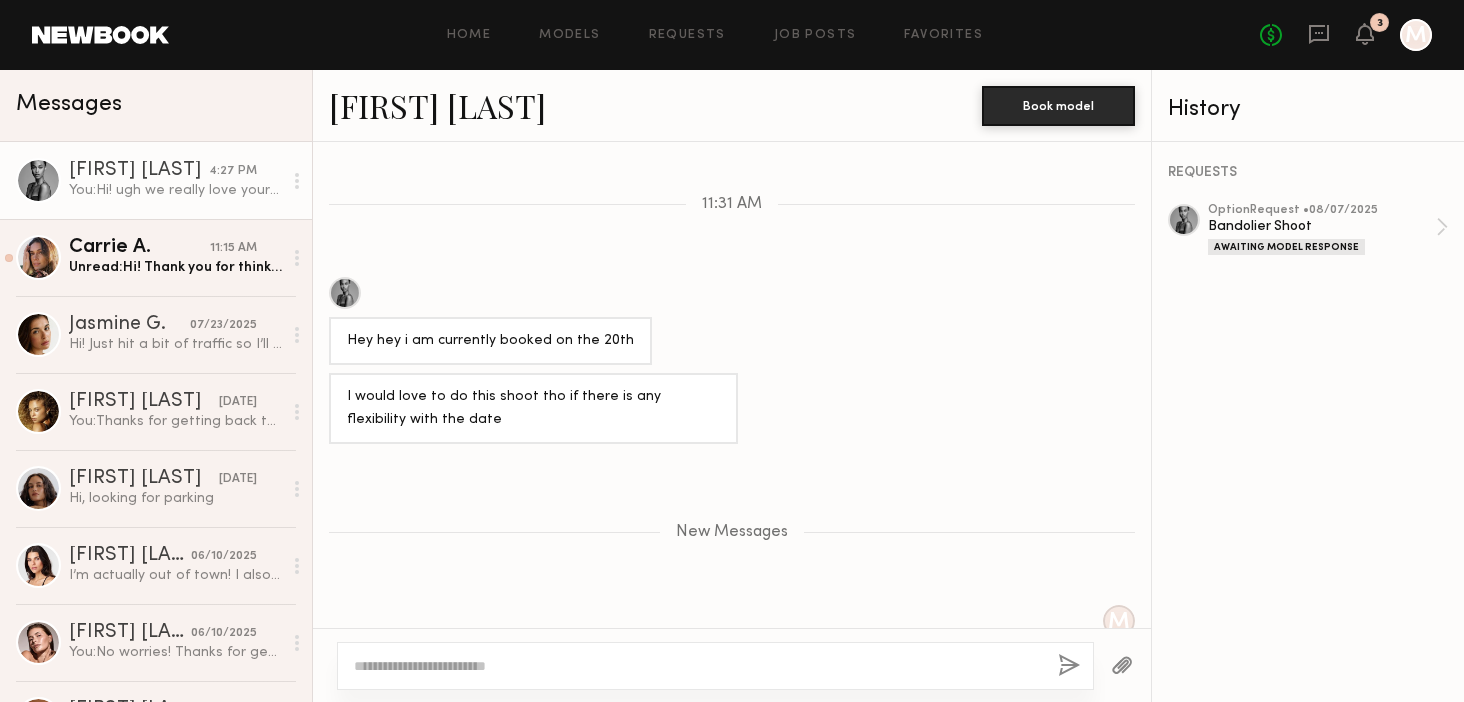 scroll, scrollTop: 738, scrollLeft: 0, axis: vertical 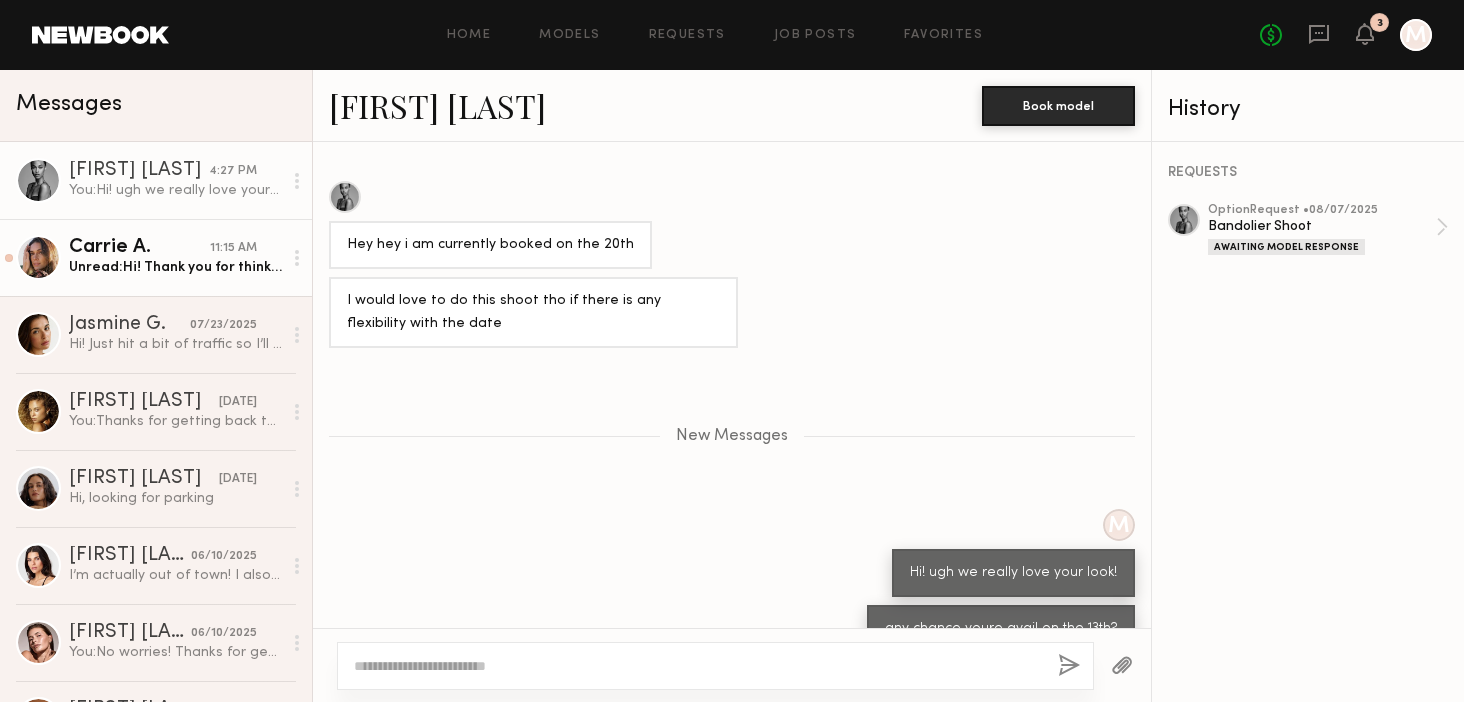 click on "Unread:  Hi! Thank you for thinking of me, is there any budge in this rate are all?" 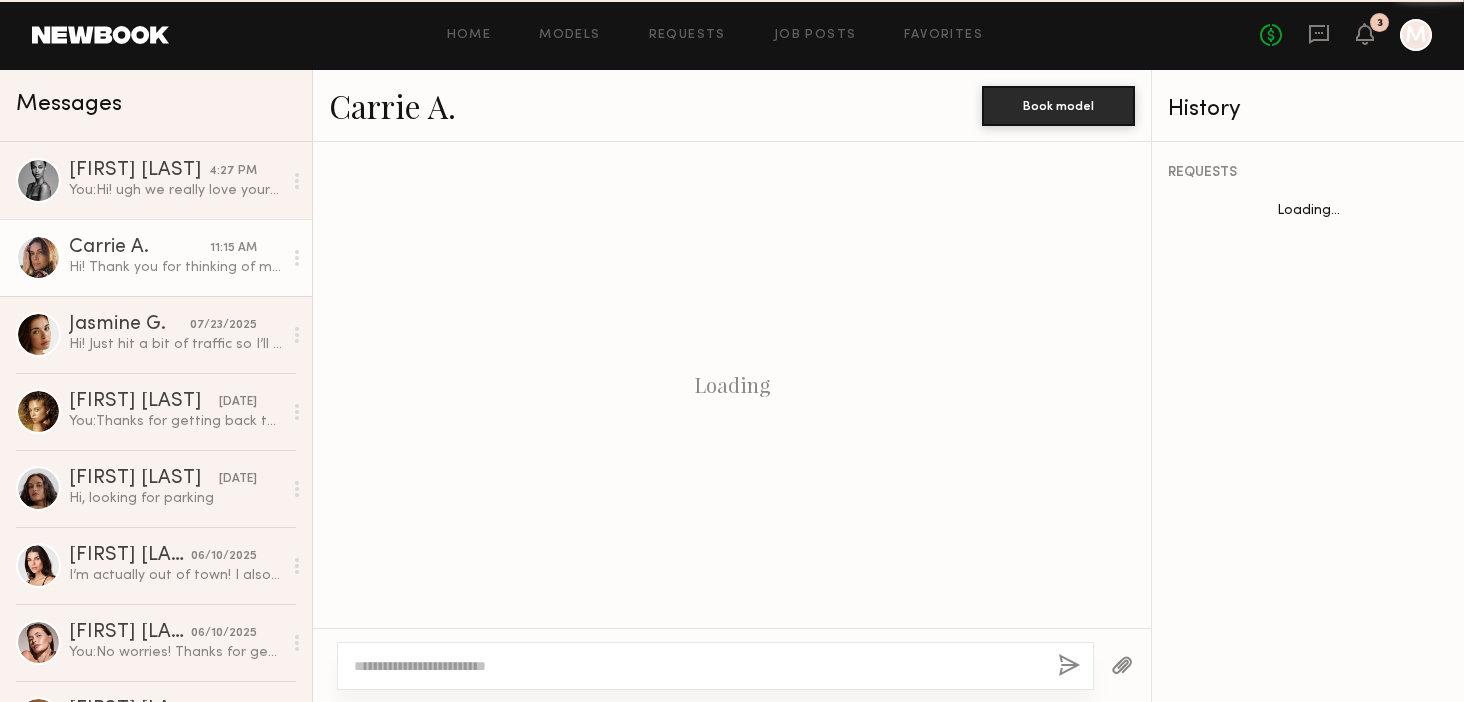 scroll, scrollTop: 378, scrollLeft: 0, axis: vertical 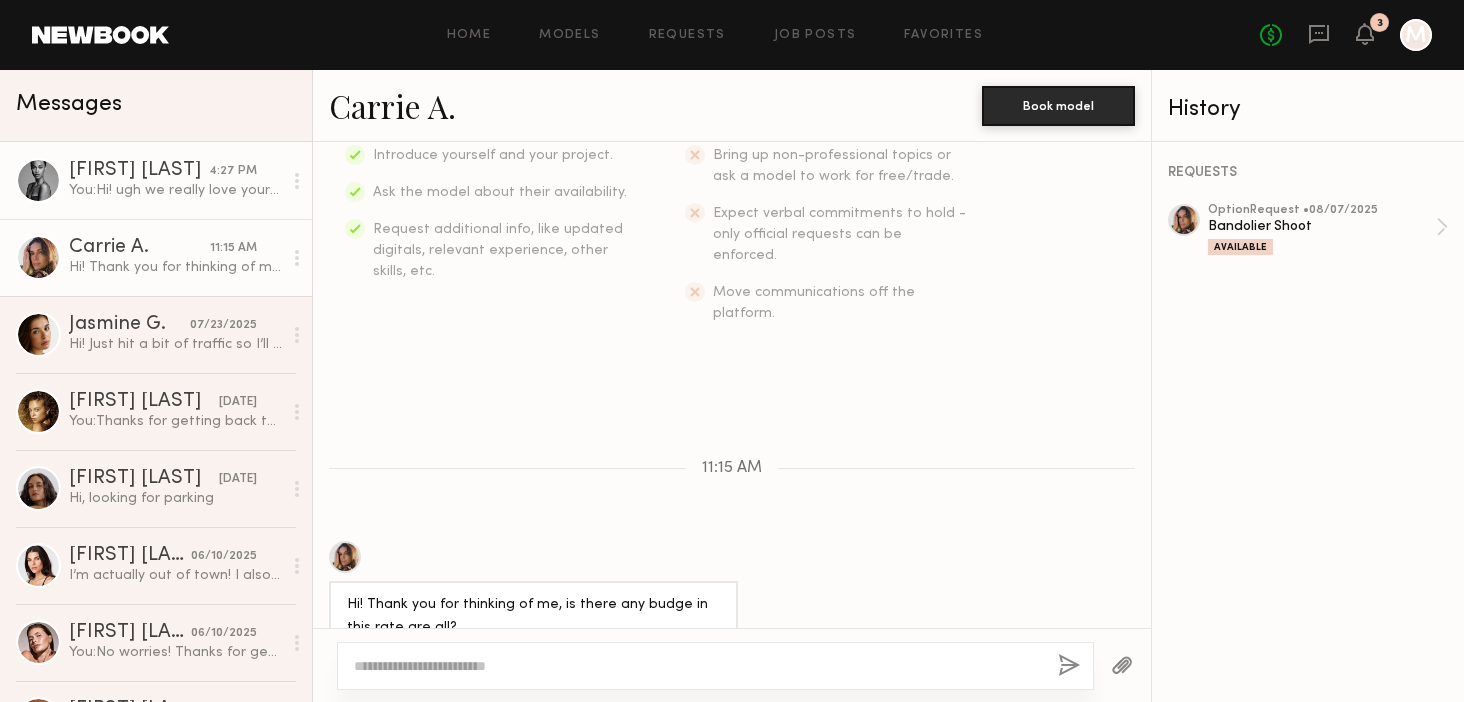 click on "You:  Hi! ugh we really love your look!" 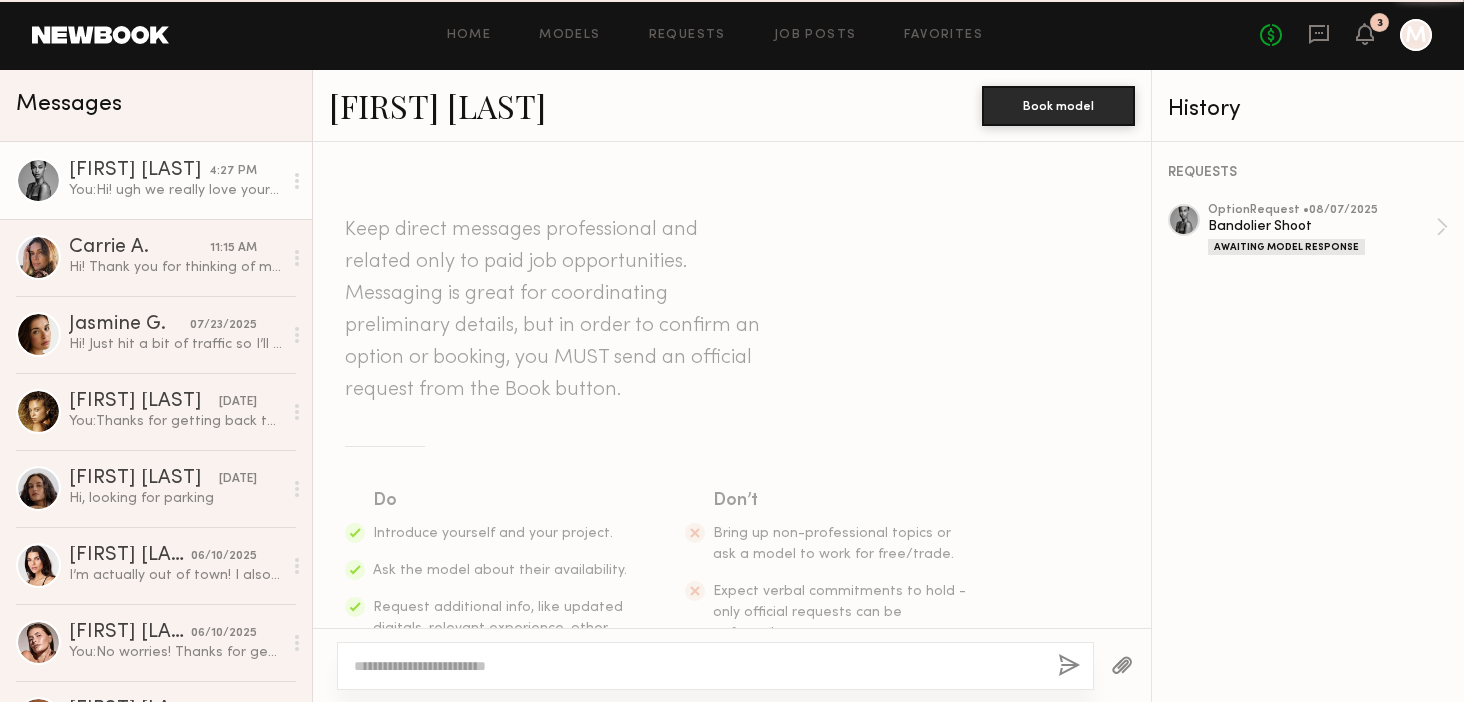 scroll, scrollTop: 586, scrollLeft: 0, axis: vertical 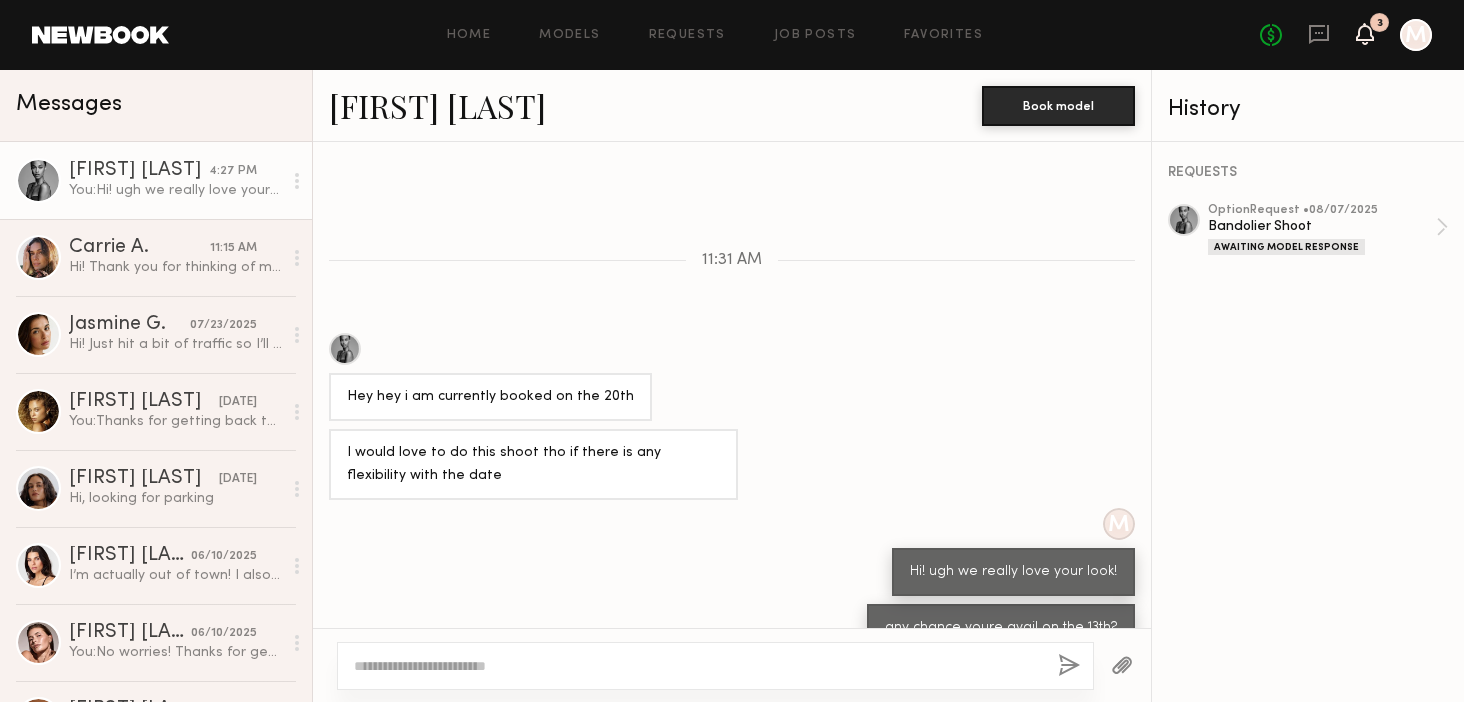 click 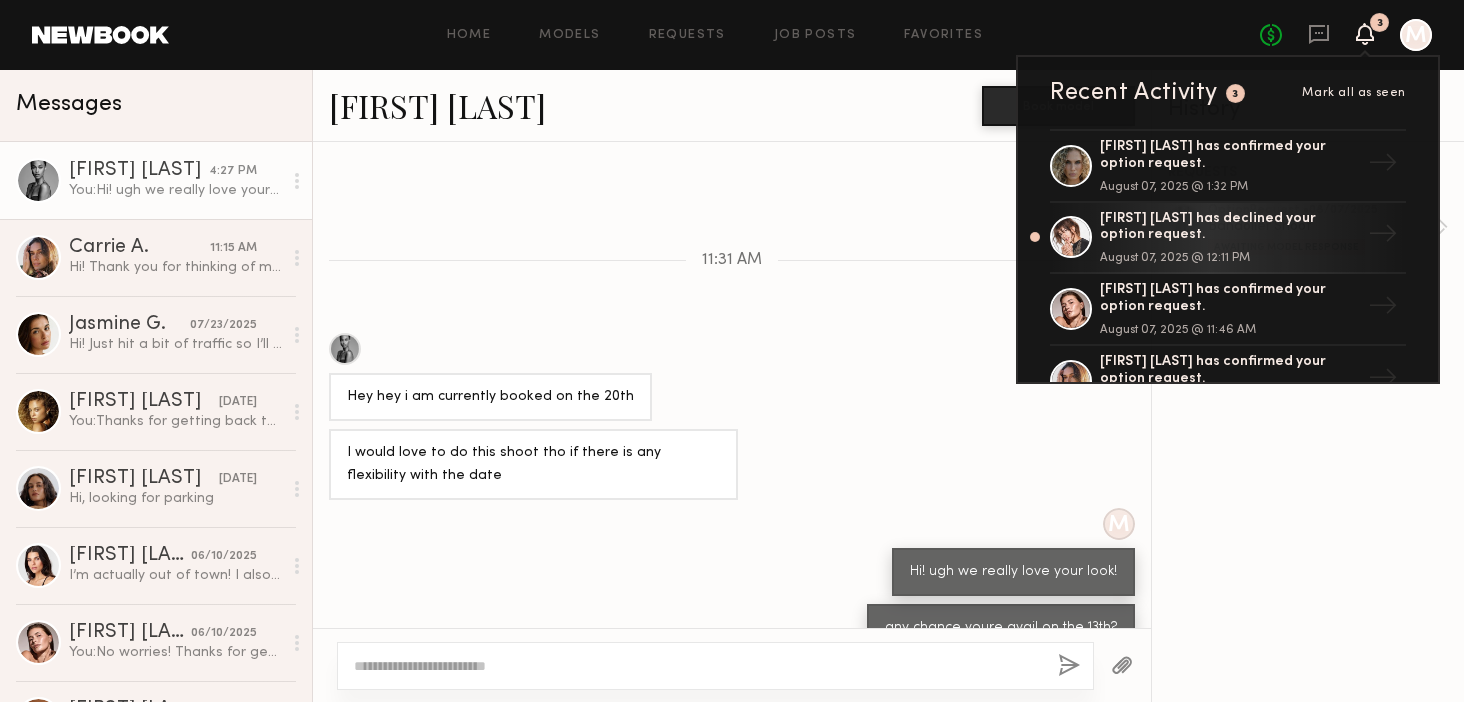 click 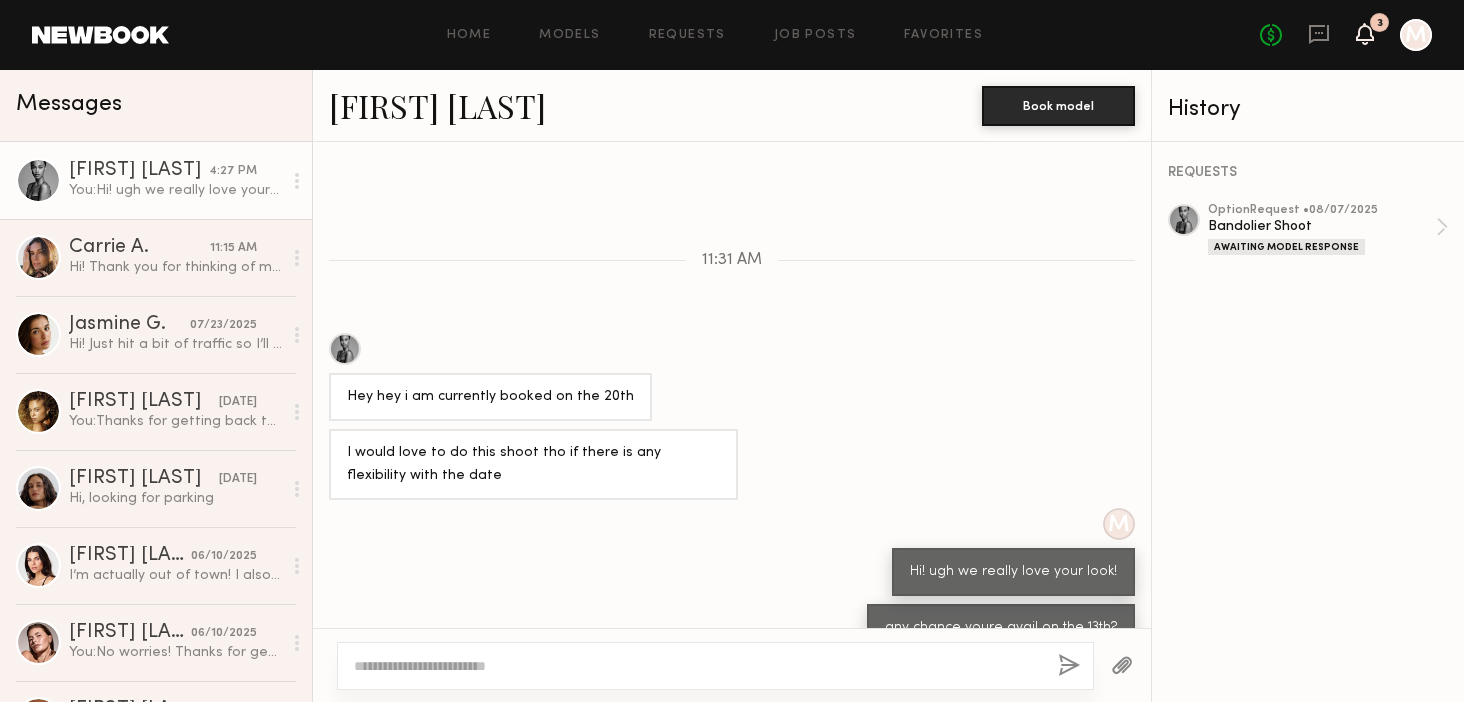 click 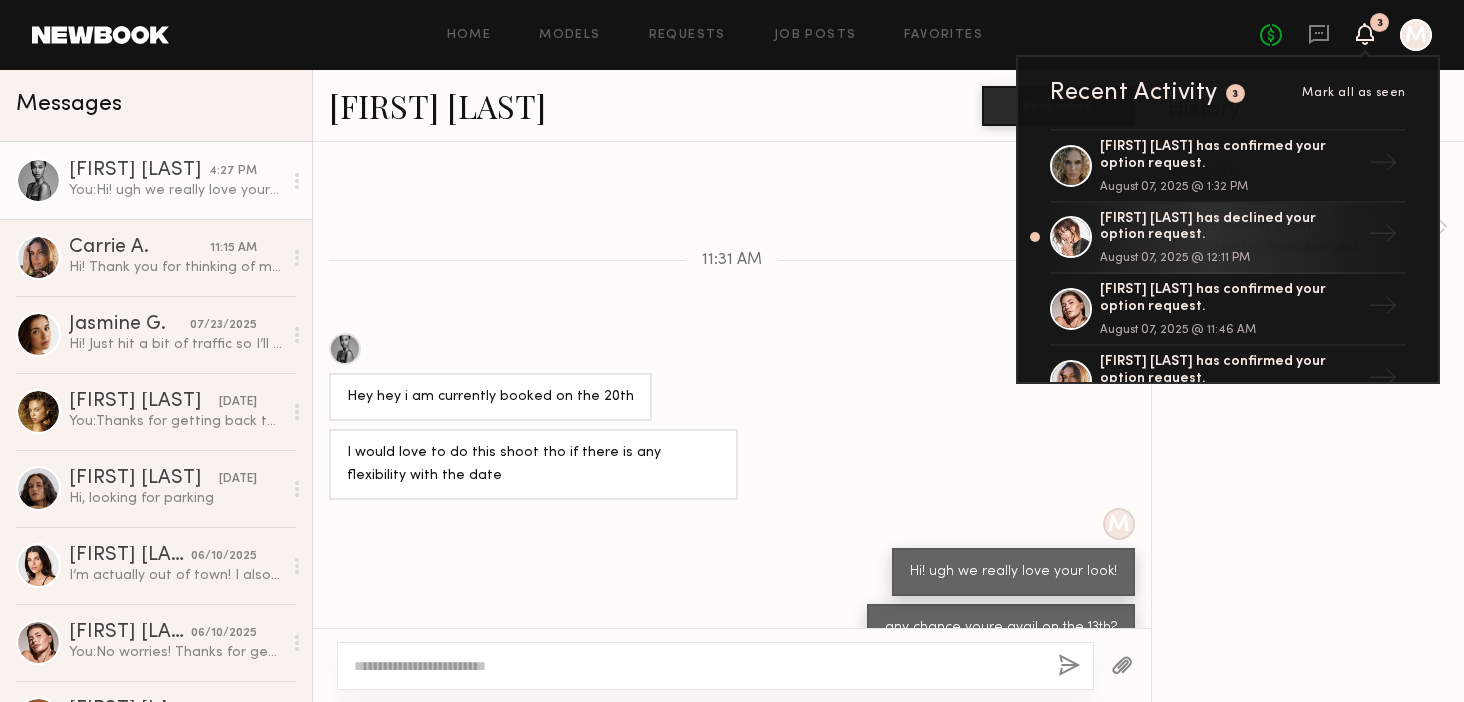 click on "3" 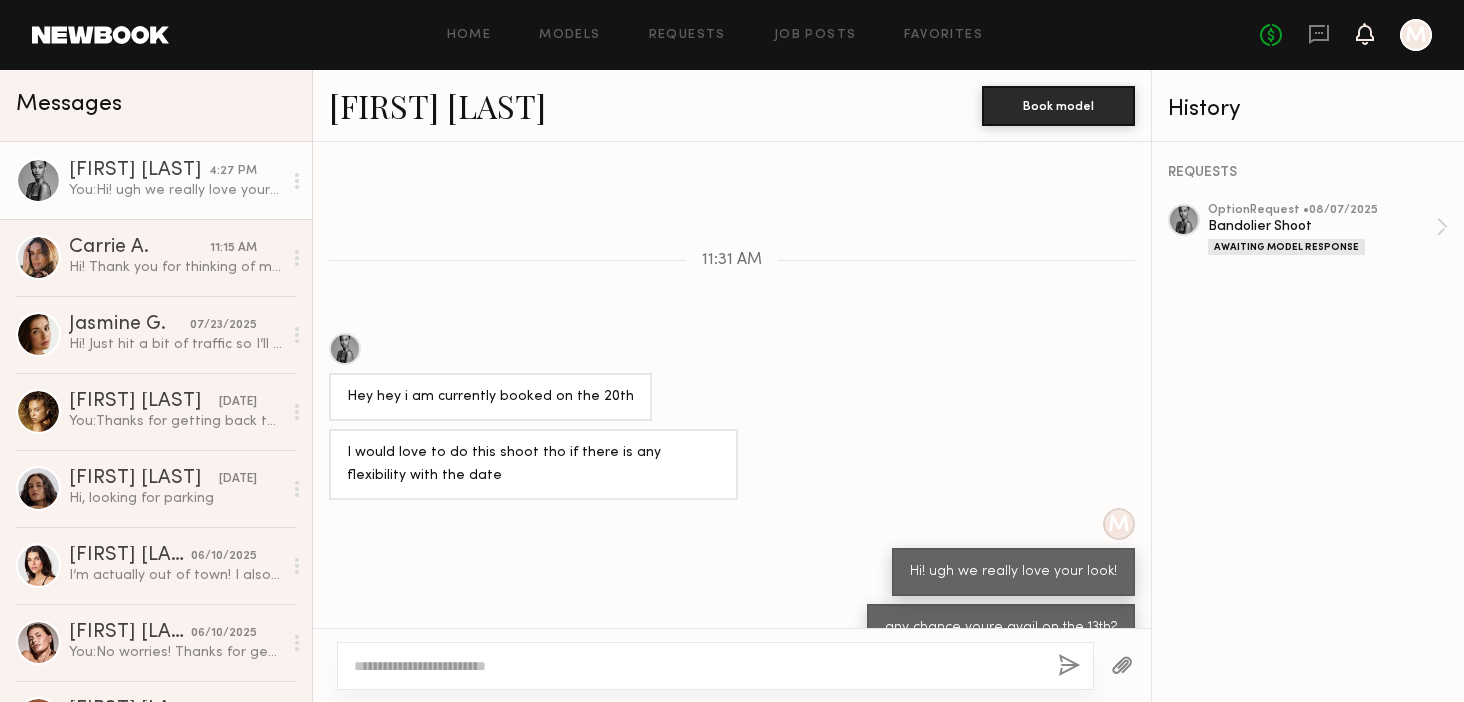 click 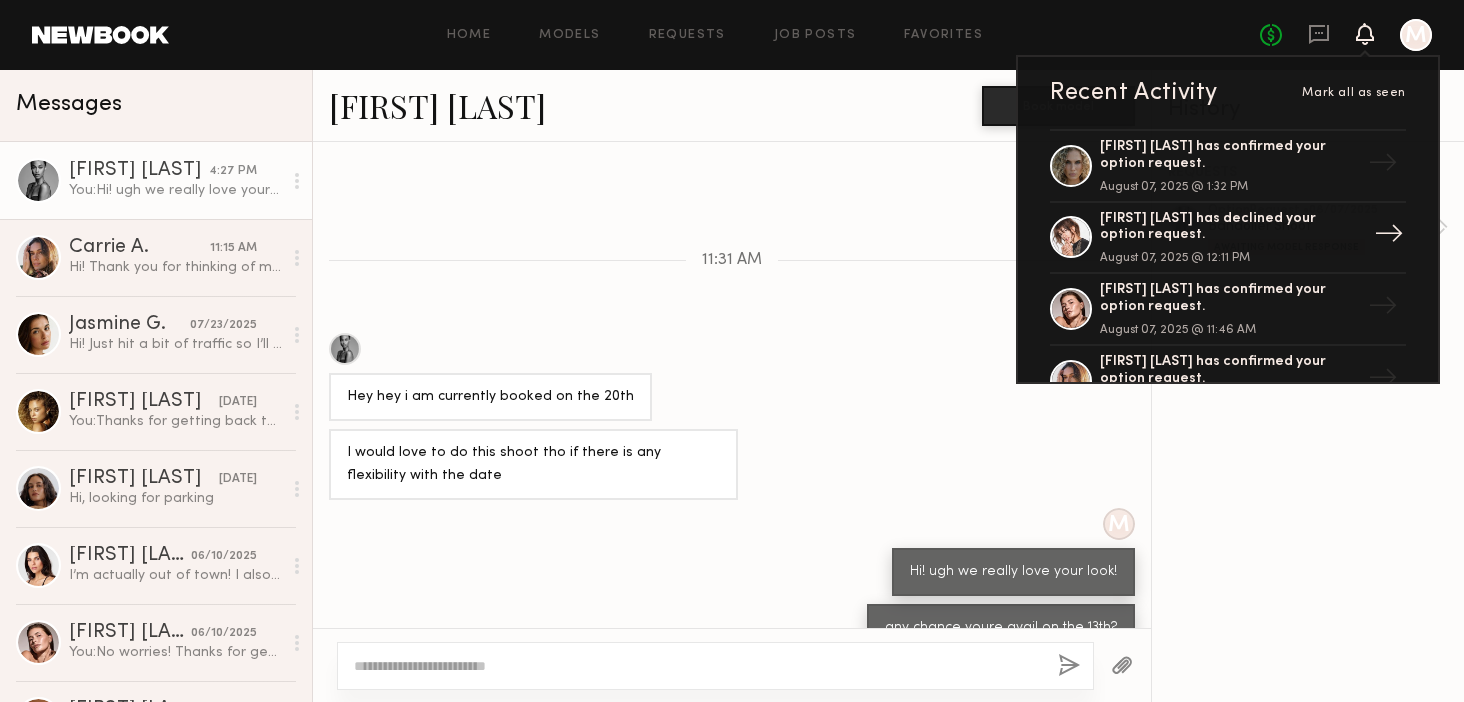click on "Kristen J. has declined your option request." 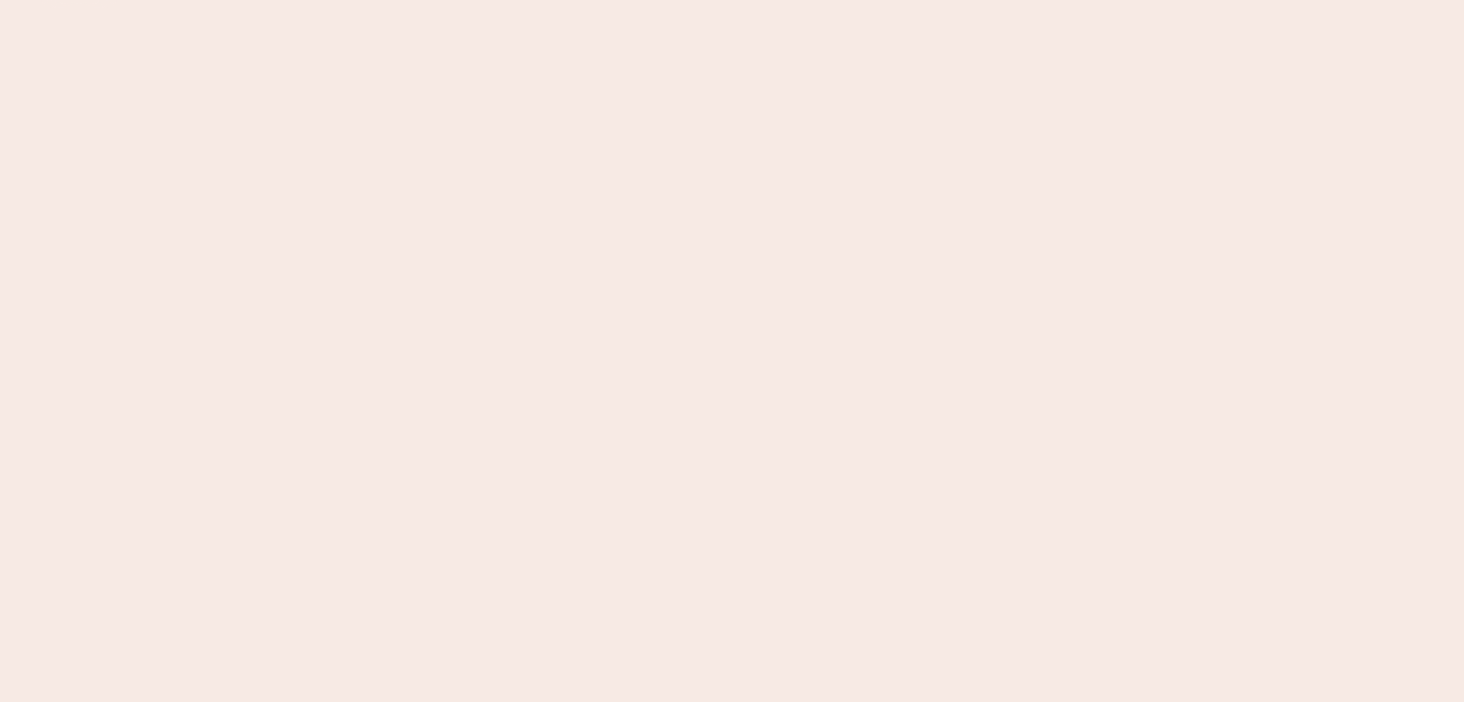 scroll, scrollTop: 0, scrollLeft: 0, axis: both 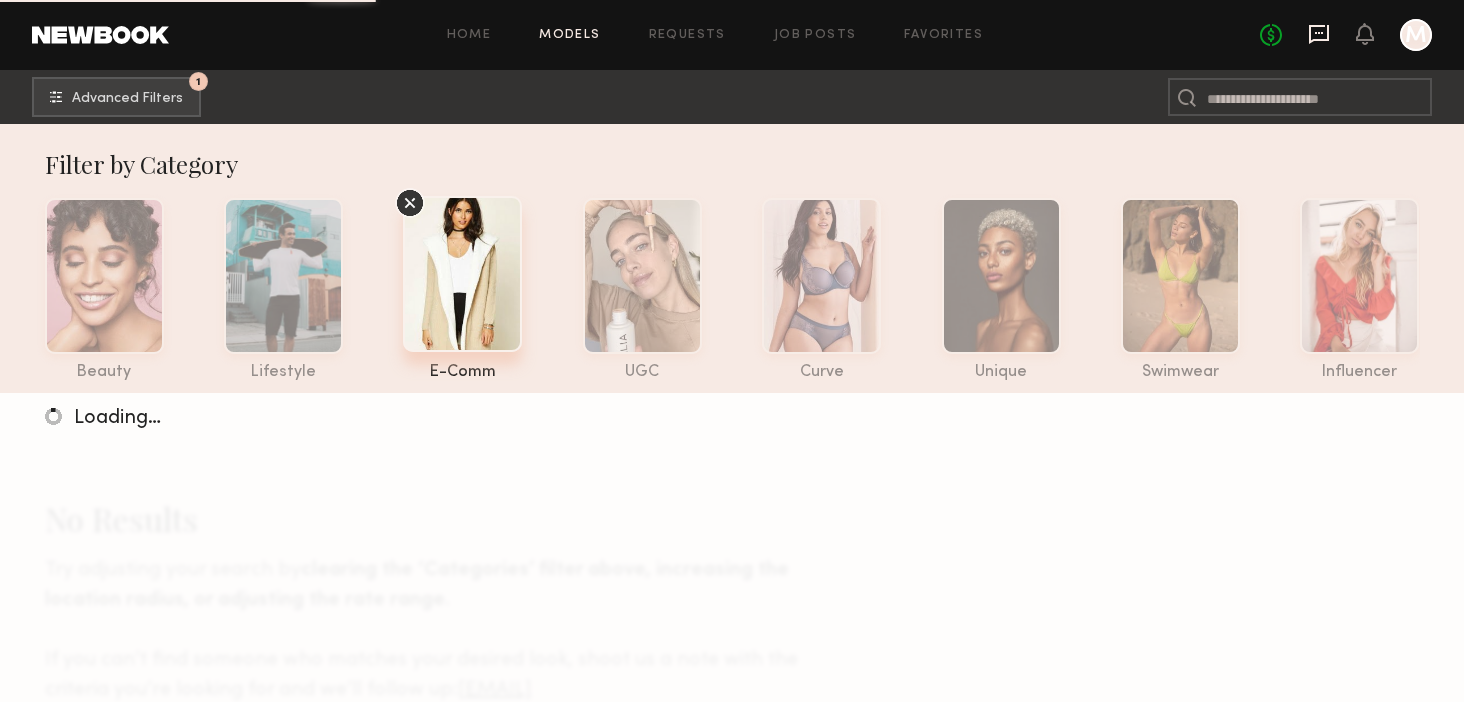 click 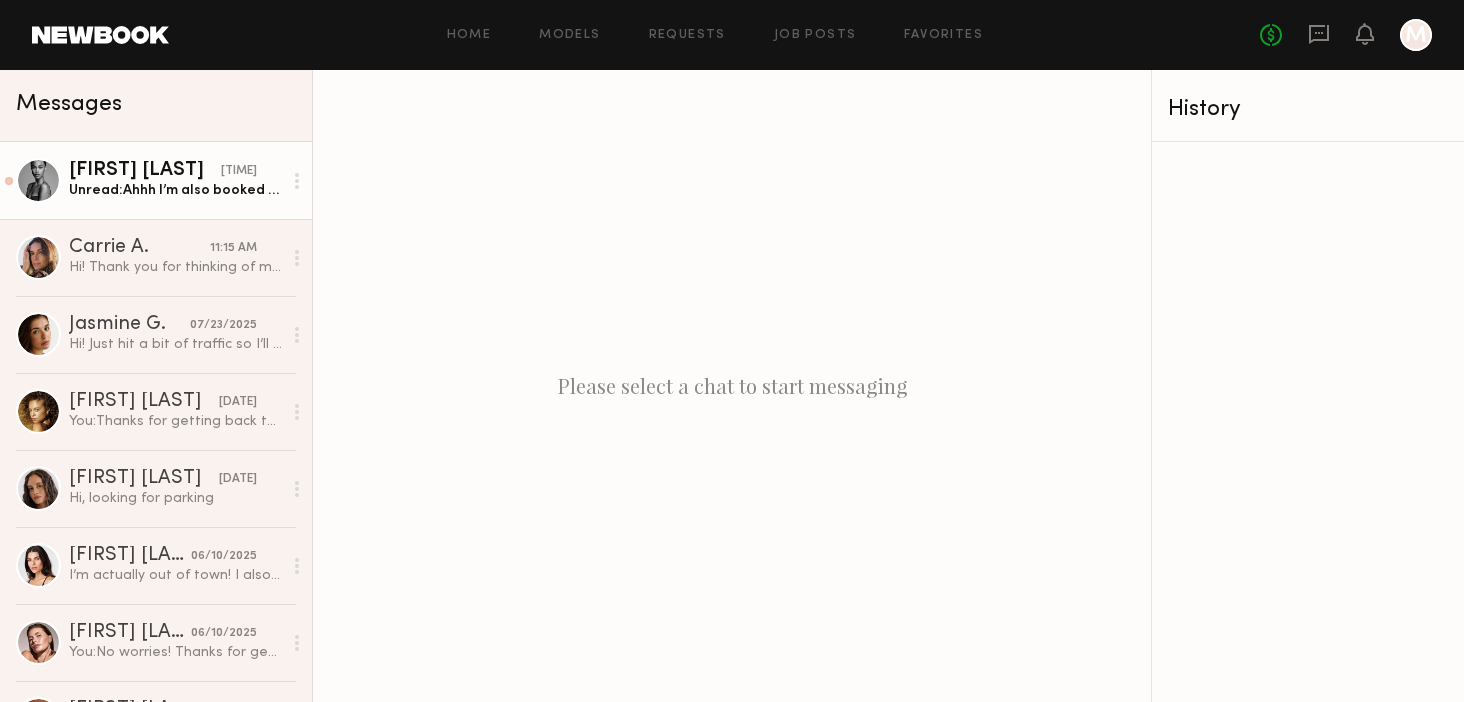 click on "Unread:  Ahhh I’m also booked on the [DATE] :/" 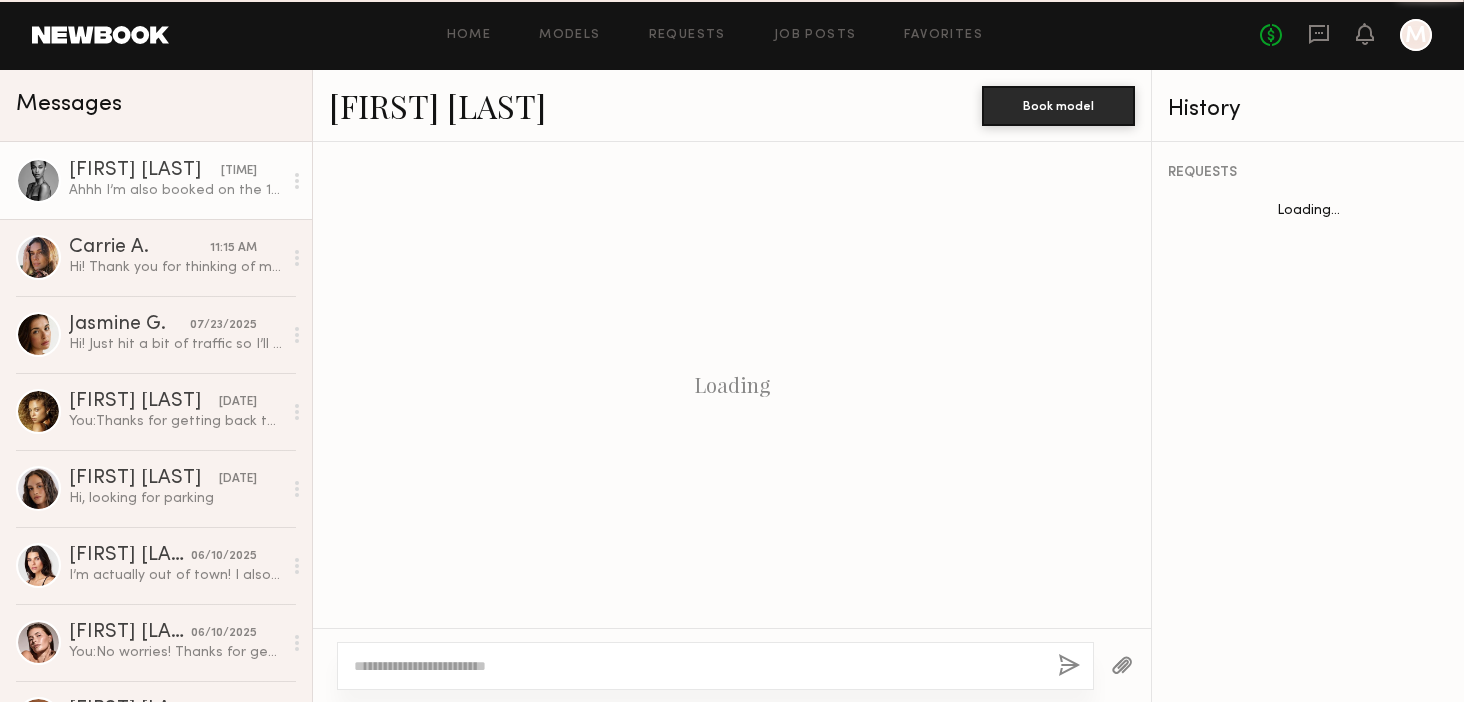 scroll, scrollTop: 641, scrollLeft: 0, axis: vertical 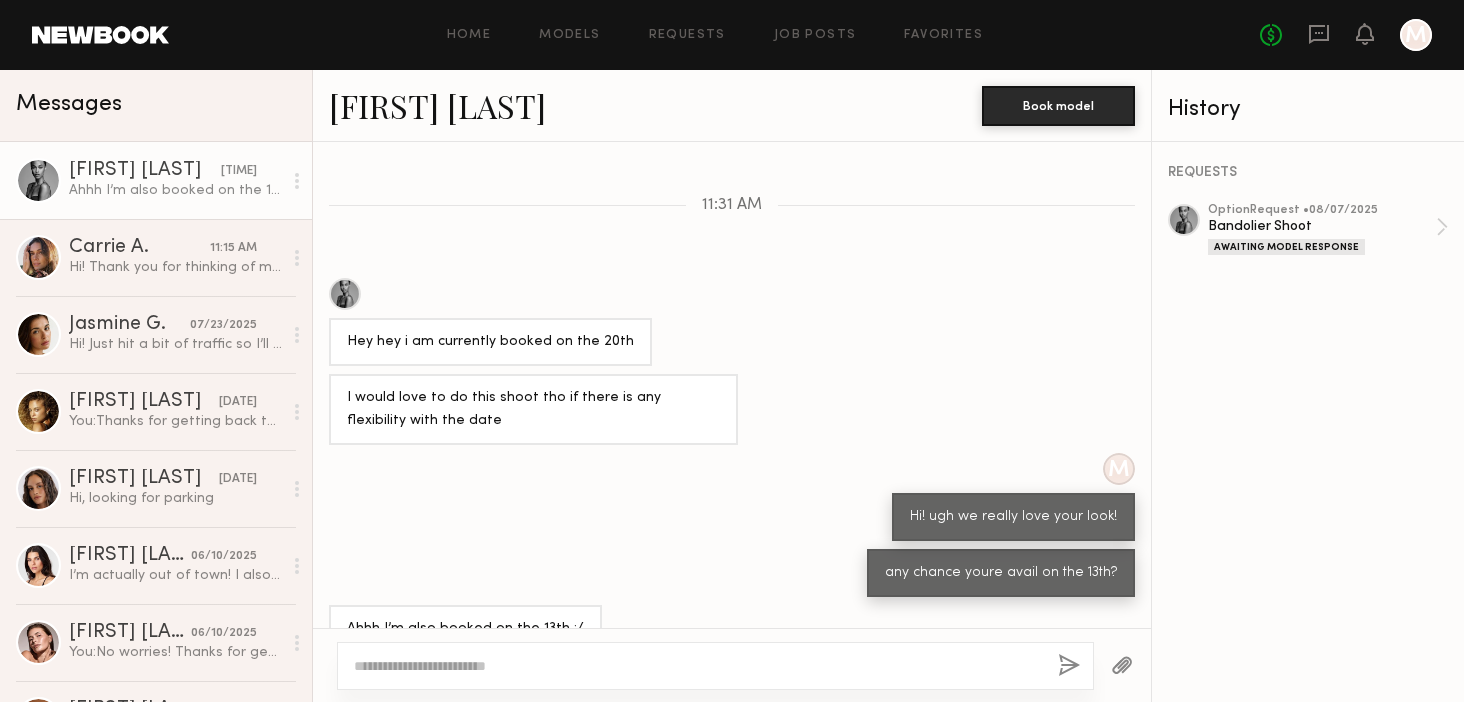 click 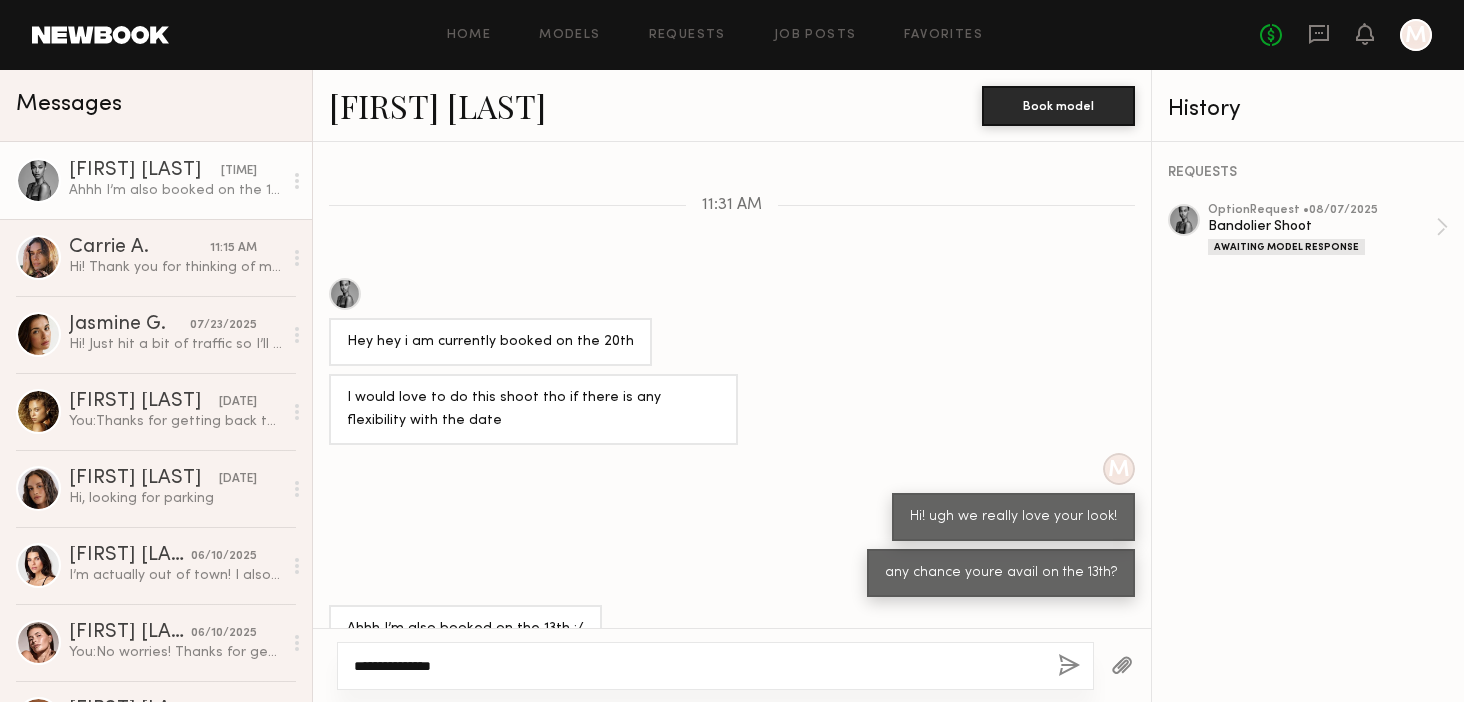 type on "**********" 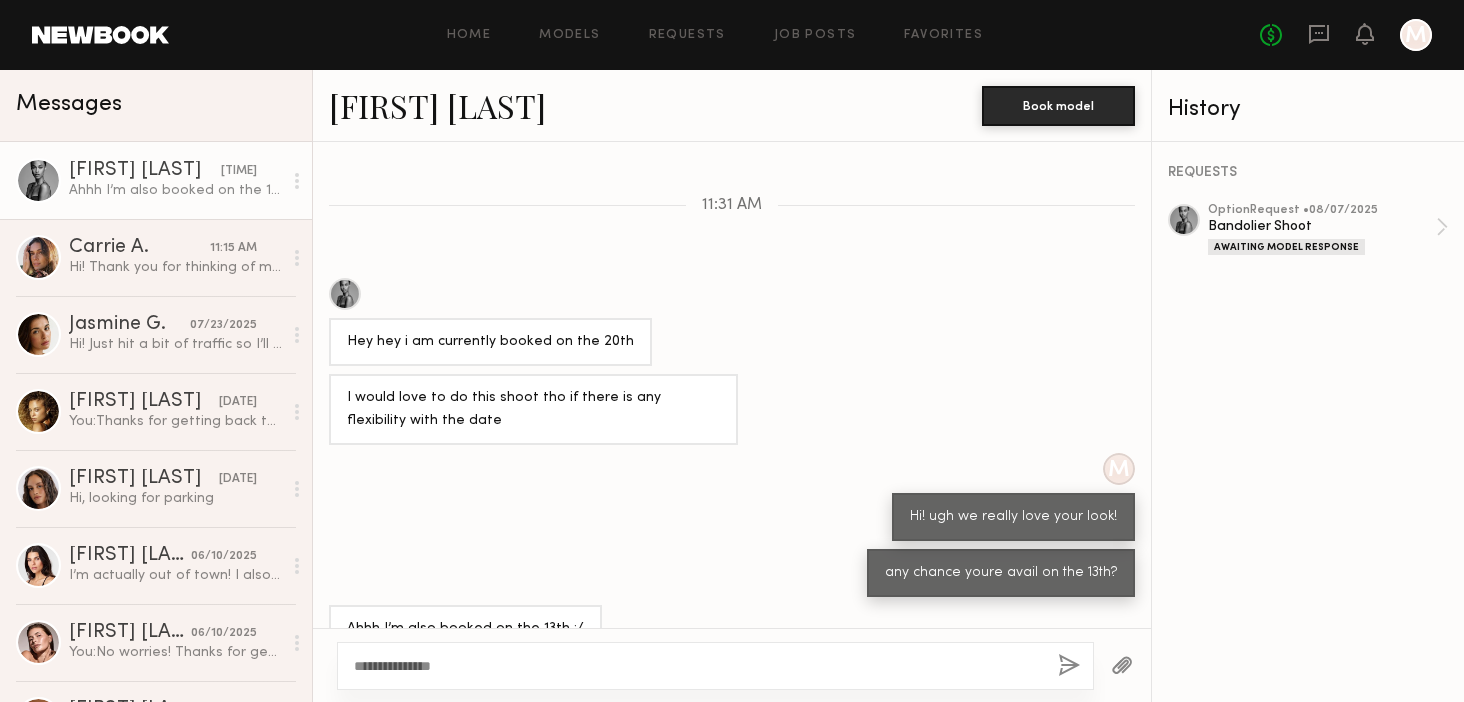 click 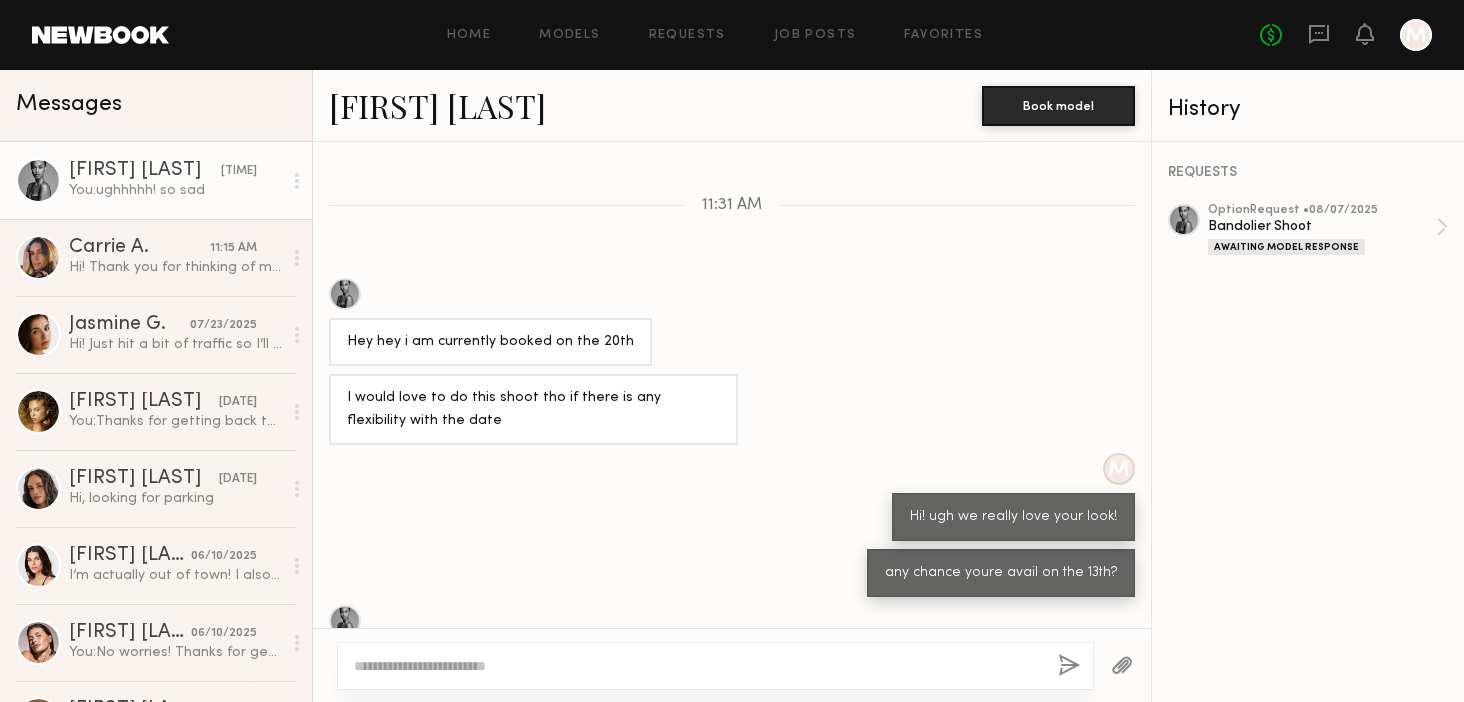 scroll, scrollTop: 889, scrollLeft: 0, axis: vertical 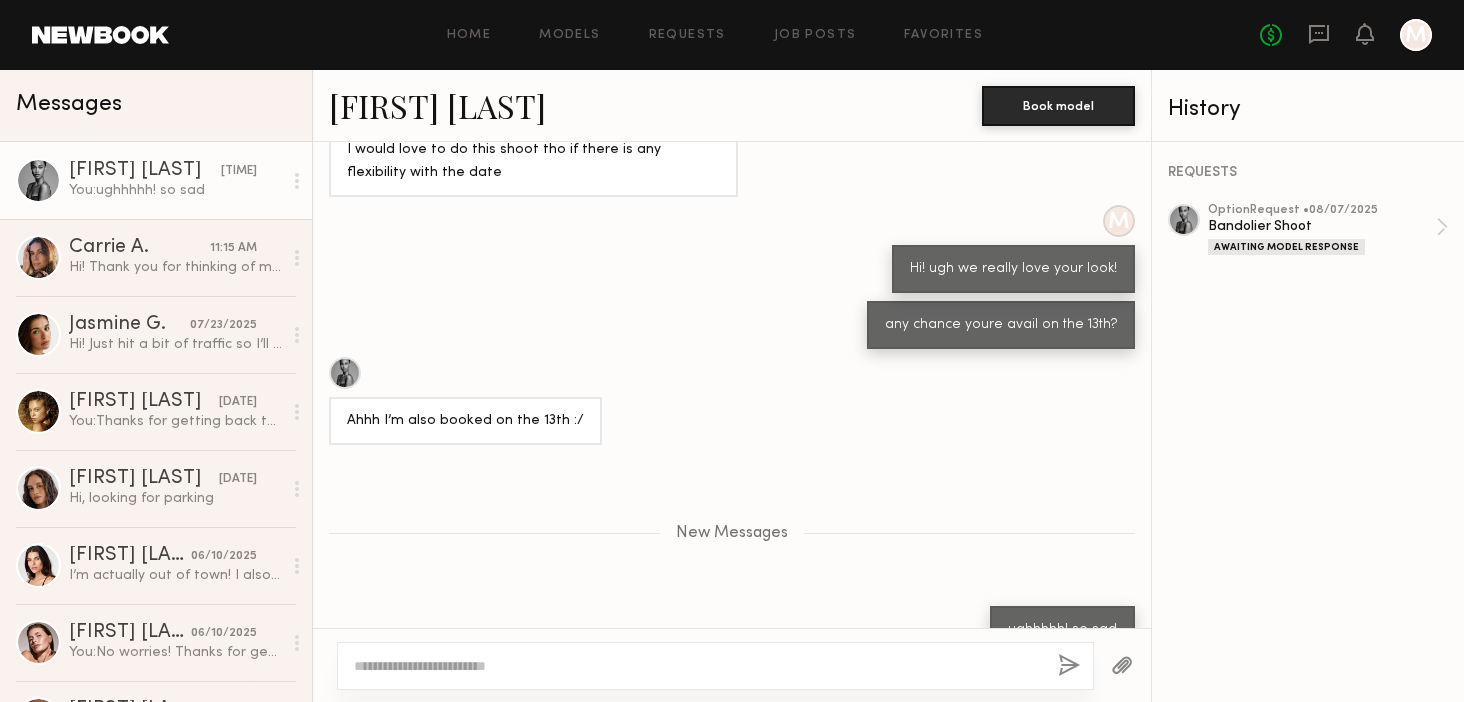 click 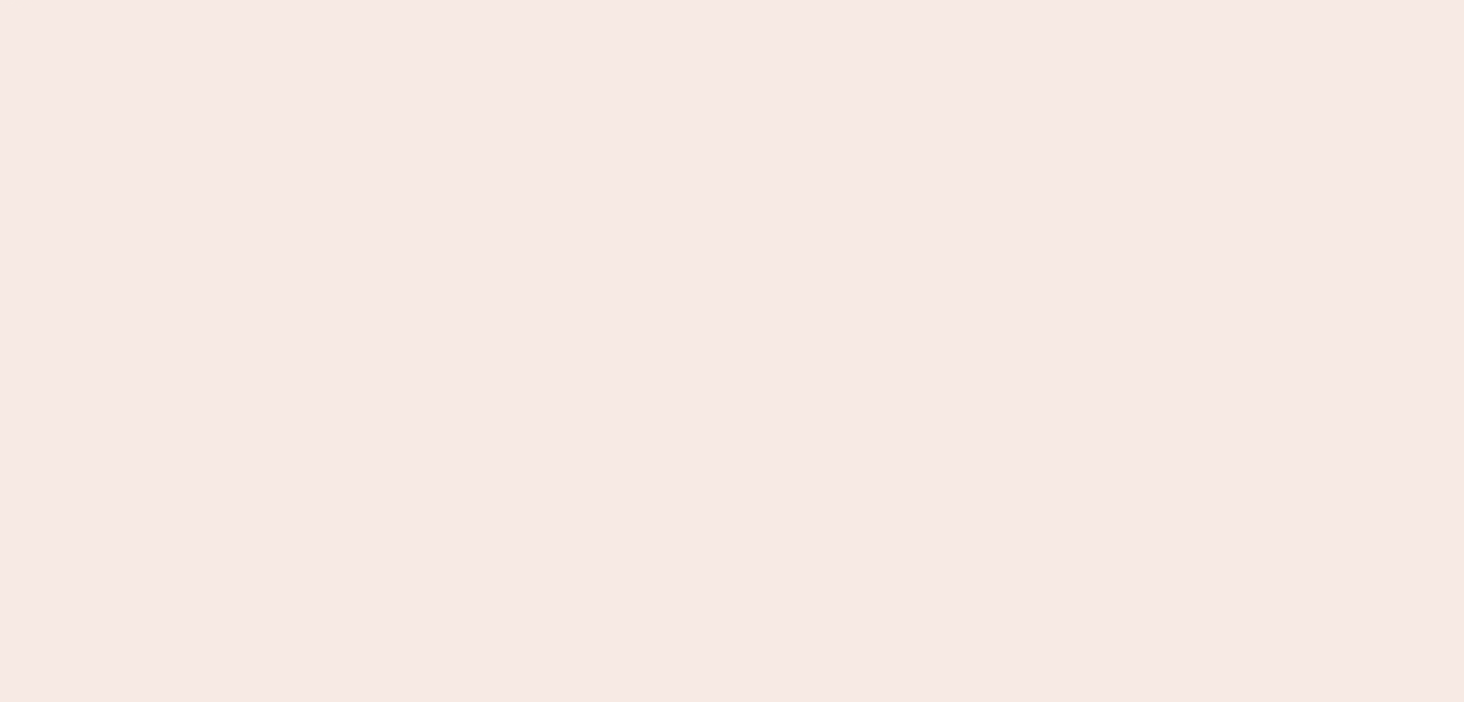 scroll, scrollTop: 0, scrollLeft: 0, axis: both 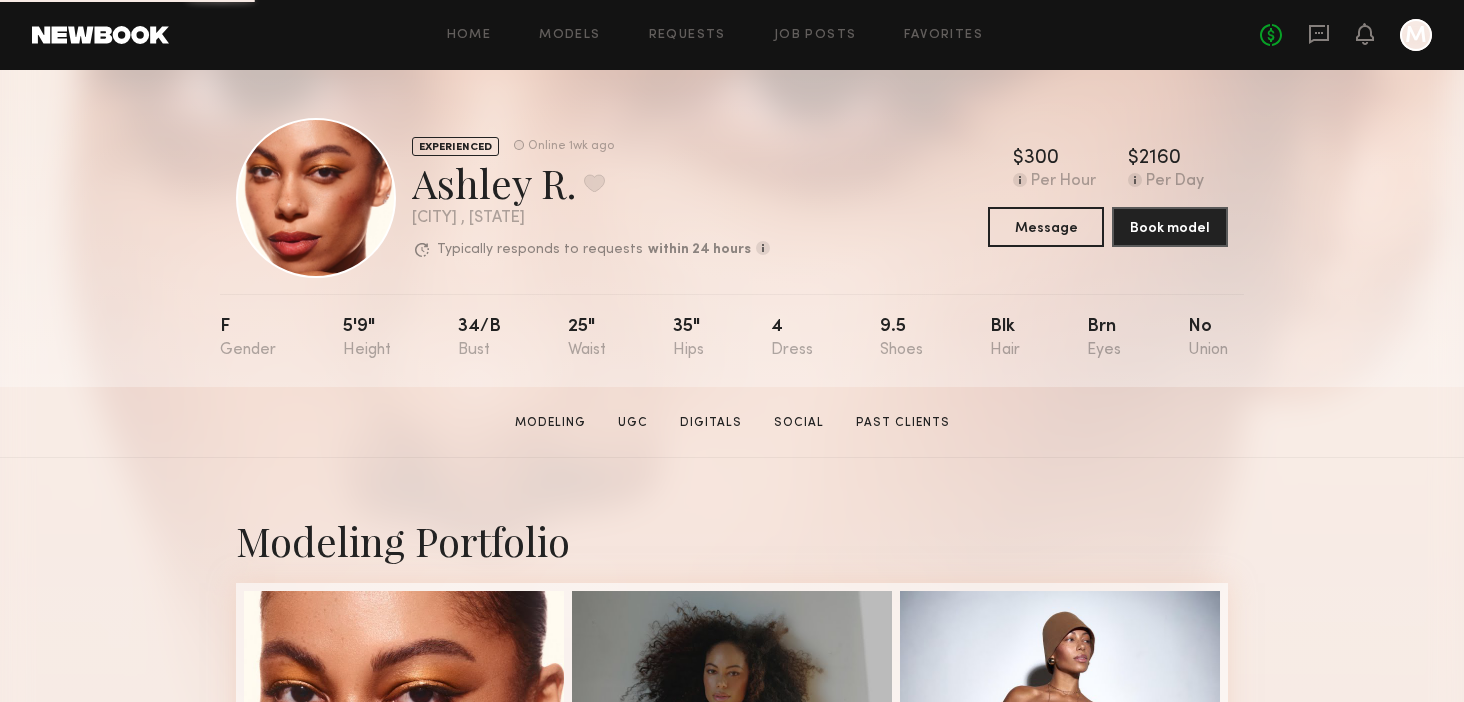 click on "Modeling Portfolio View More" at bounding box center (732, 1236) 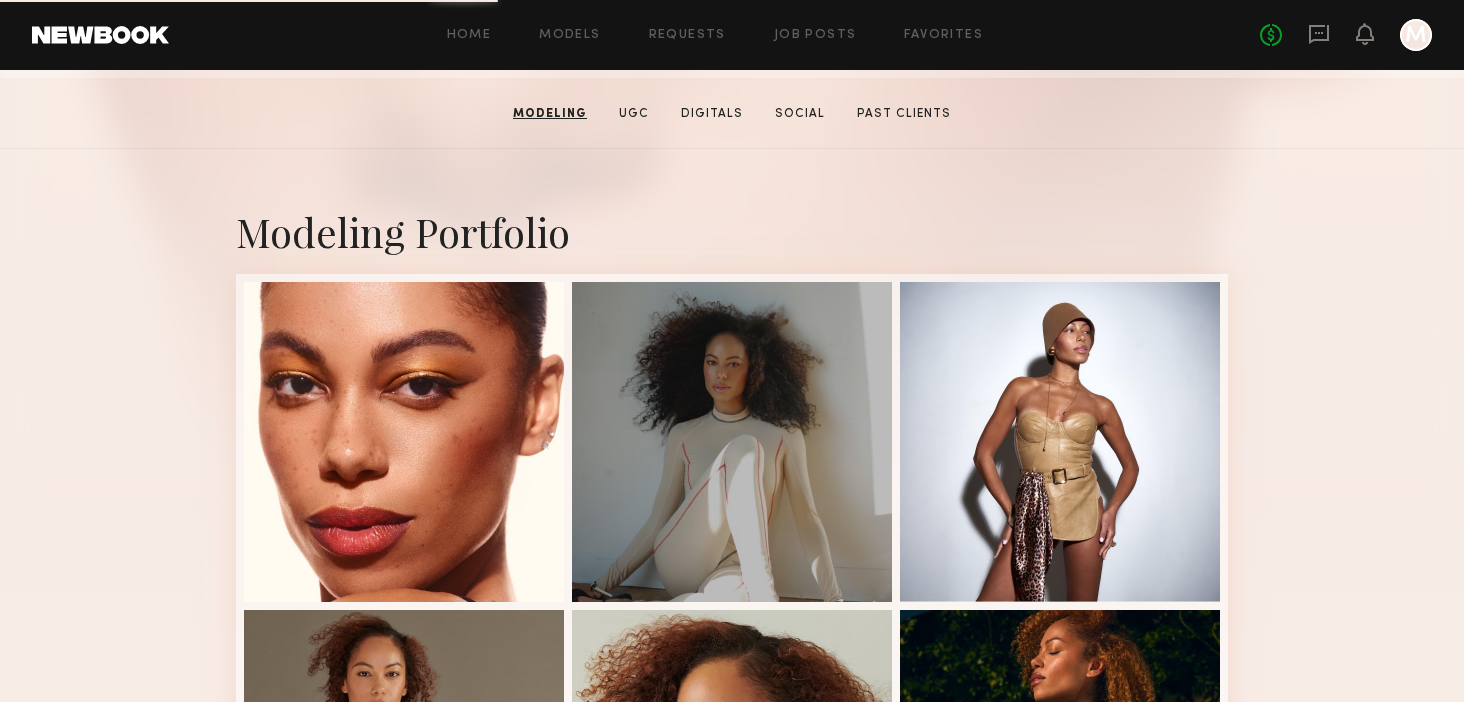 scroll, scrollTop: 386, scrollLeft: 0, axis: vertical 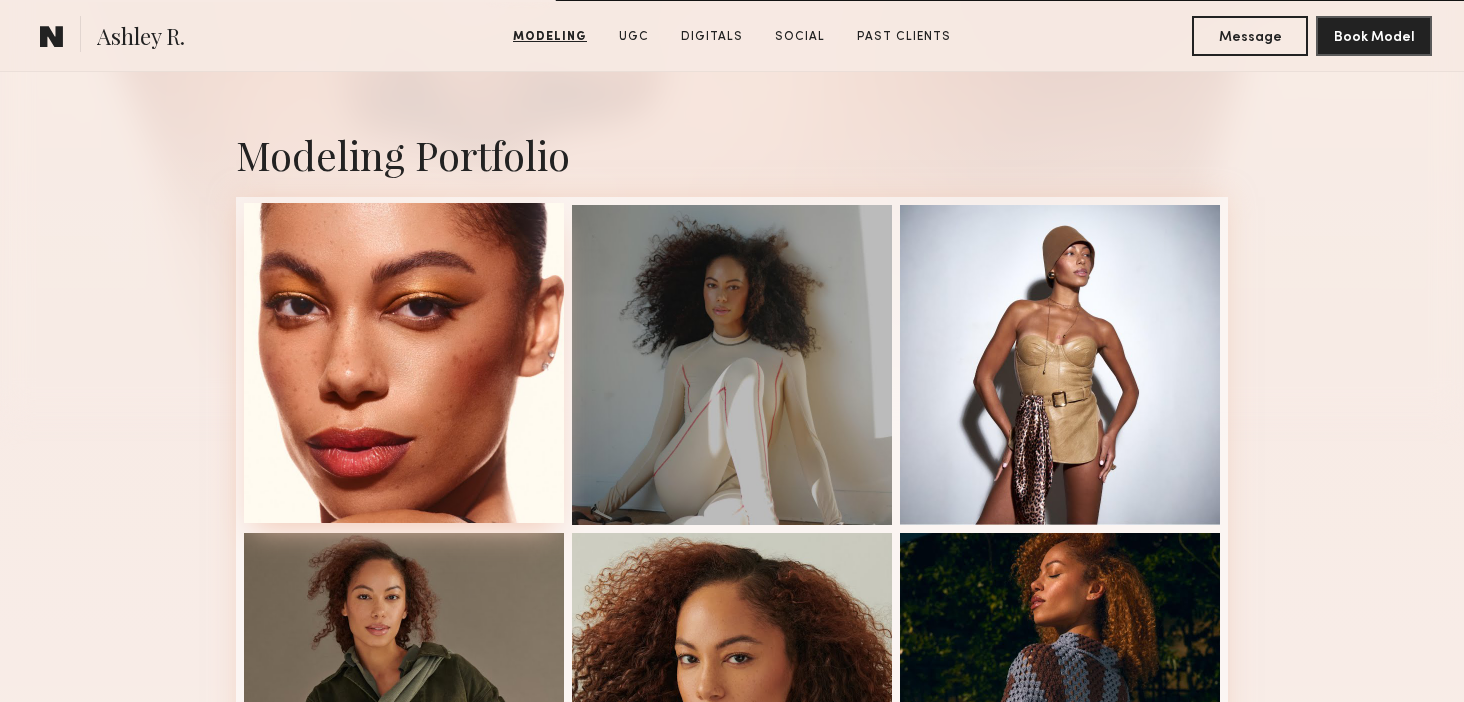 click at bounding box center [404, 363] 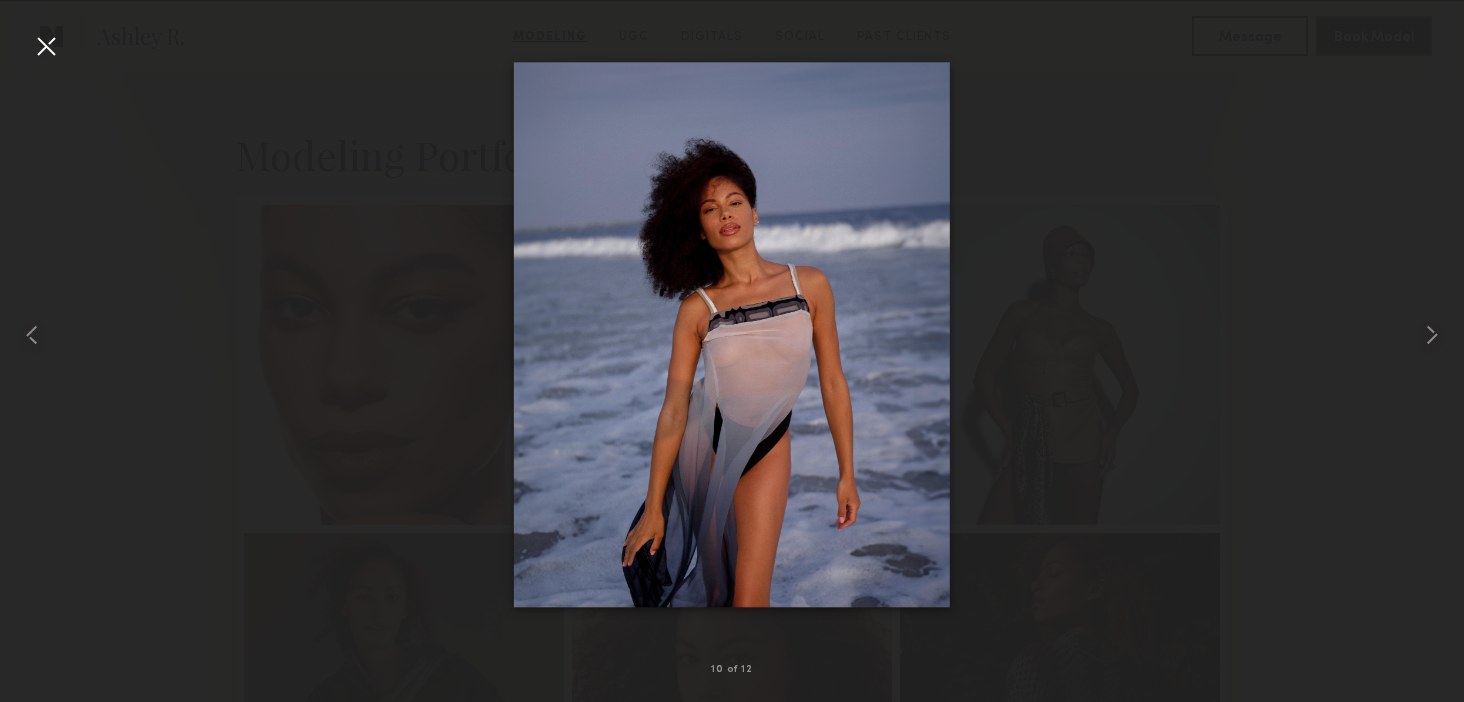 click at bounding box center (732, 335) 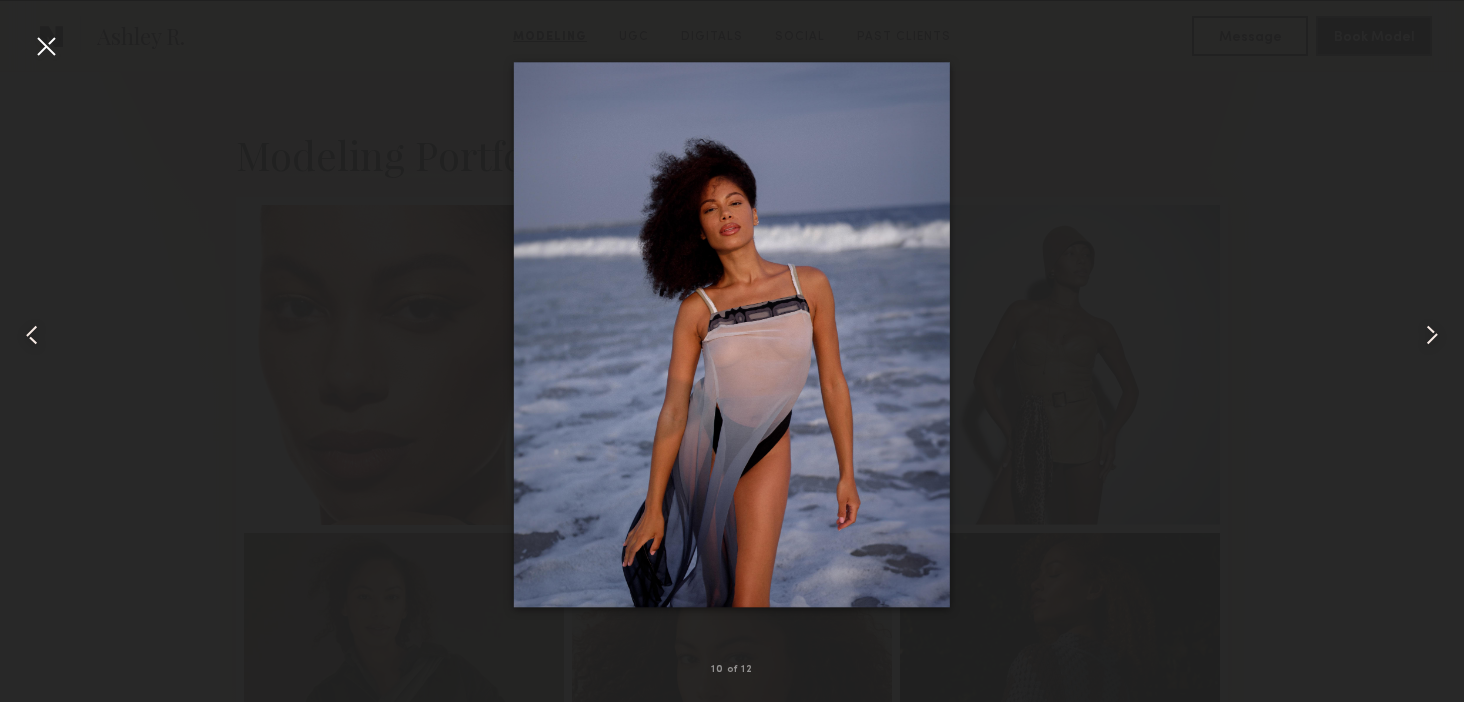 click at bounding box center (732, 335) 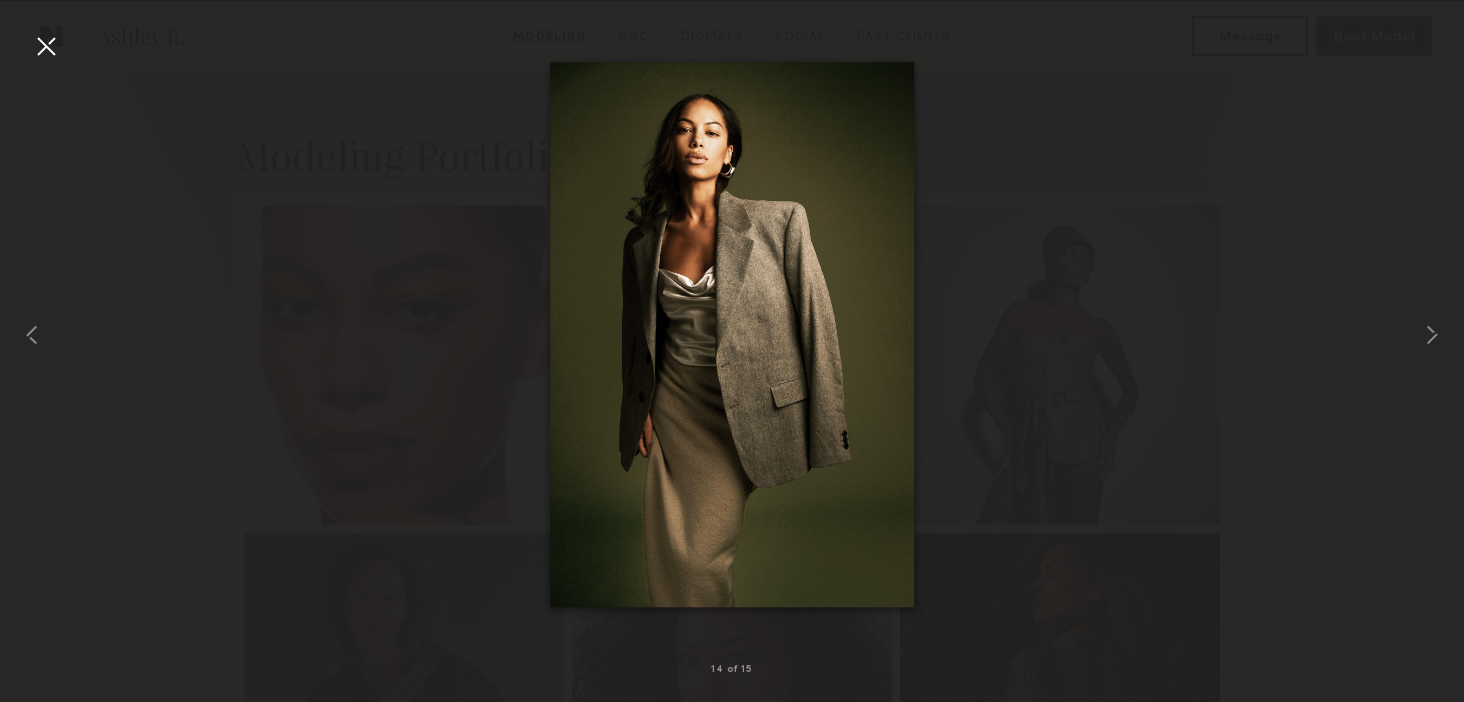 click at bounding box center [46, 46] 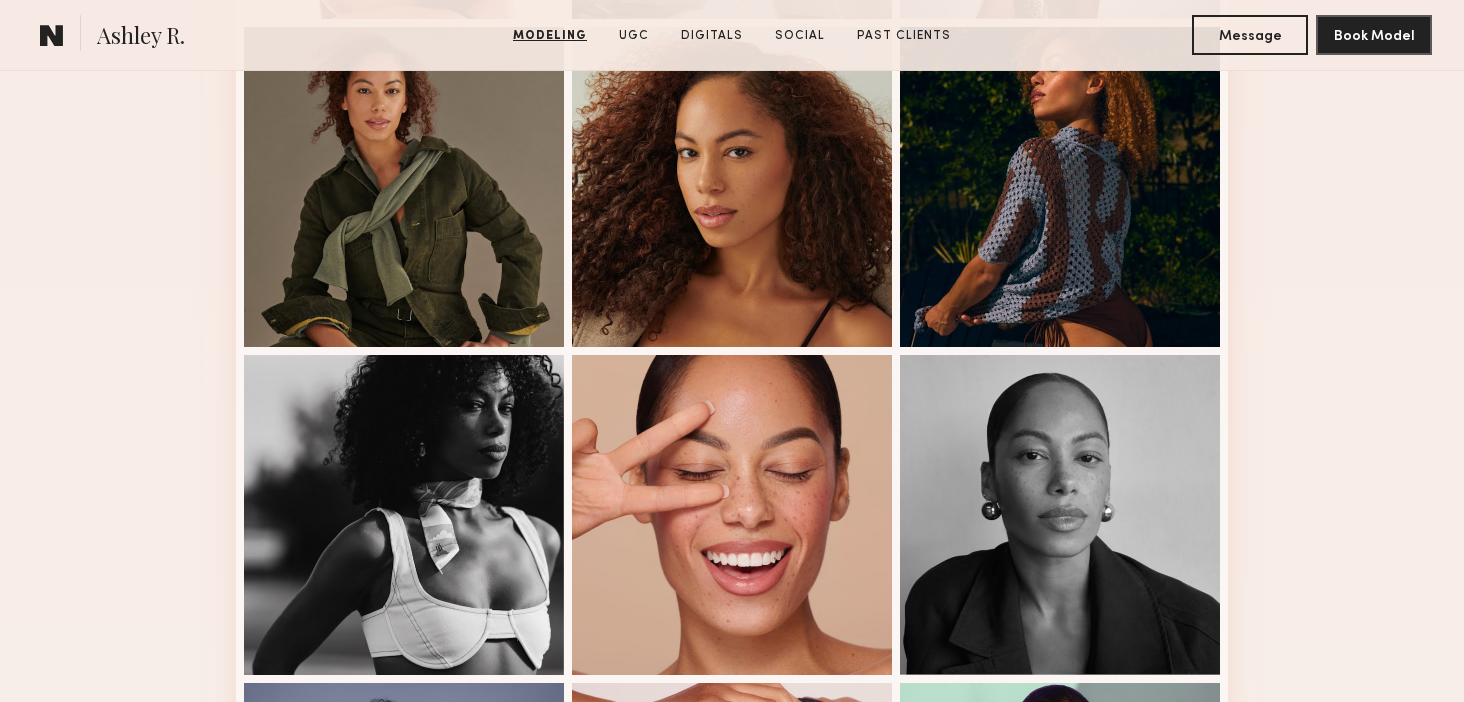click on "Modeling Portfolio" at bounding box center (732, 480) 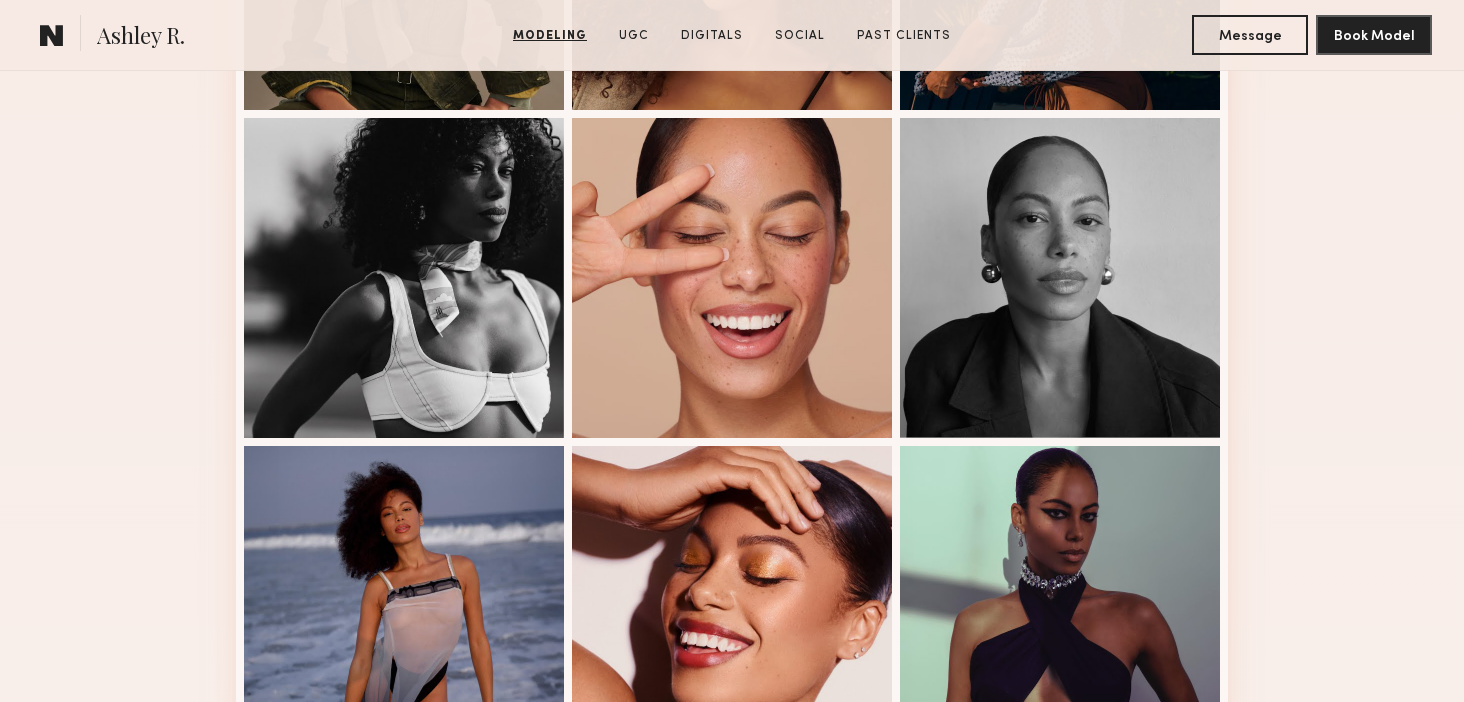 scroll, scrollTop: 861, scrollLeft: 0, axis: vertical 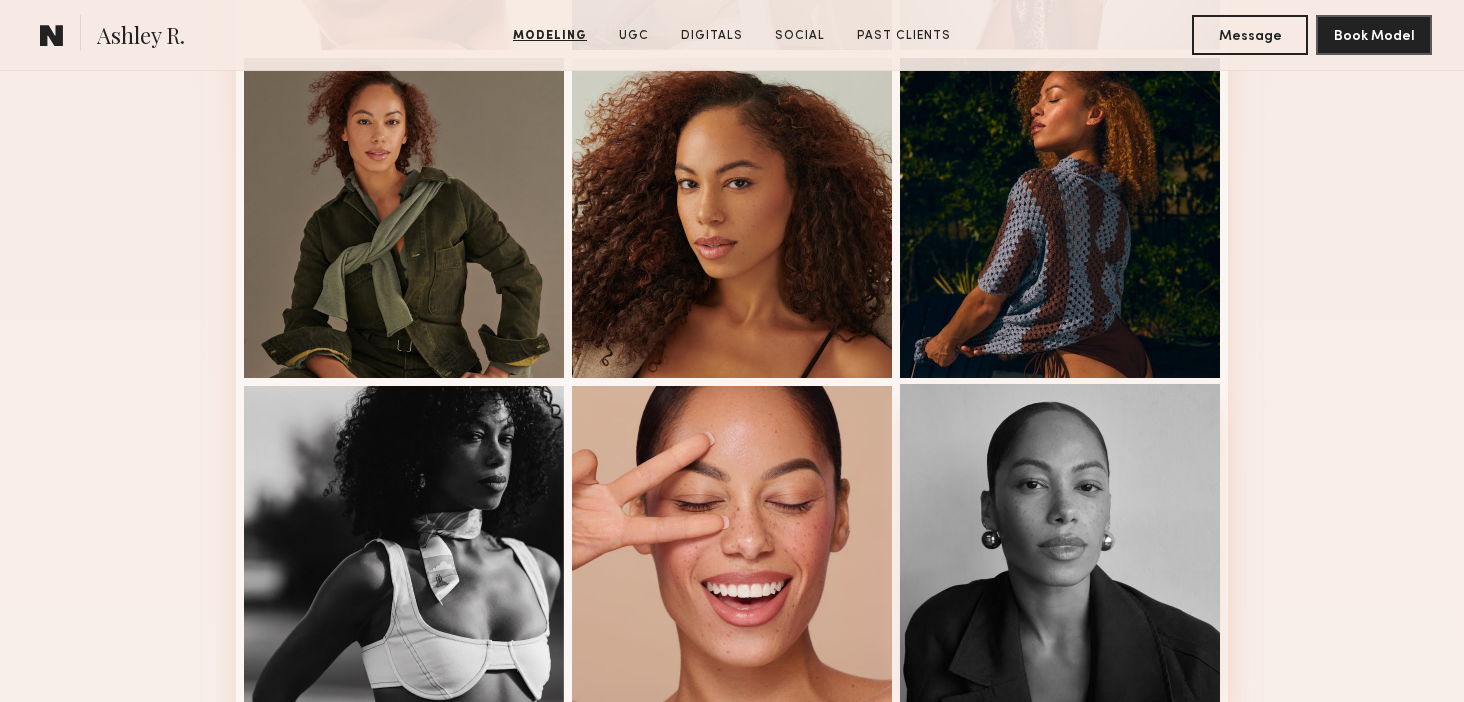 click at bounding box center [1060, 544] 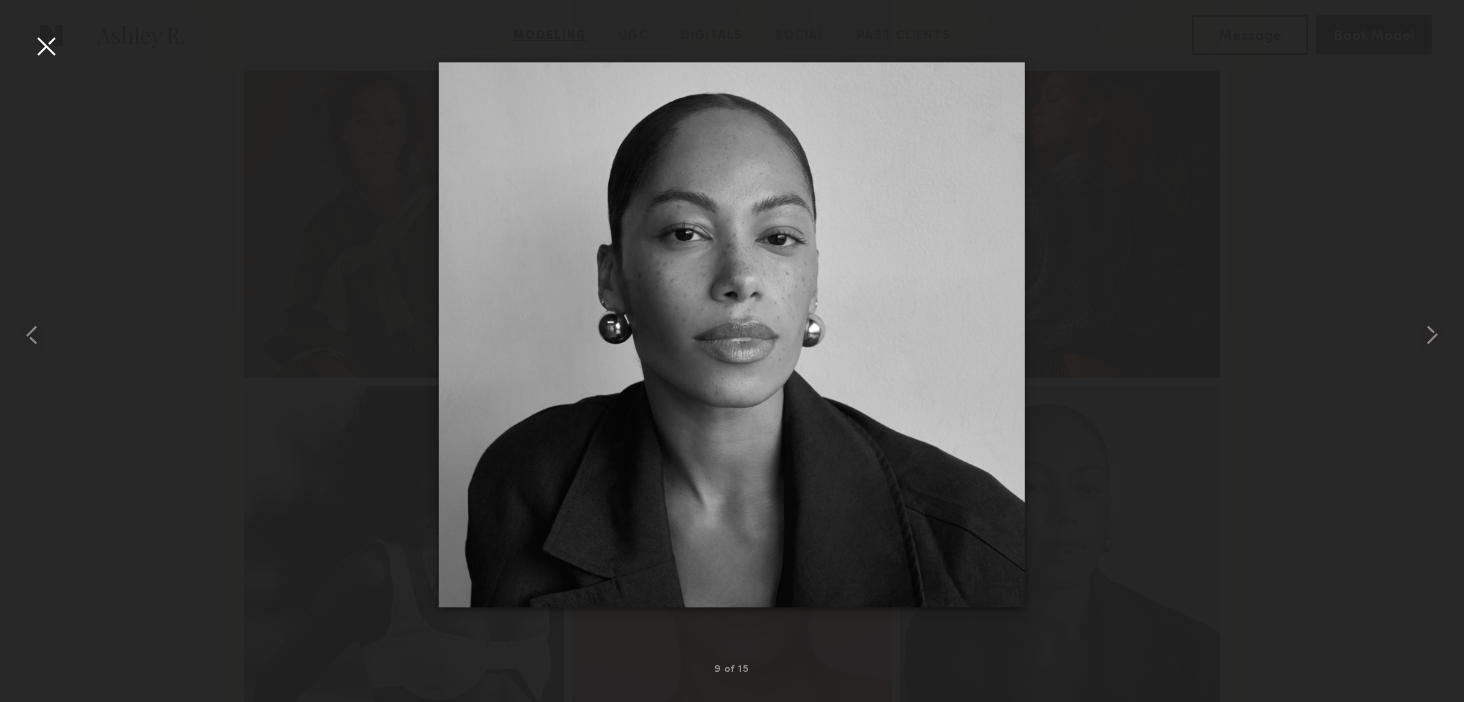 click at bounding box center (732, 335) 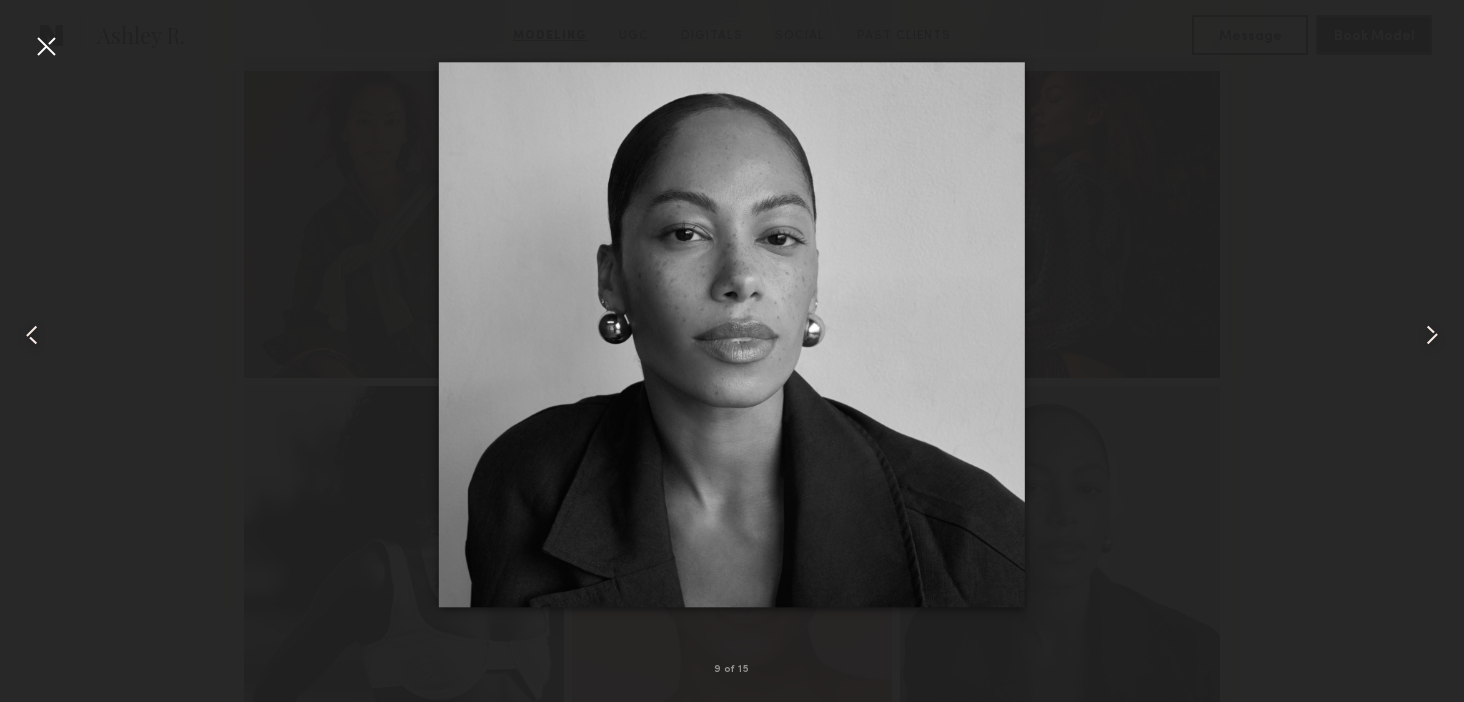 click at bounding box center (46, 46) 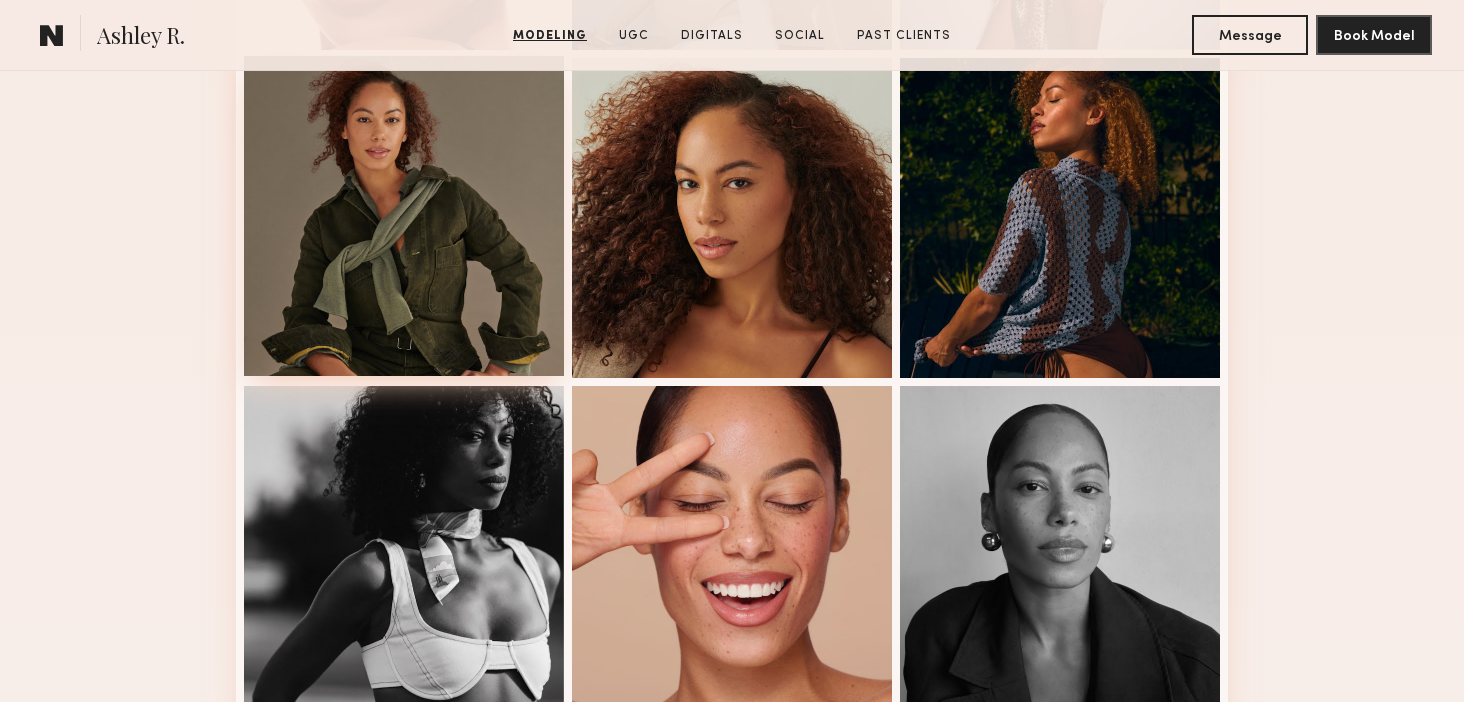 scroll, scrollTop: 0, scrollLeft: 0, axis: both 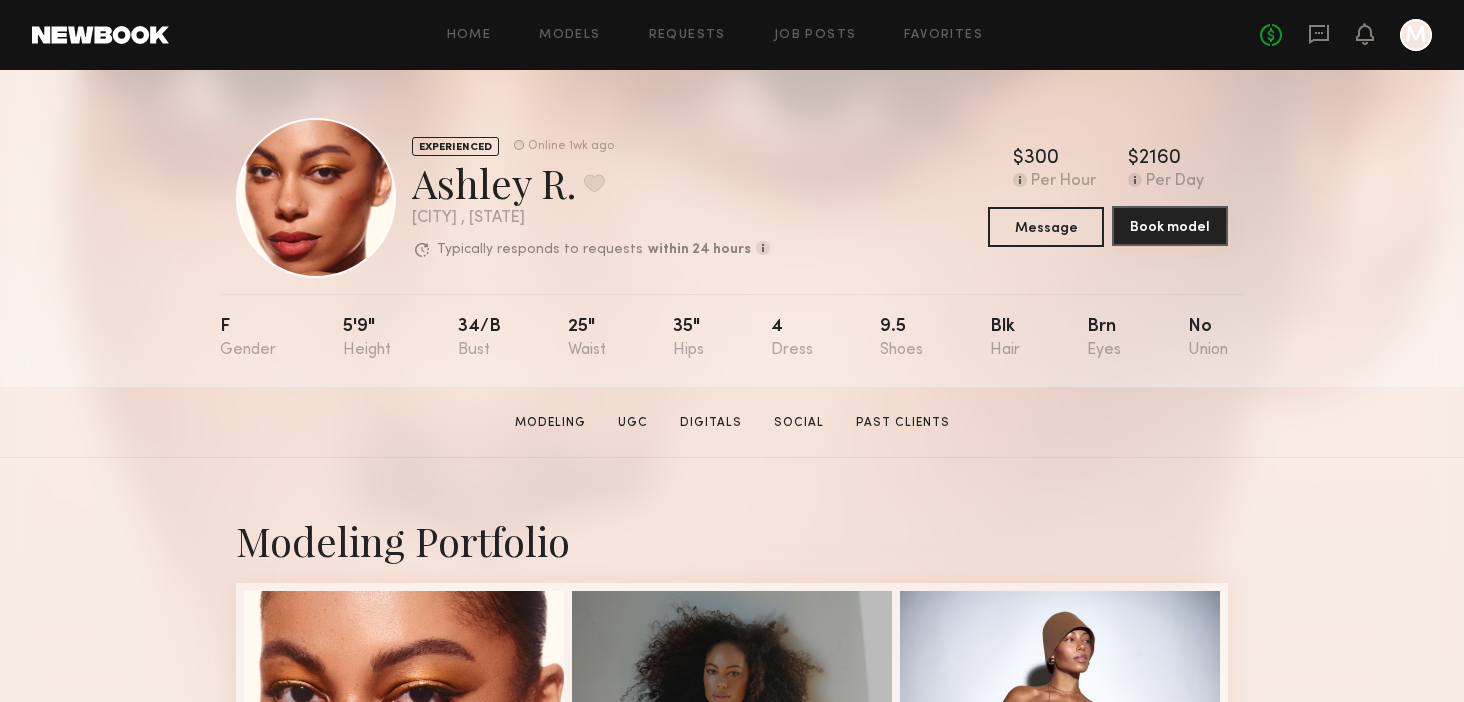 click on "Book model" 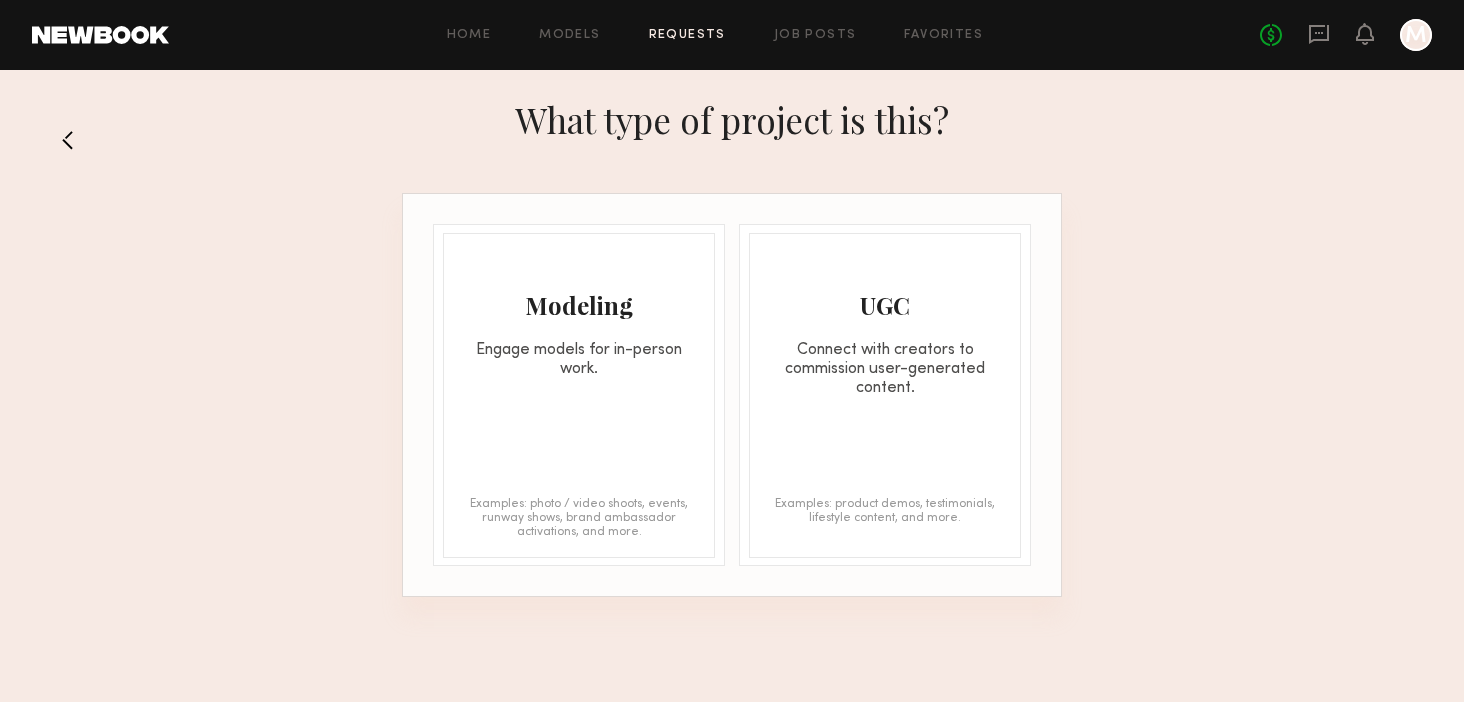 click 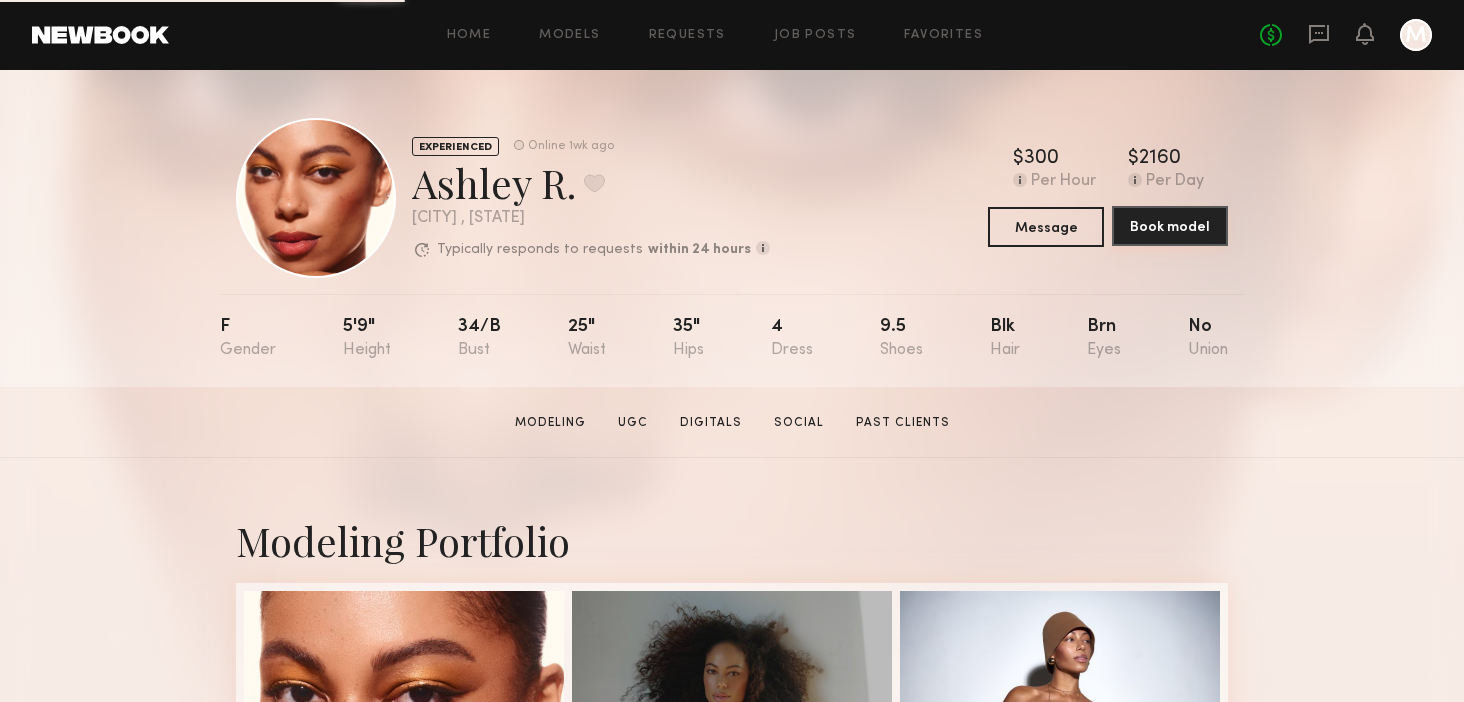 click on "Book model" 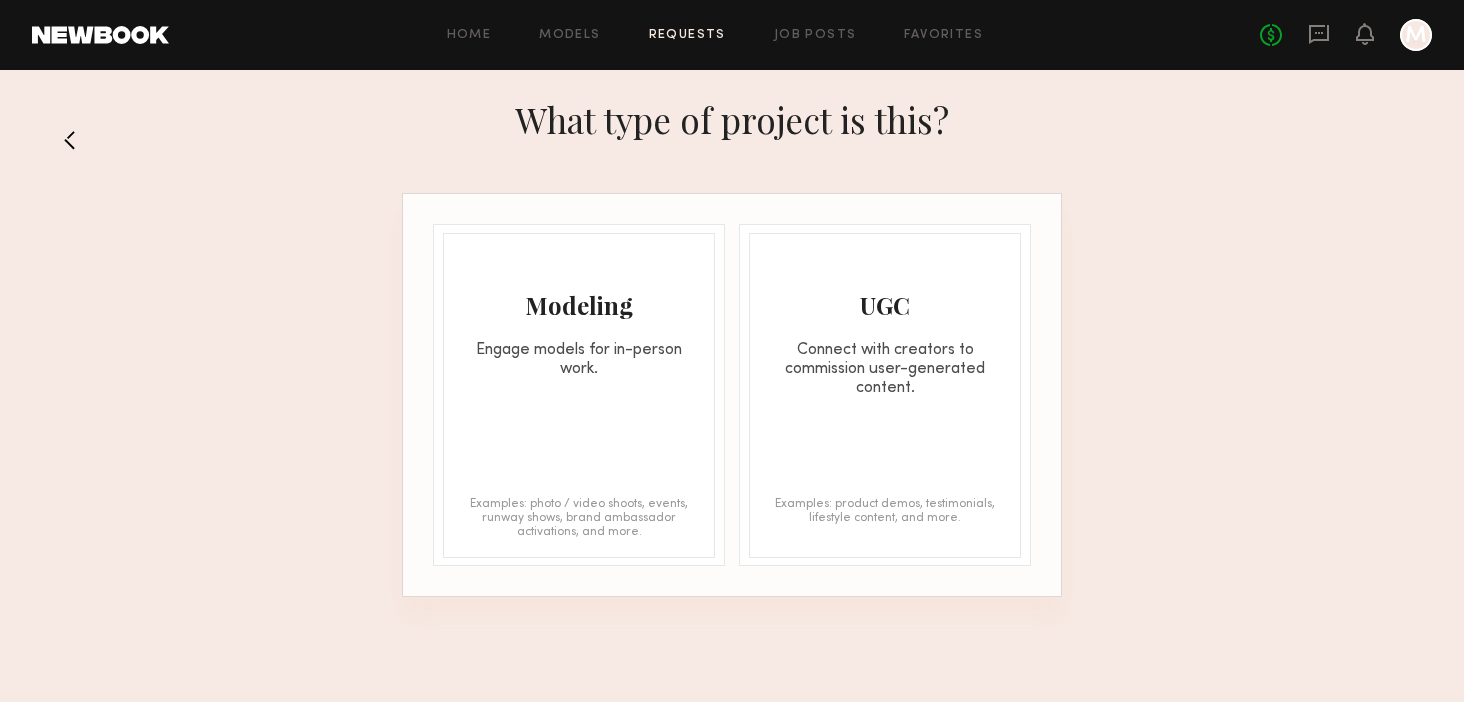 click on "Engage models for in-person work." 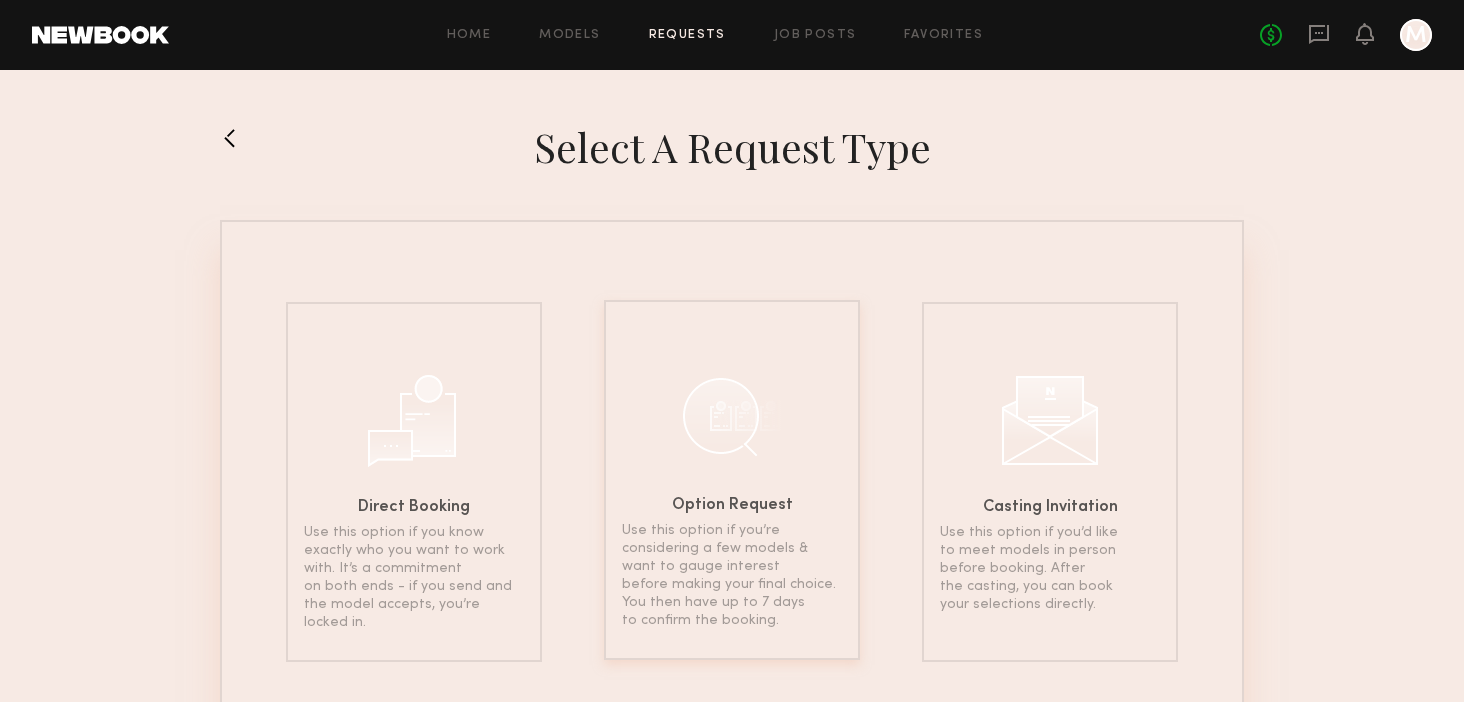click 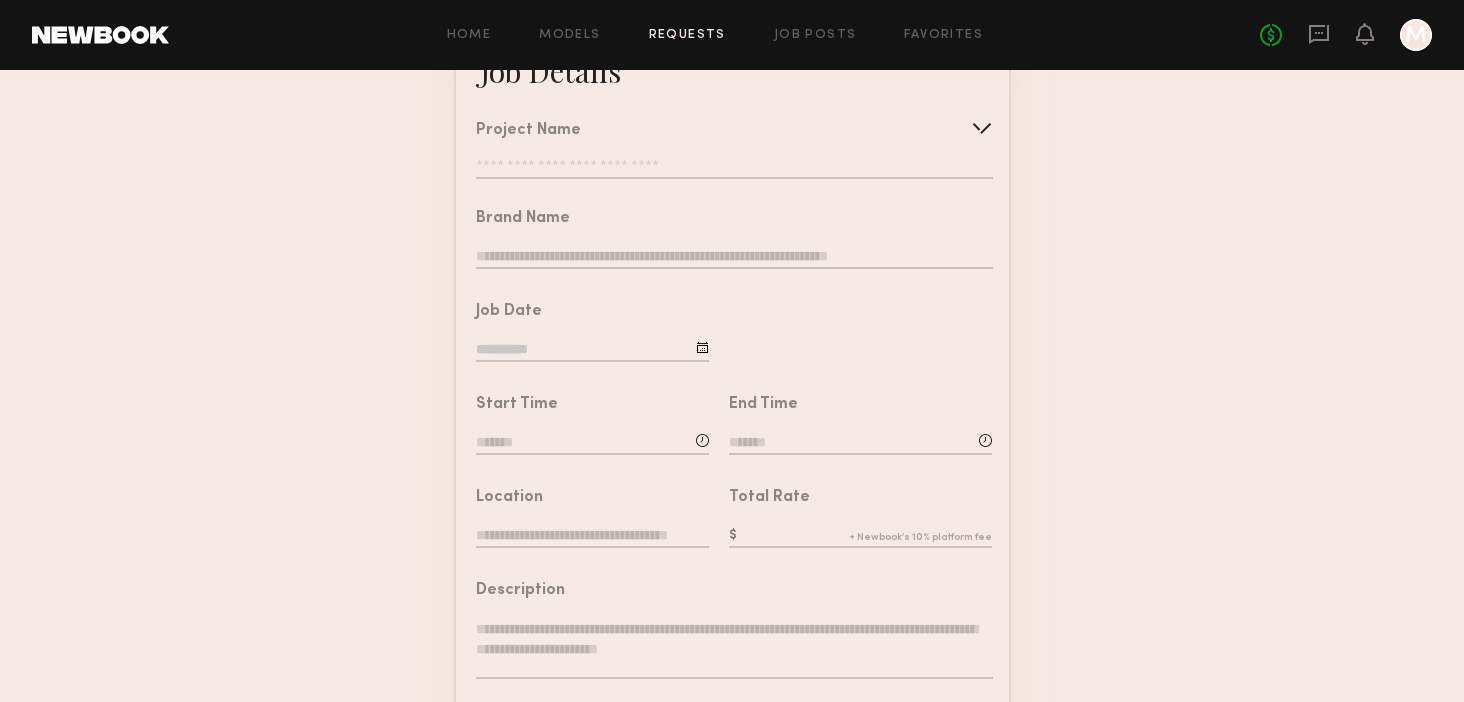 scroll, scrollTop: 171, scrollLeft: 0, axis: vertical 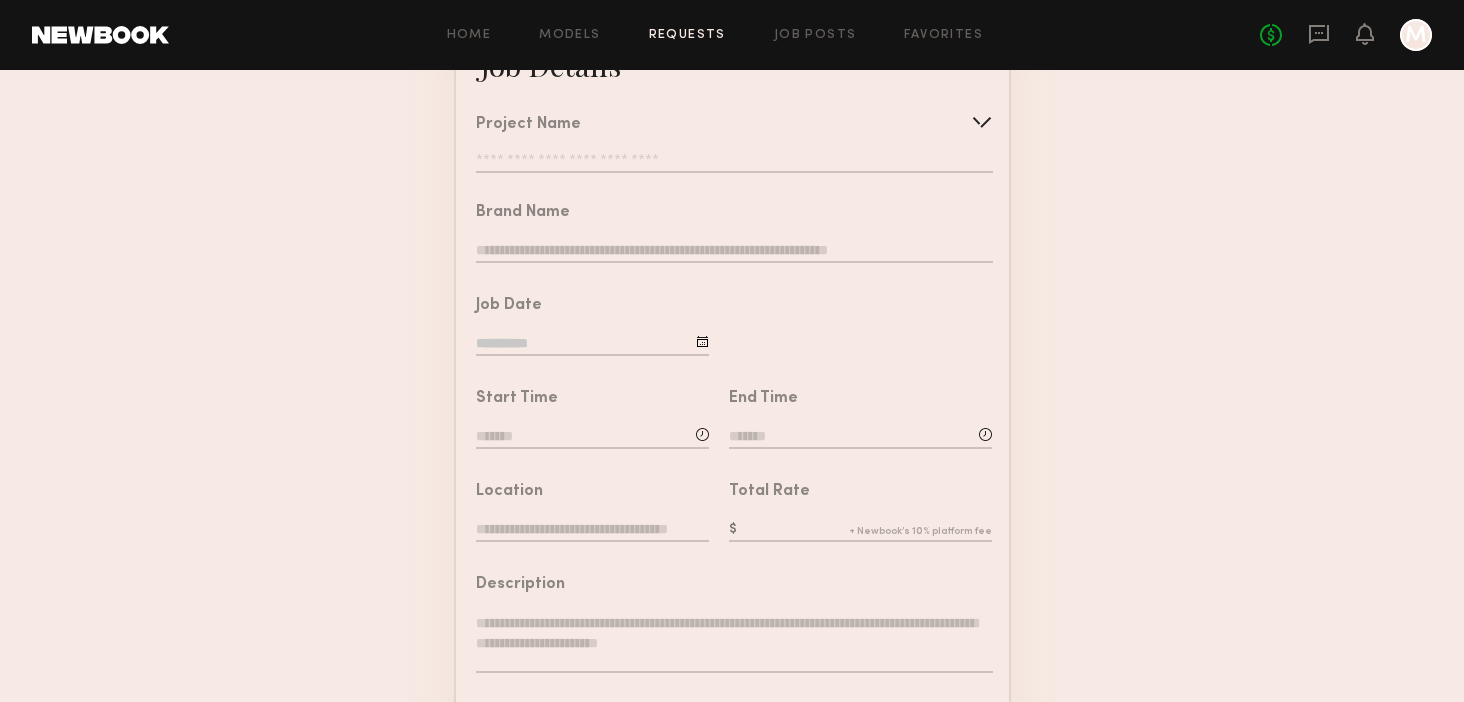 click 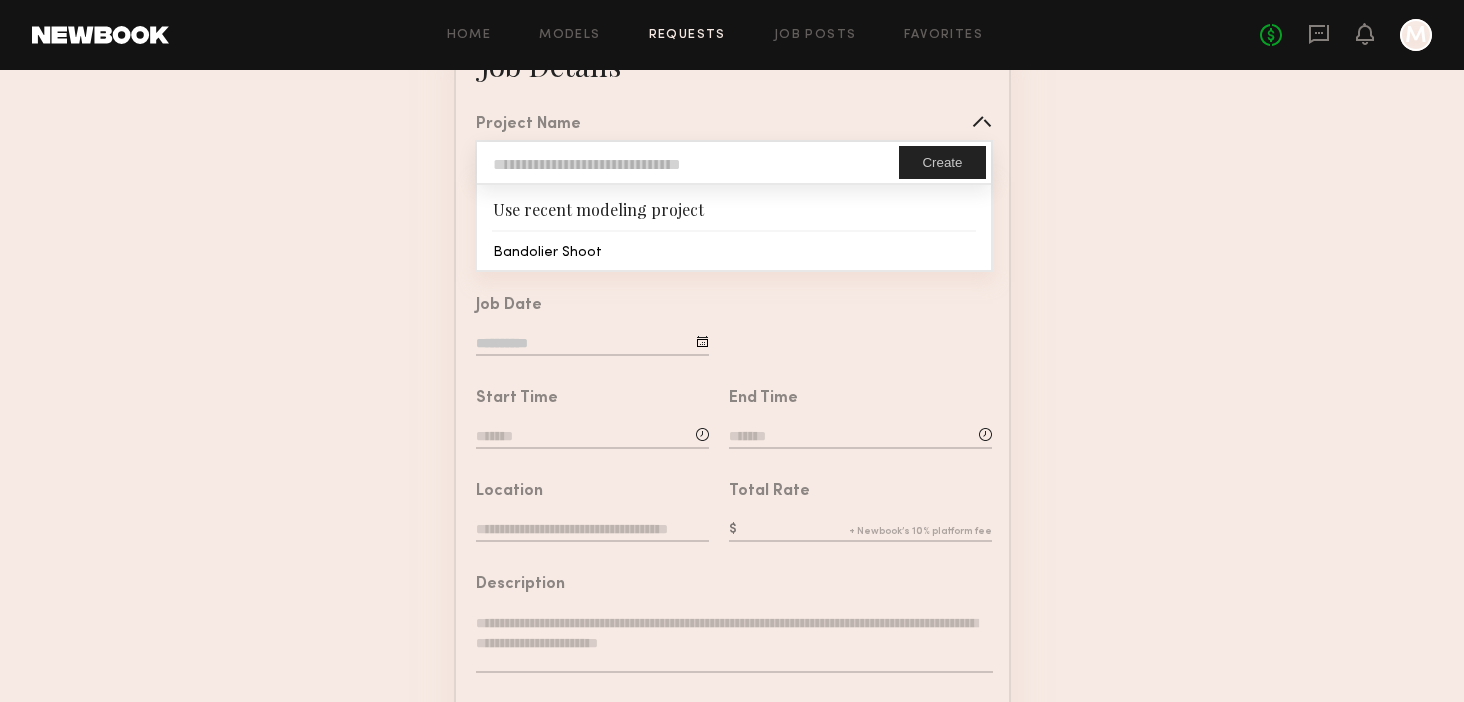 type on "**********" 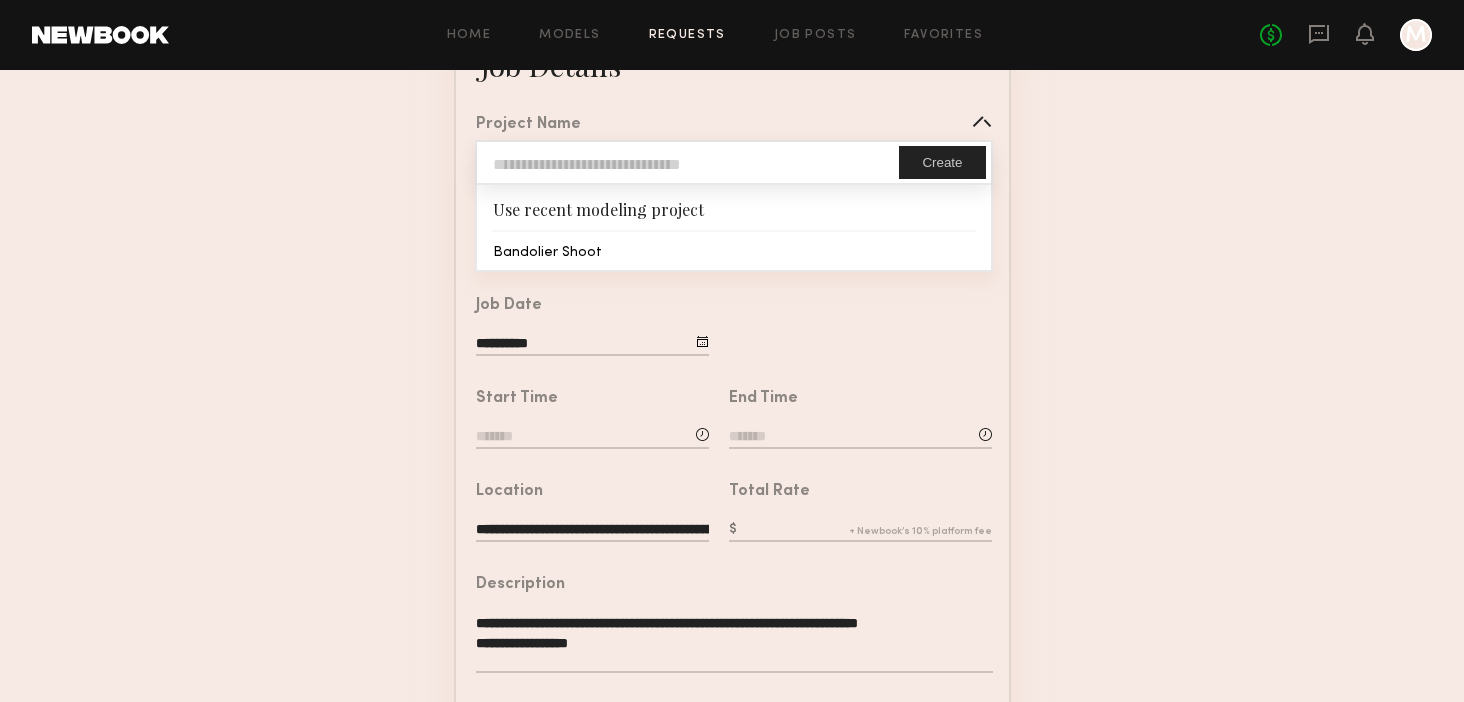 click on "**********" 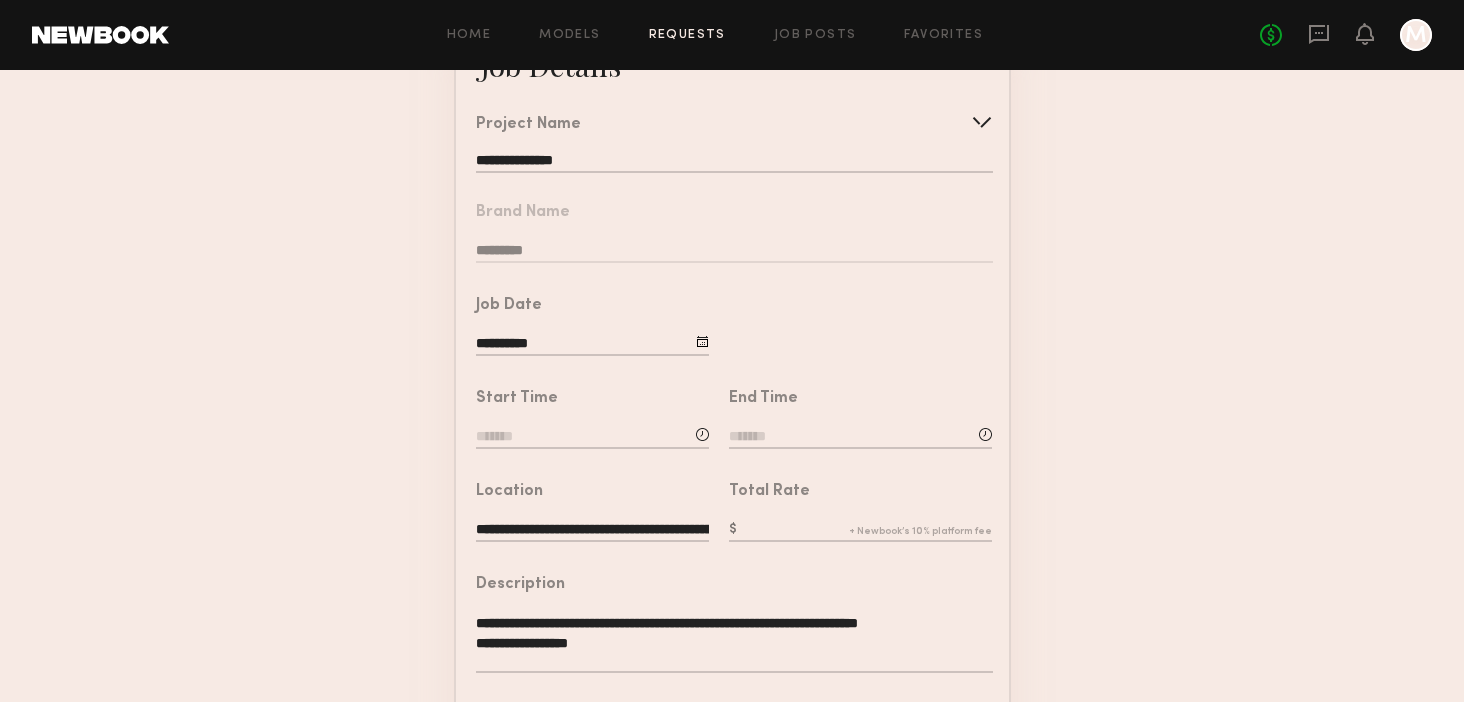 click on "**********" 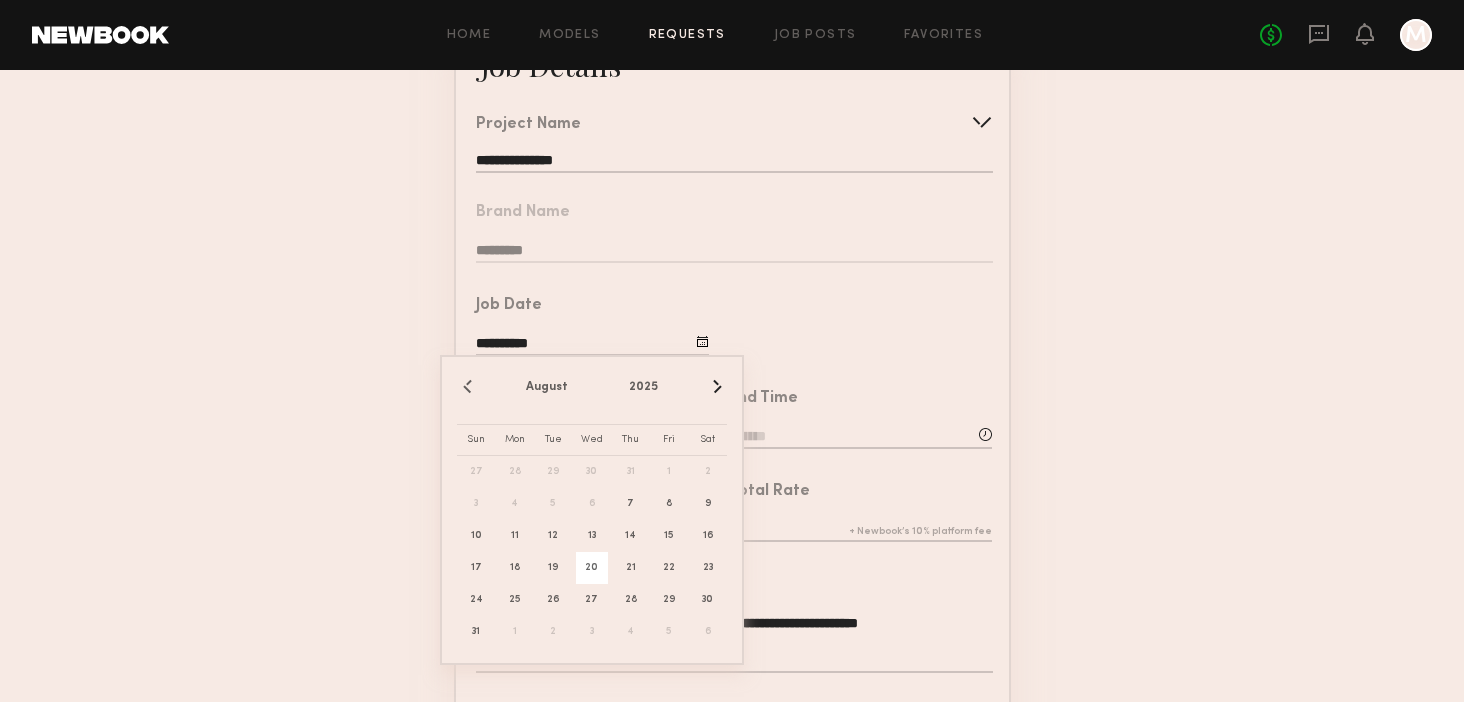 click on "20" 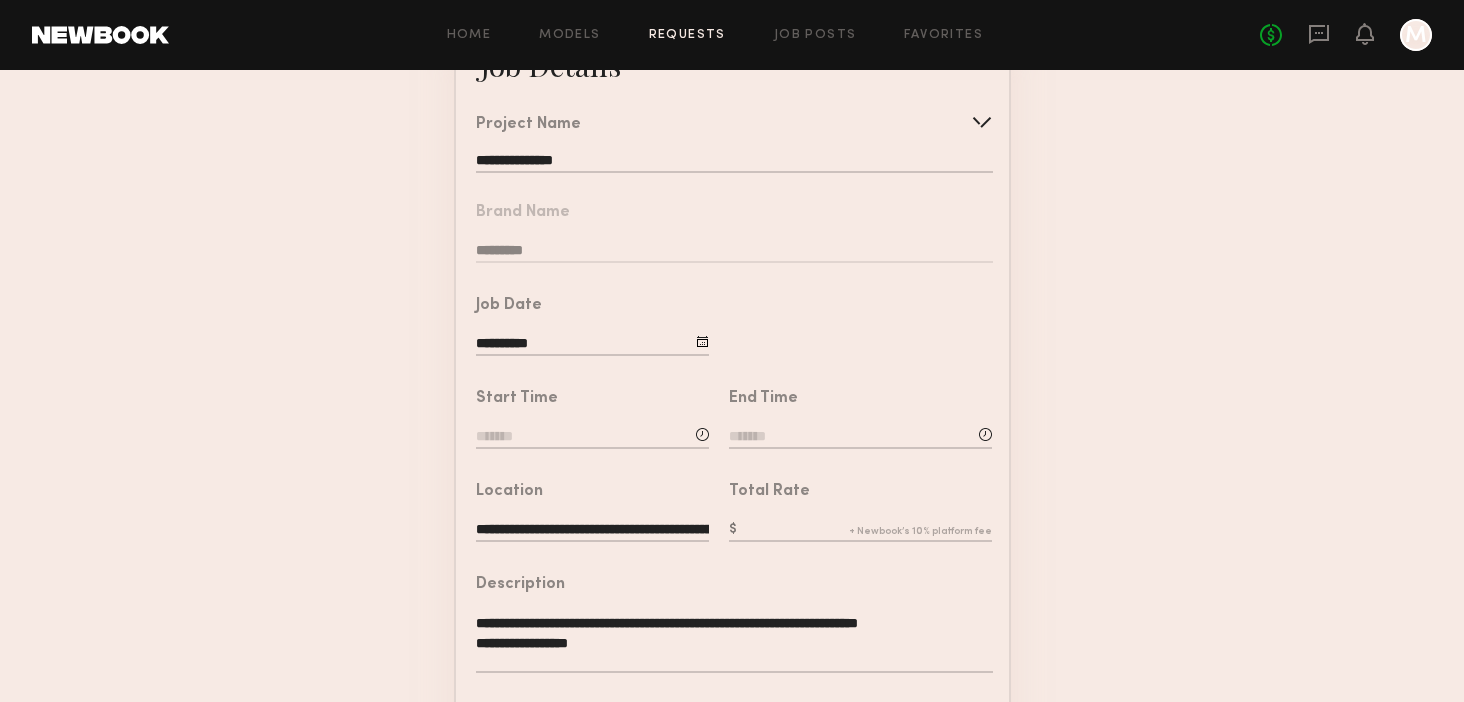 click 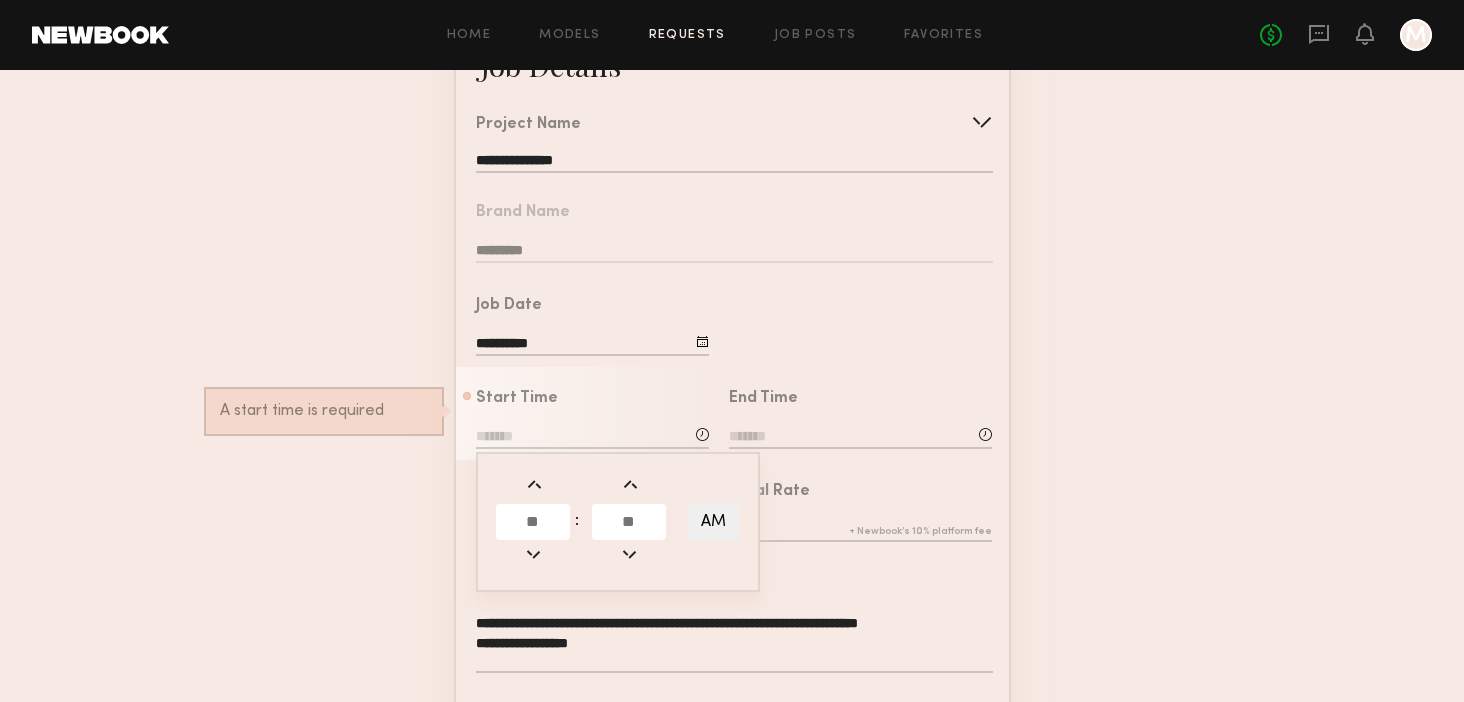 click 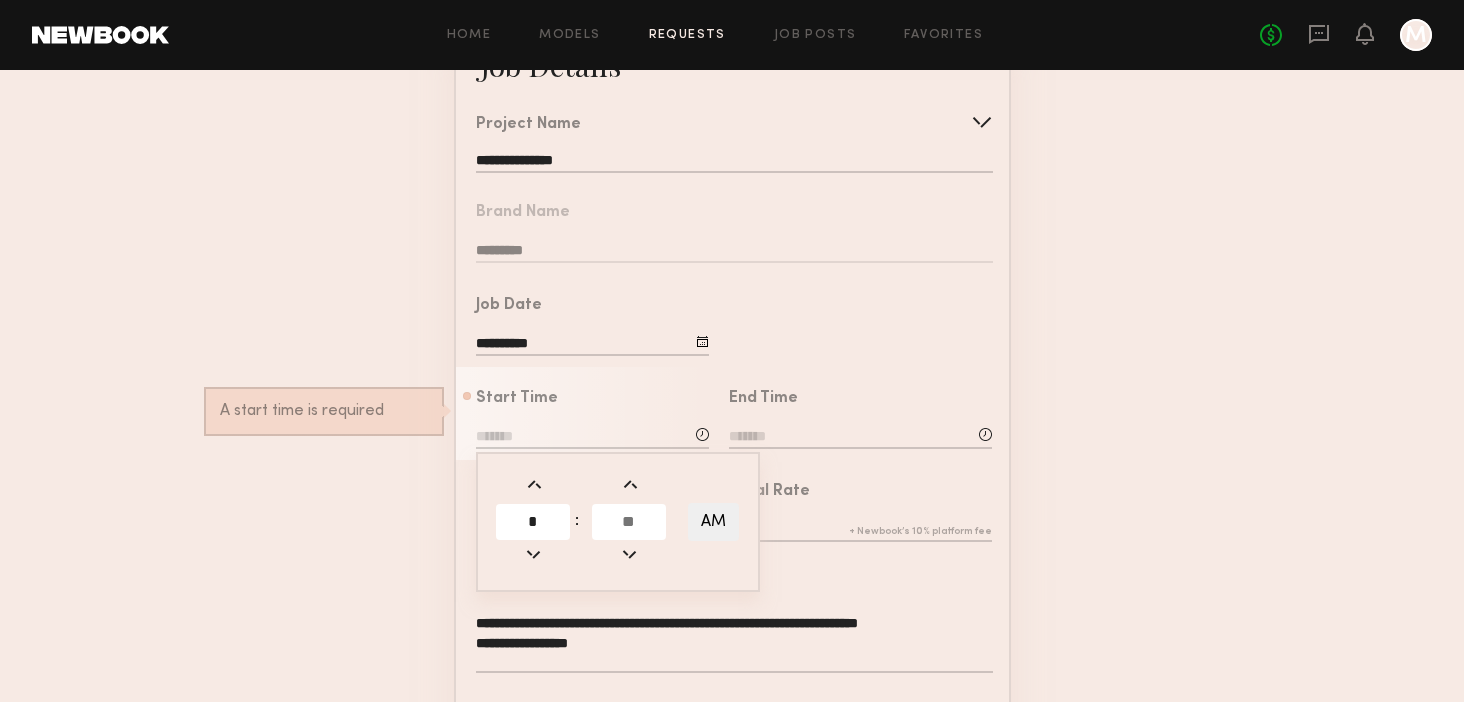 type on "*" 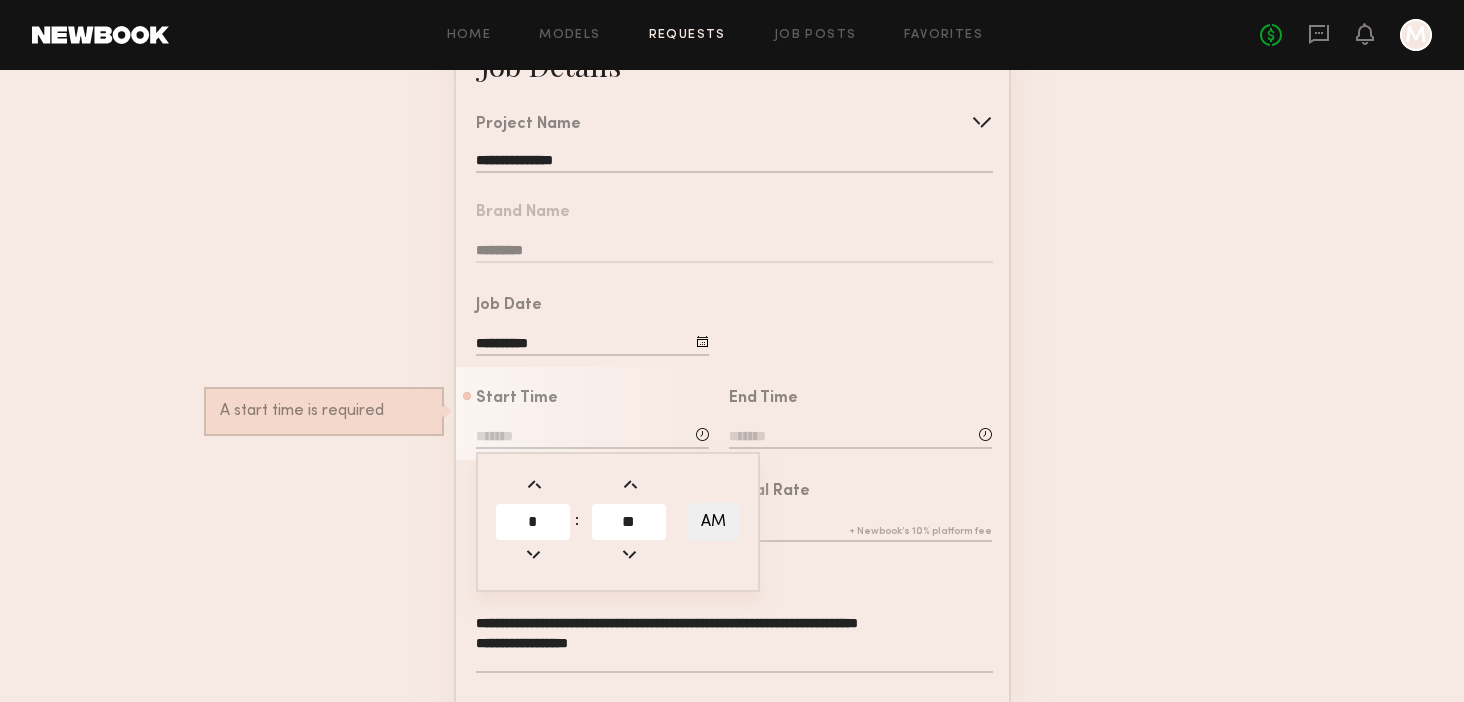 type on "**" 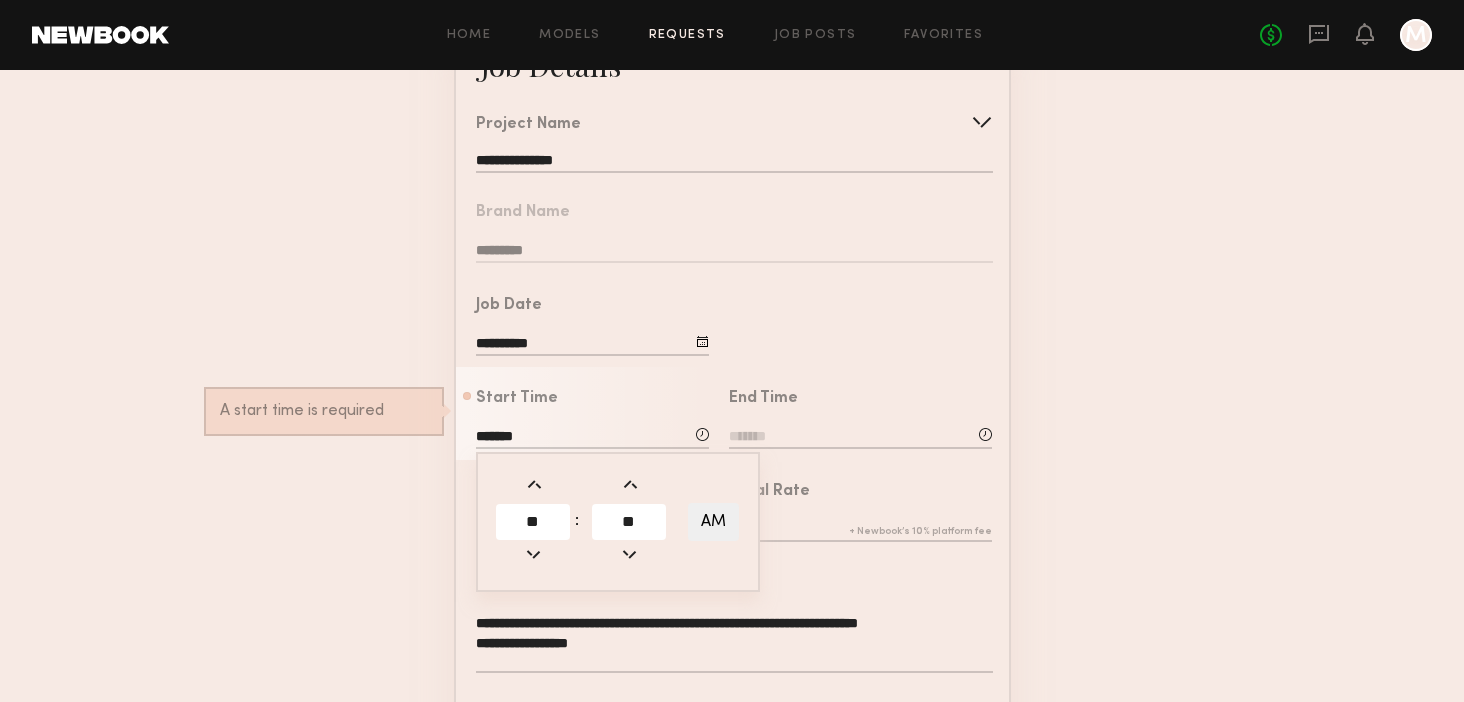 click on "Total Rate" 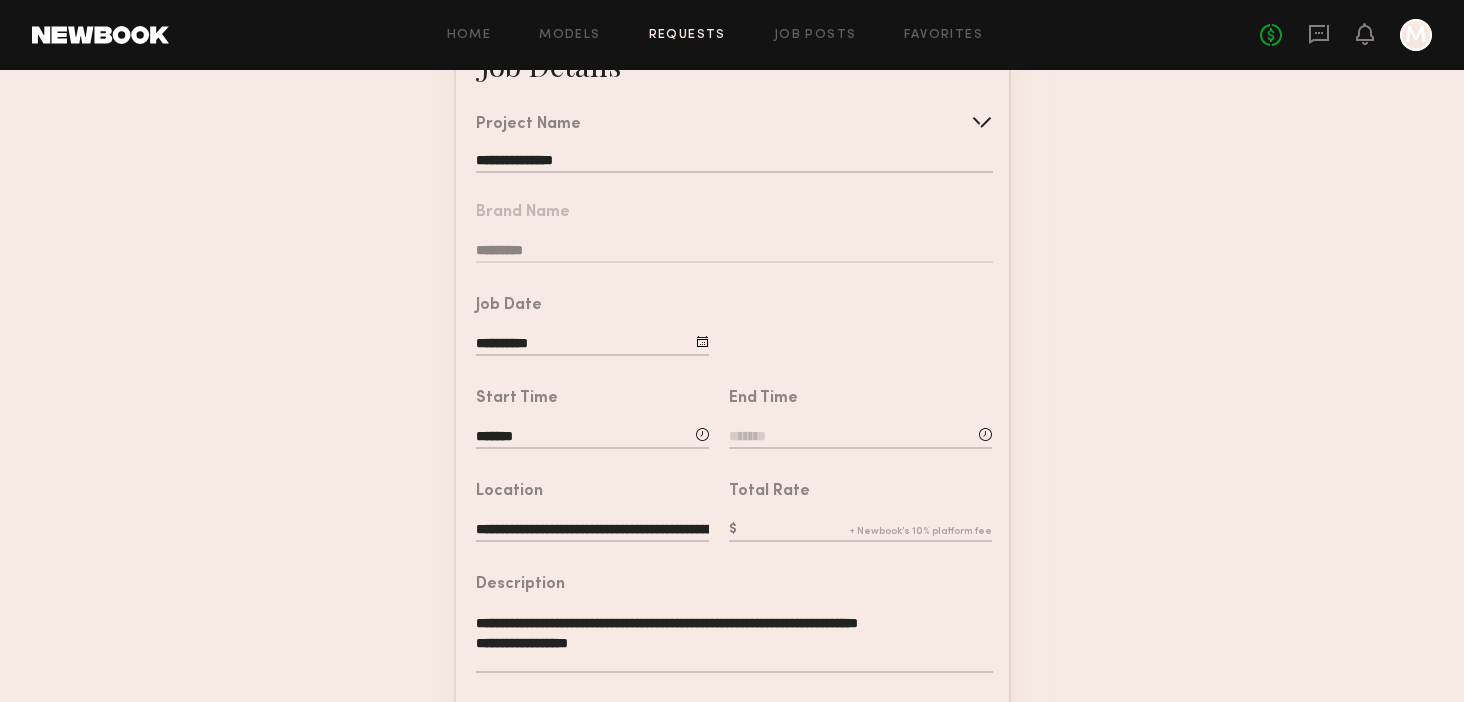 click 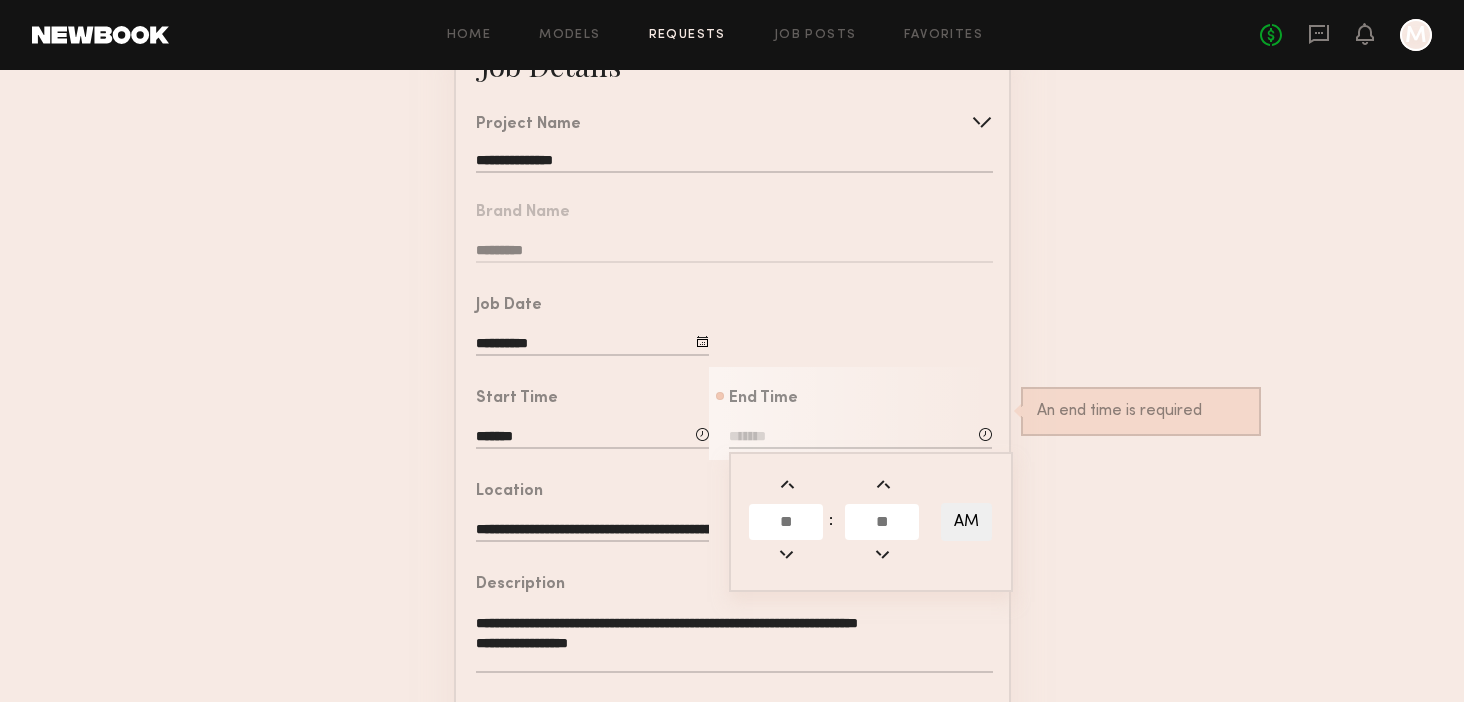 click 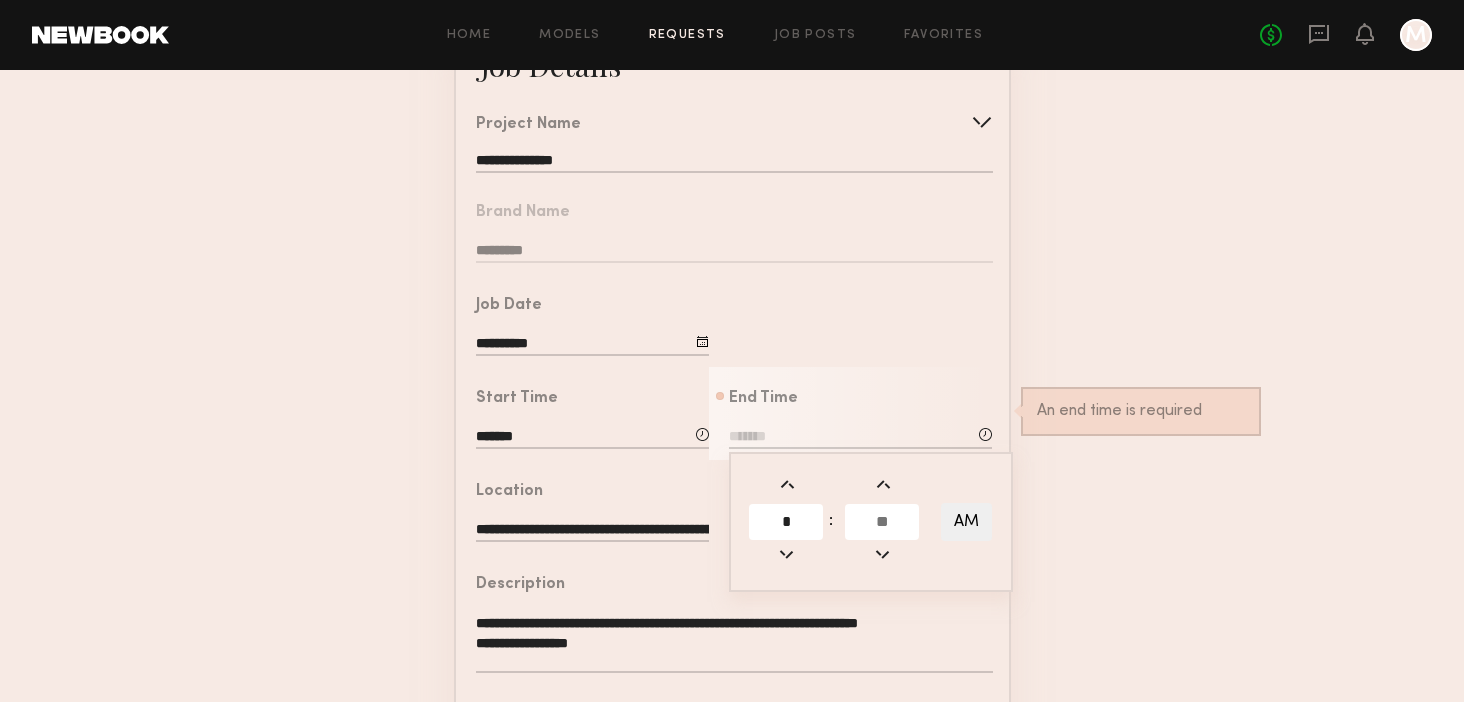 type on "*" 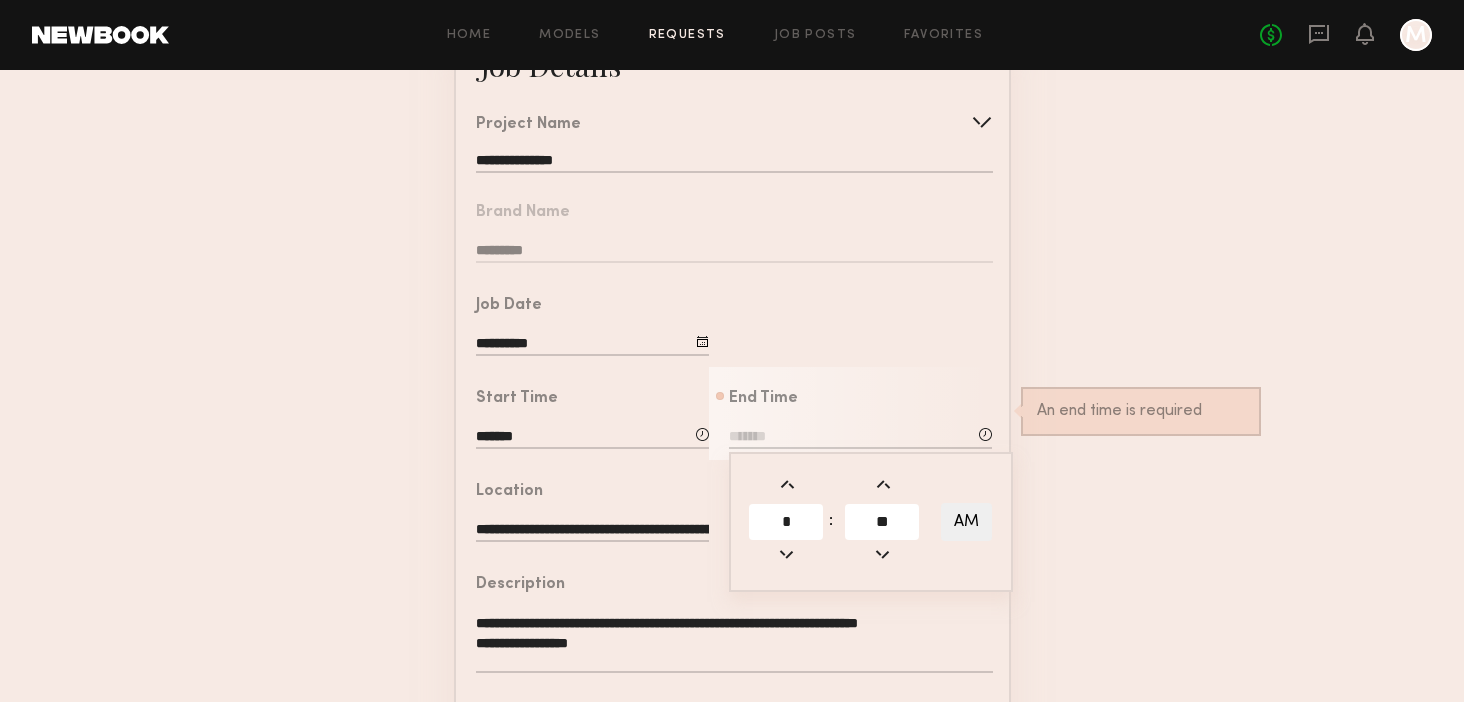 type on "**" 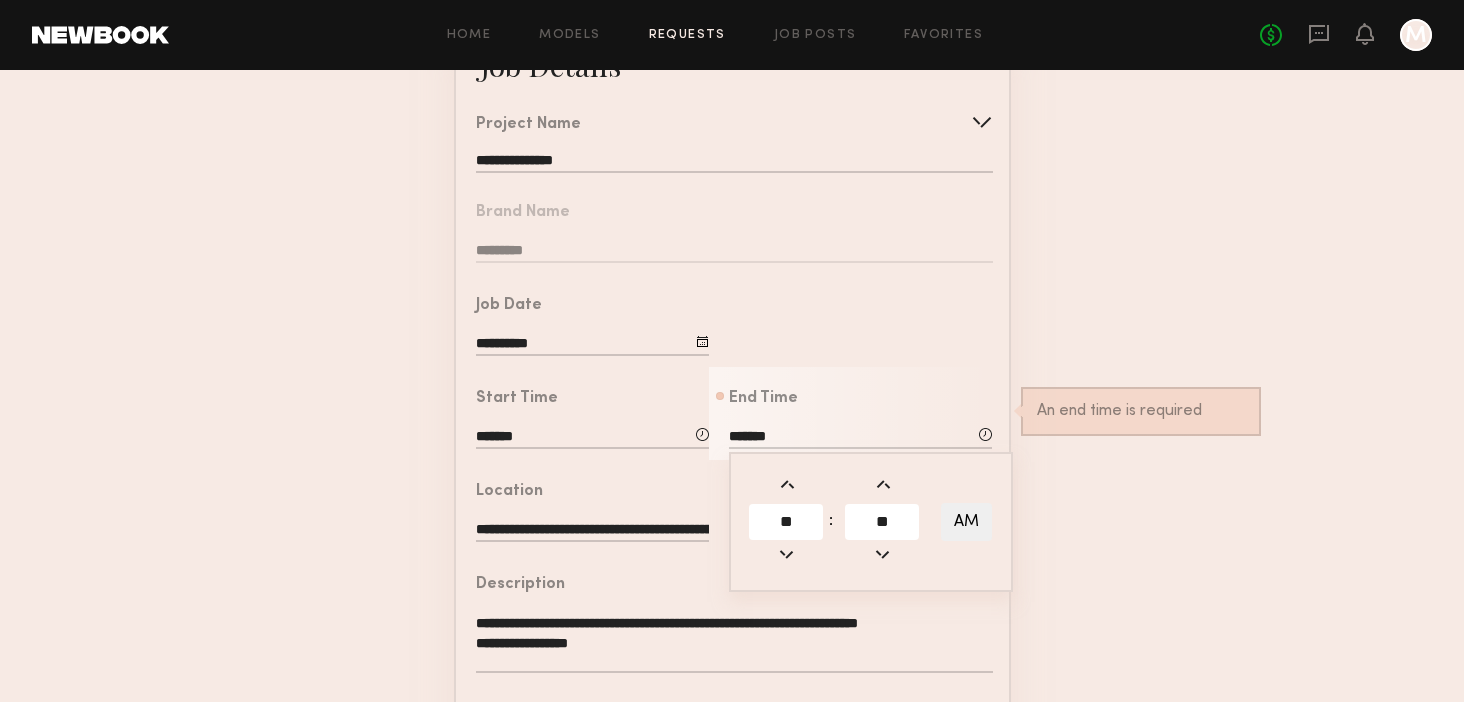 click on "AM" 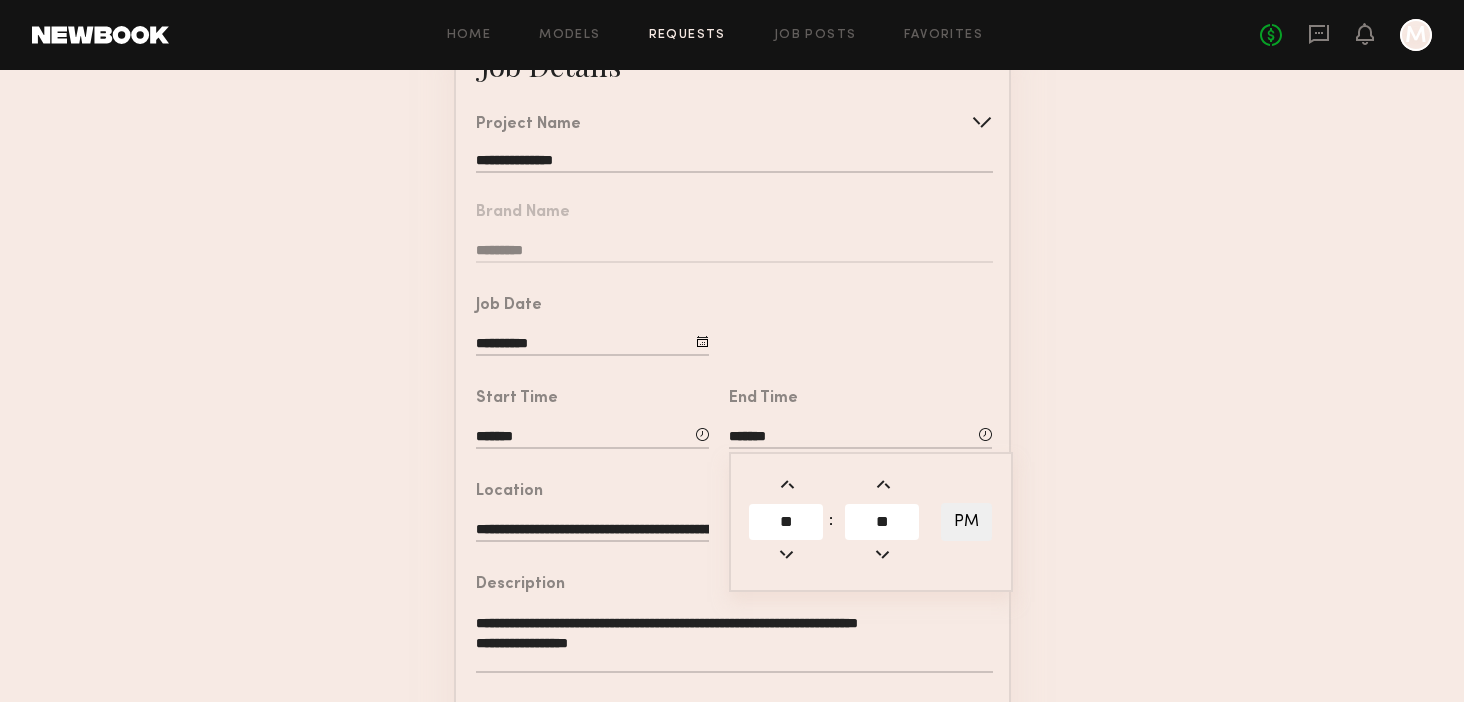 click on "**********" 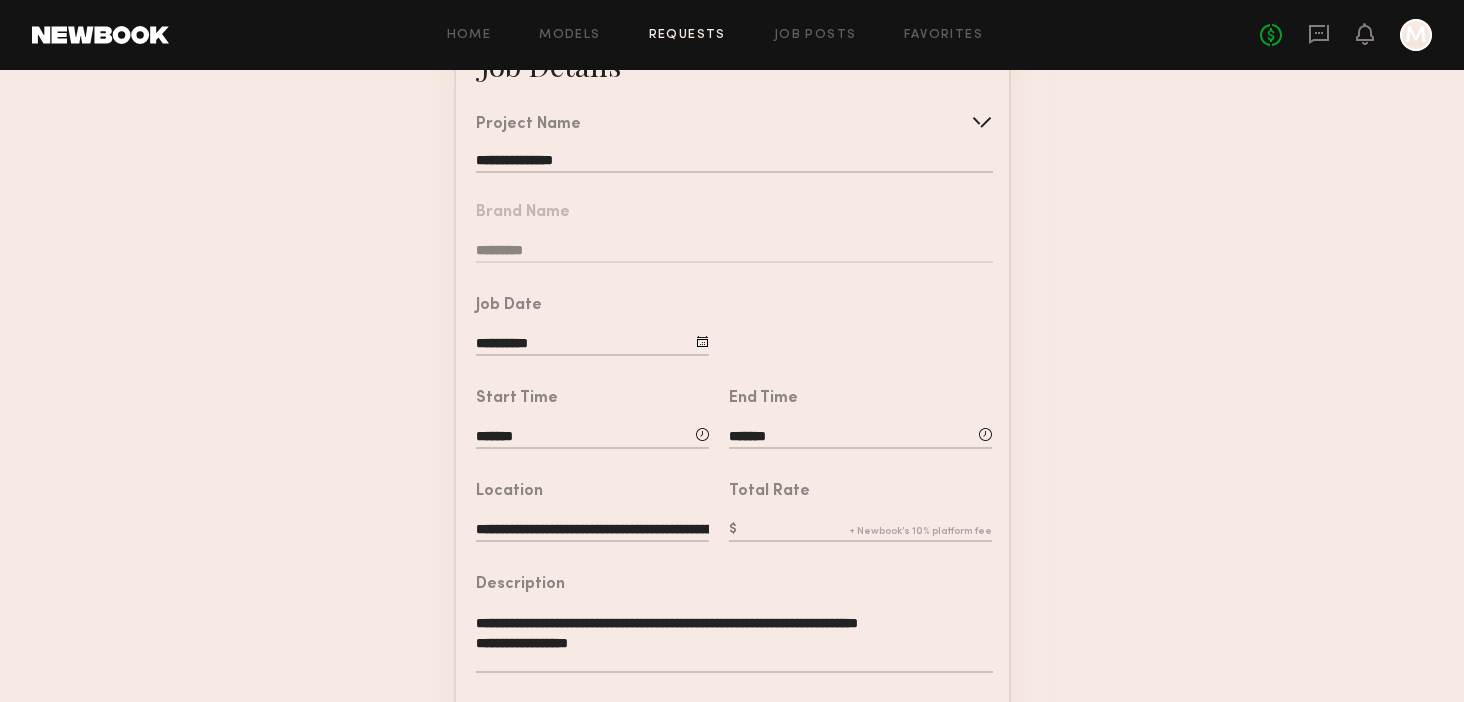 click on "**********" 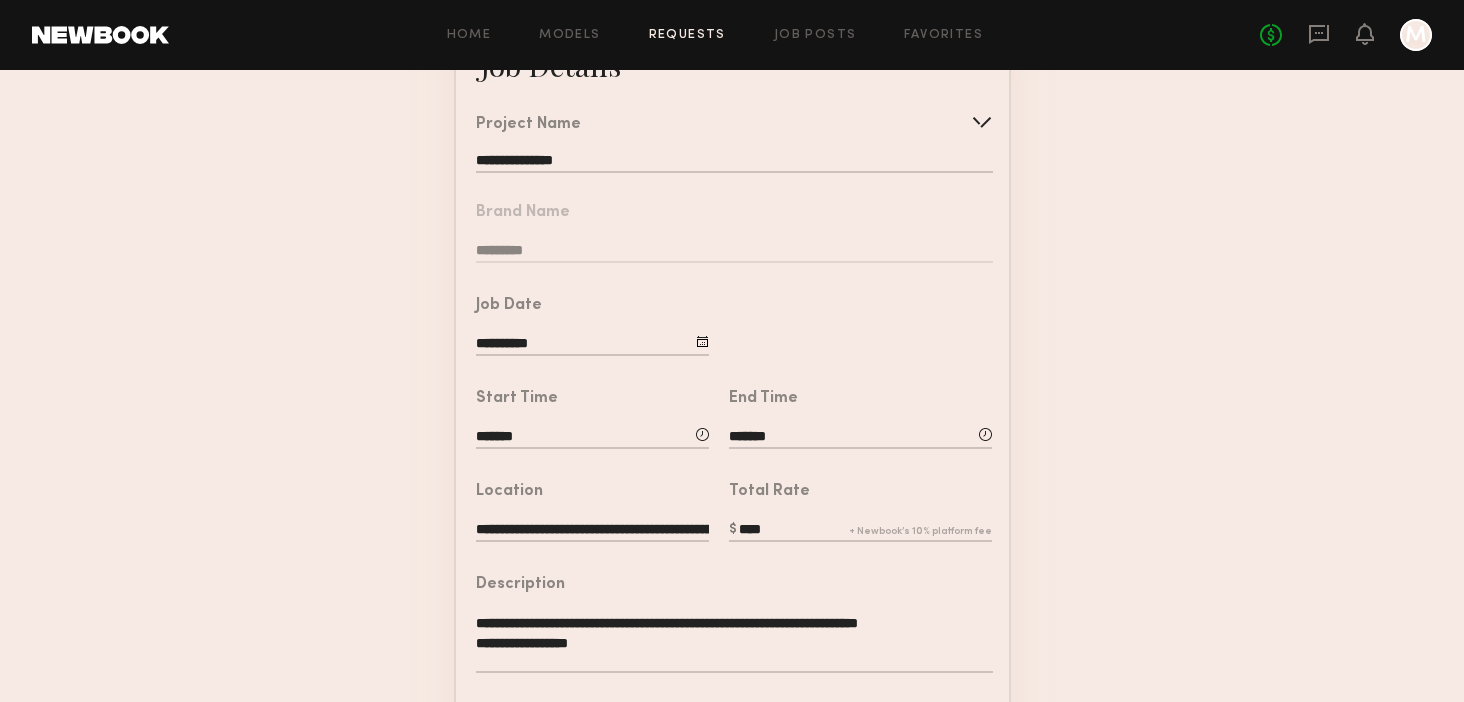 type on "****" 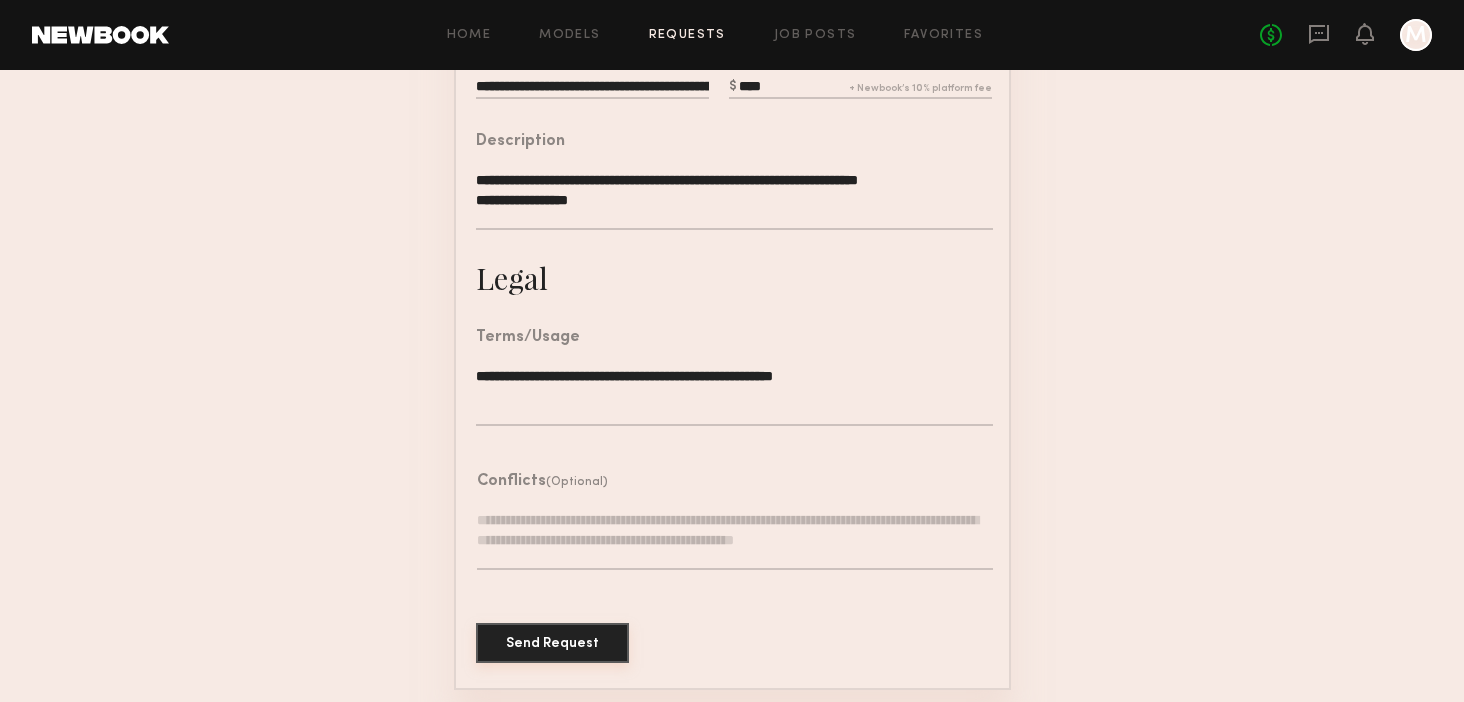 click on "Send Request" 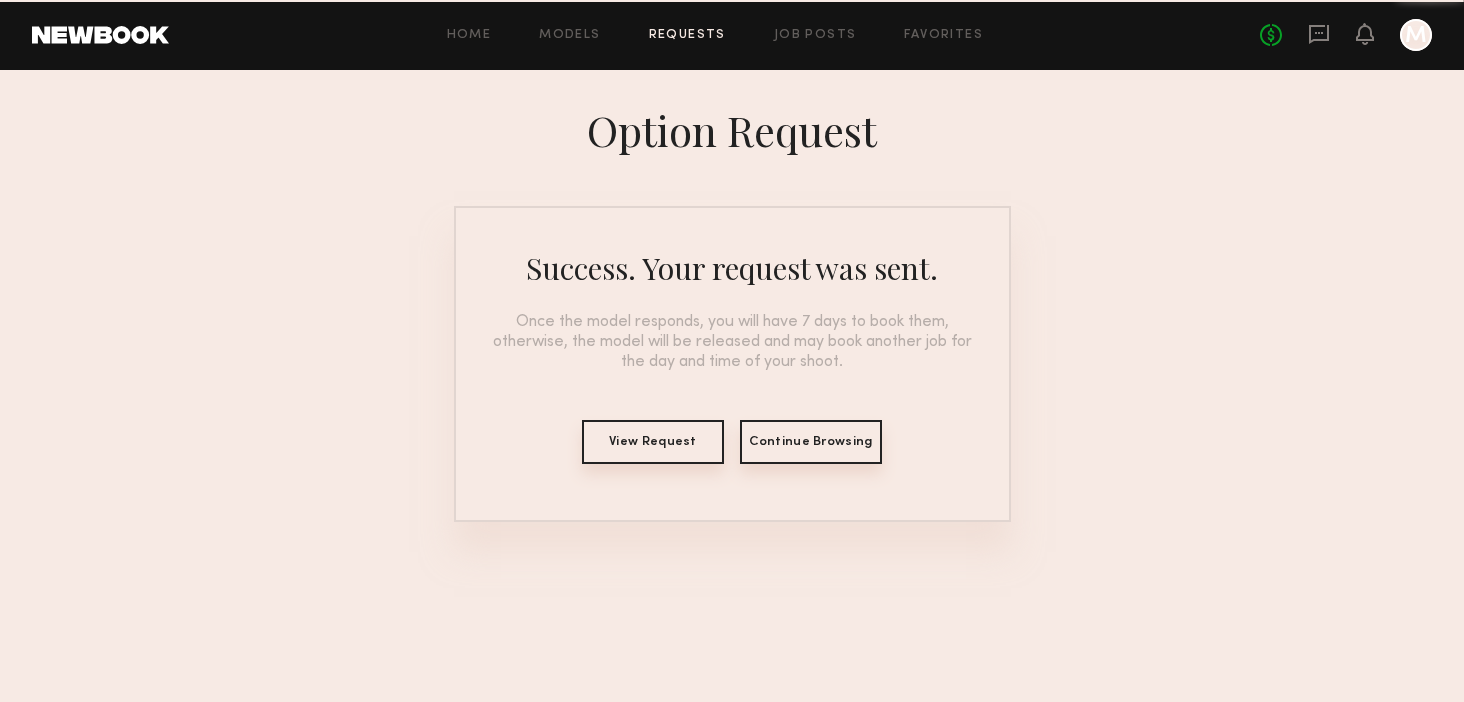 scroll, scrollTop: 0, scrollLeft: 0, axis: both 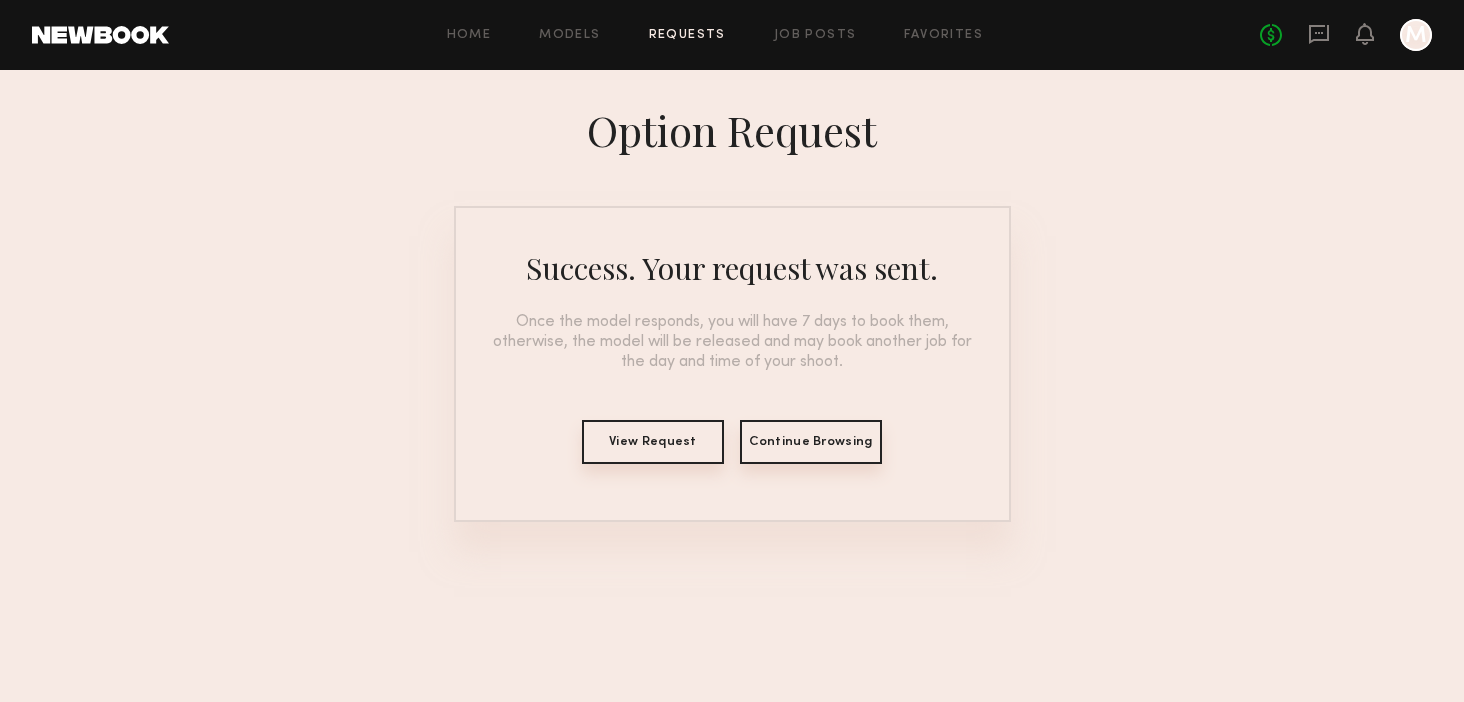 click on "Continue Browsing" 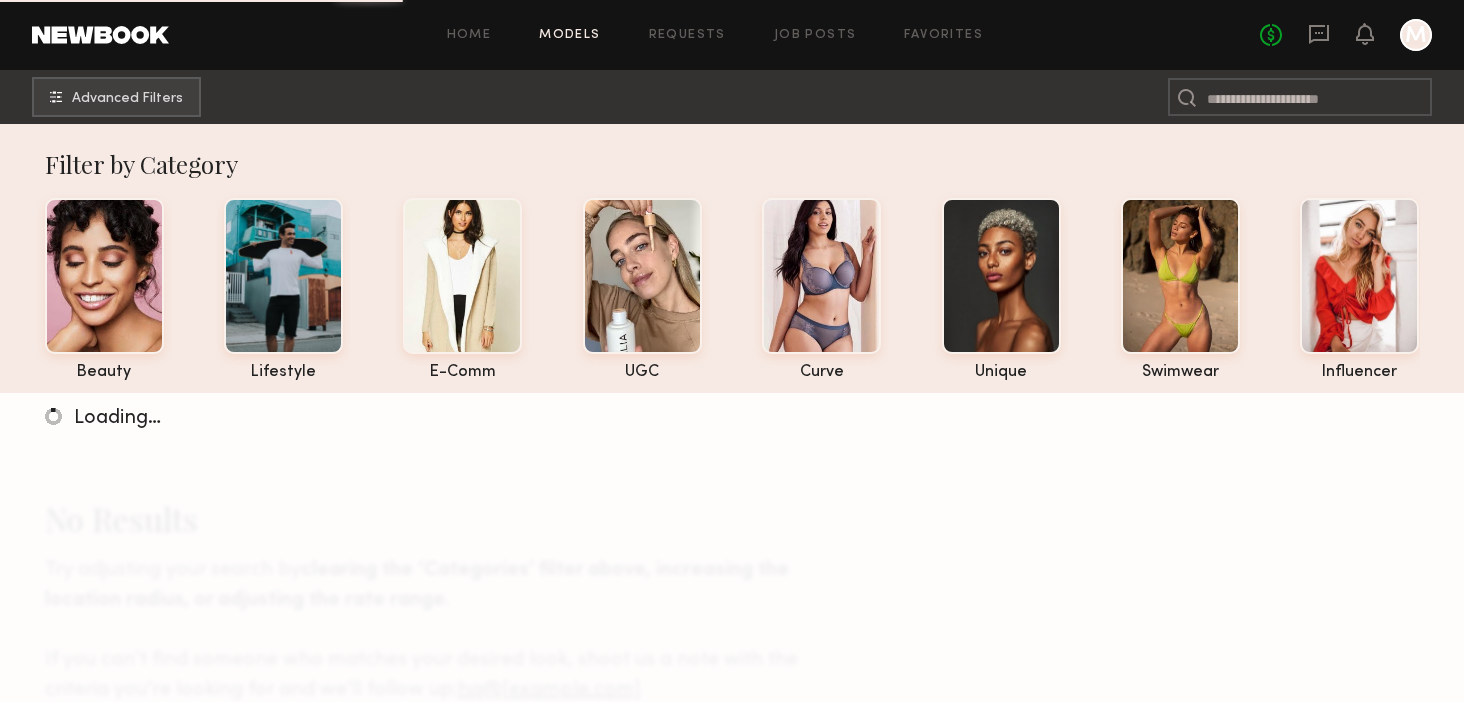 click on "No fees up to $5,000 M" 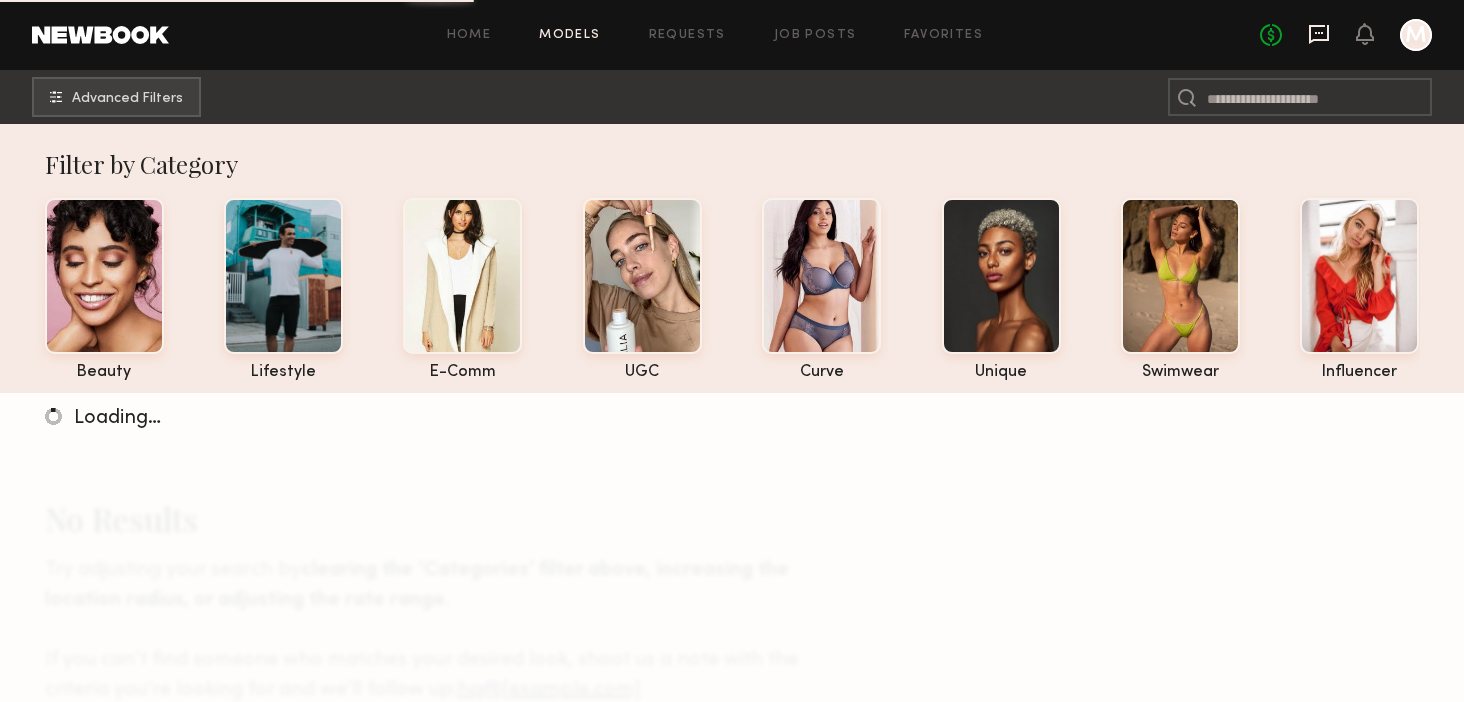 click 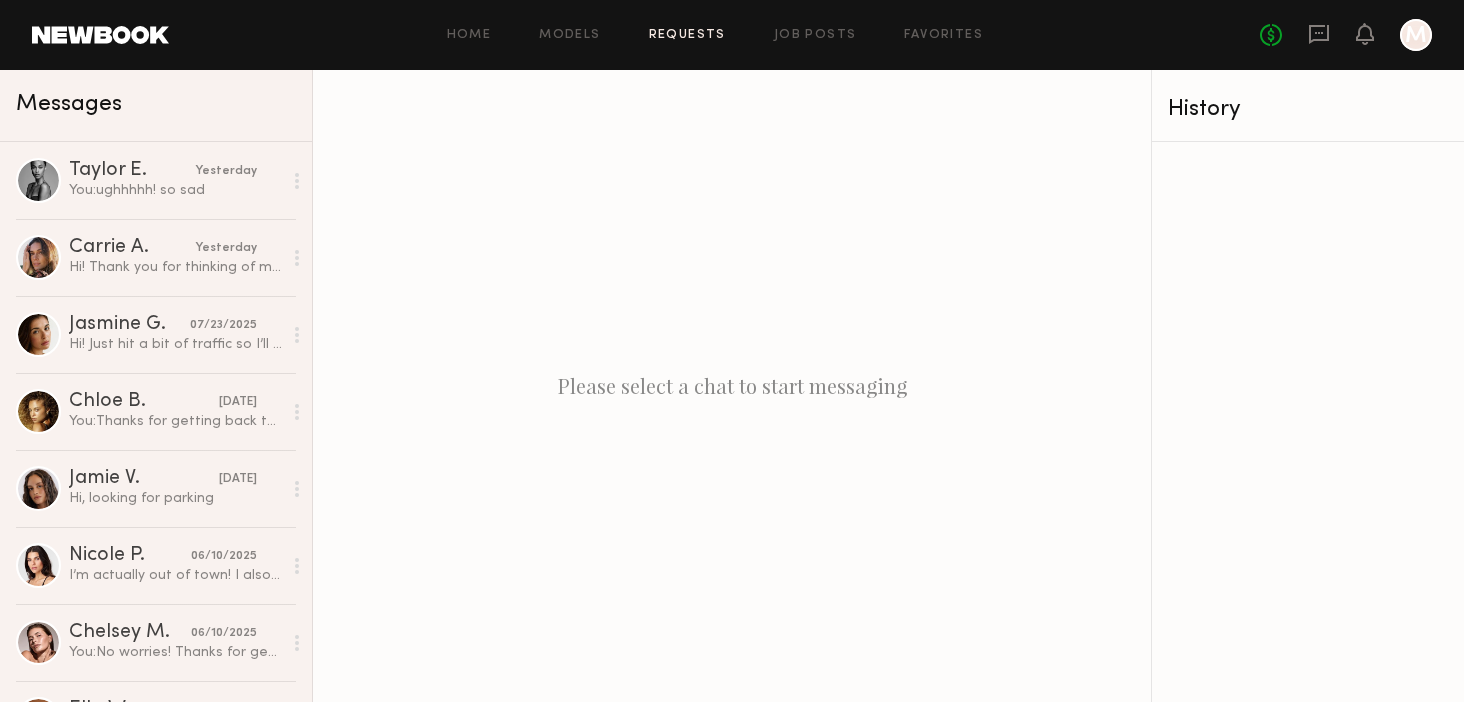click on "Requests" 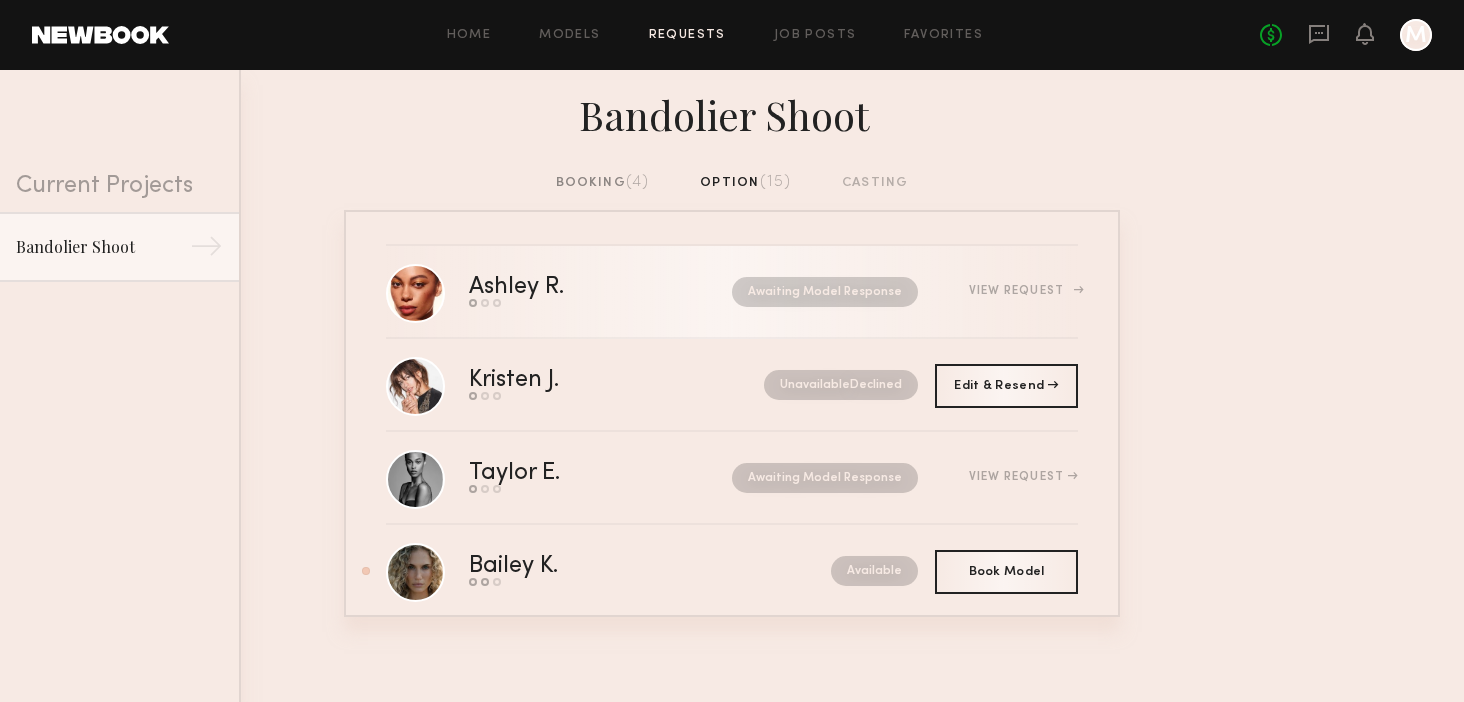 click on "[FIRST] R." 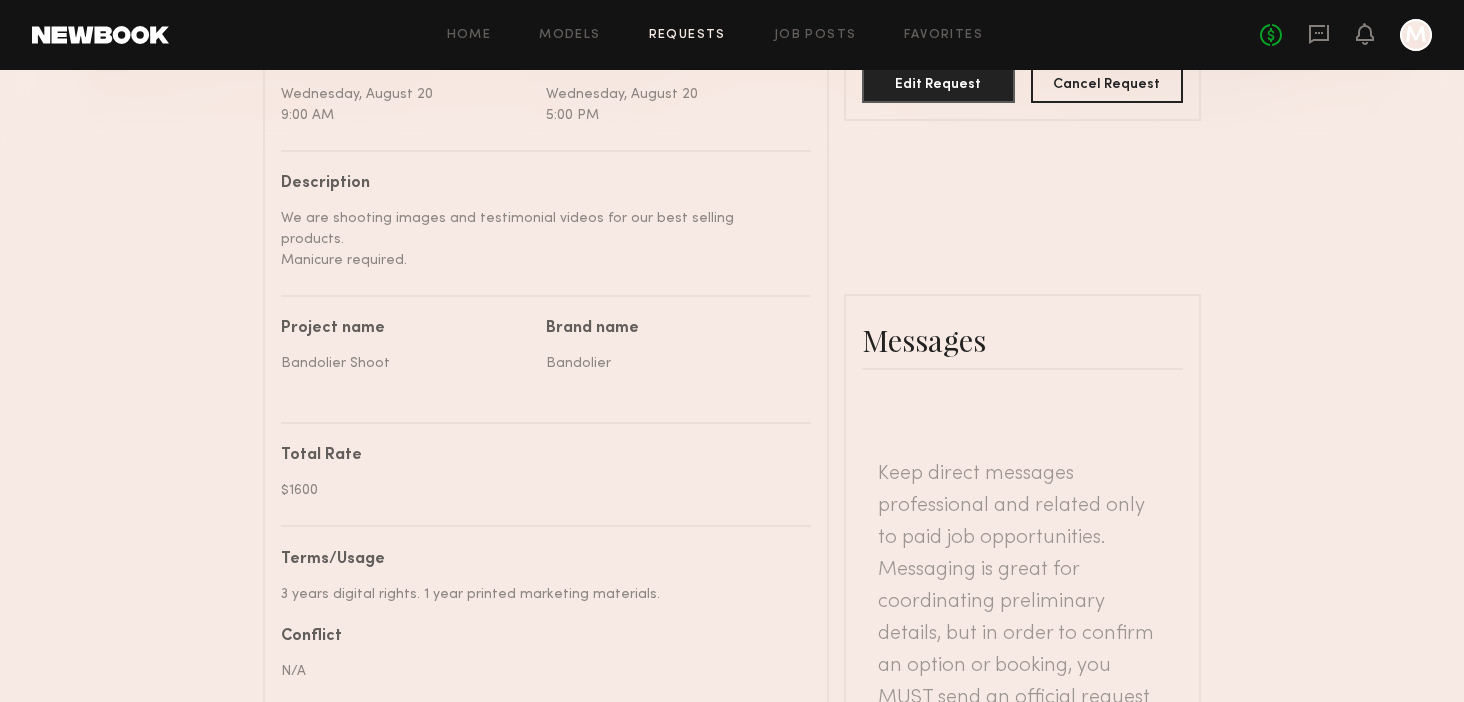scroll, scrollTop: 646, scrollLeft: 0, axis: vertical 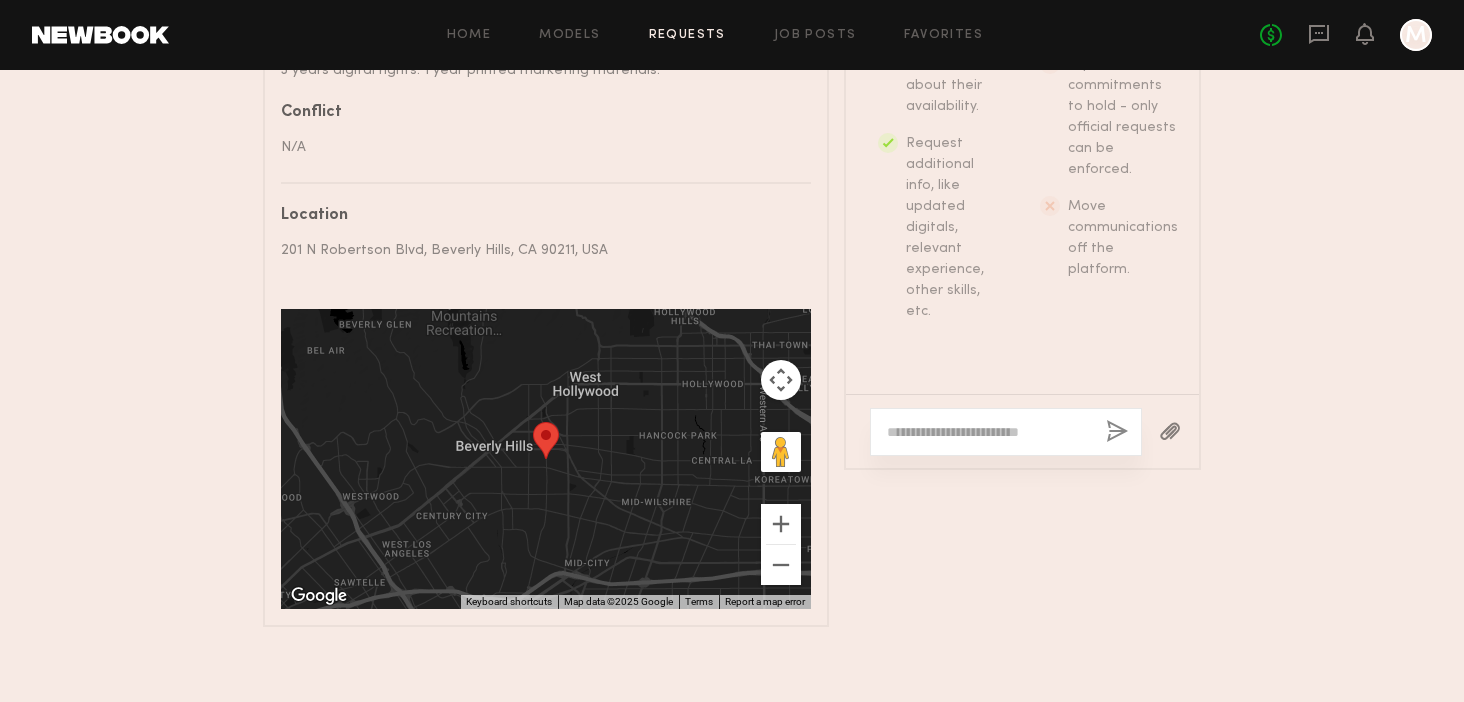 click 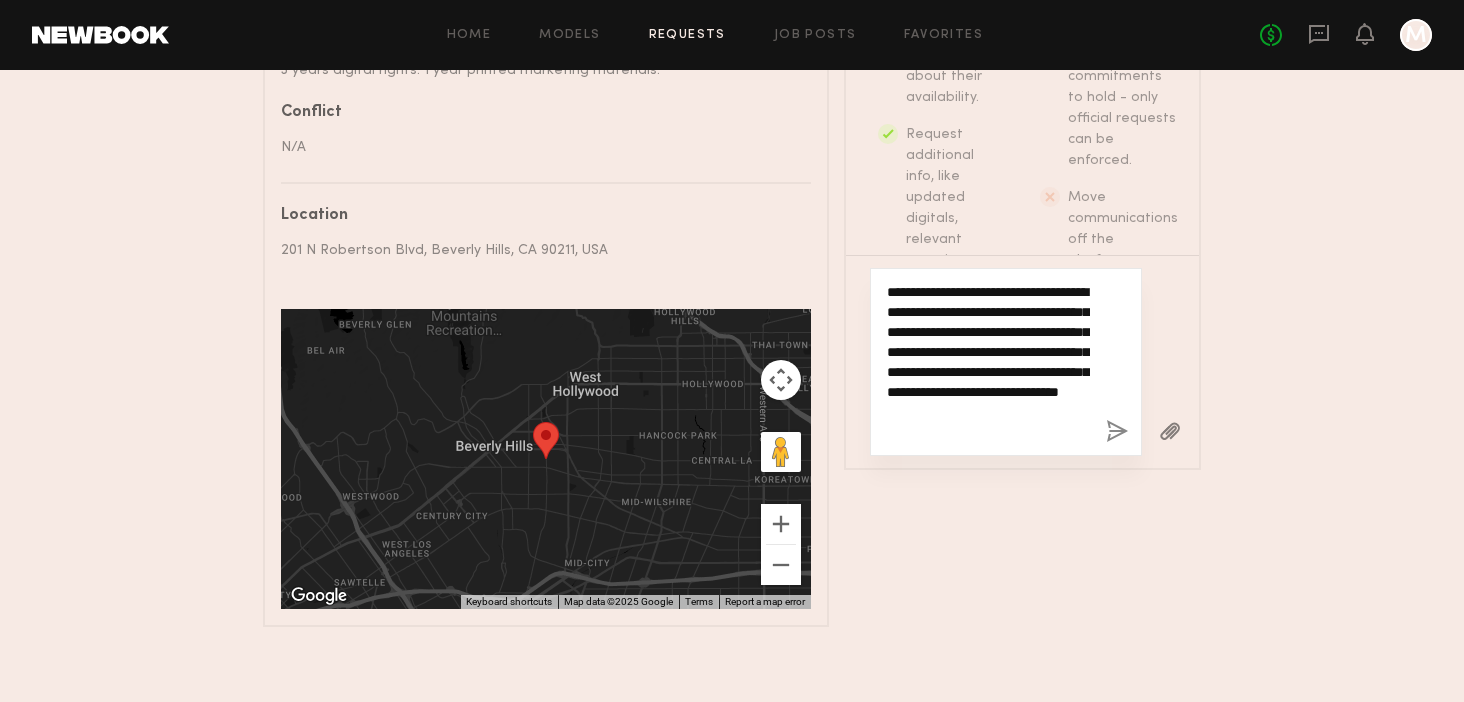type on "**********" 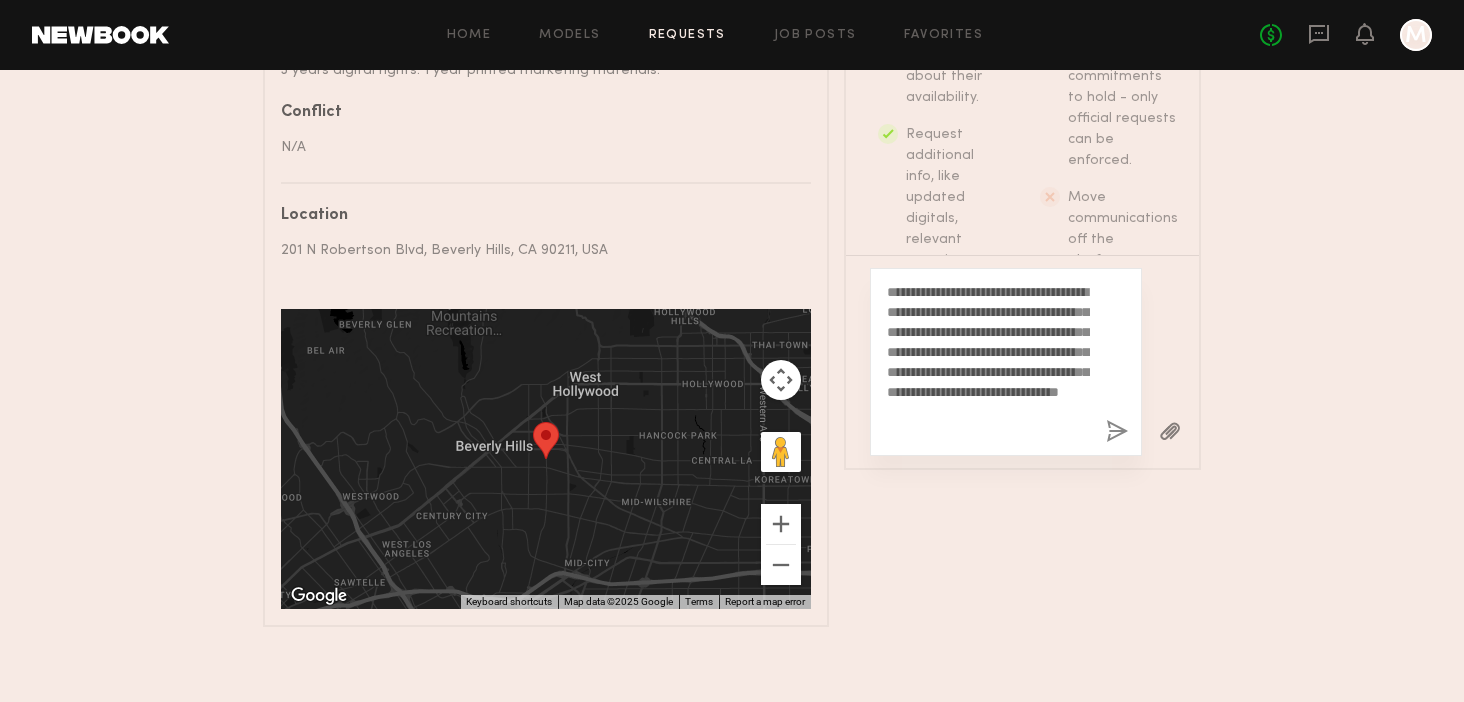 click 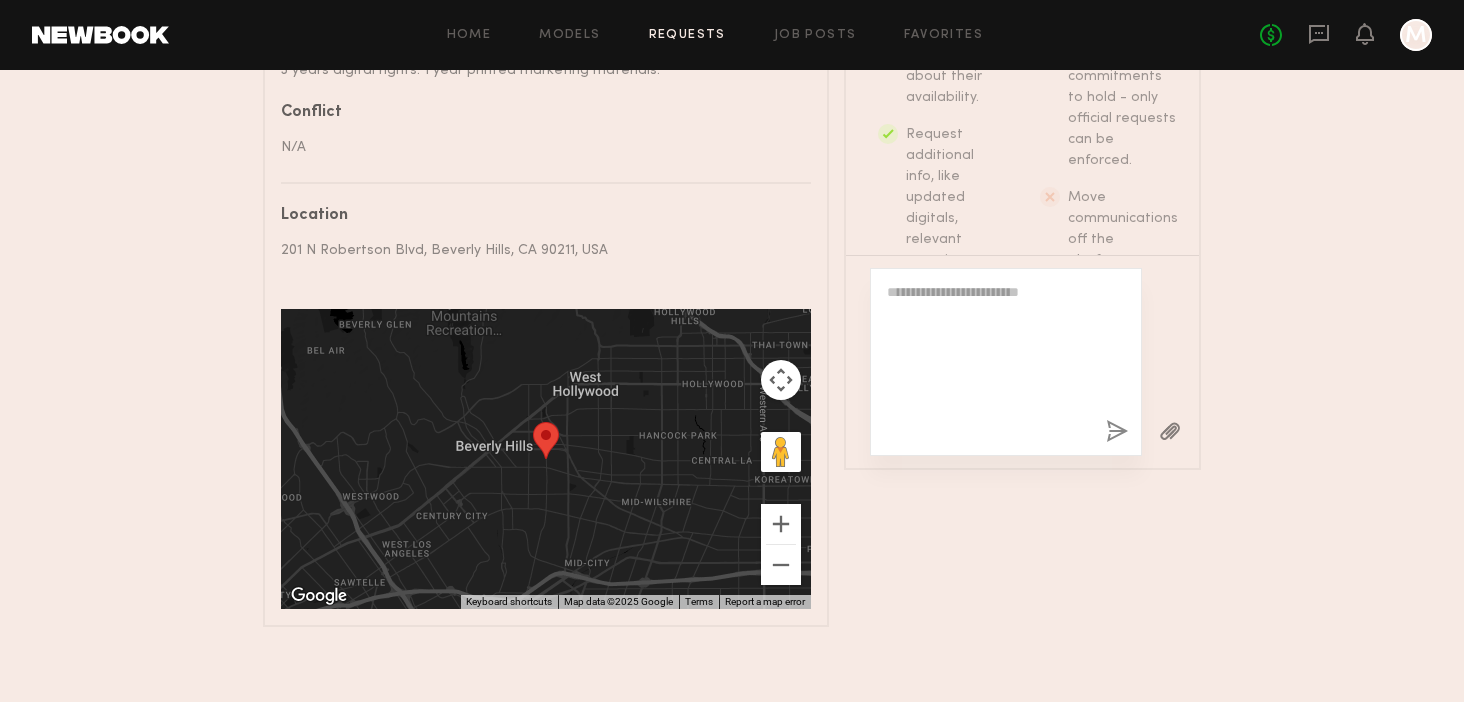 scroll, scrollTop: 777, scrollLeft: 0, axis: vertical 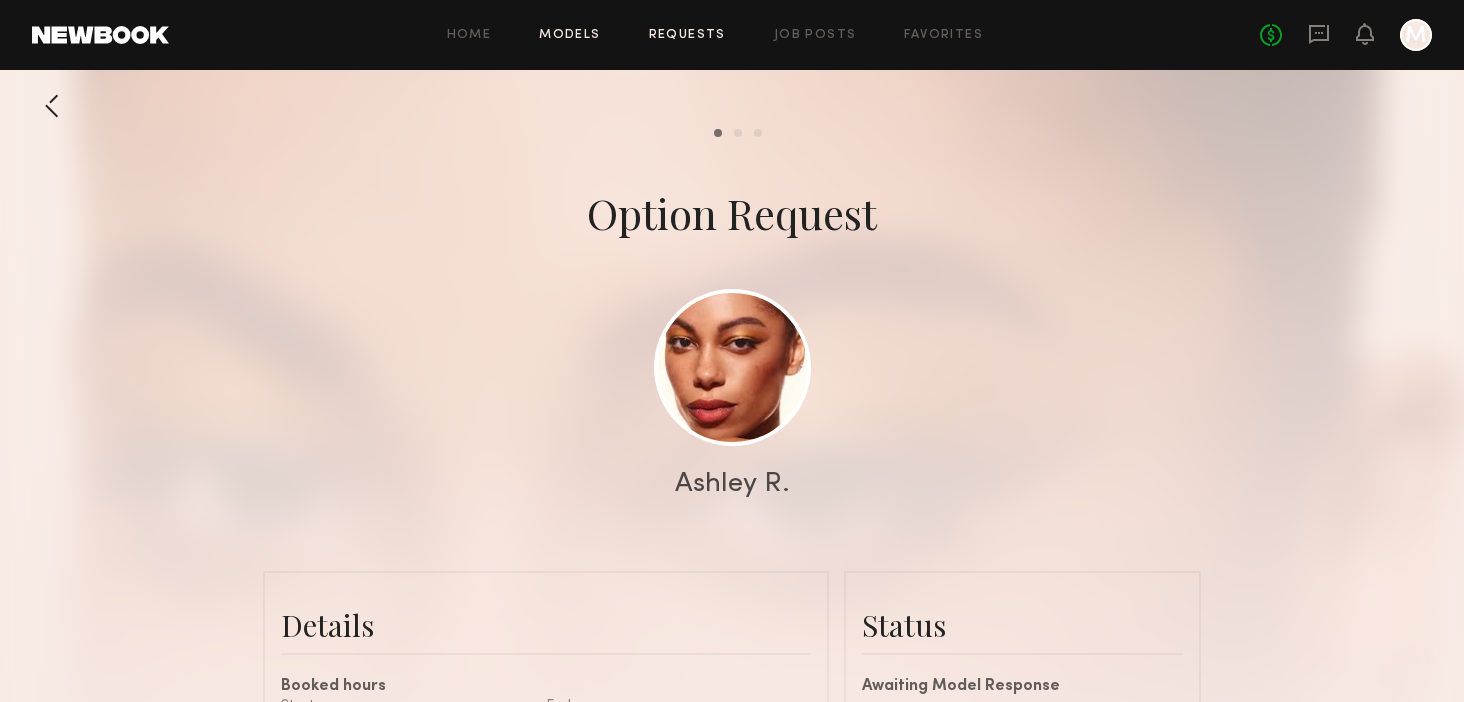 click on "Models" 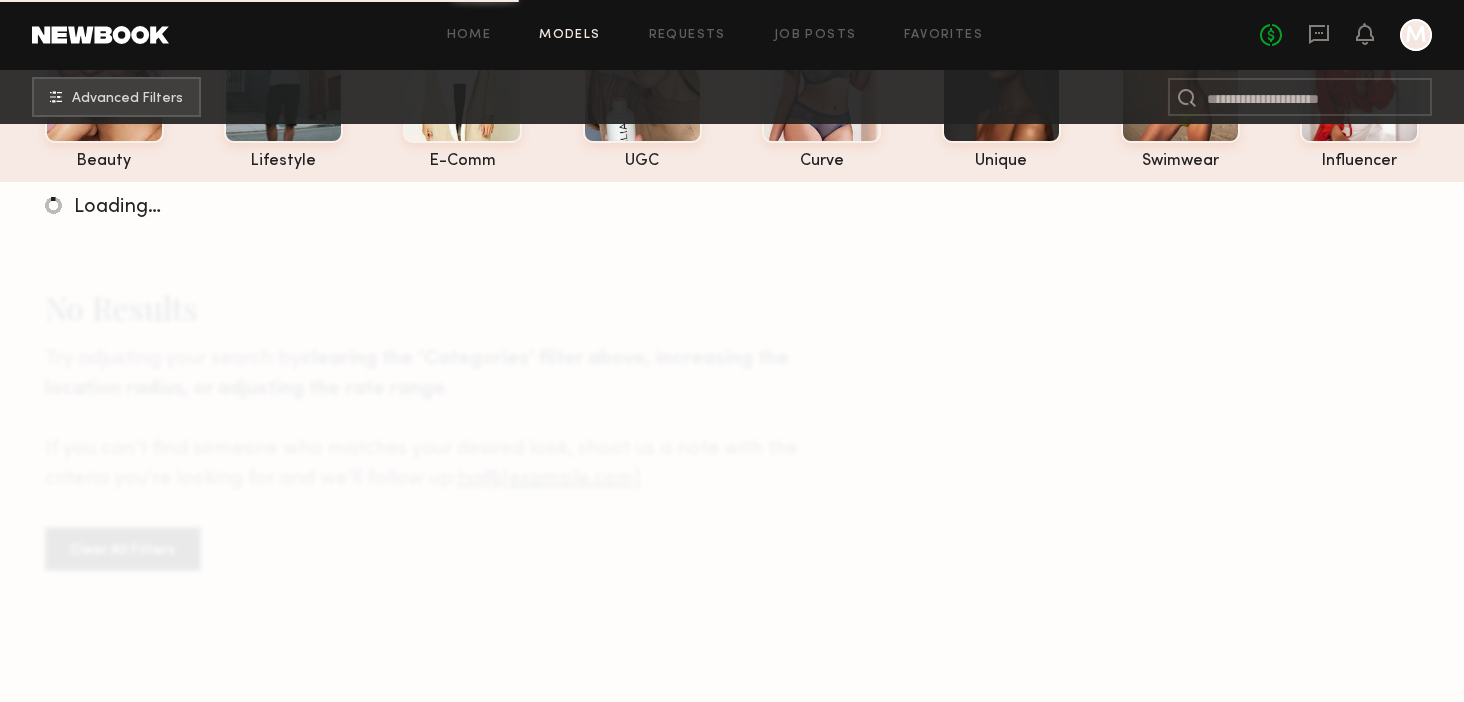 scroll, scrollTop: 0, scrollLeft: 0, axis: both 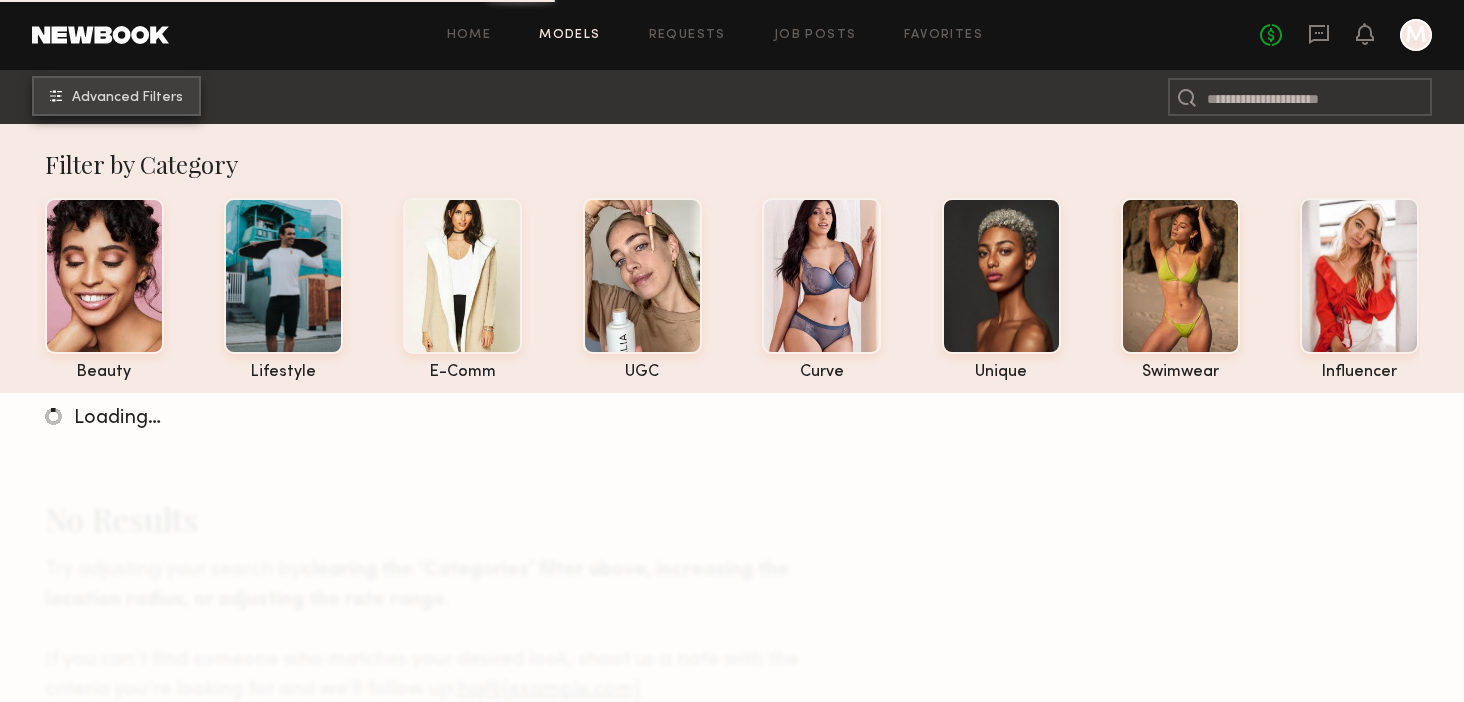 click on "Advanced Filters" 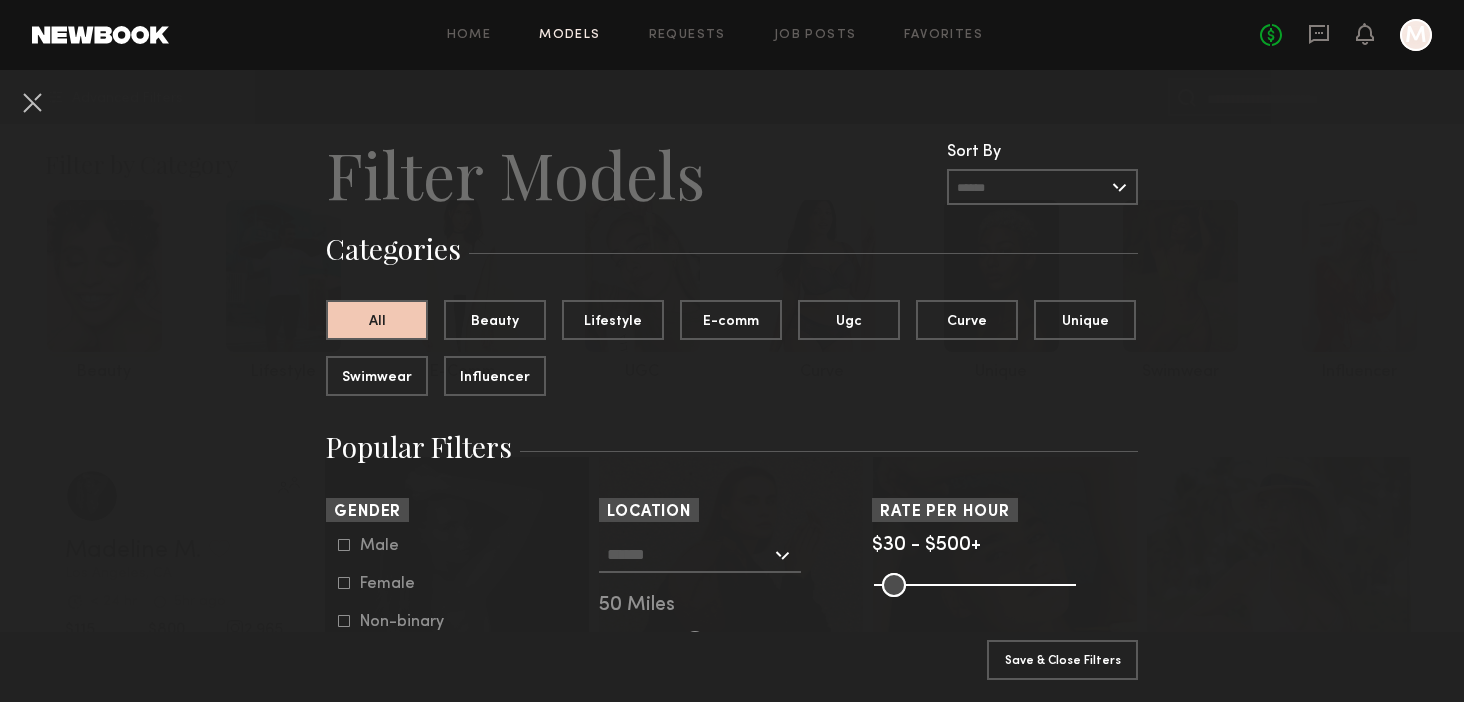 click 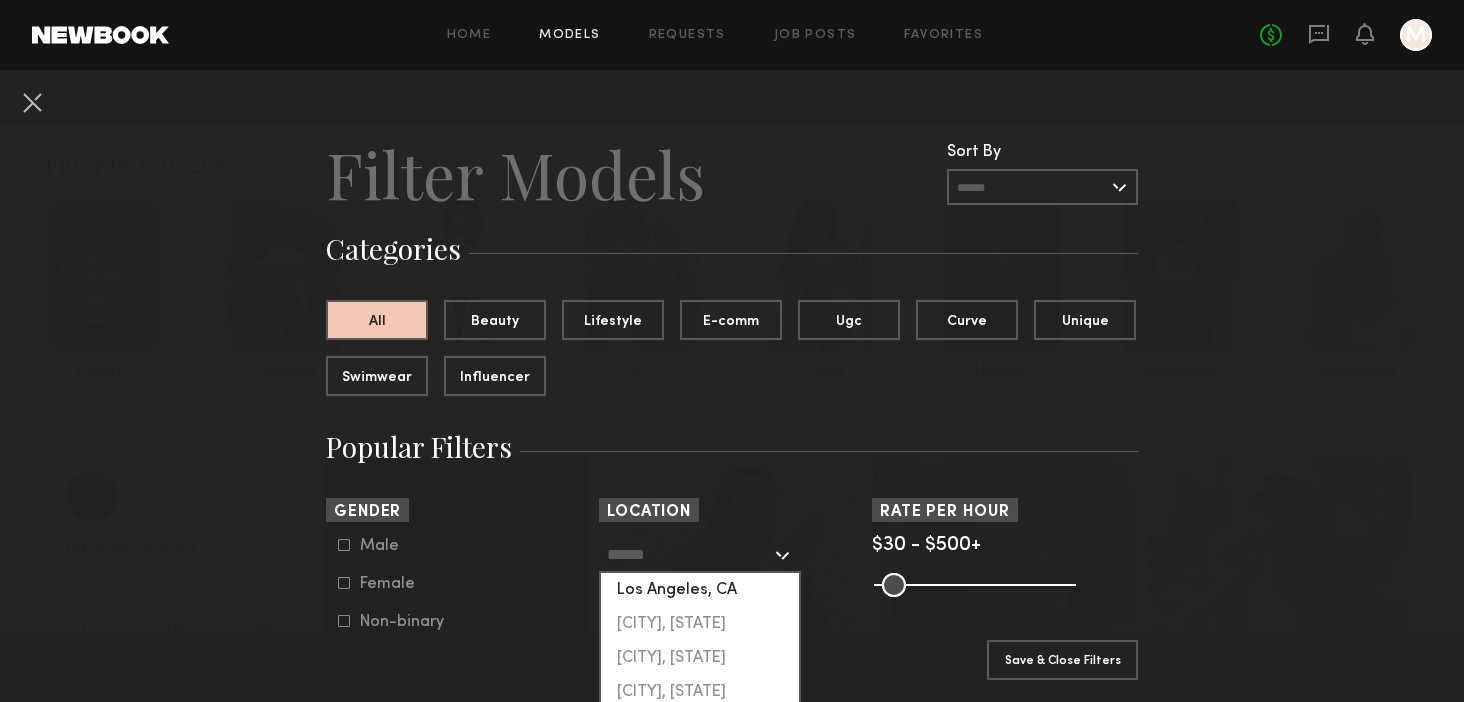 click on "Los Angeles, CA" 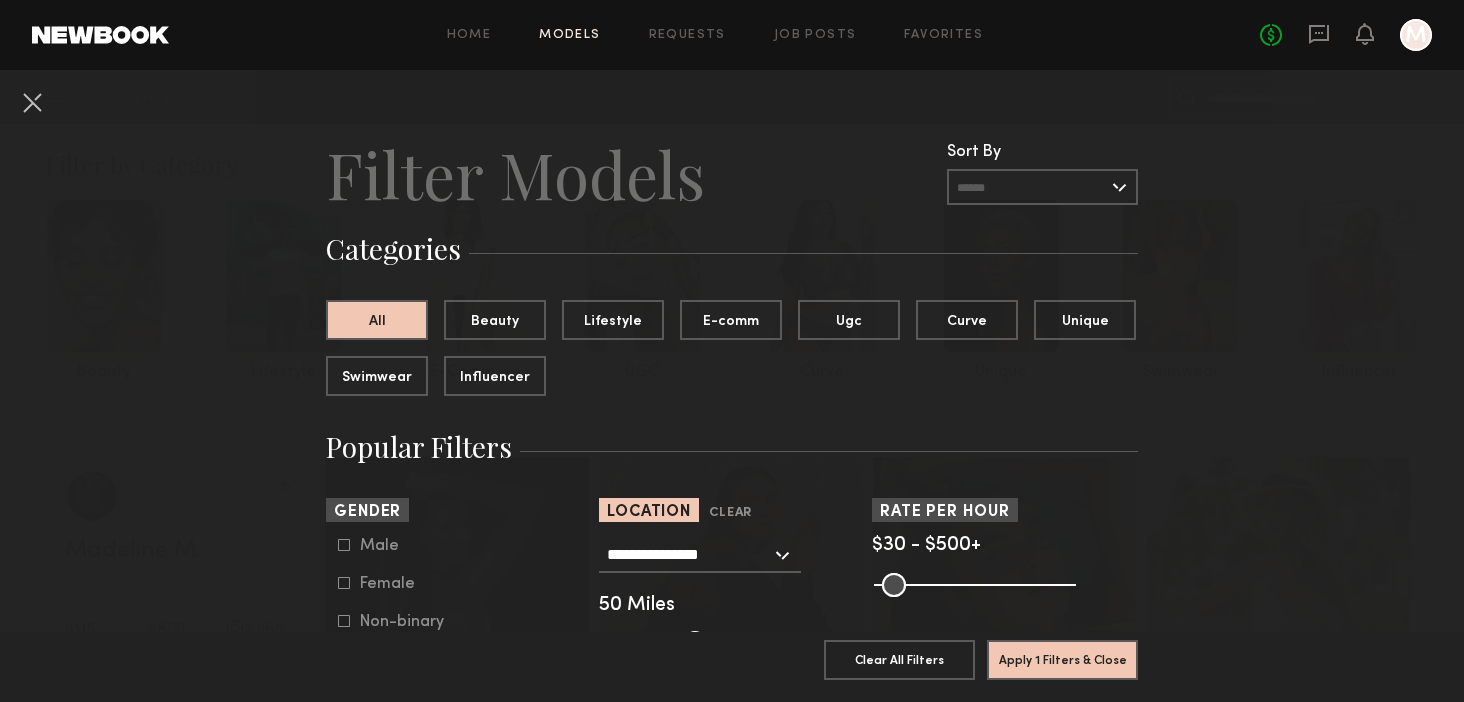 click 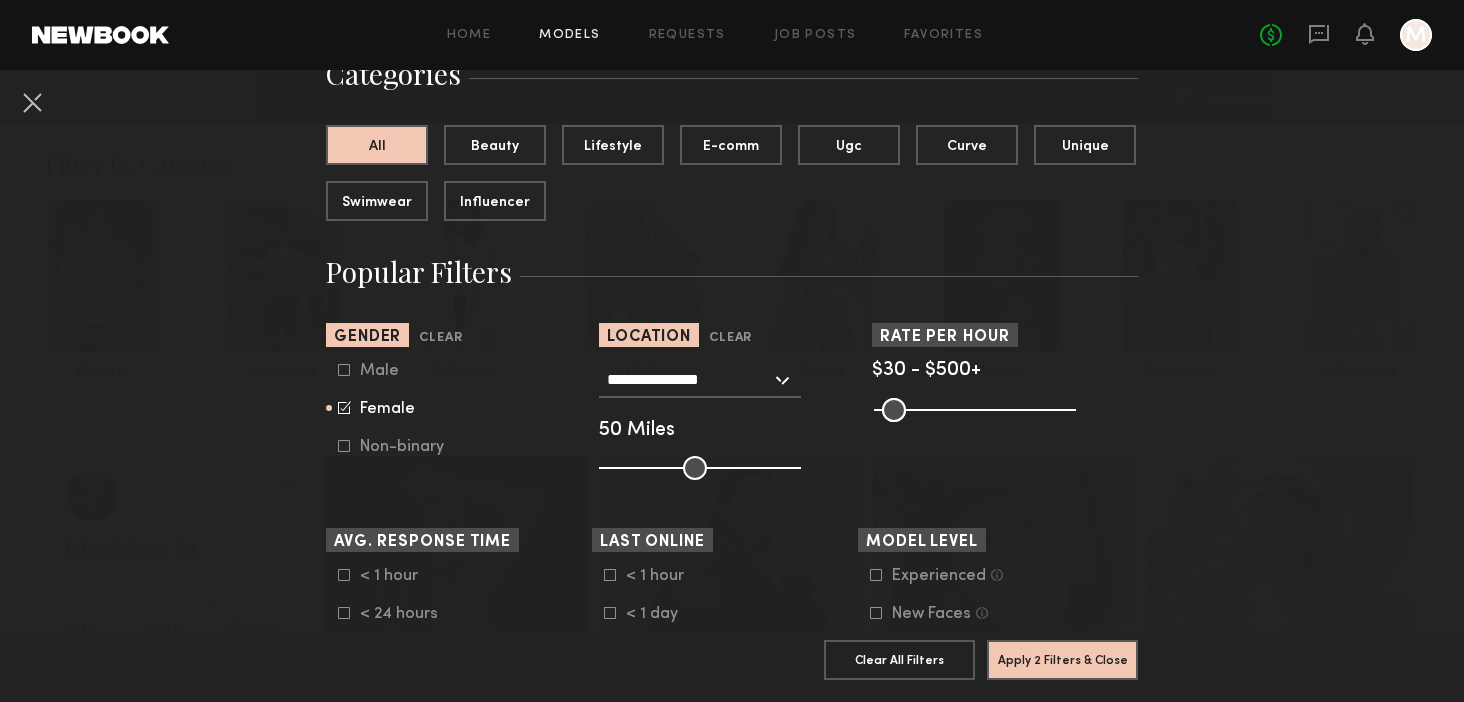 scroll, scrollTop: 186, scrollLeft: 0, axis: vertical 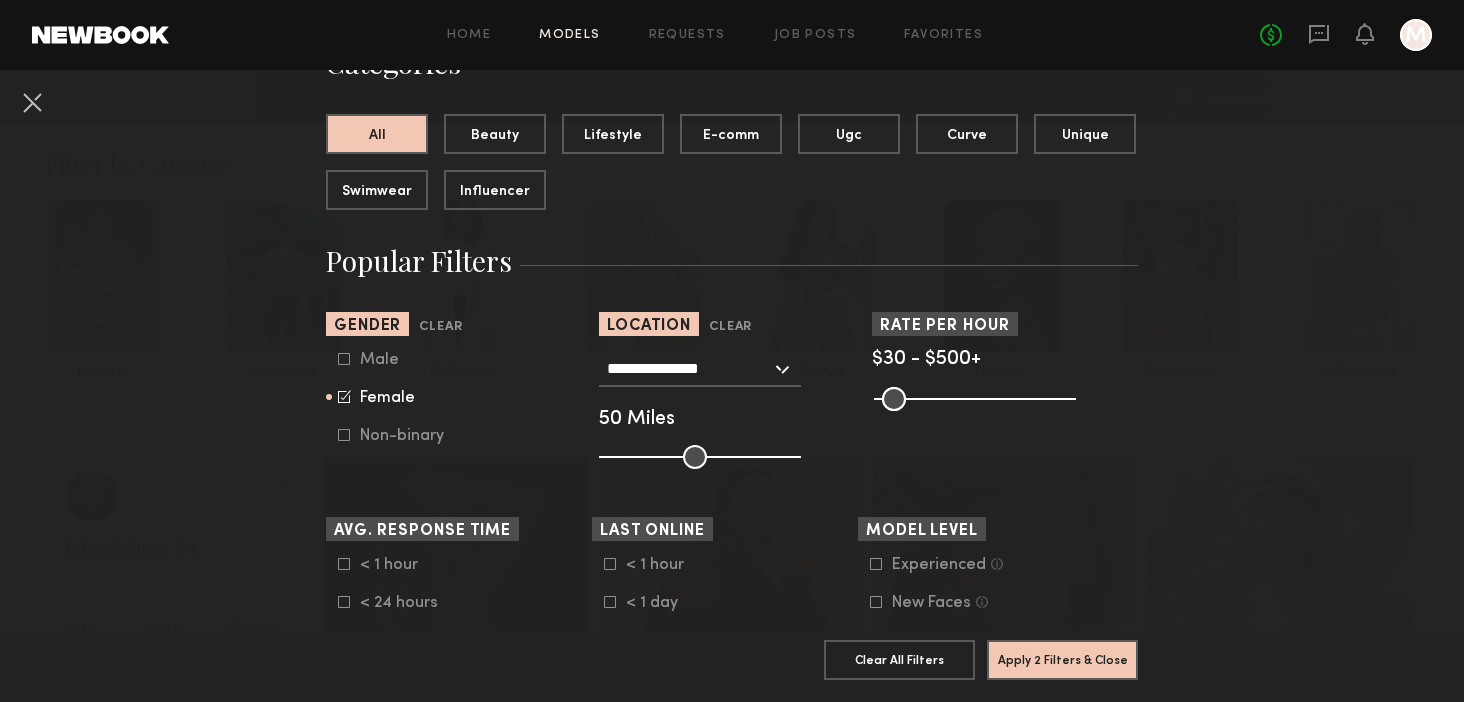 click 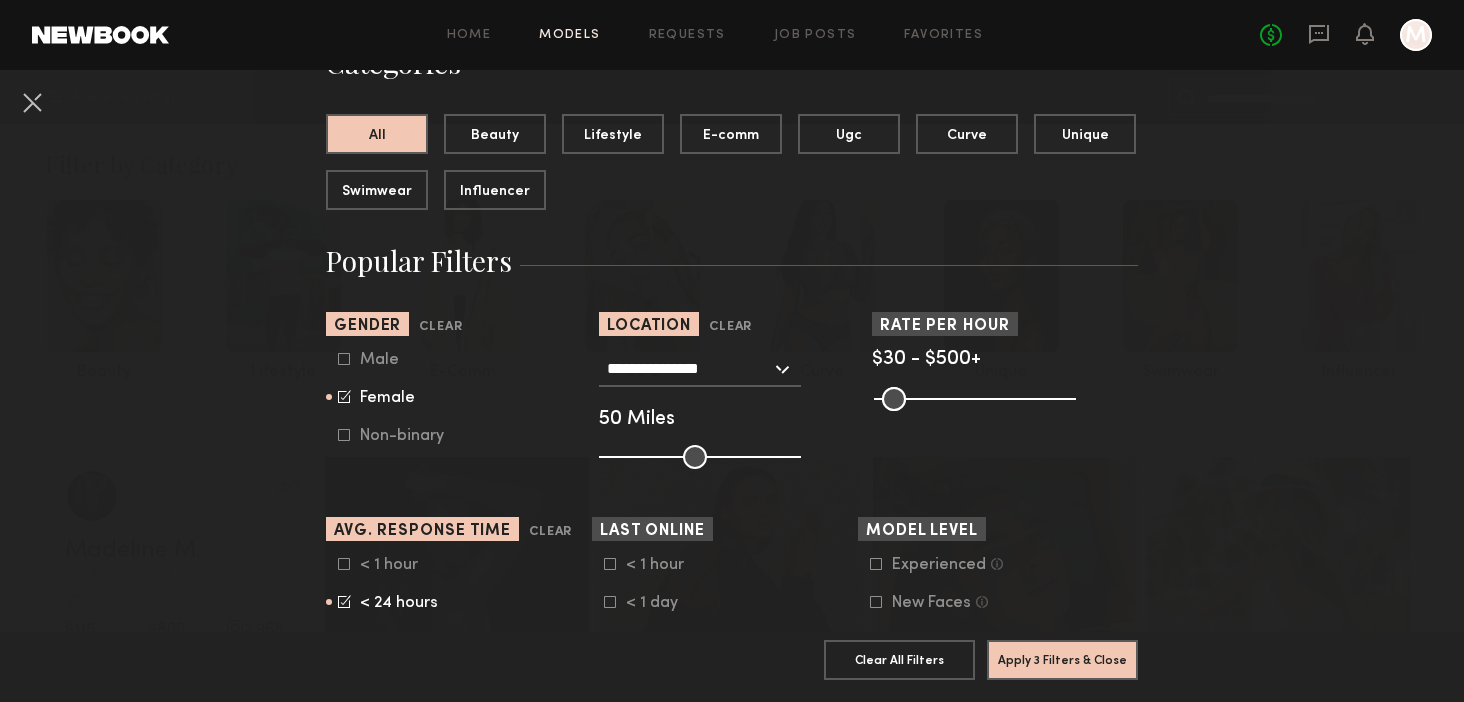 click 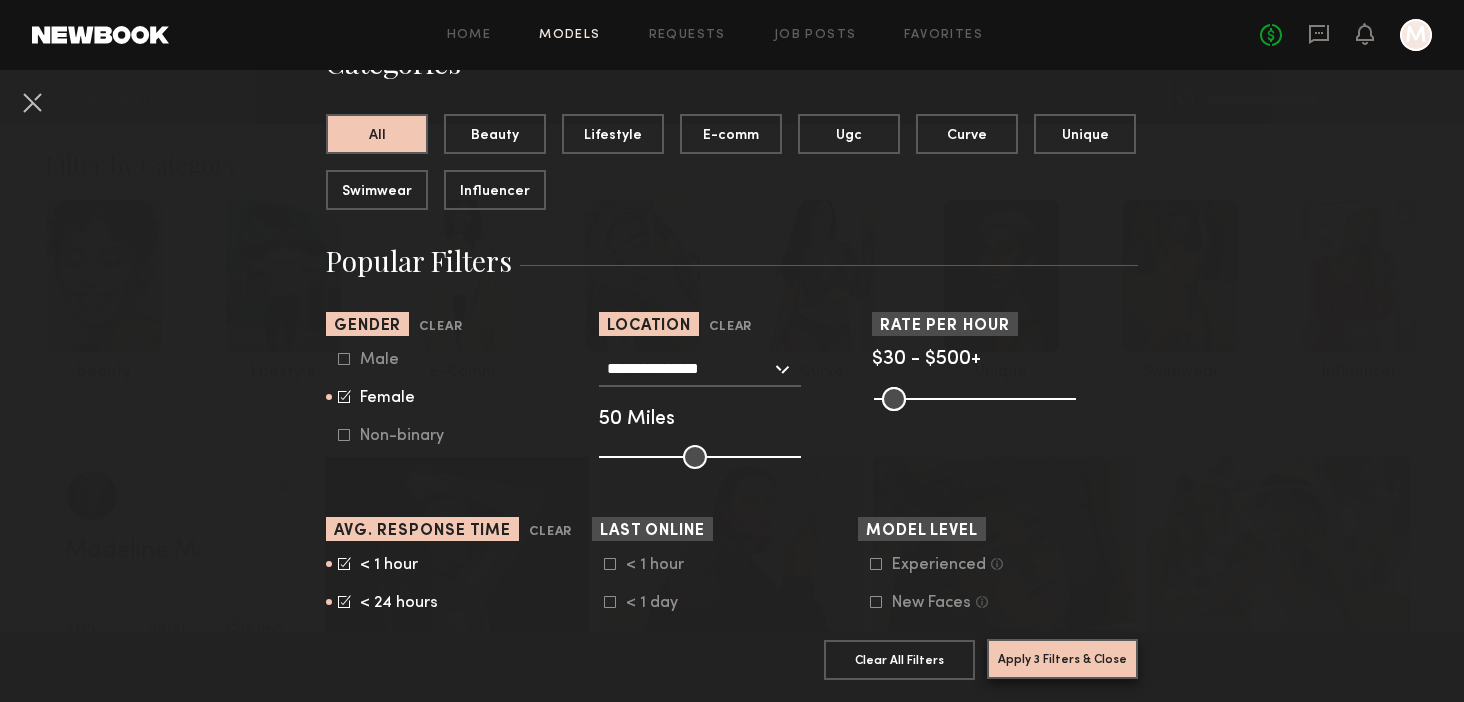 click on "Apply 3 Filters & Close" 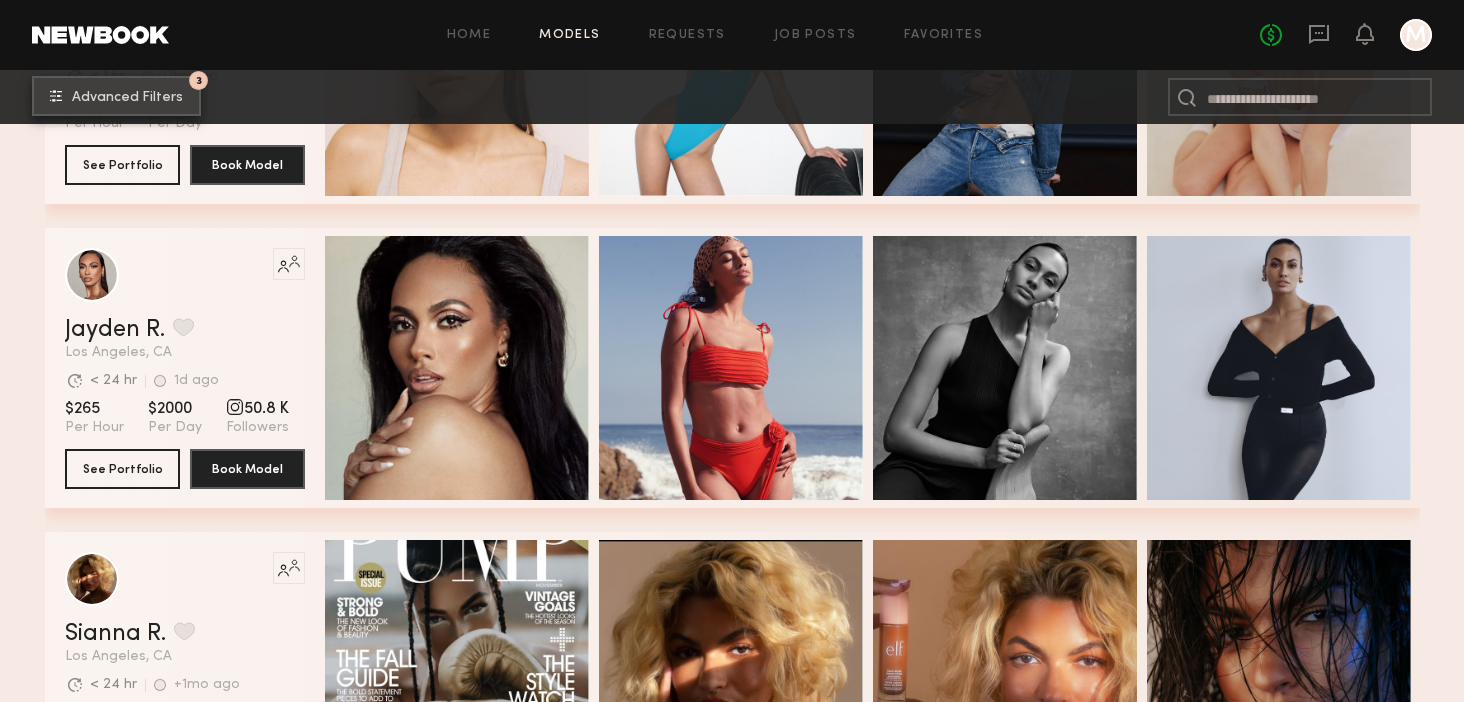 scroll, scrollTop: 11479, scrollLeft: 0, axis: vertical 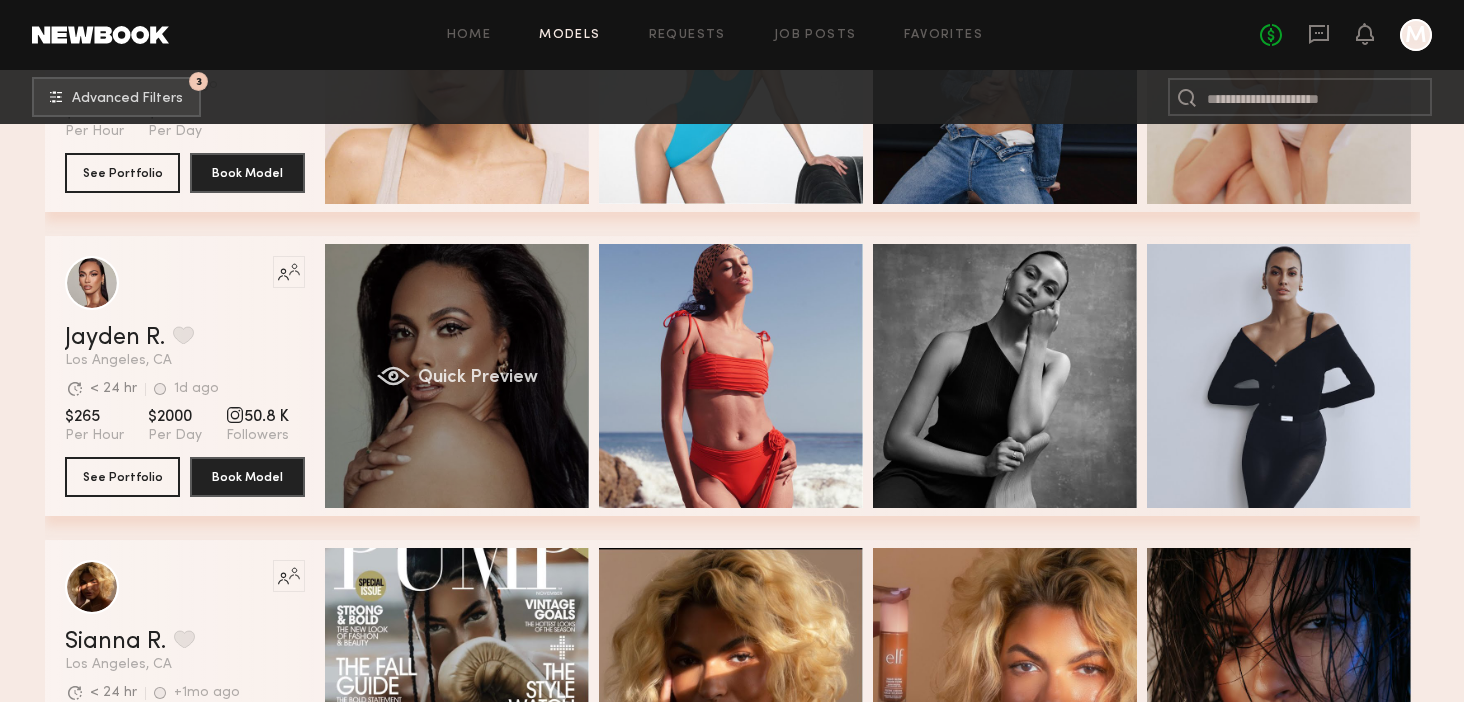 click on "Quick Preview" 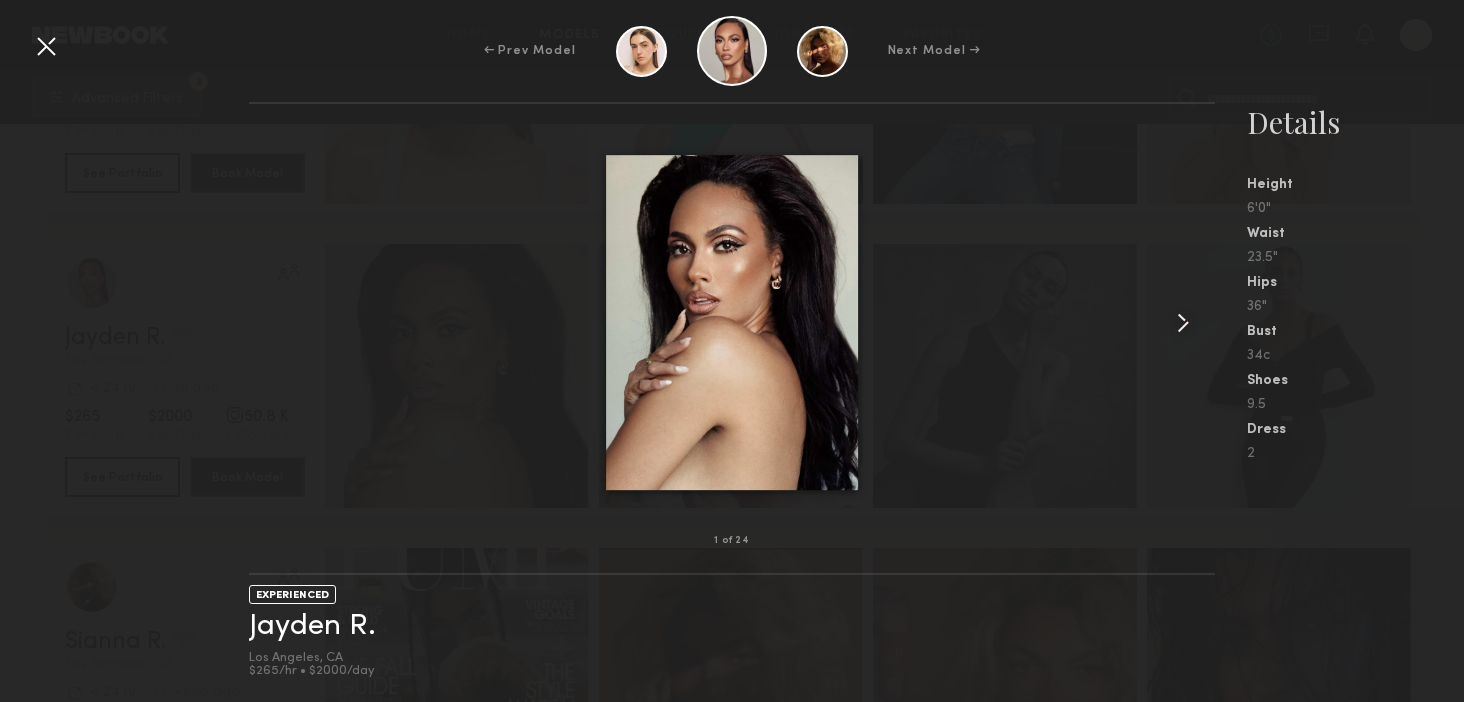 click at bounding box center (1183, 323) 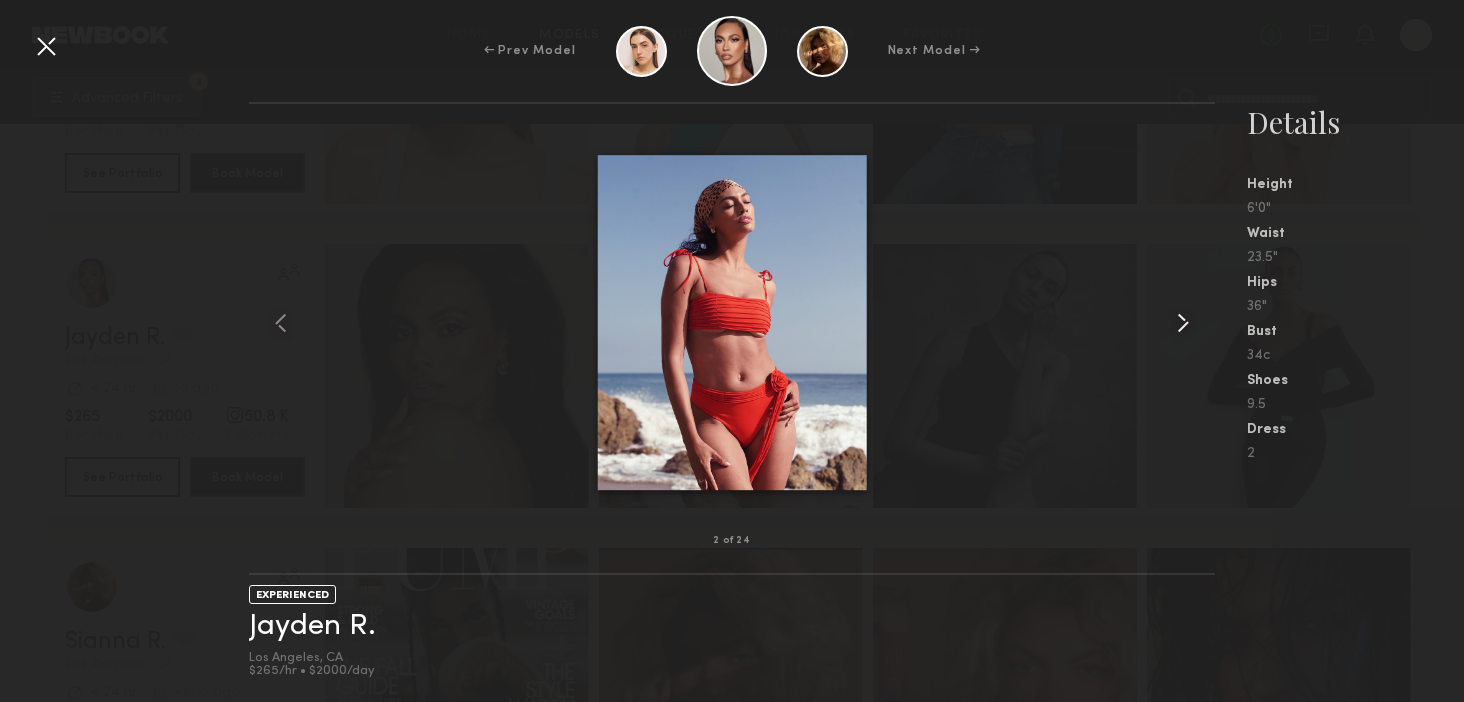 click at bounding box center (1183, 323) 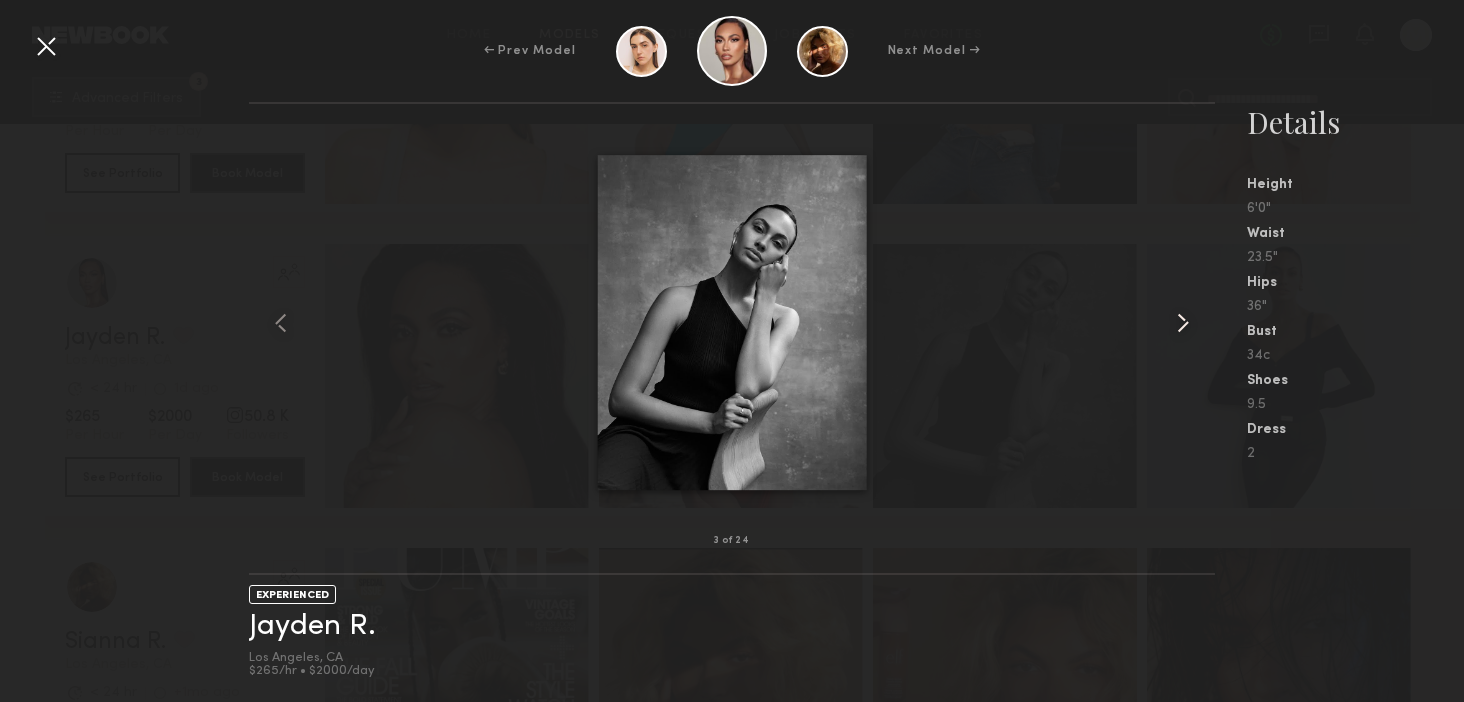 click at bounding box center (1183, 323) 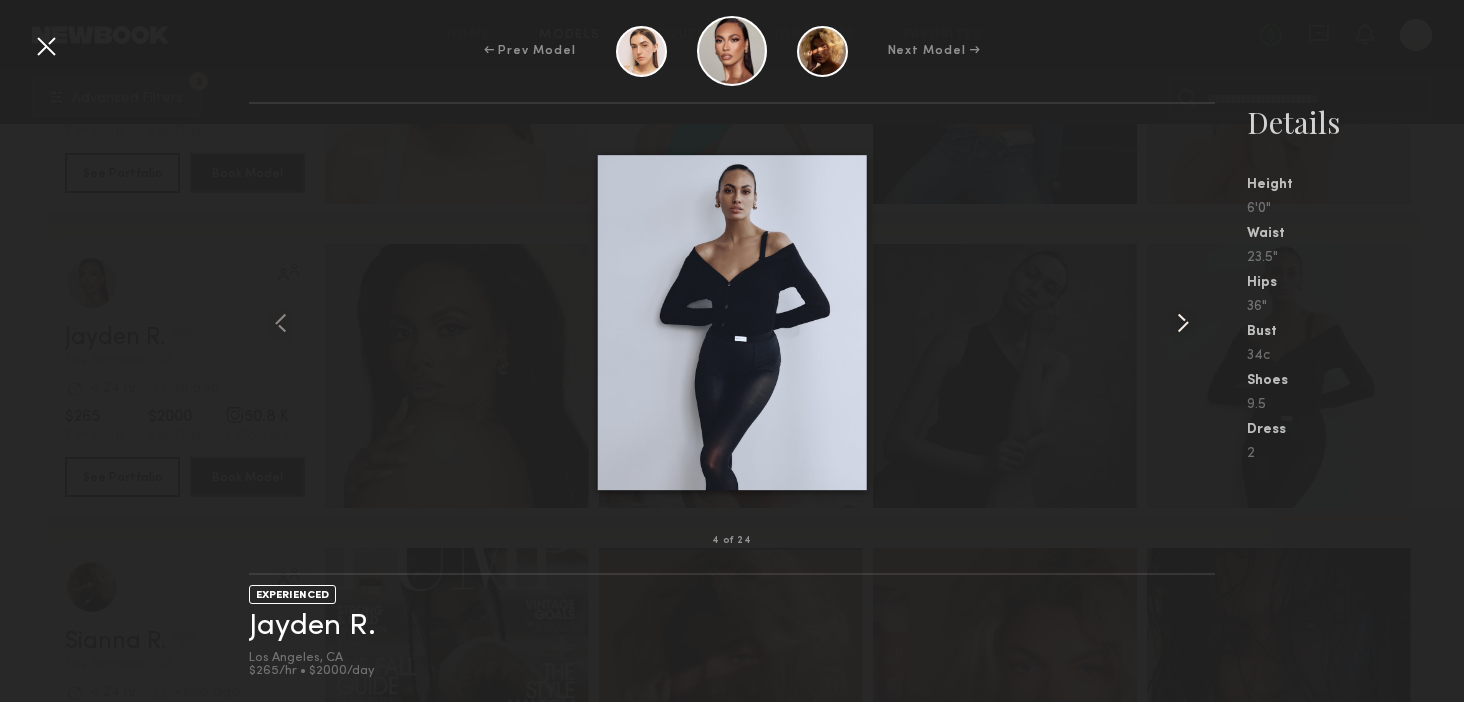 click at bounding box center [1183, 323] 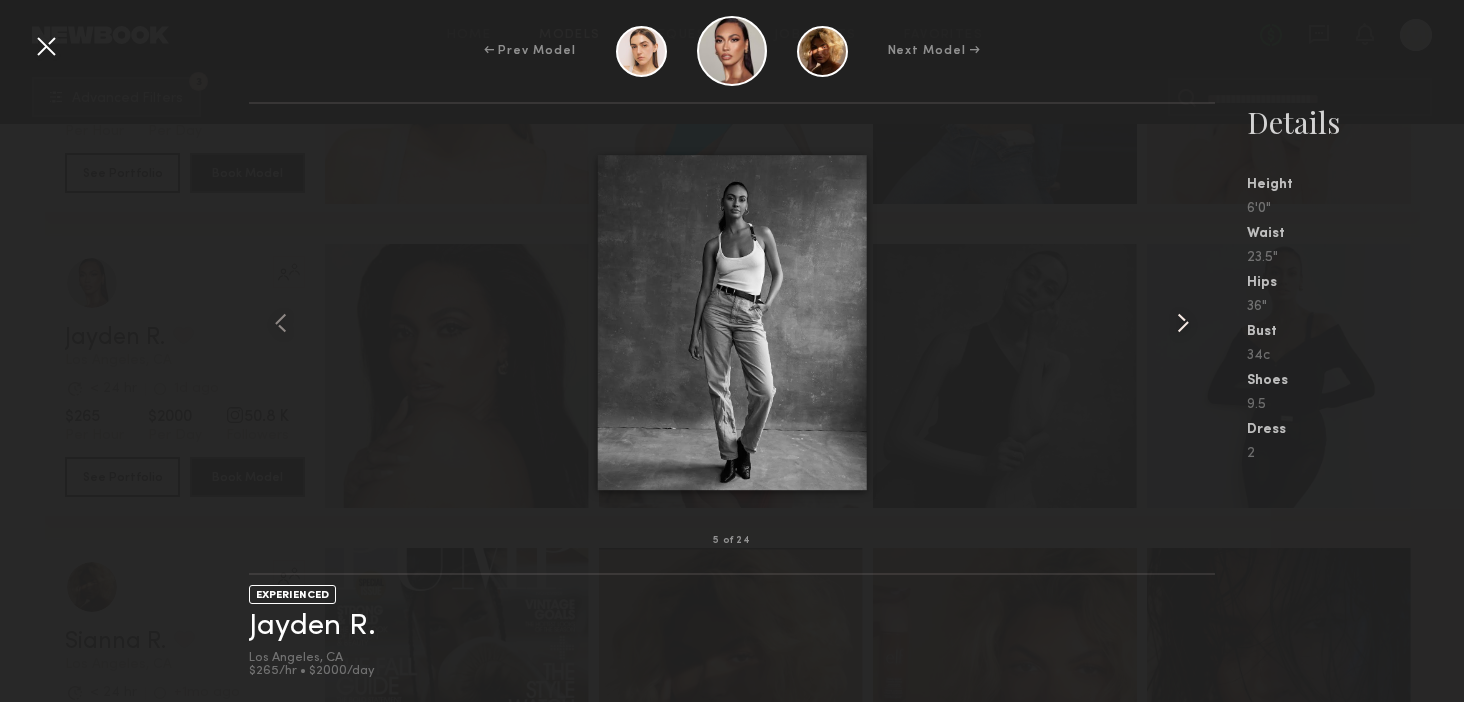 click at bounding box center [1183, 323] 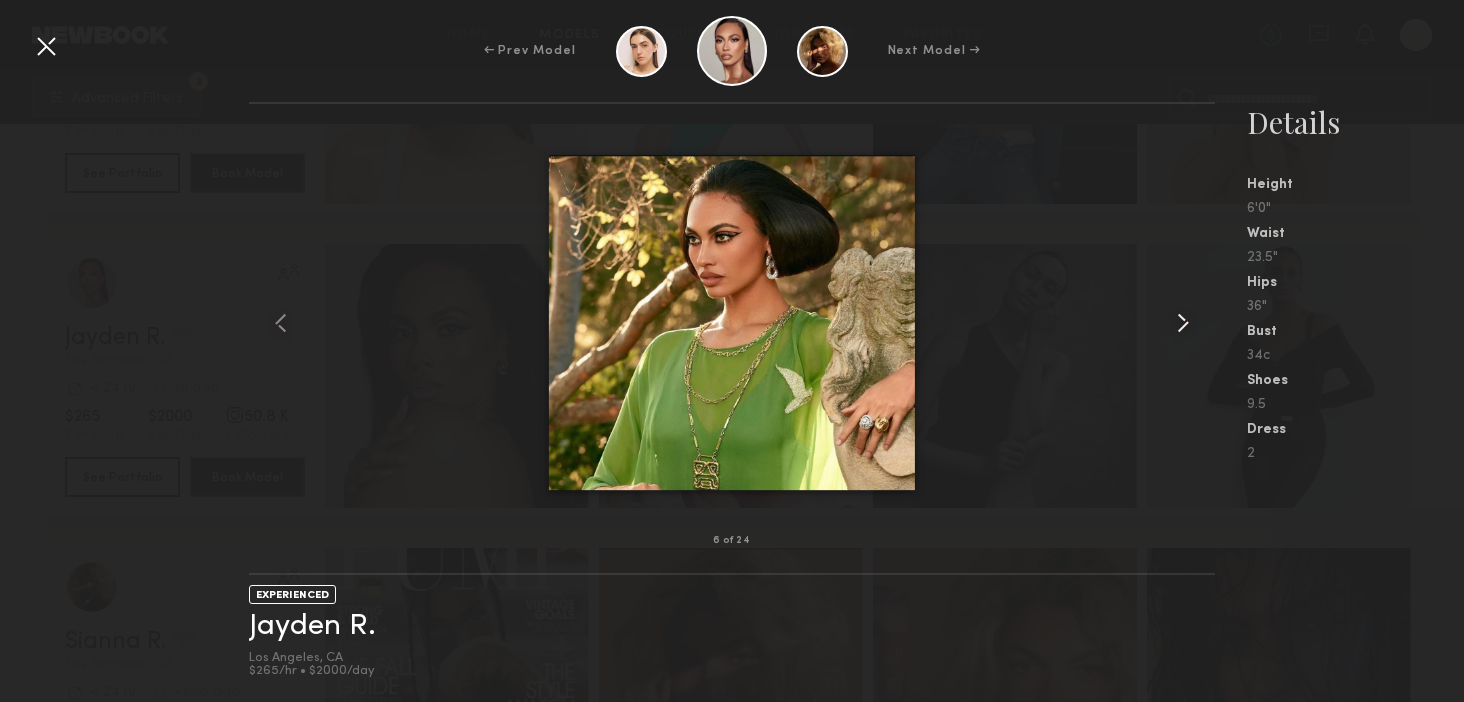 click at bounding box center (1183, 323) 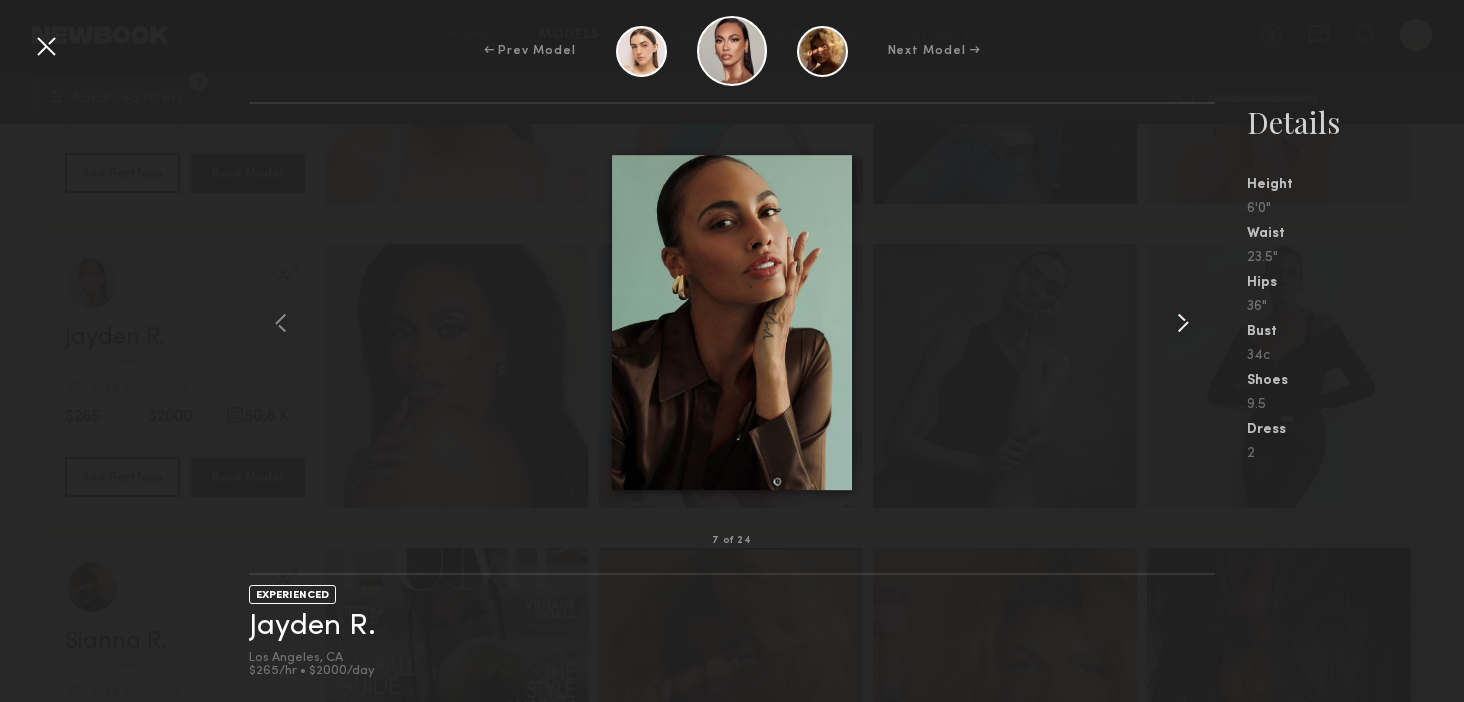 click at bounding box center [1183, 323] 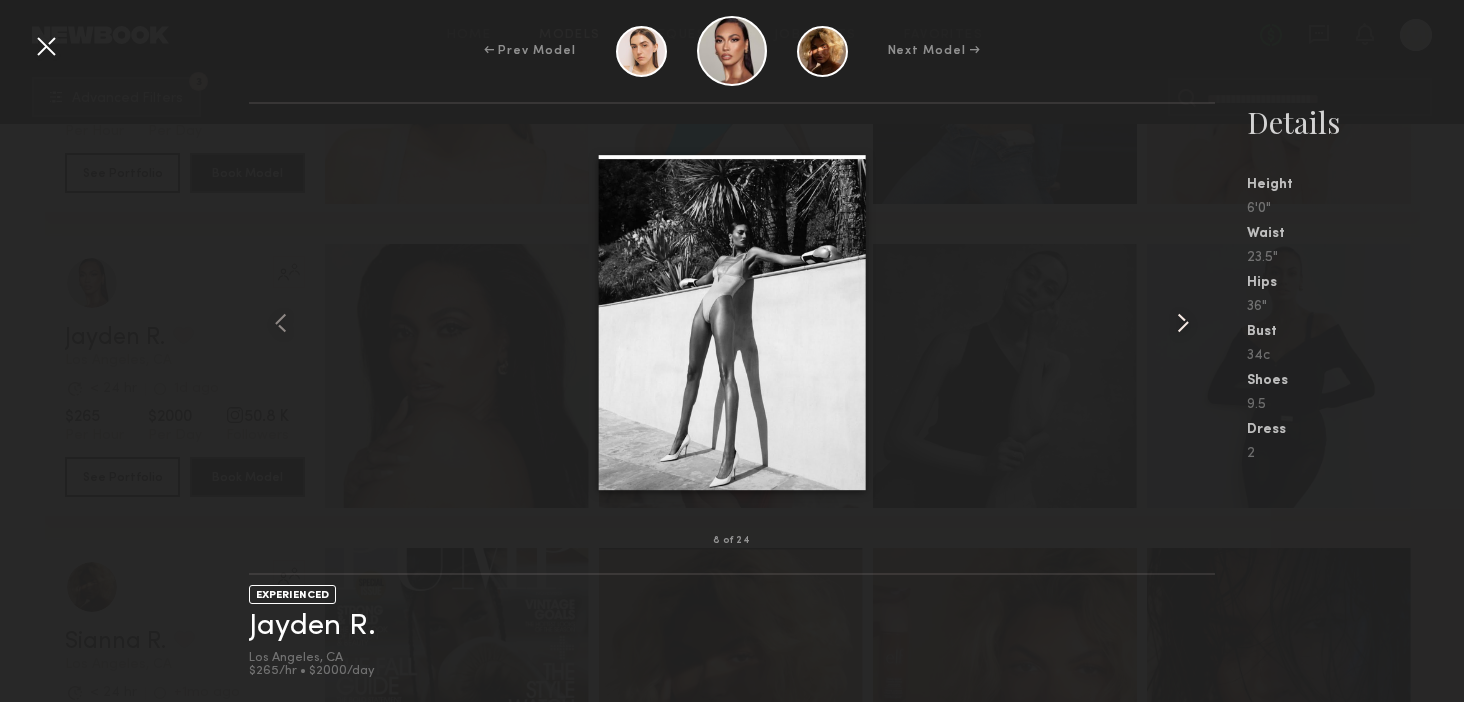 click at bounding box center [1183, 323] 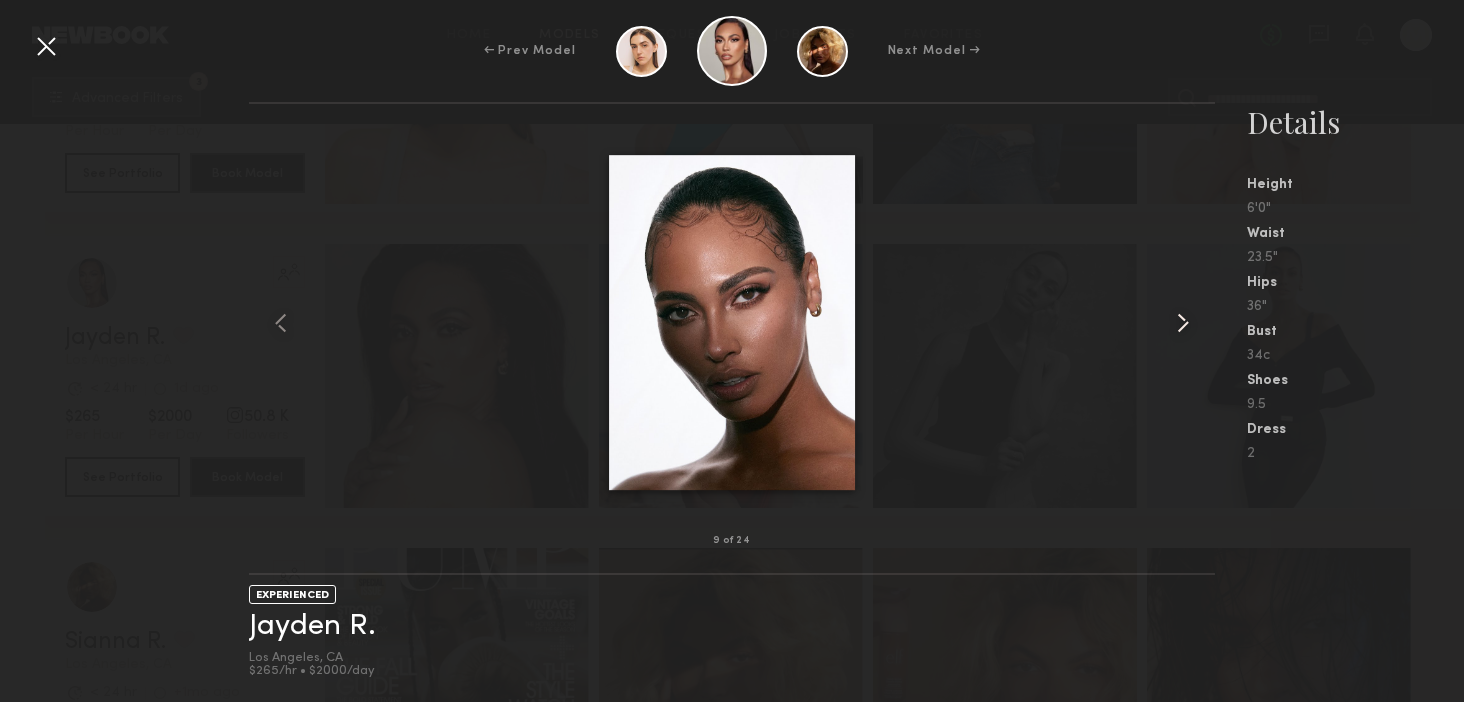 click at bounding box center [1183, 323] 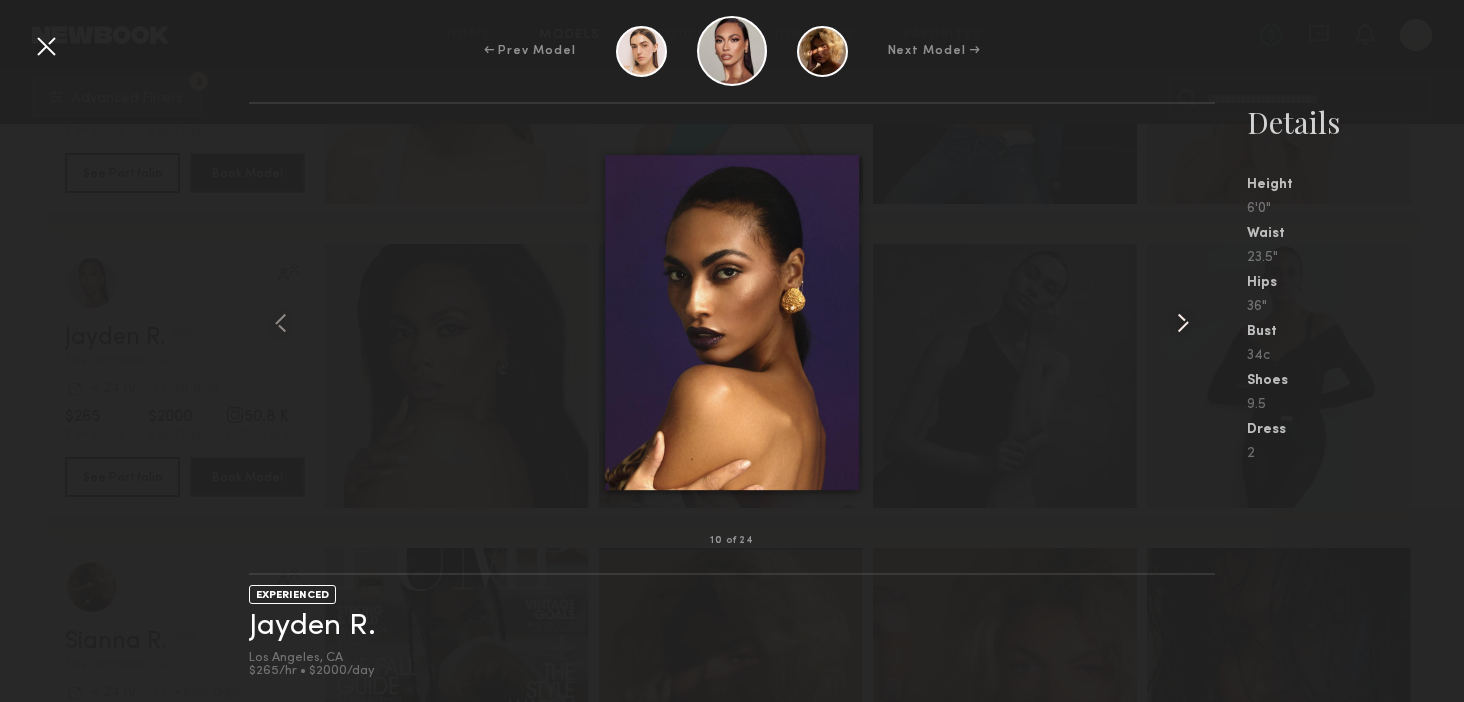 click at bounding box center (1183, 323) 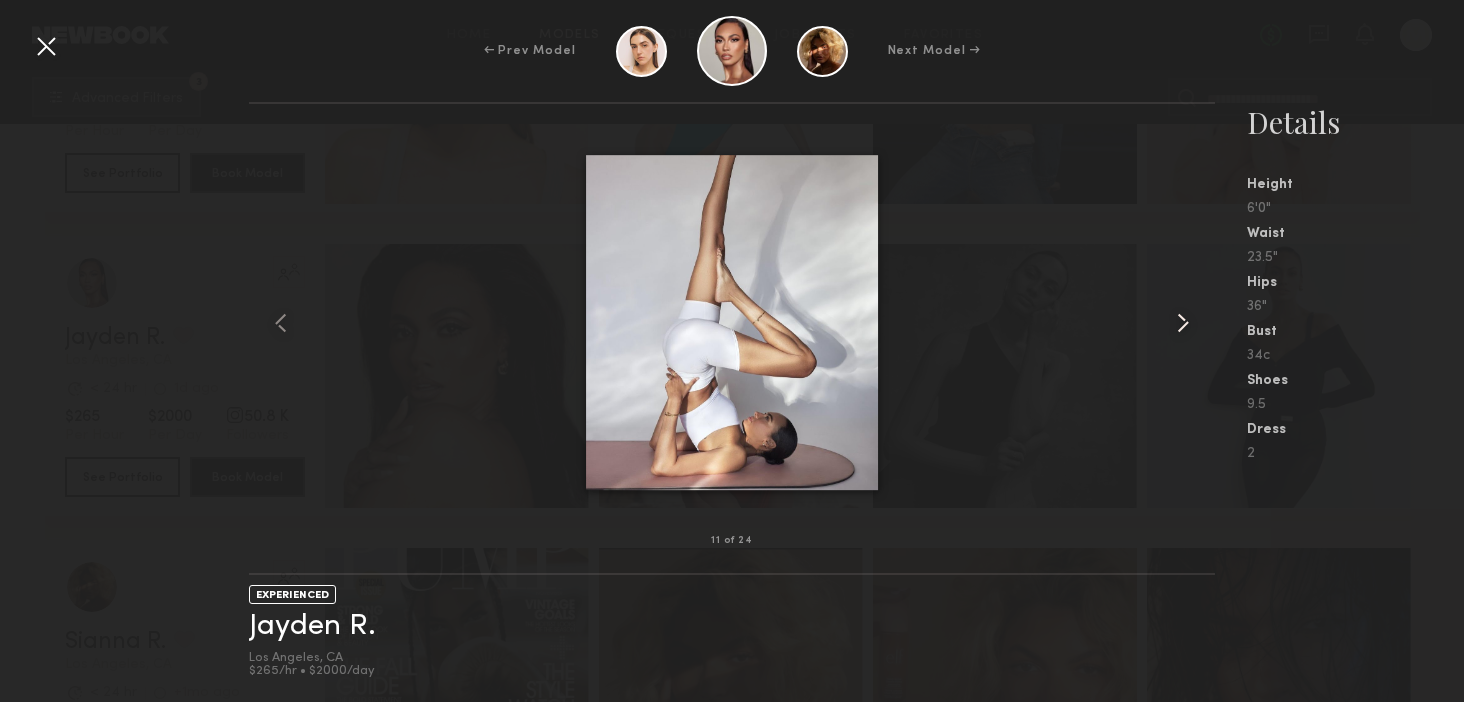 click at bounding box center (1183, 323) 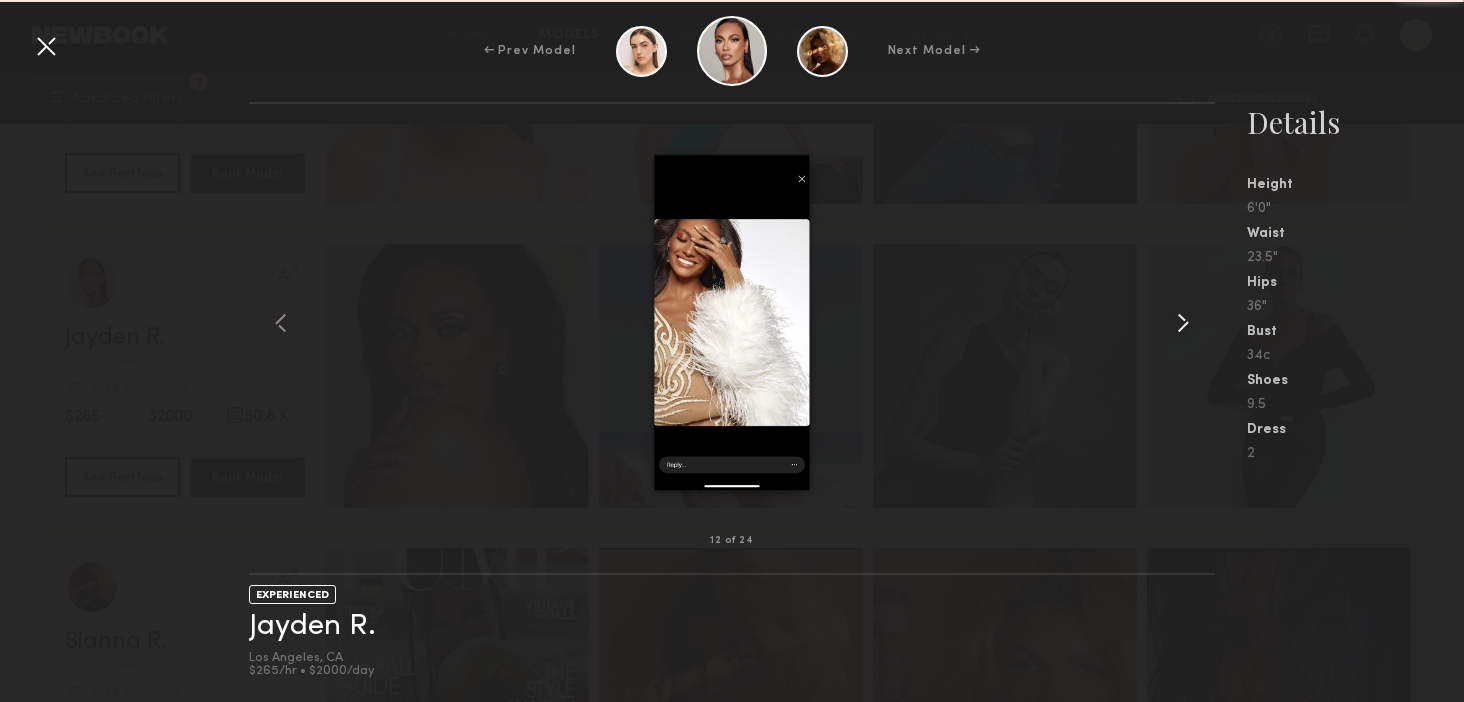 click at bounding box center [1183, 323] 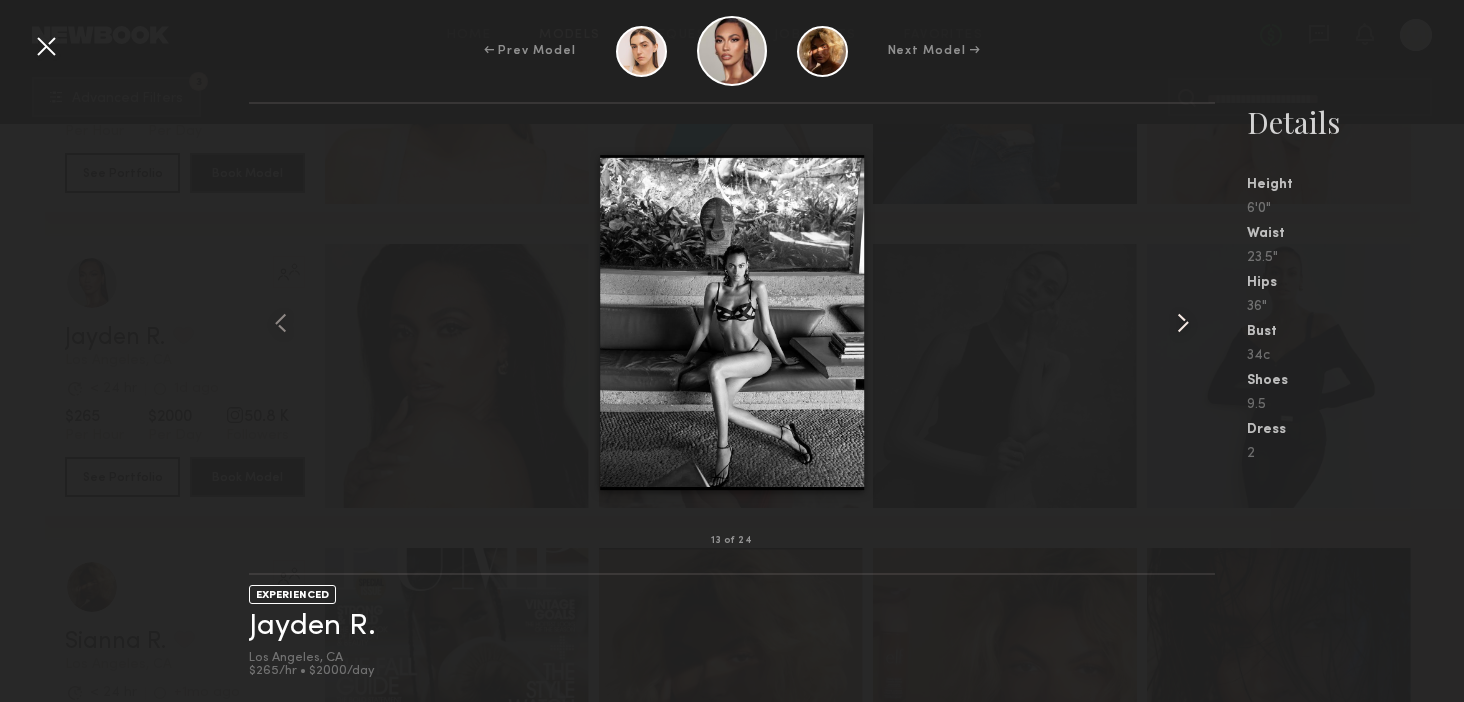 click at bounding box center [1183, 323] 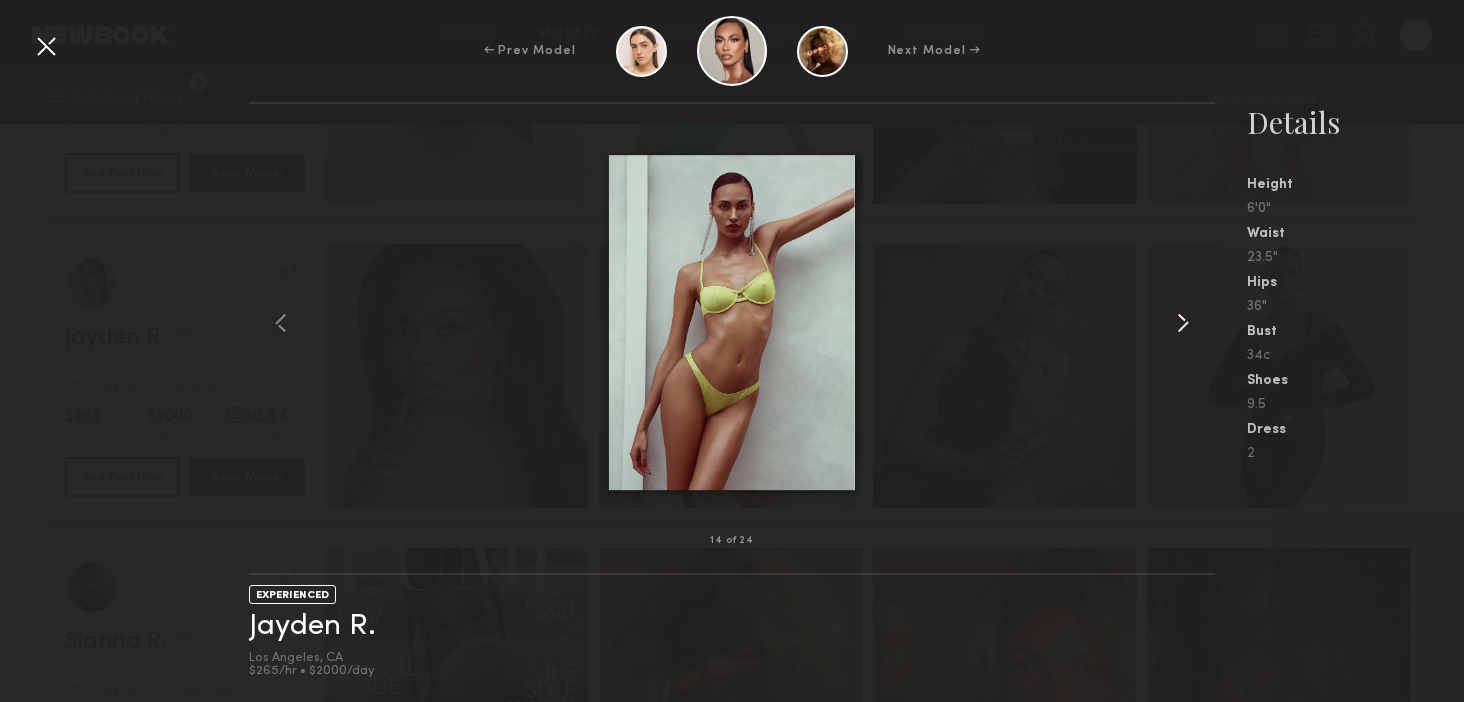 click at bounding box center [1183, 323] 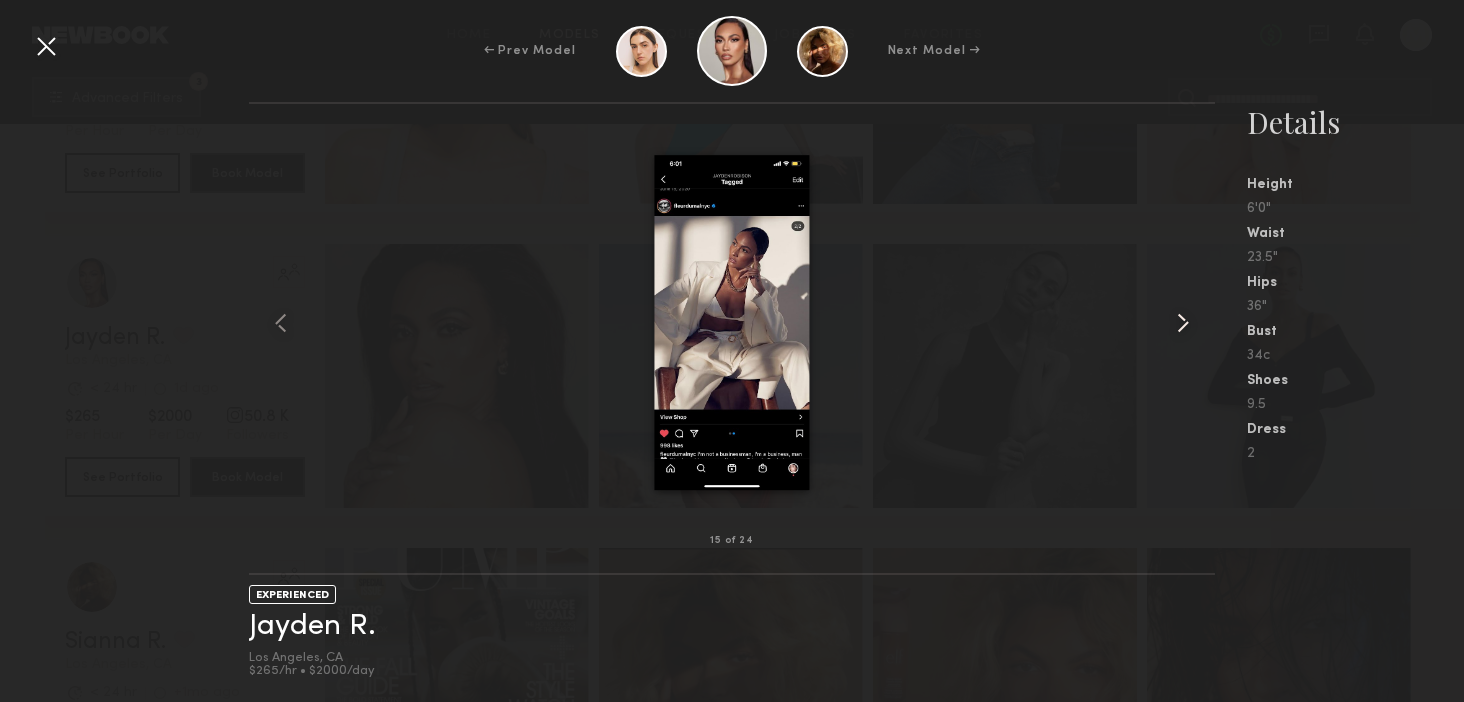 click at bounding box center (1183, 323) 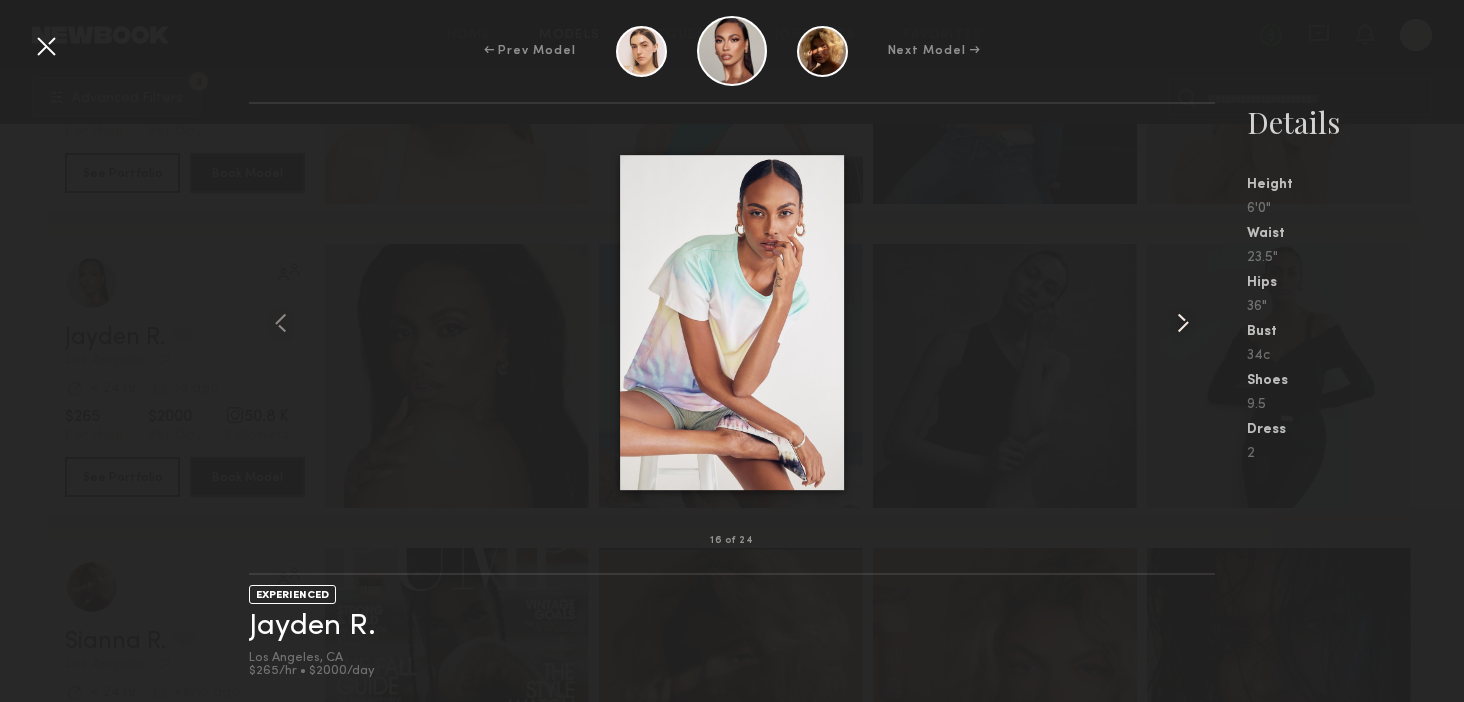 click at bounding box center [1183, 323] 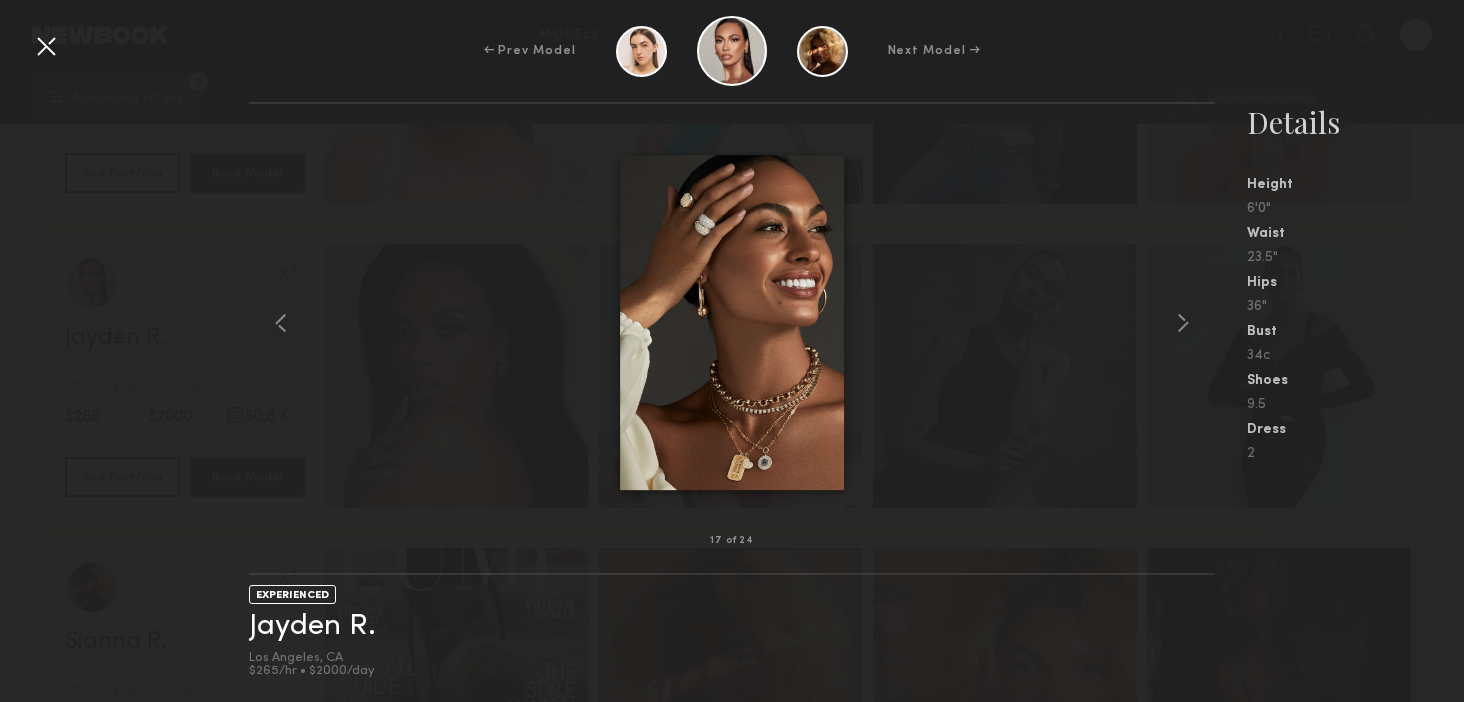click at bounding box center (46, 46) 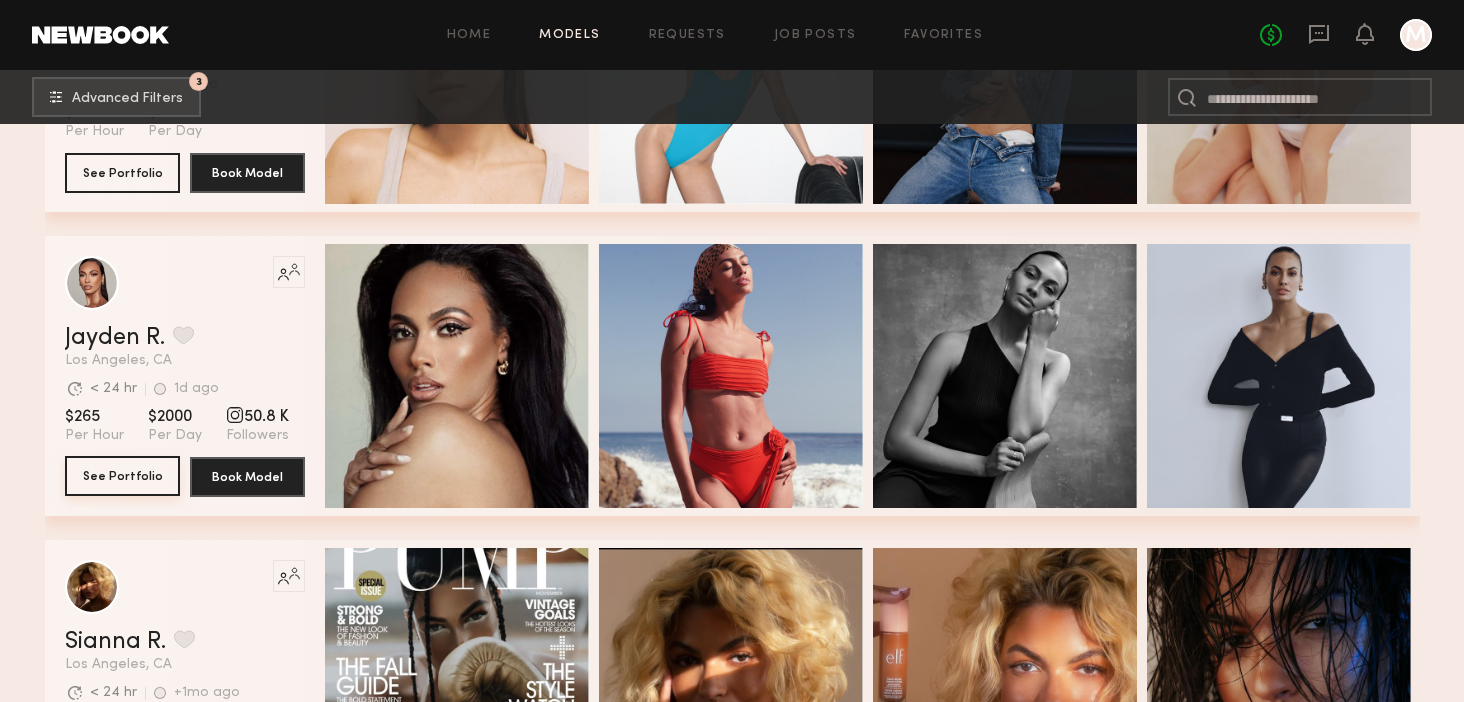 click on "See Portfolio" 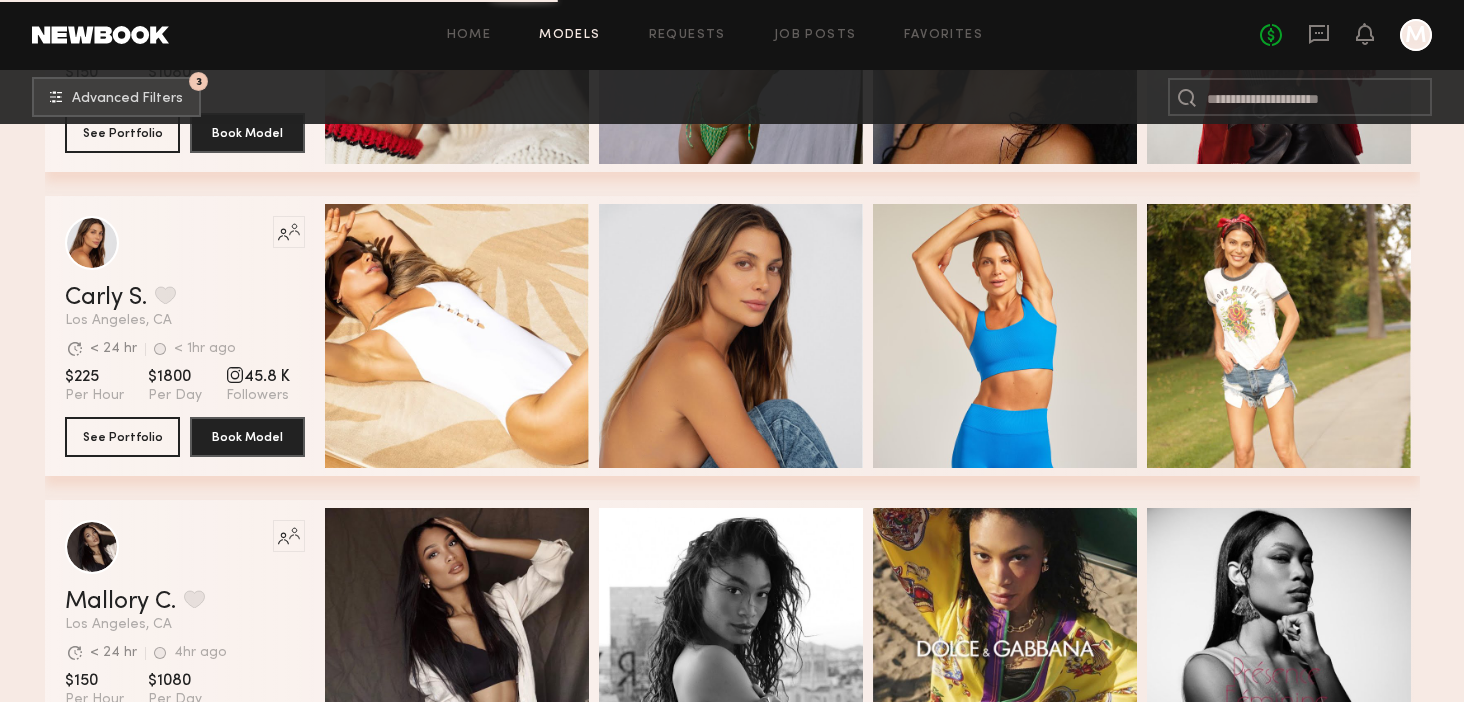 scroll, scrollTop: 14408, scrollLeft: 0, axis: vertical 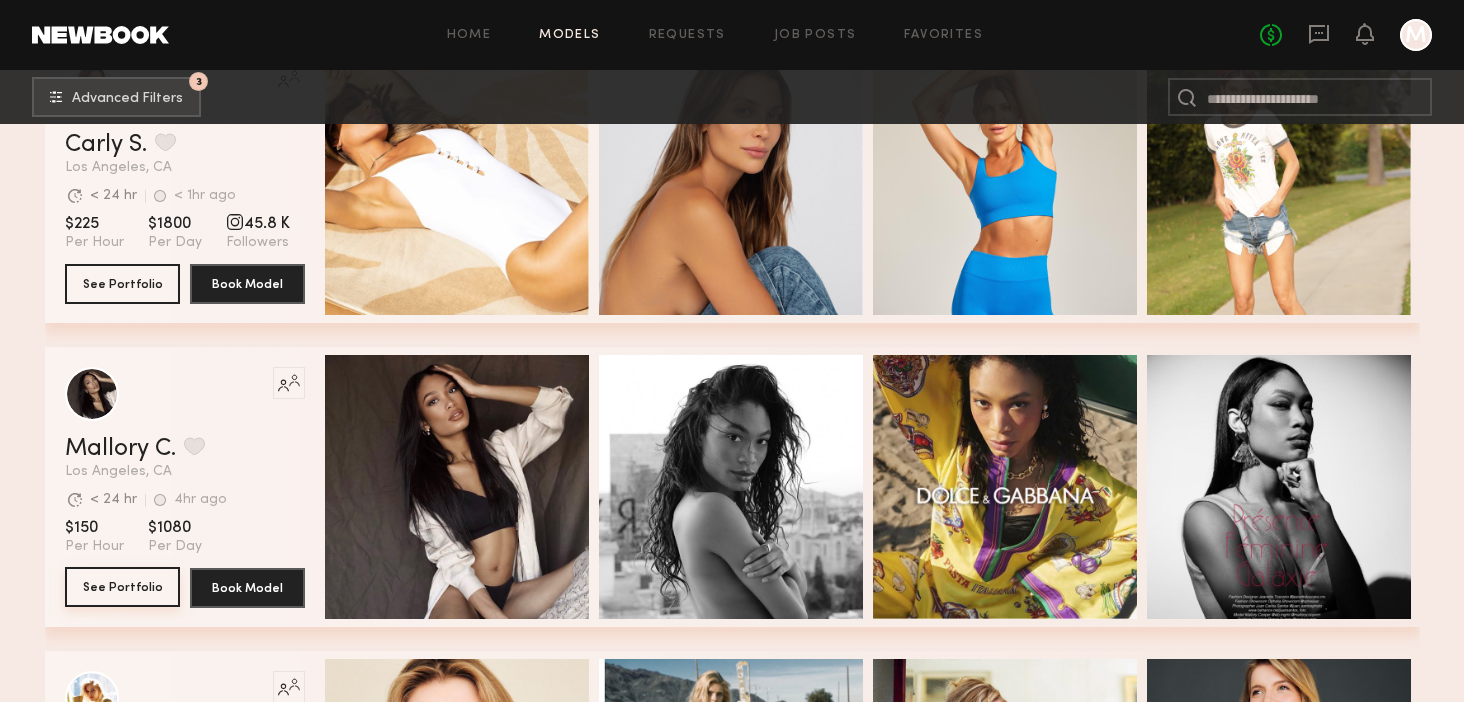 click on "See Portfolio" 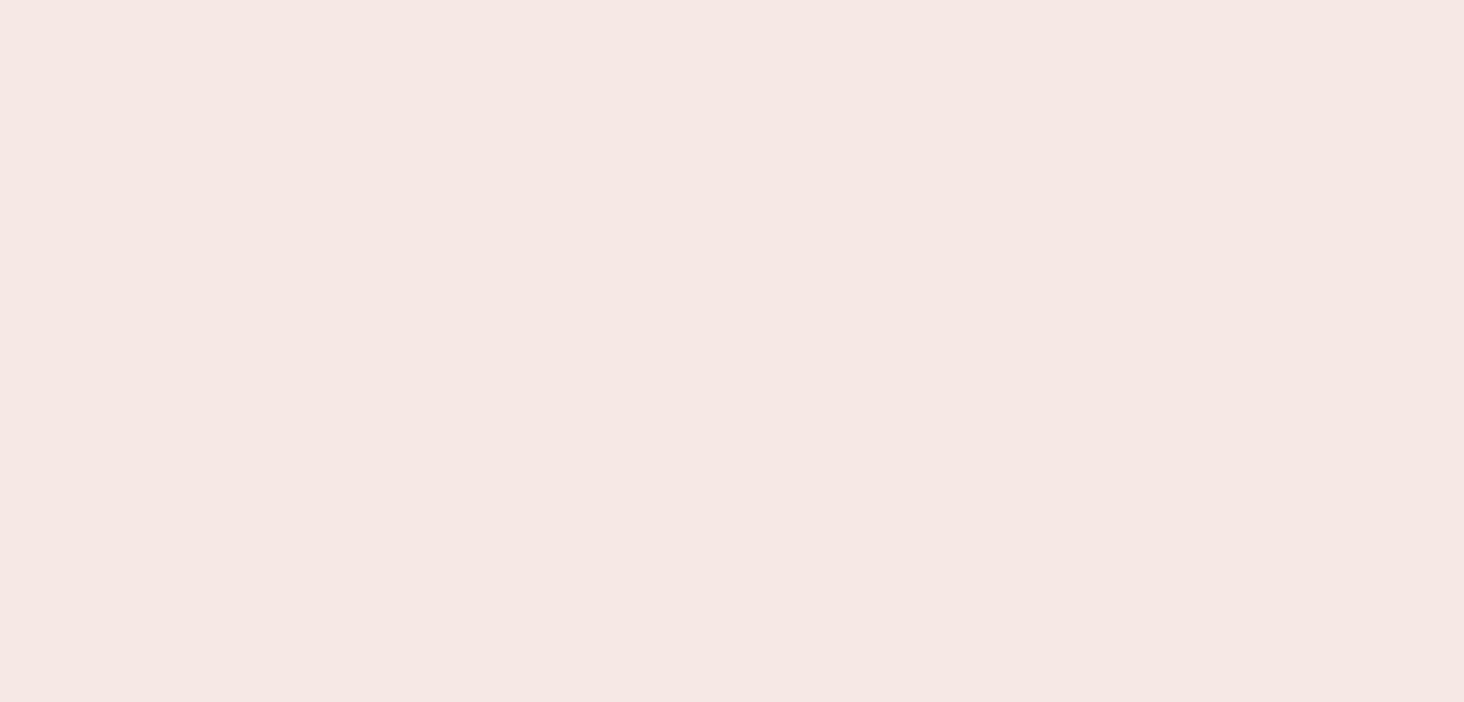 scroll, scrollTop: 0, scrollLeft: 0, axis: both 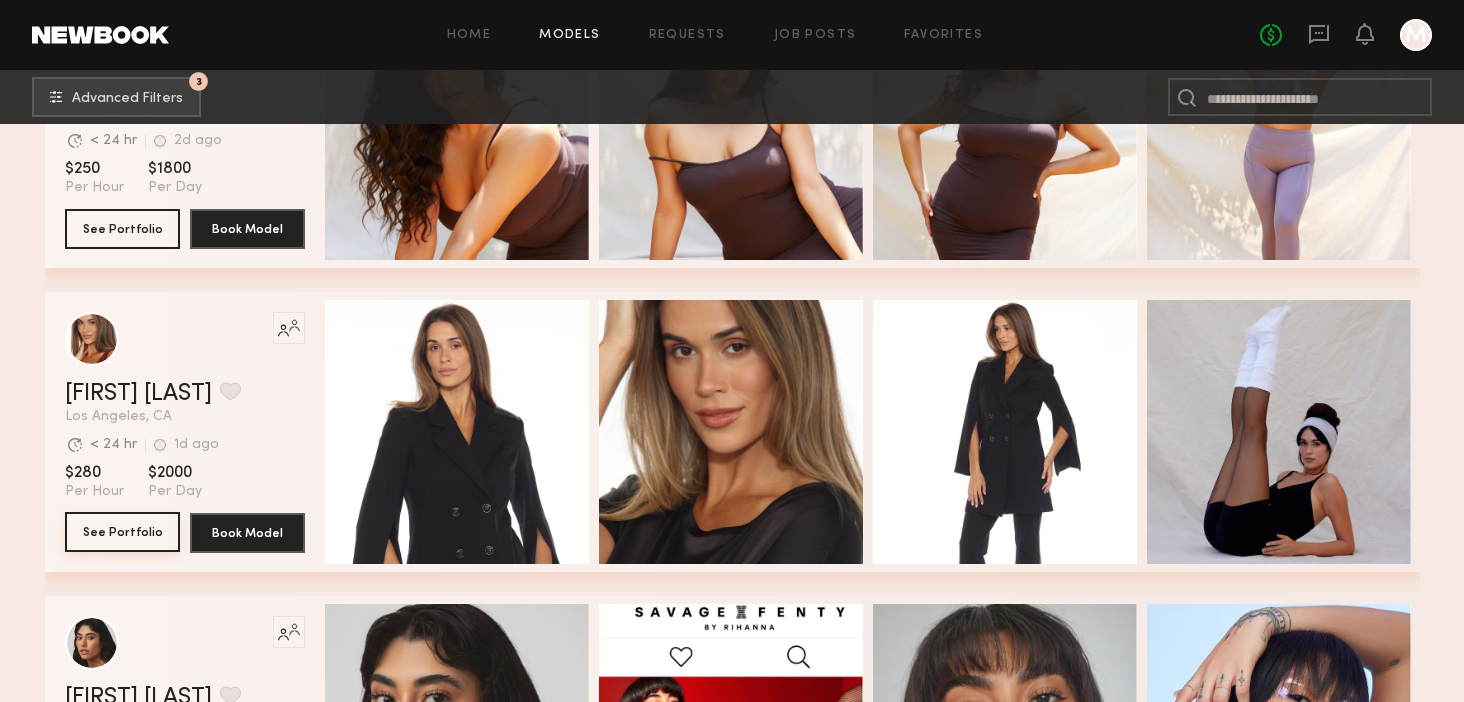 click on "See Portfolio" 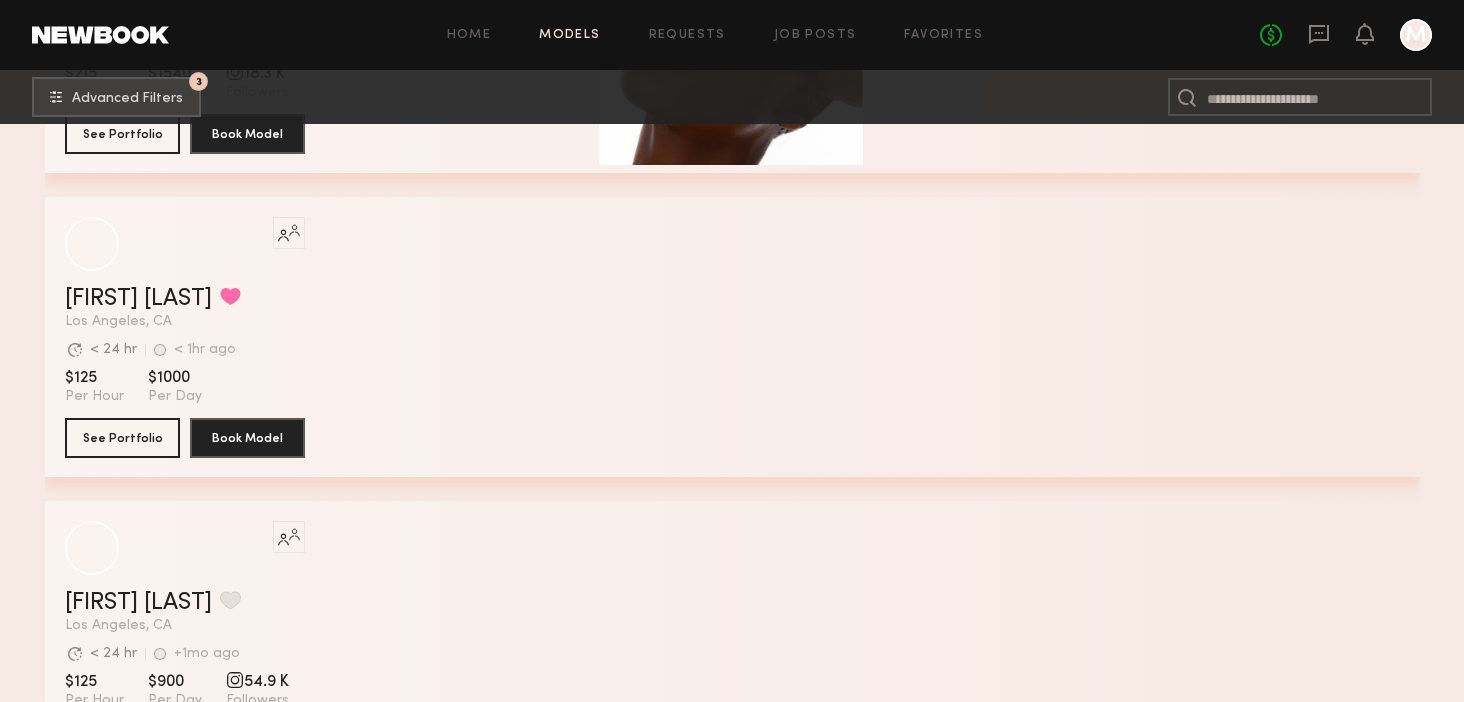 scroll, scrollTop: 36151, scrollLeft: 0, axis: vertical 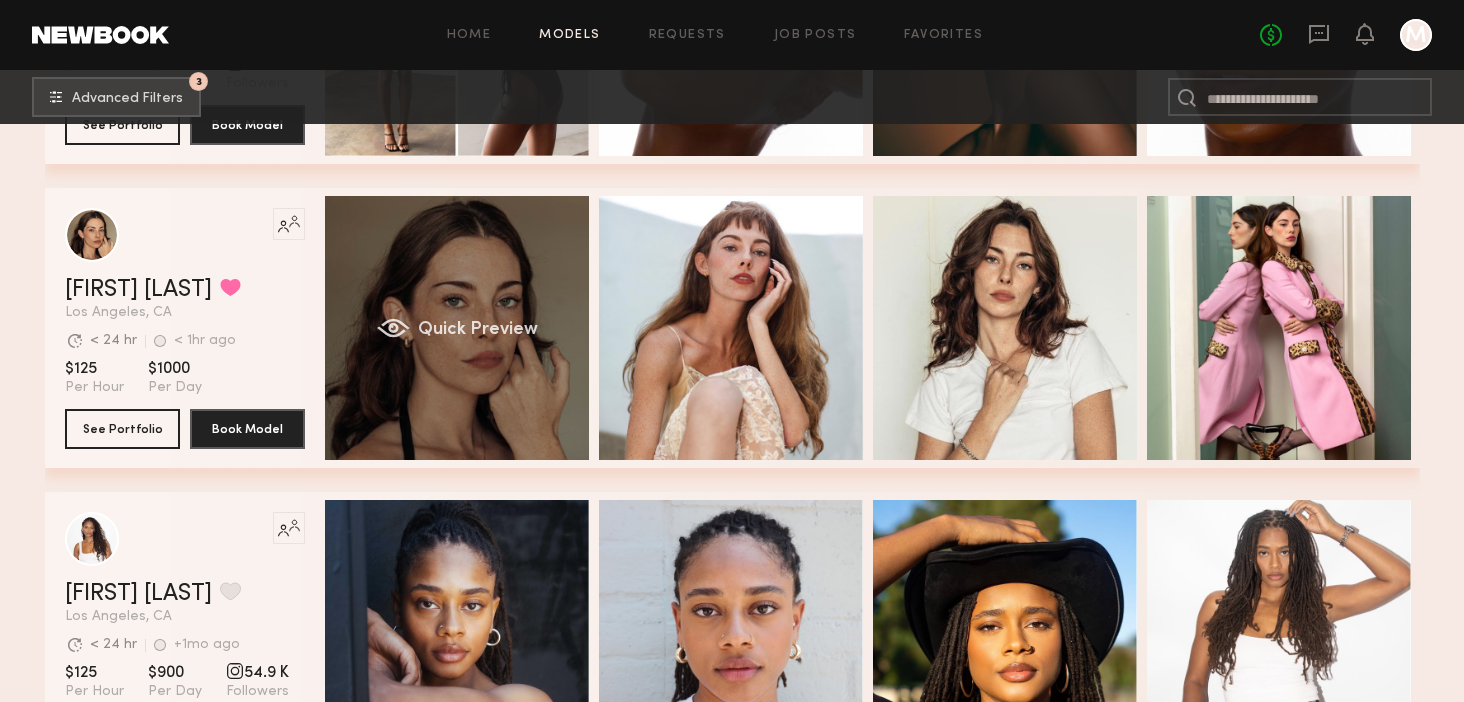 click on "Quick Preview" 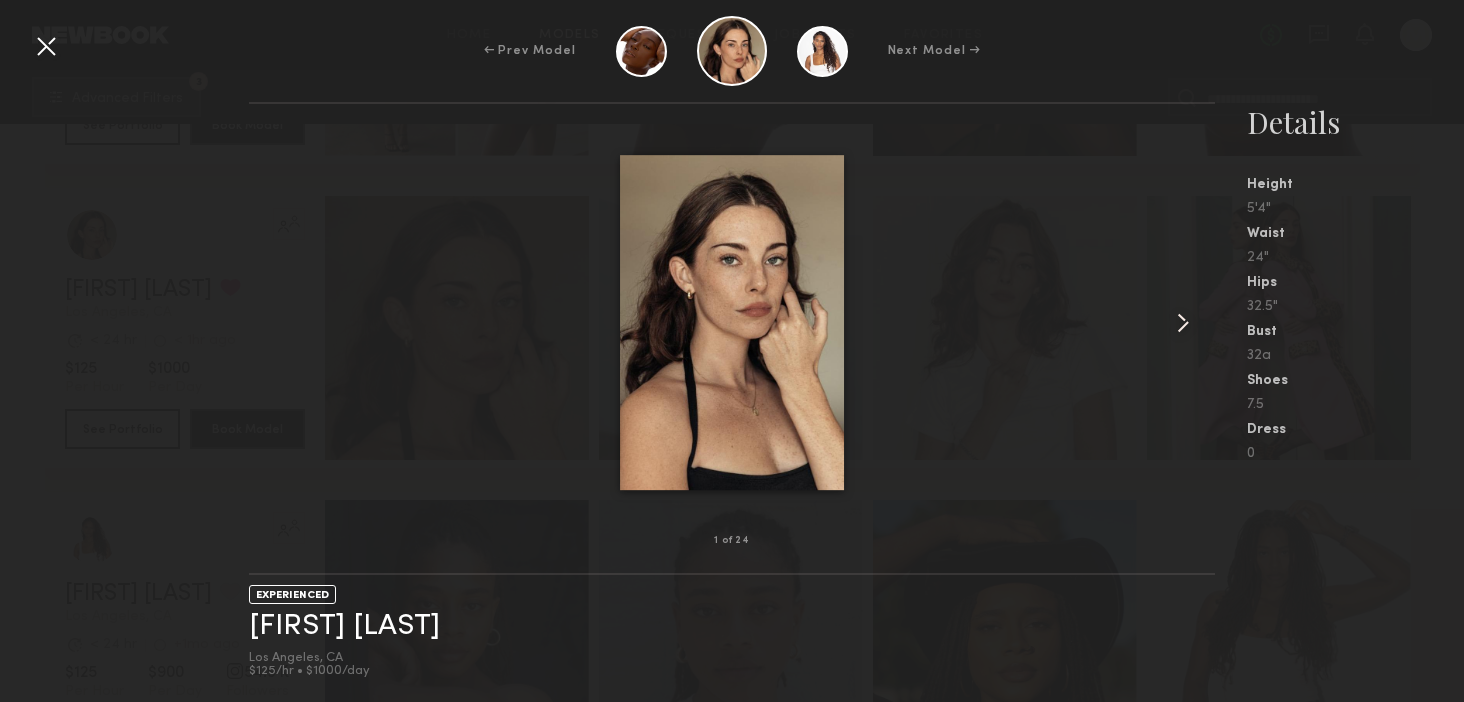 click at bounding box center (1183, 323) 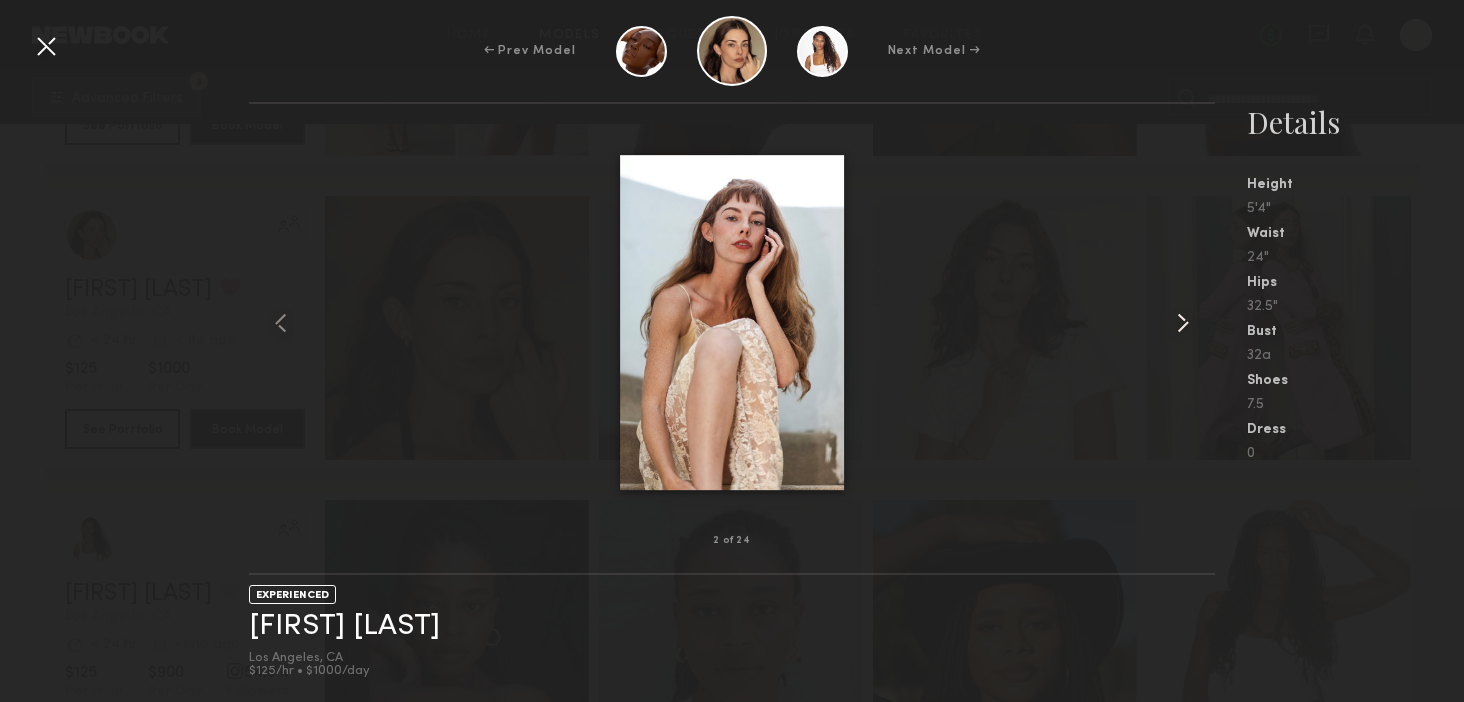 click at bounding box center (1183, 323) 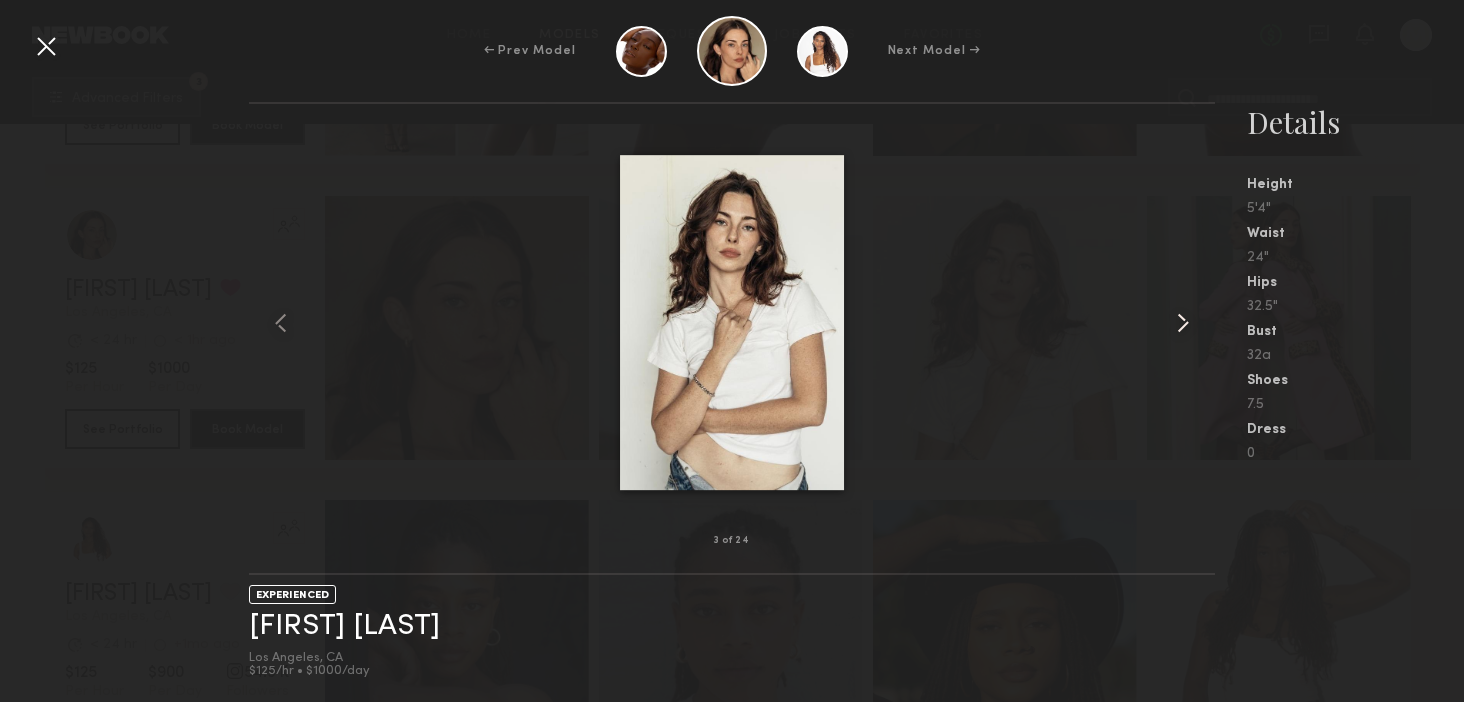 click at bounding box center [1183, 323] 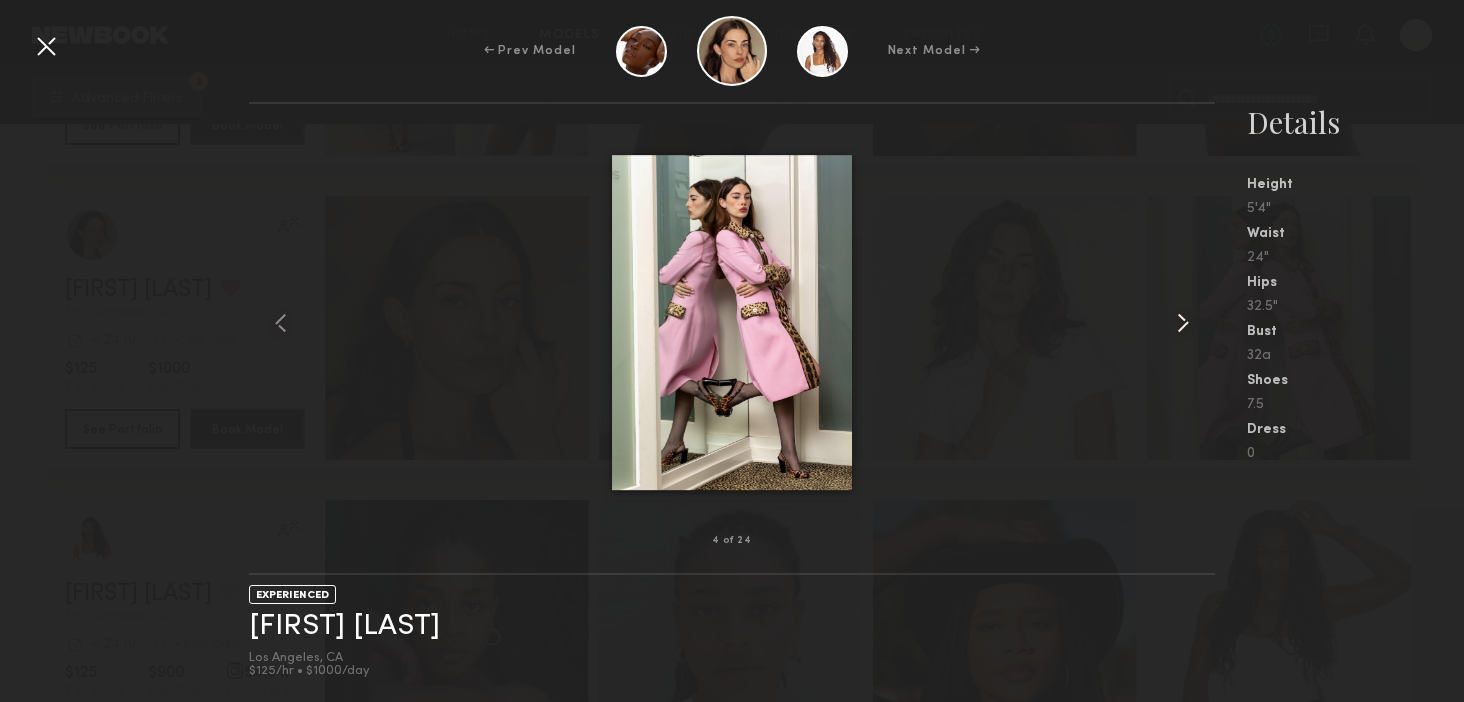 click at bounding box center [1183, 323] 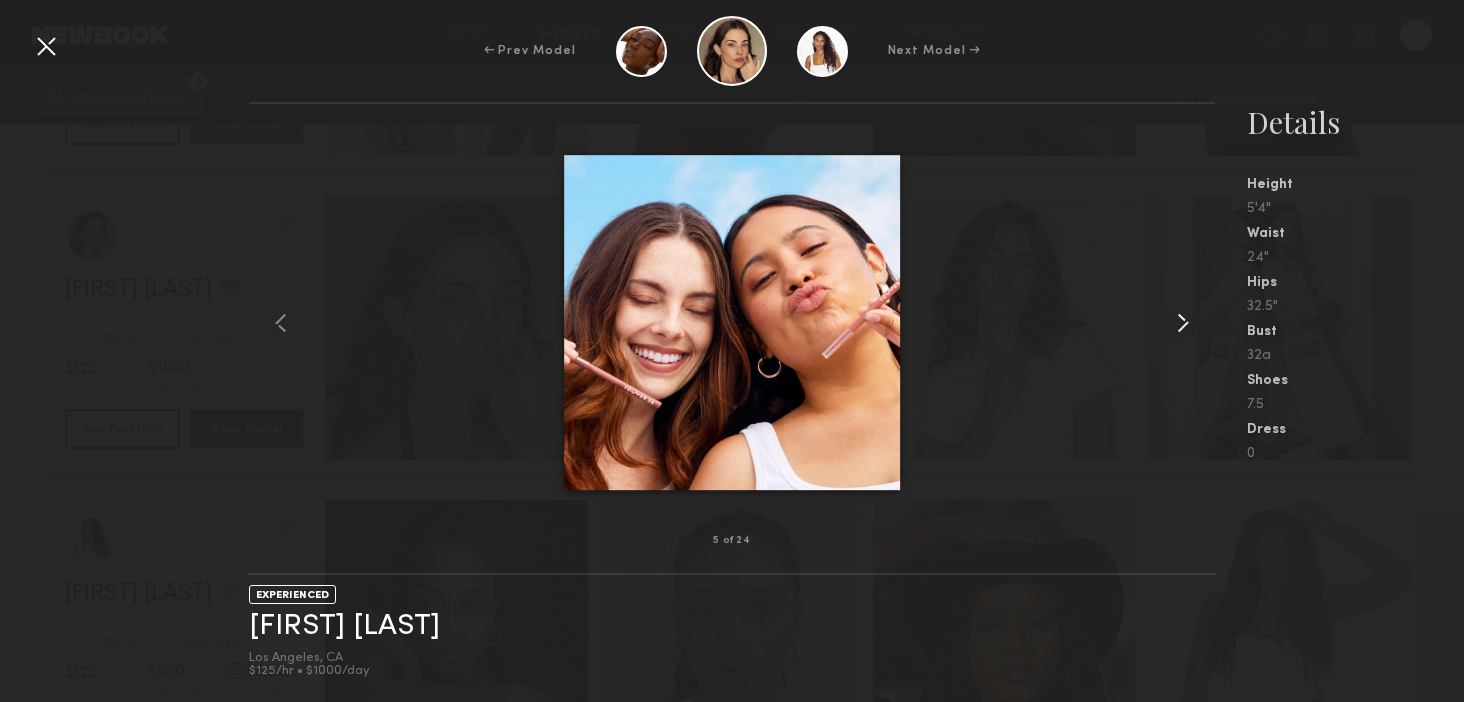 click at bounding box center (1183, 323) 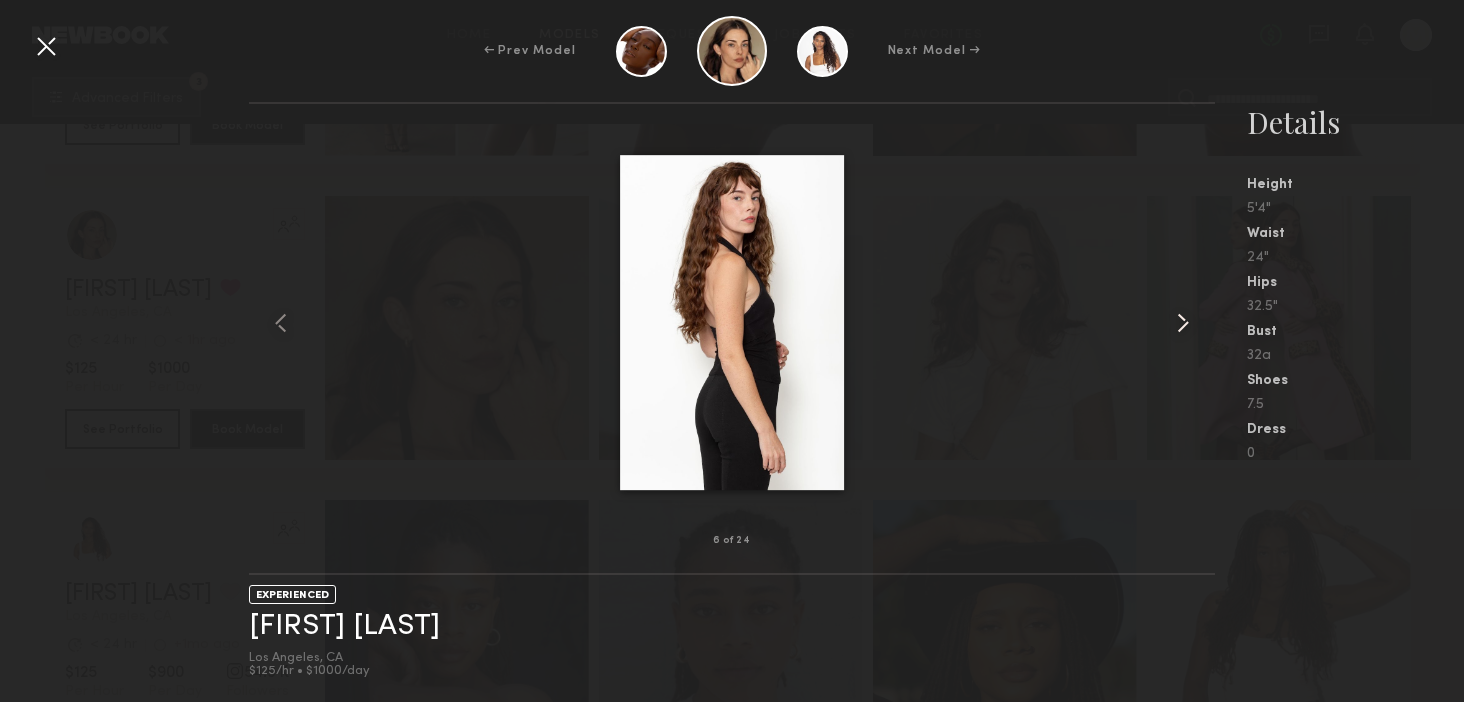 click at bounding box center (1183, 323) 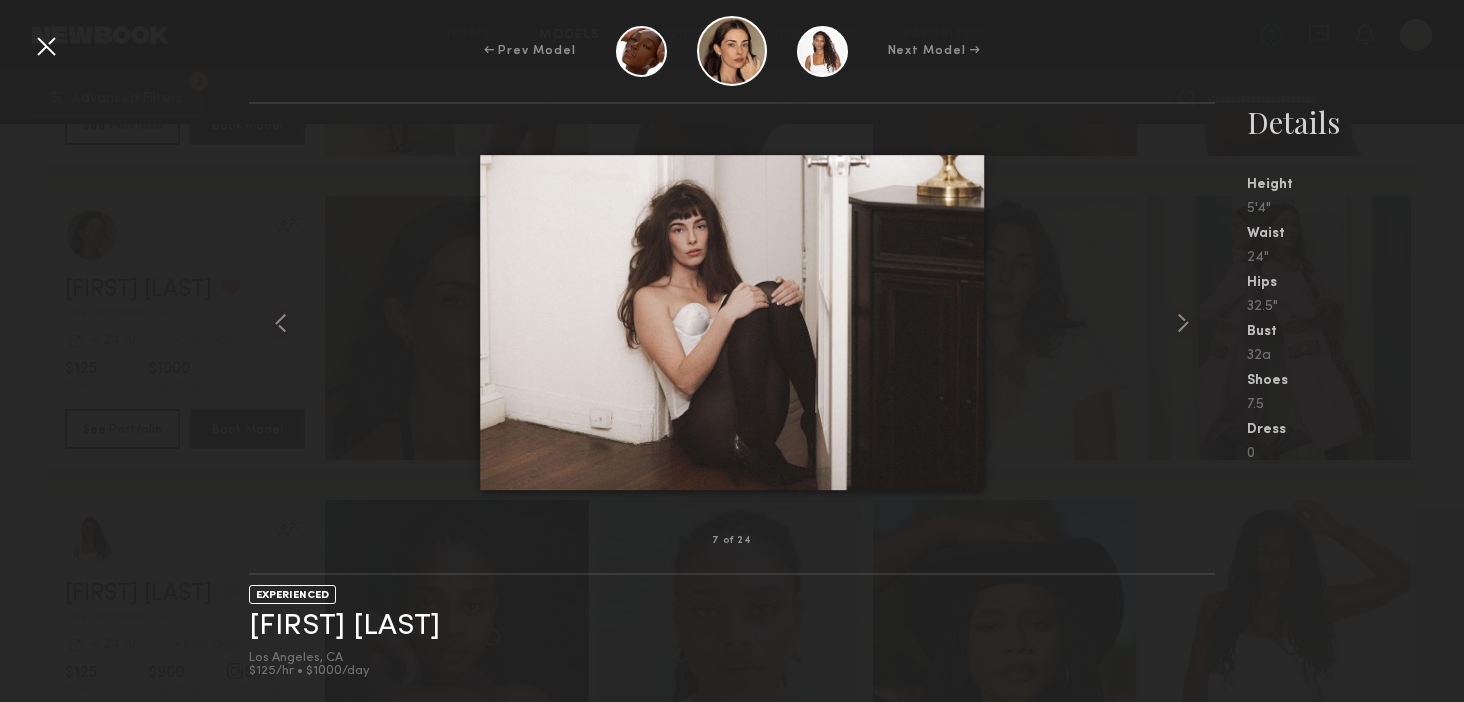 click at bounding box center [46, 46] 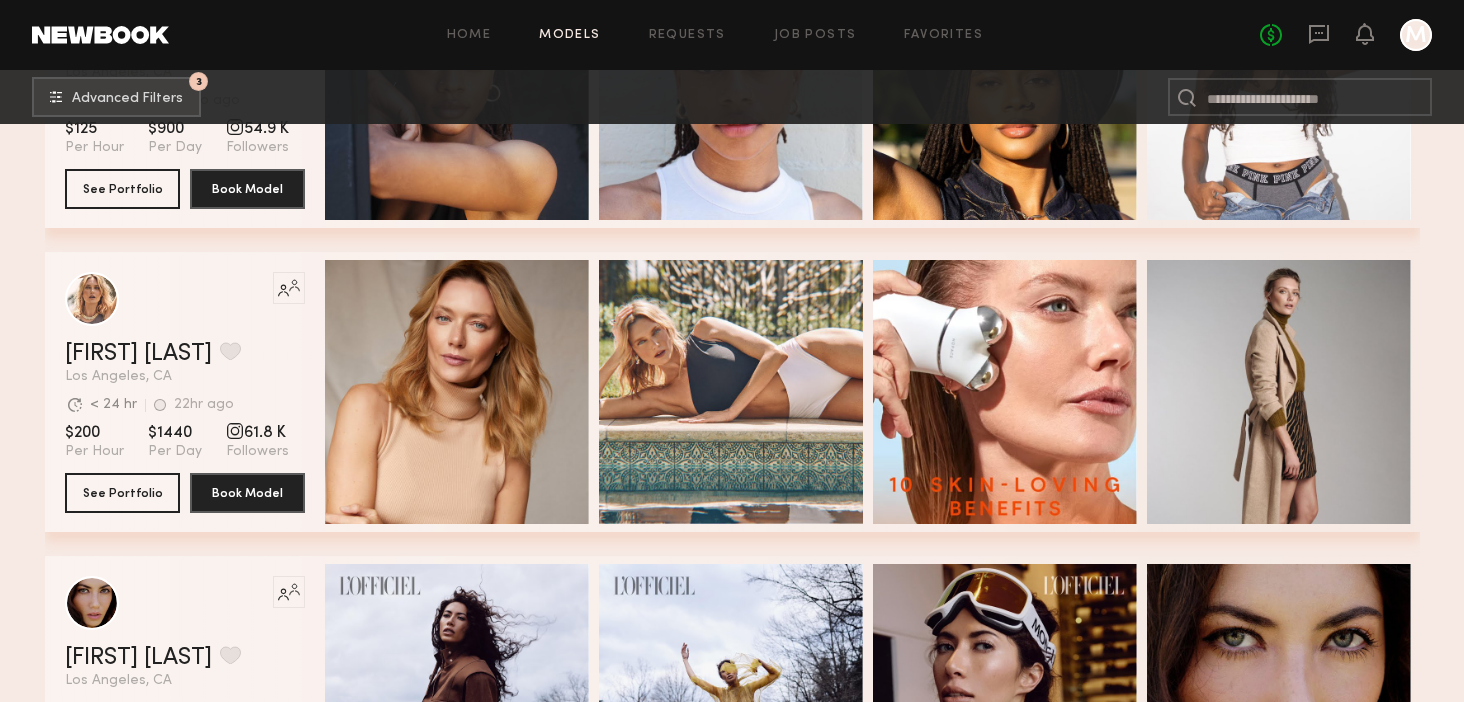 scroll, scrollTop: 36692, scrollLeft: 0, axis: vertical 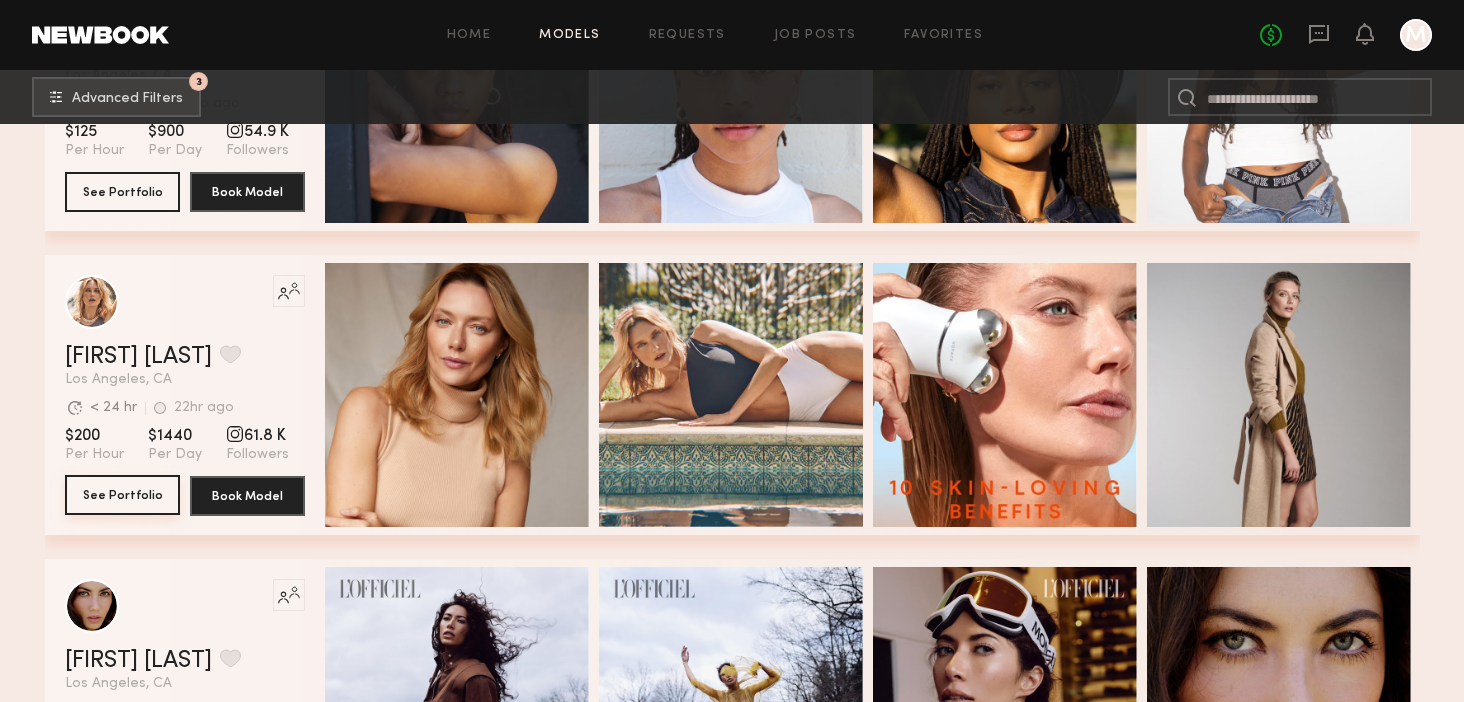 click on "See Portfolio" 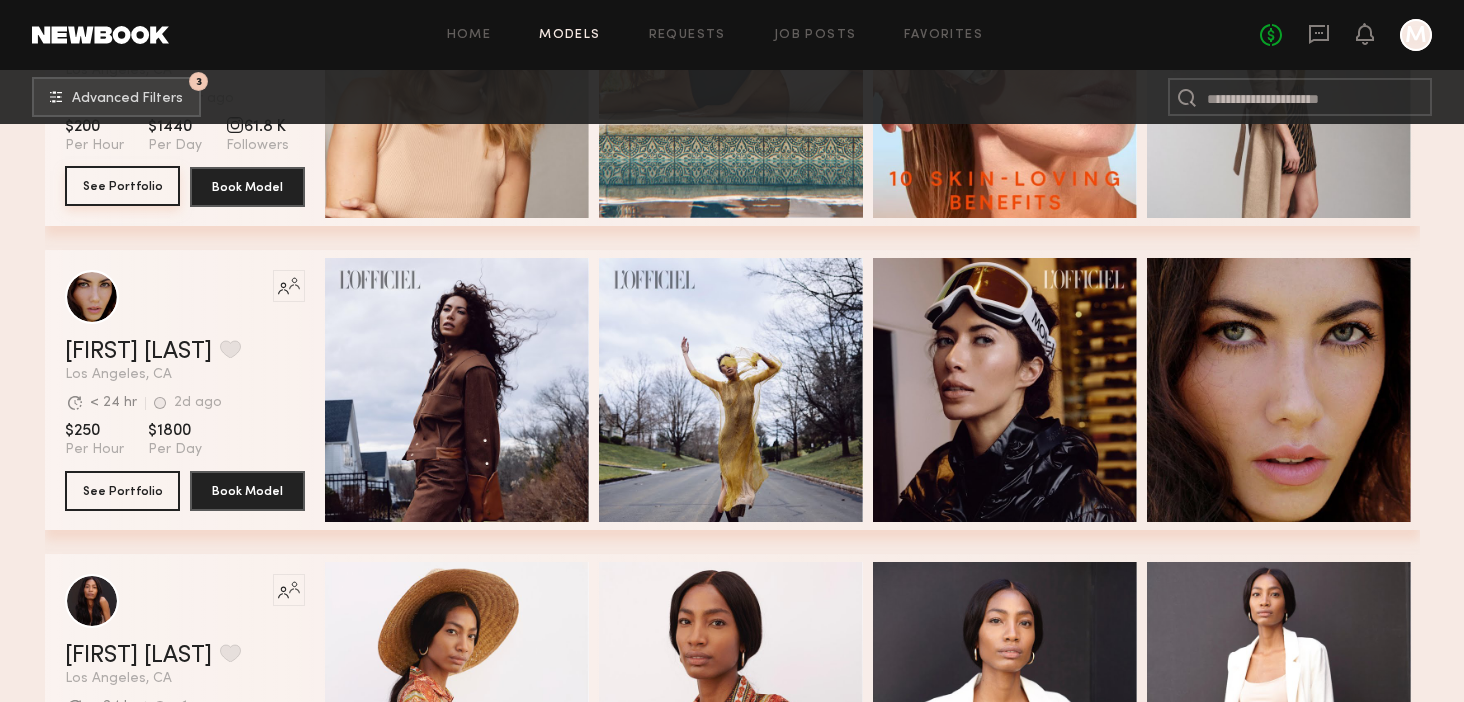 scroll, scrollTop: 37007, scrollLeft: 0, axis: vertical 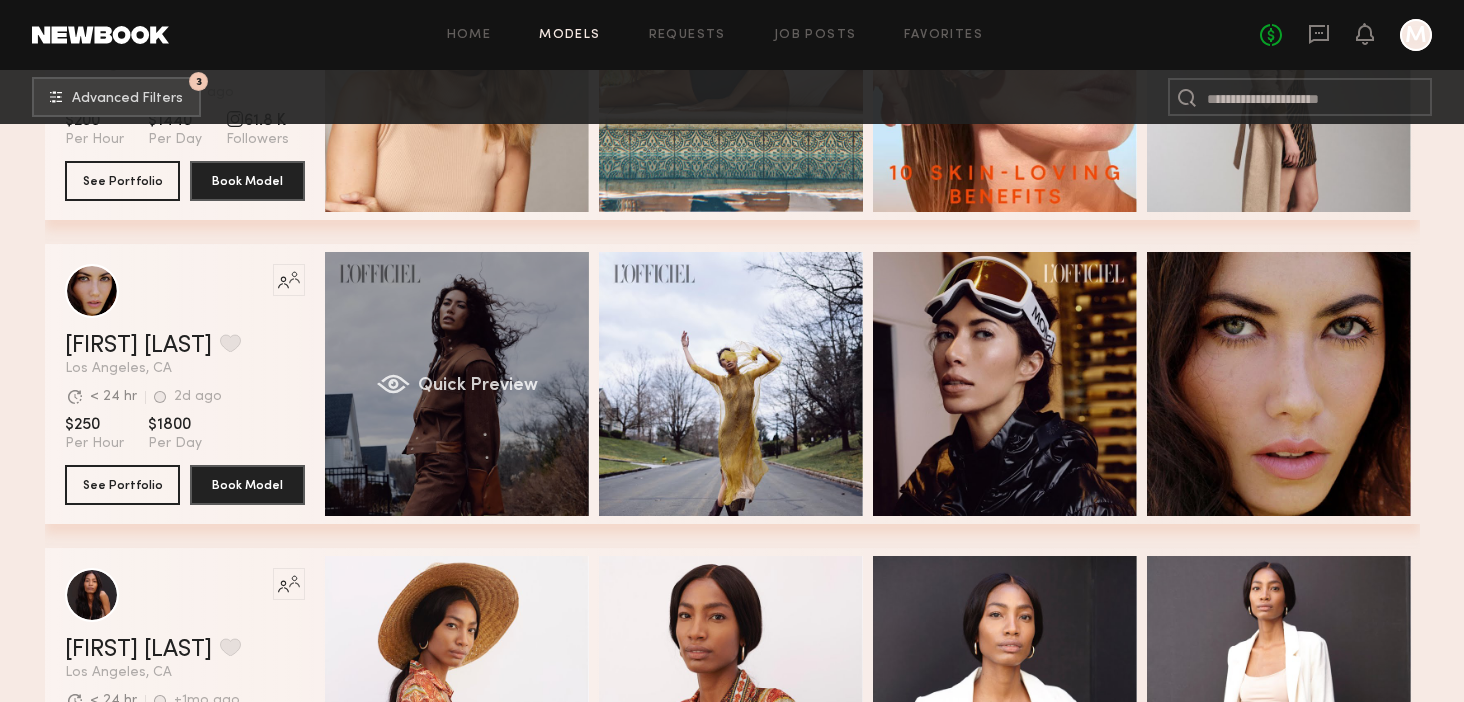 click on "Quick Preview" 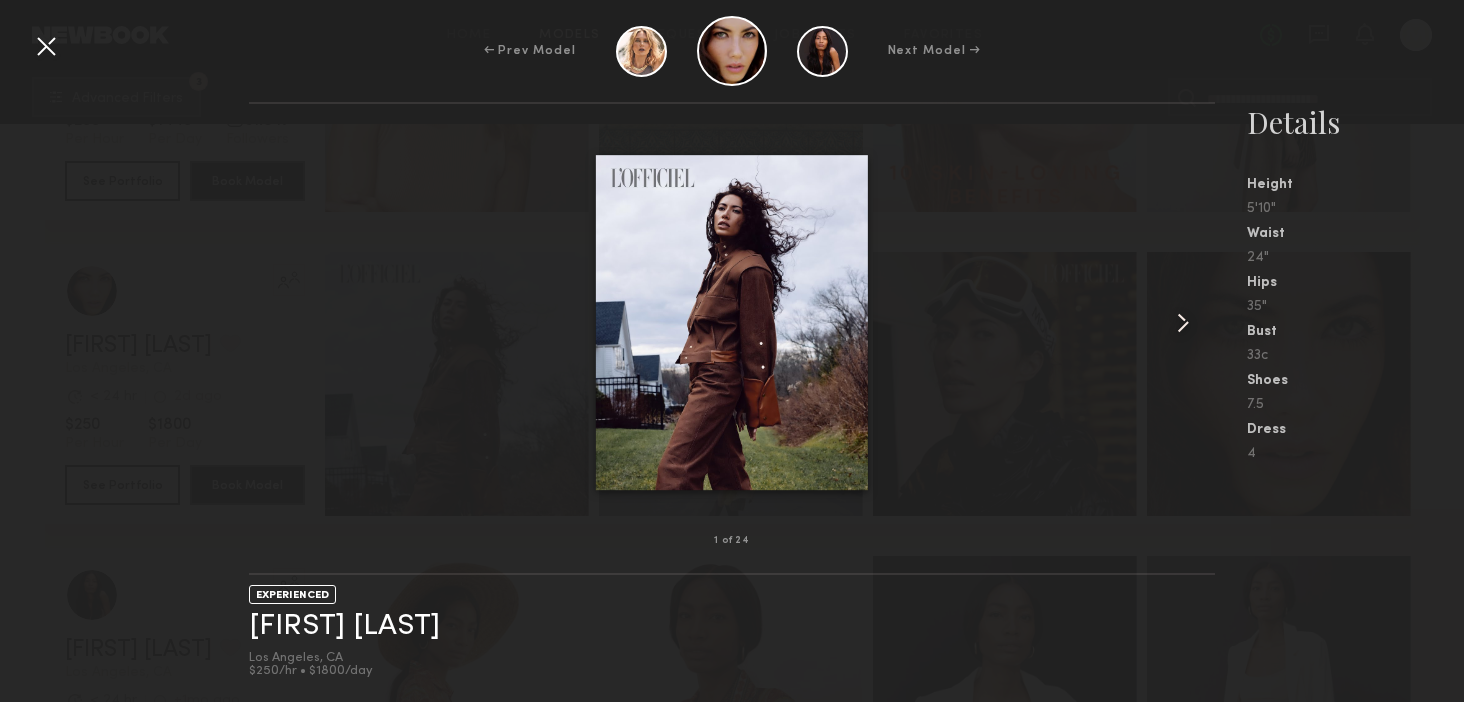 click at bounding box center [1183, 323] 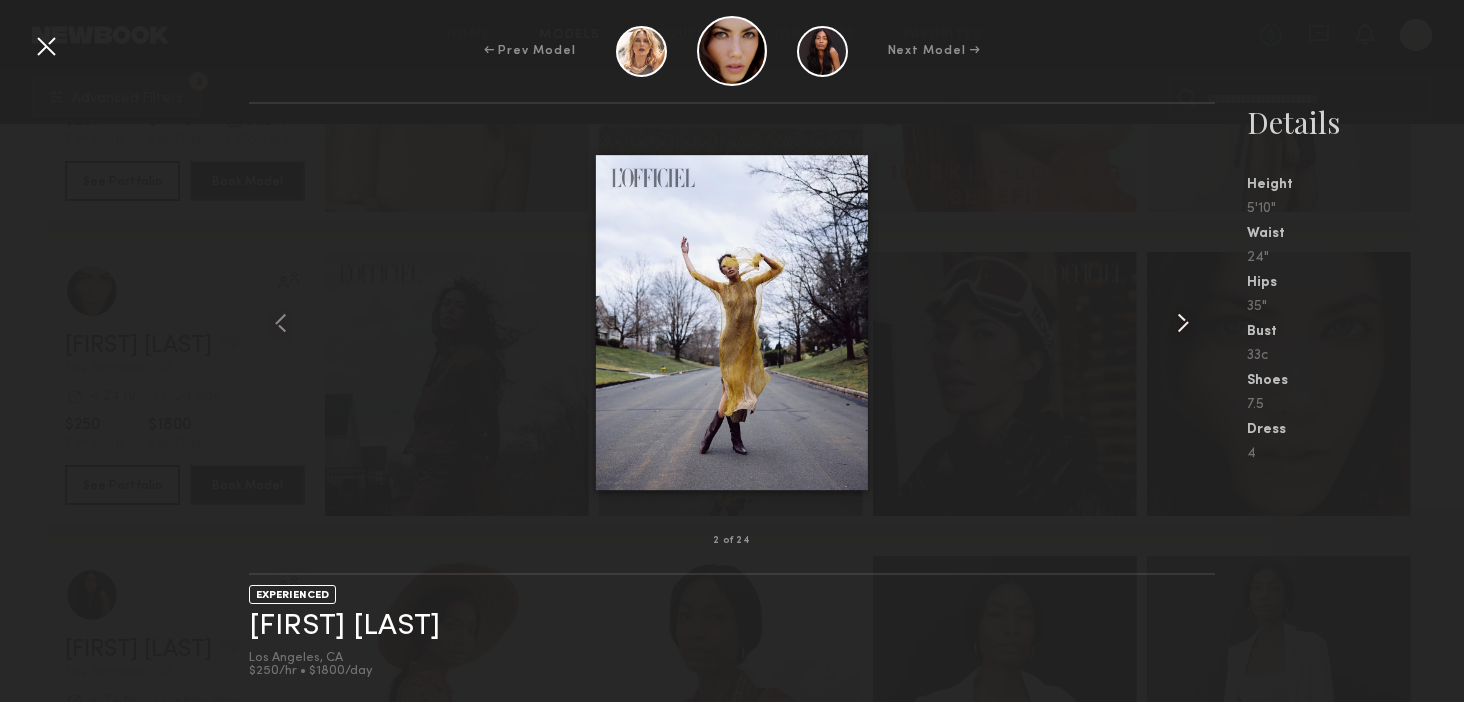 click at bounding box center [1183, 323] 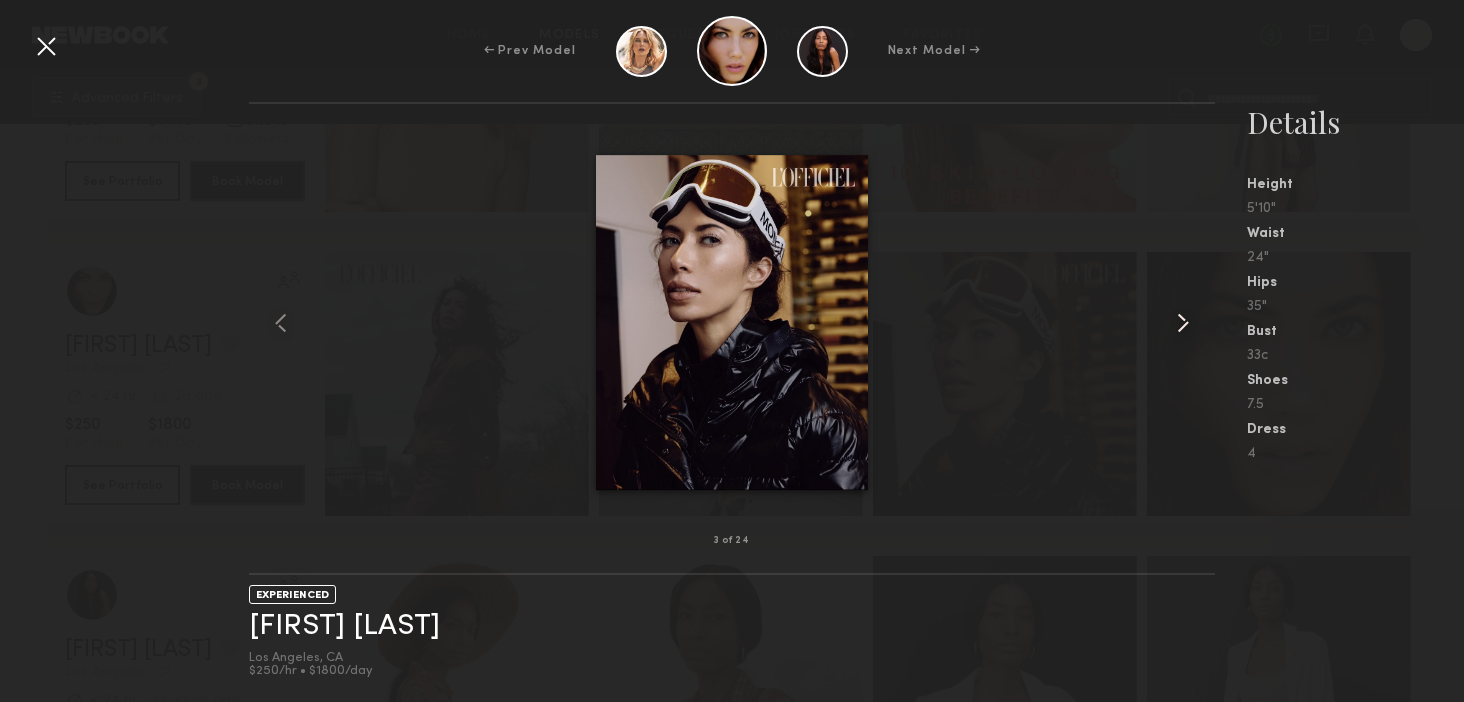 click at bounding box center [1183, 323] 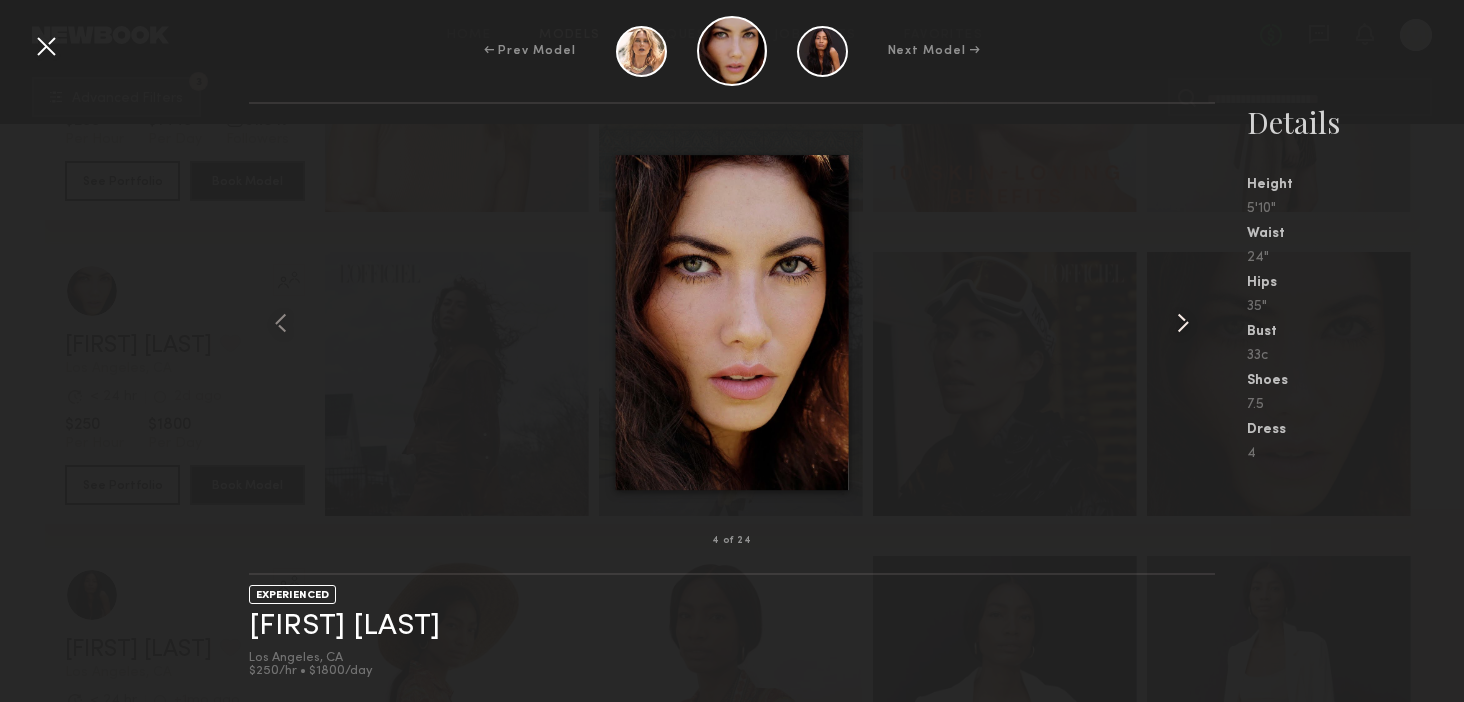 click at bounding box center (1183, 323) 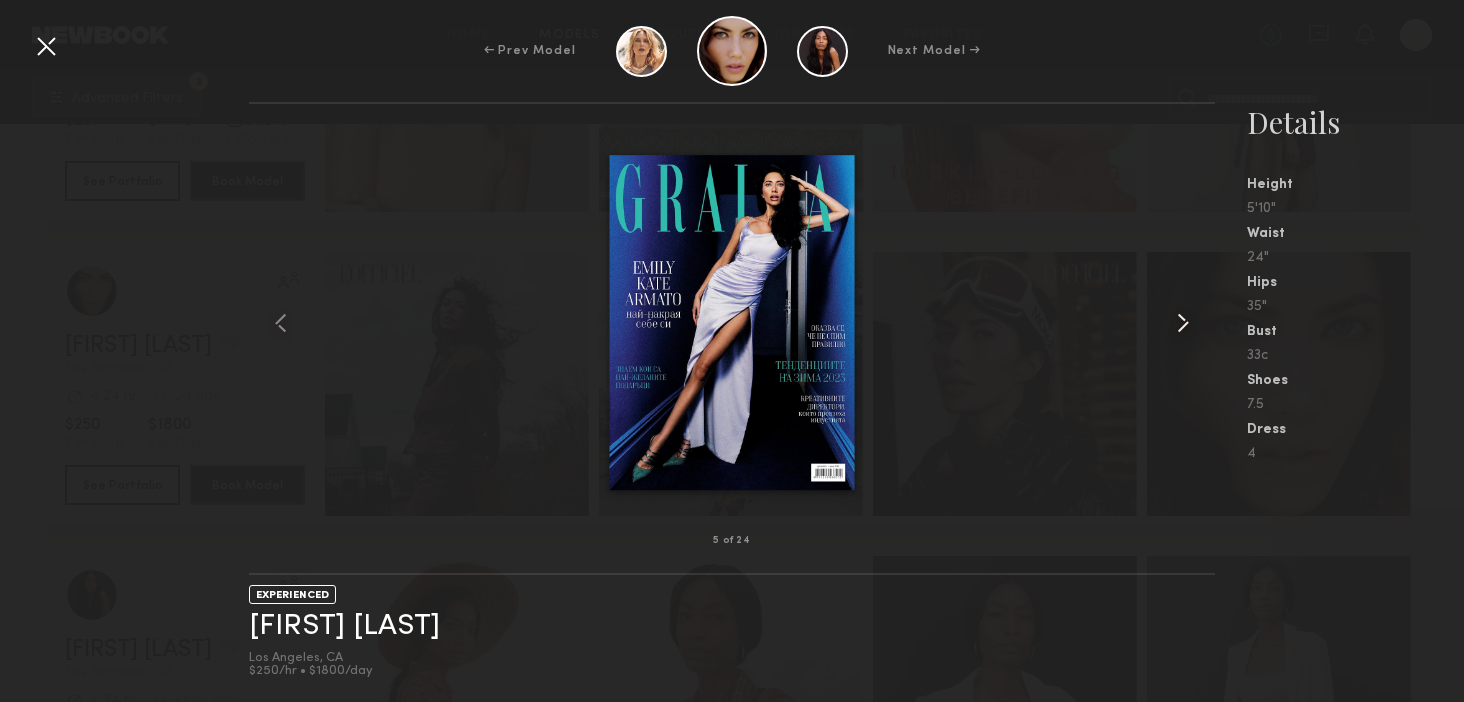 click at bounding box center [1183, 323] 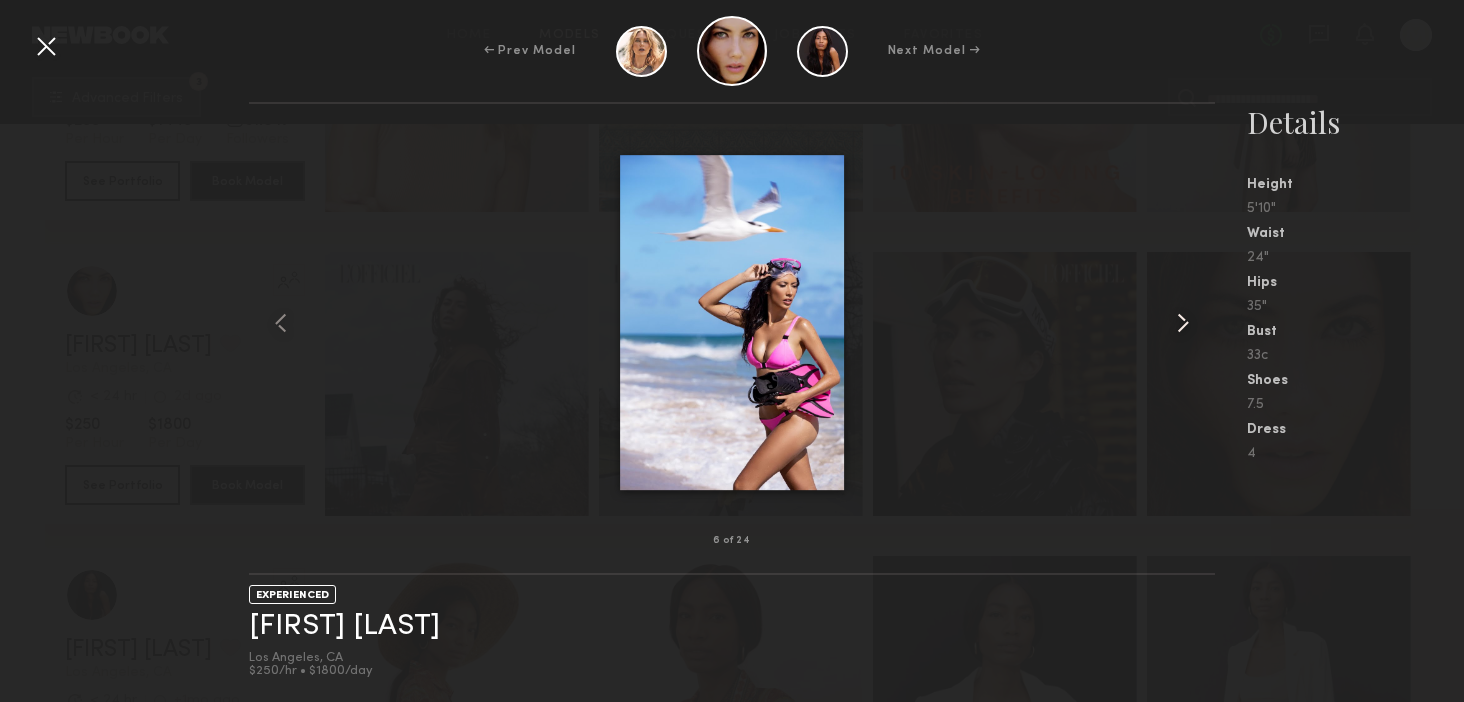 click at bounding box center [1183, 323] 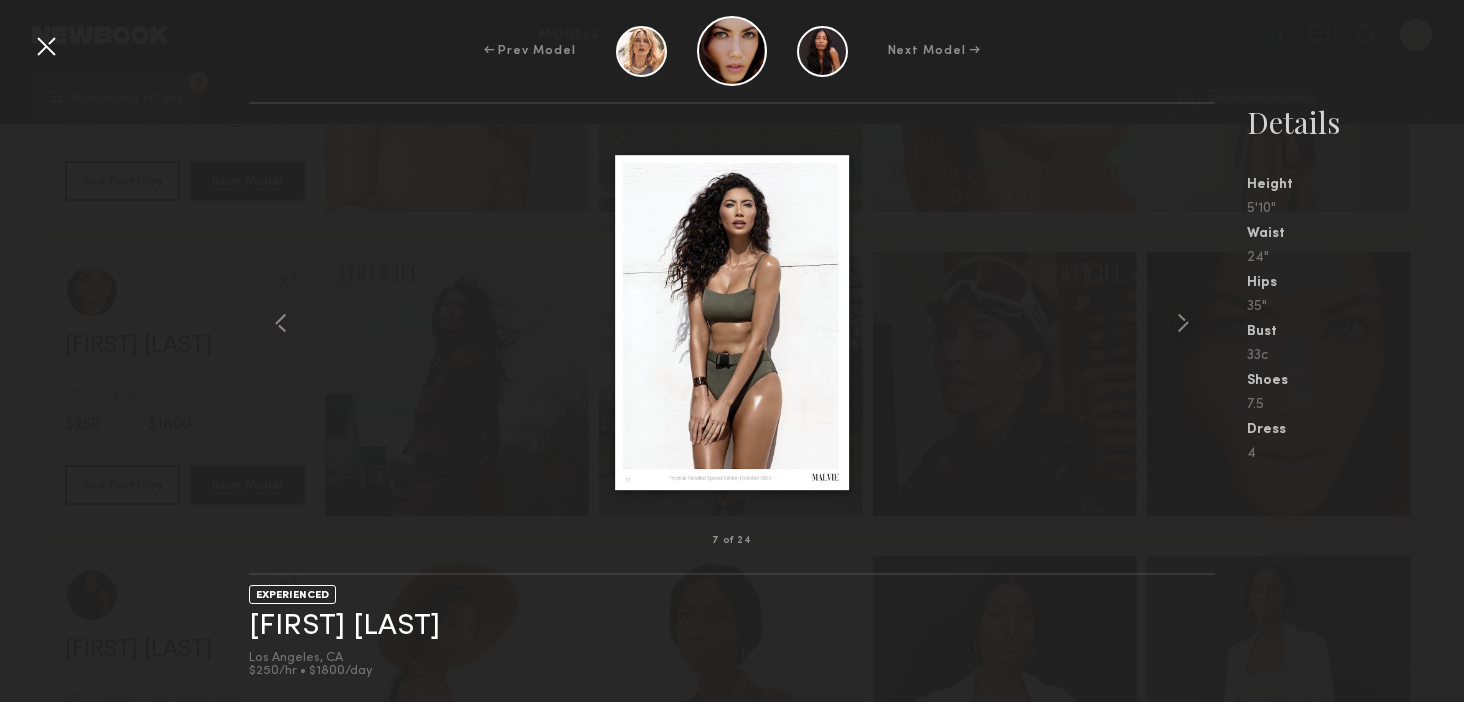 click at bounding box center (46, 46) 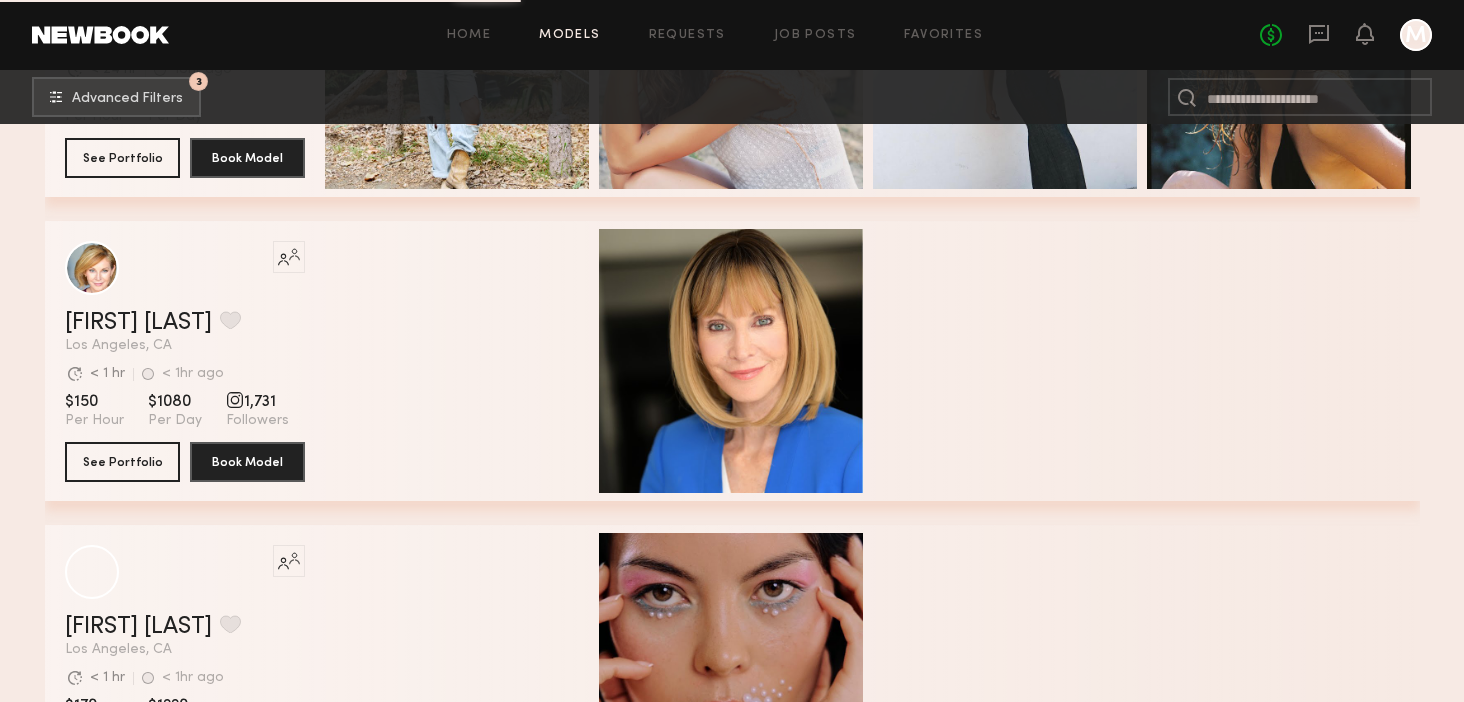 scroll, scrollTop: 46466, scrollLeft: 0, axis: vertical 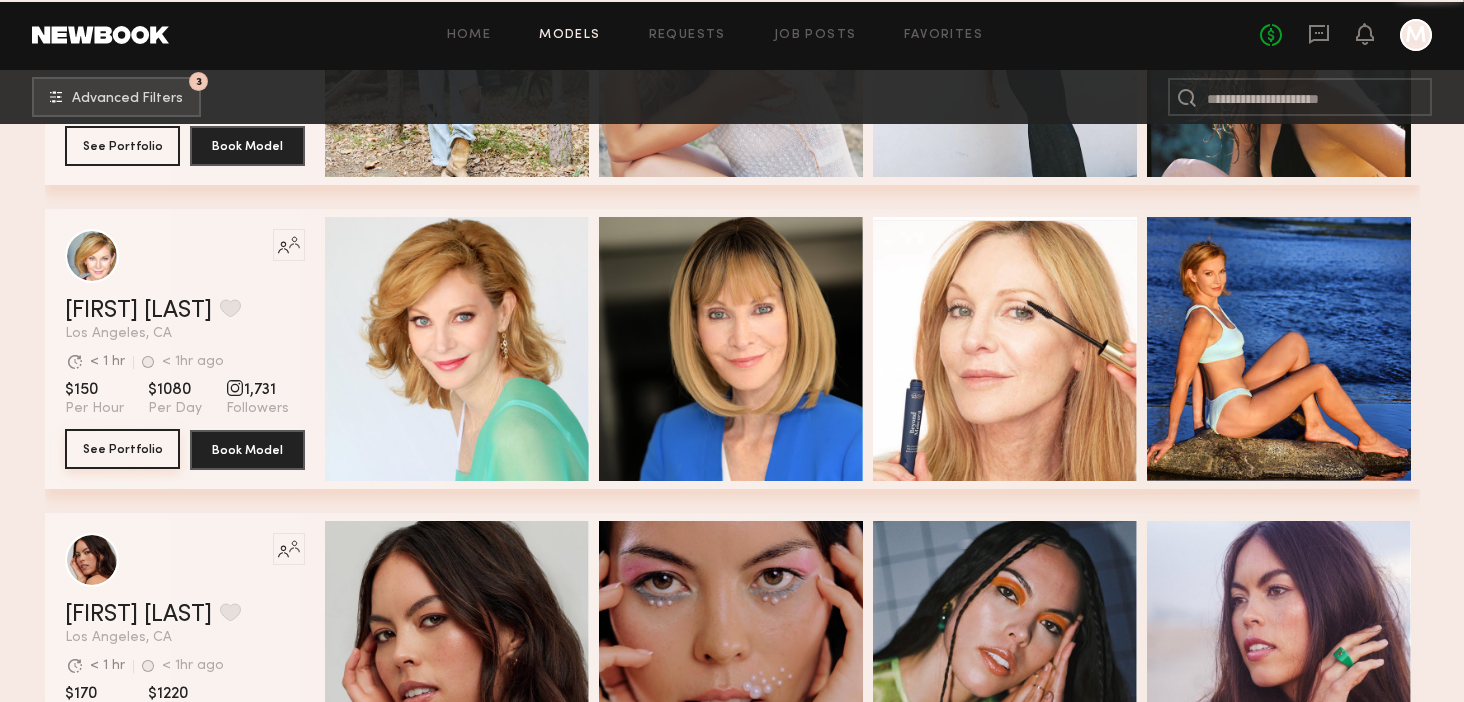 click on "See Portfolio" 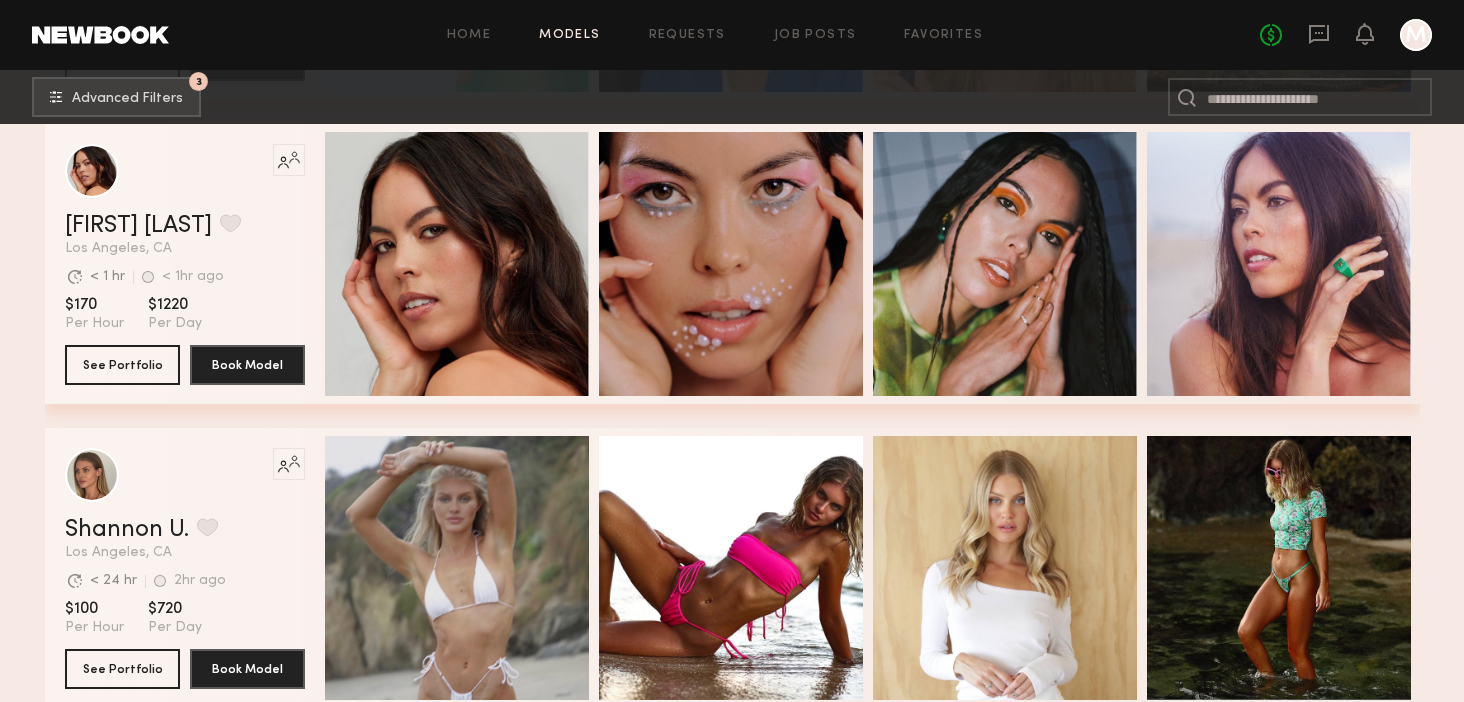 scroll, scrollTop: 46886, scrollLeft: 0, axis: vertical 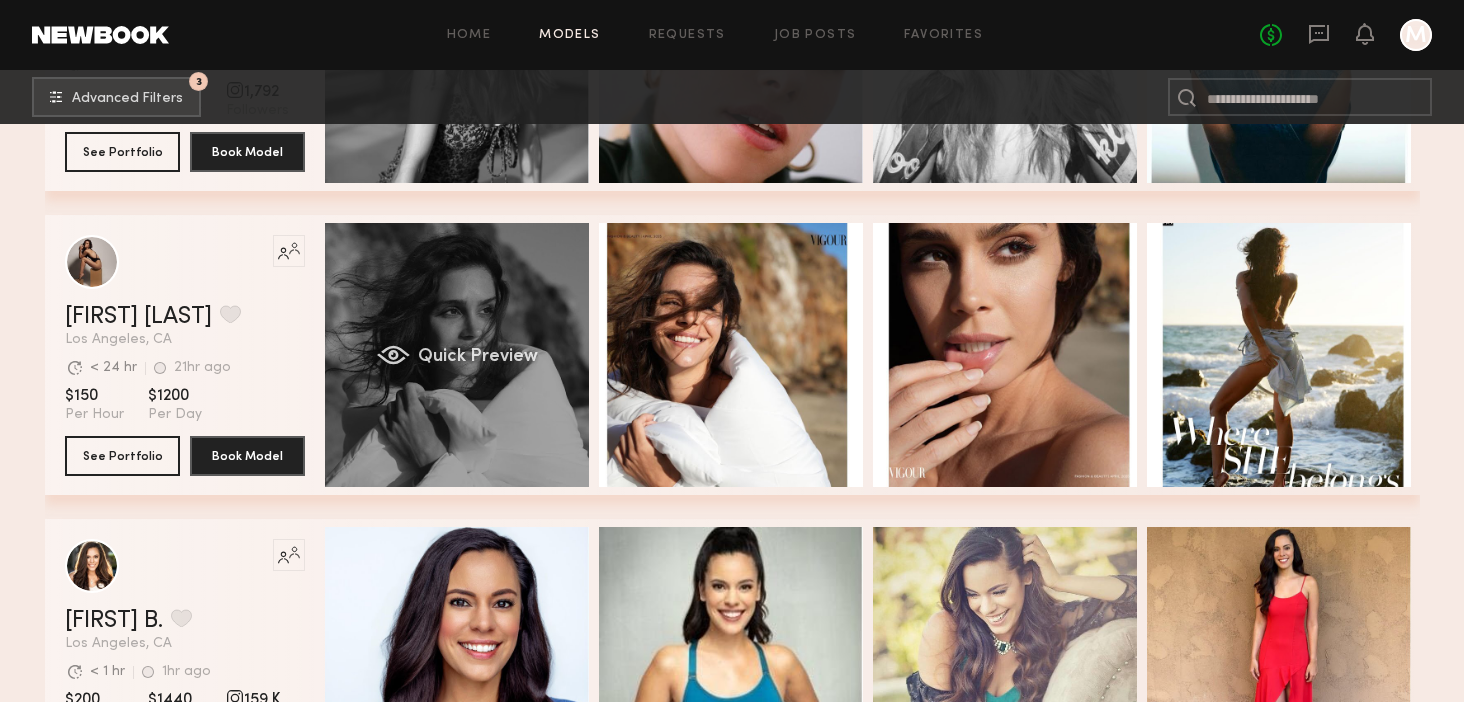 click on "Quick Preview" 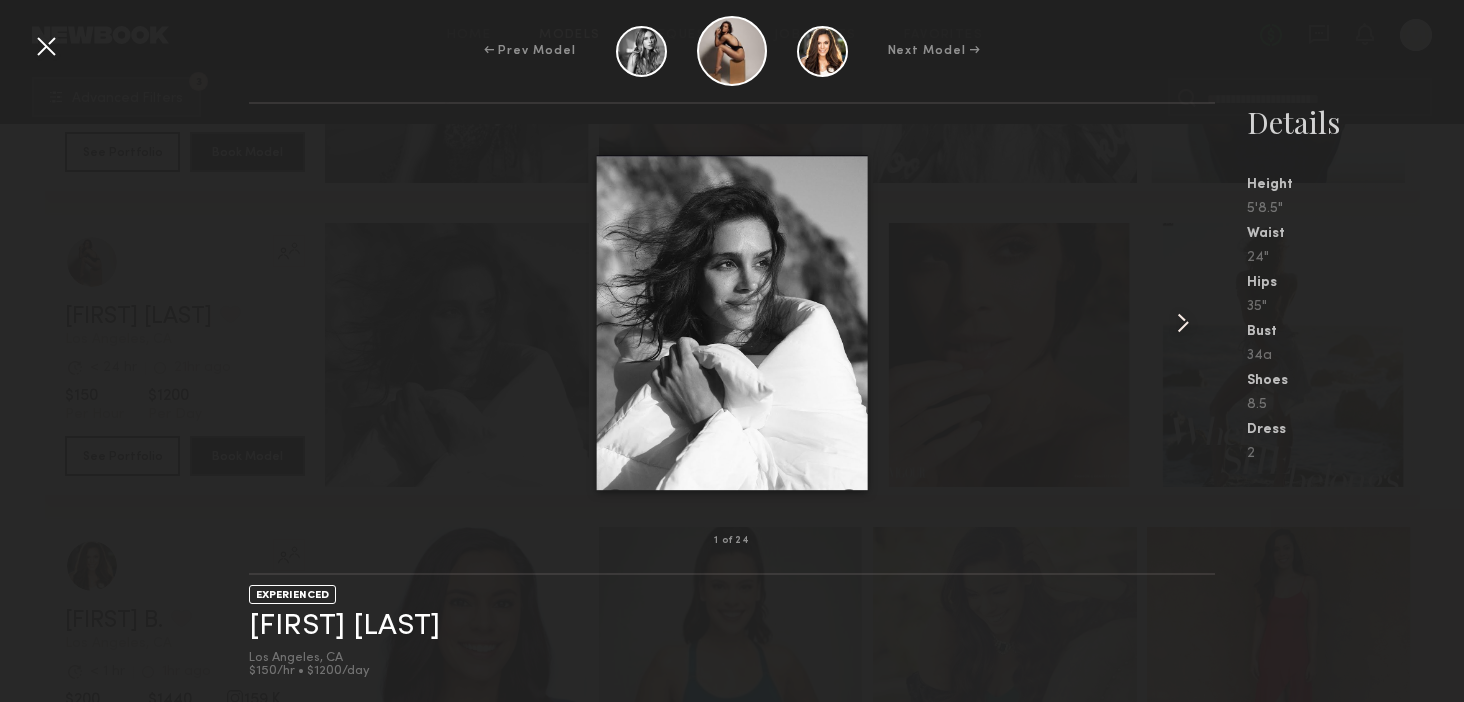 click at bounding box center [1183, 323] 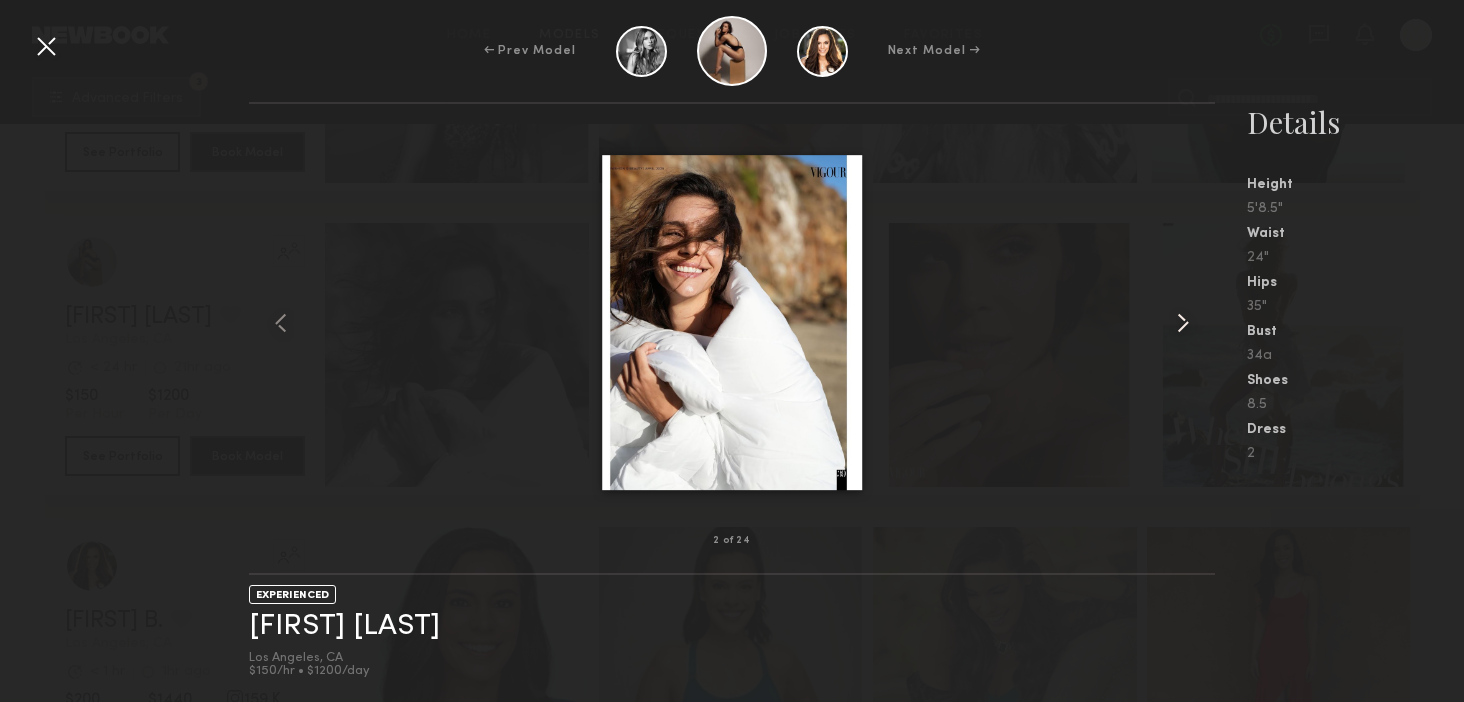 click at bounding box center (1183, 323) 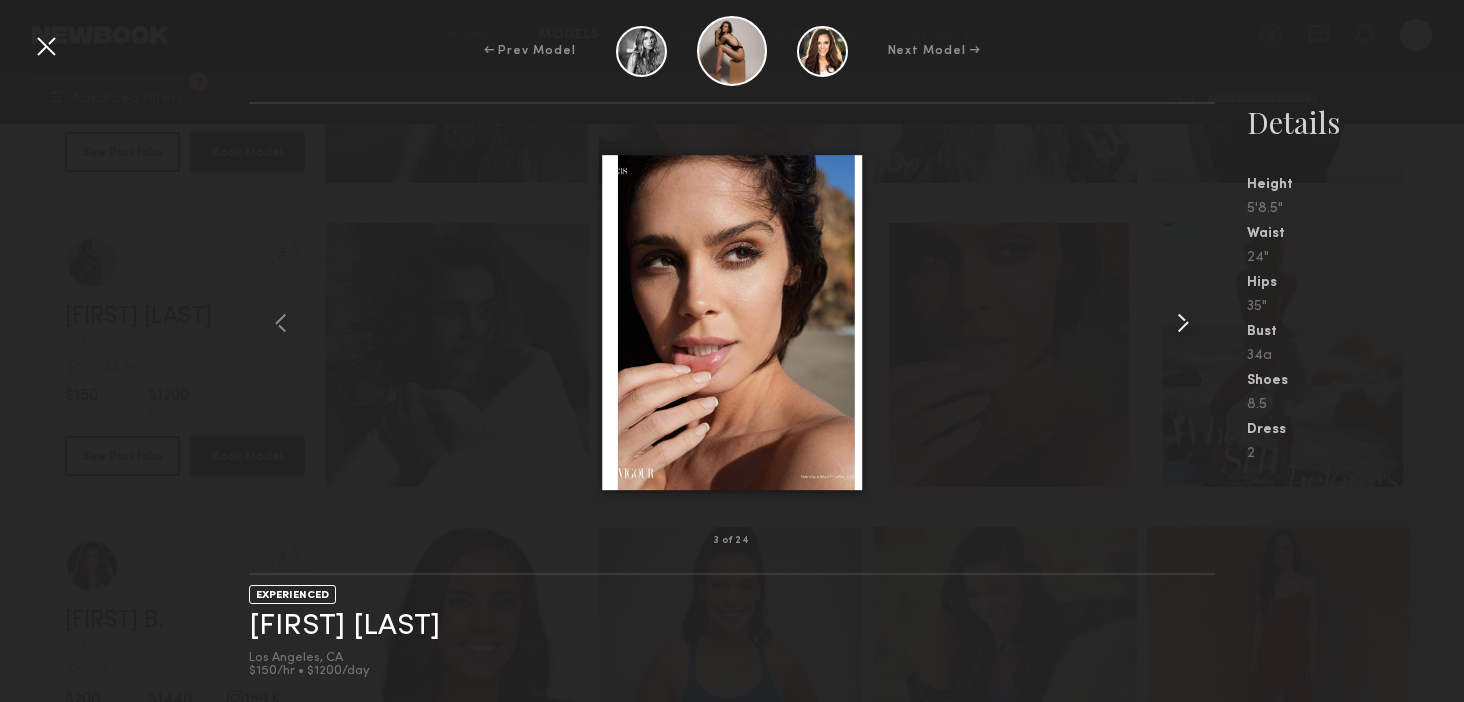 click at bounding box center [1183, 323] 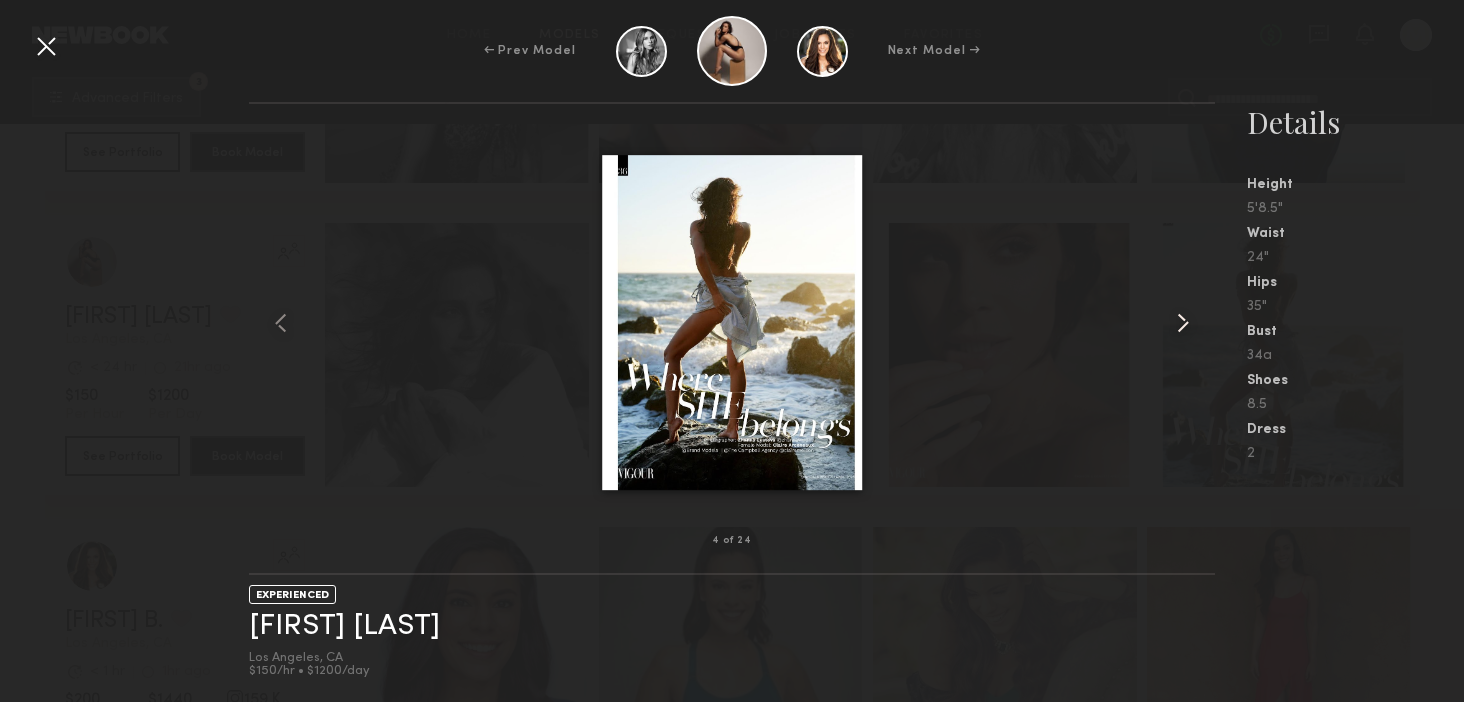 click at bounding box center (1183, 323) 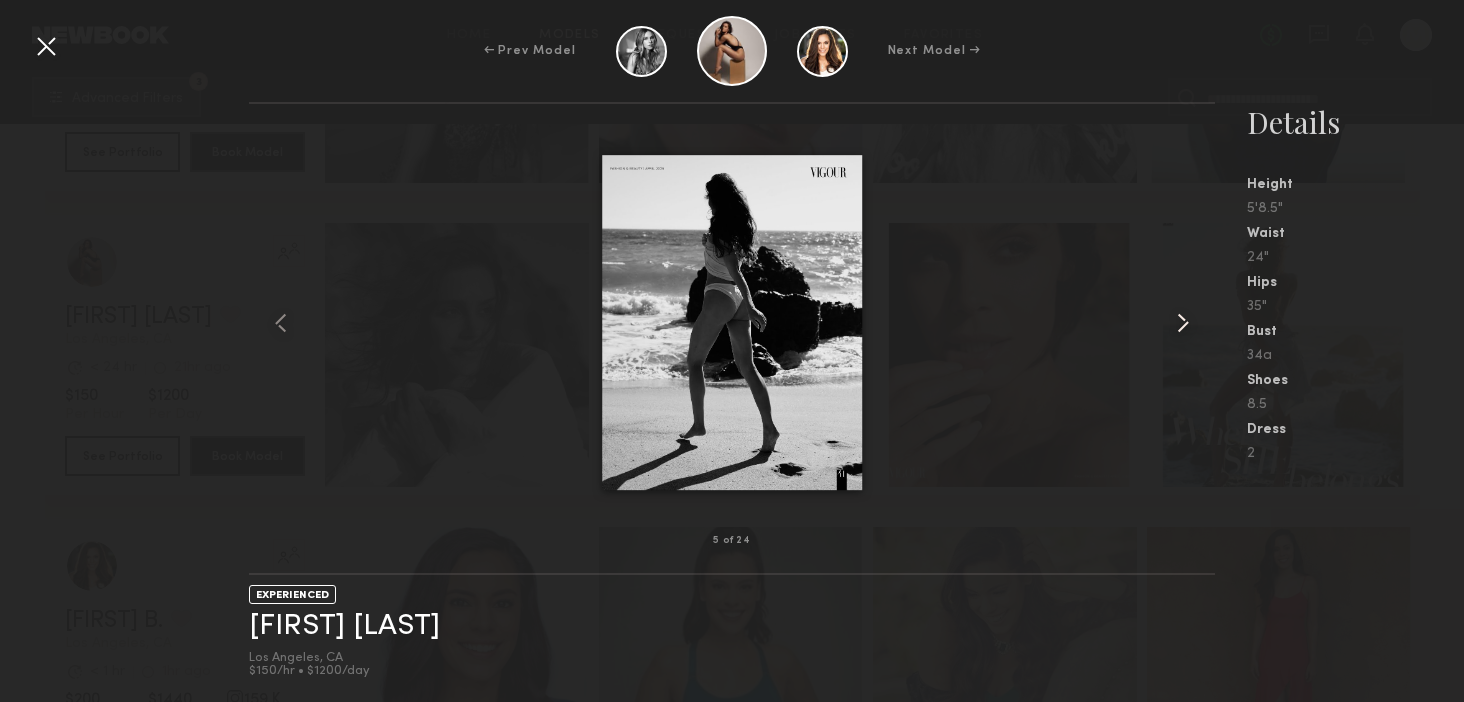click at bounding box center [1183, 323] 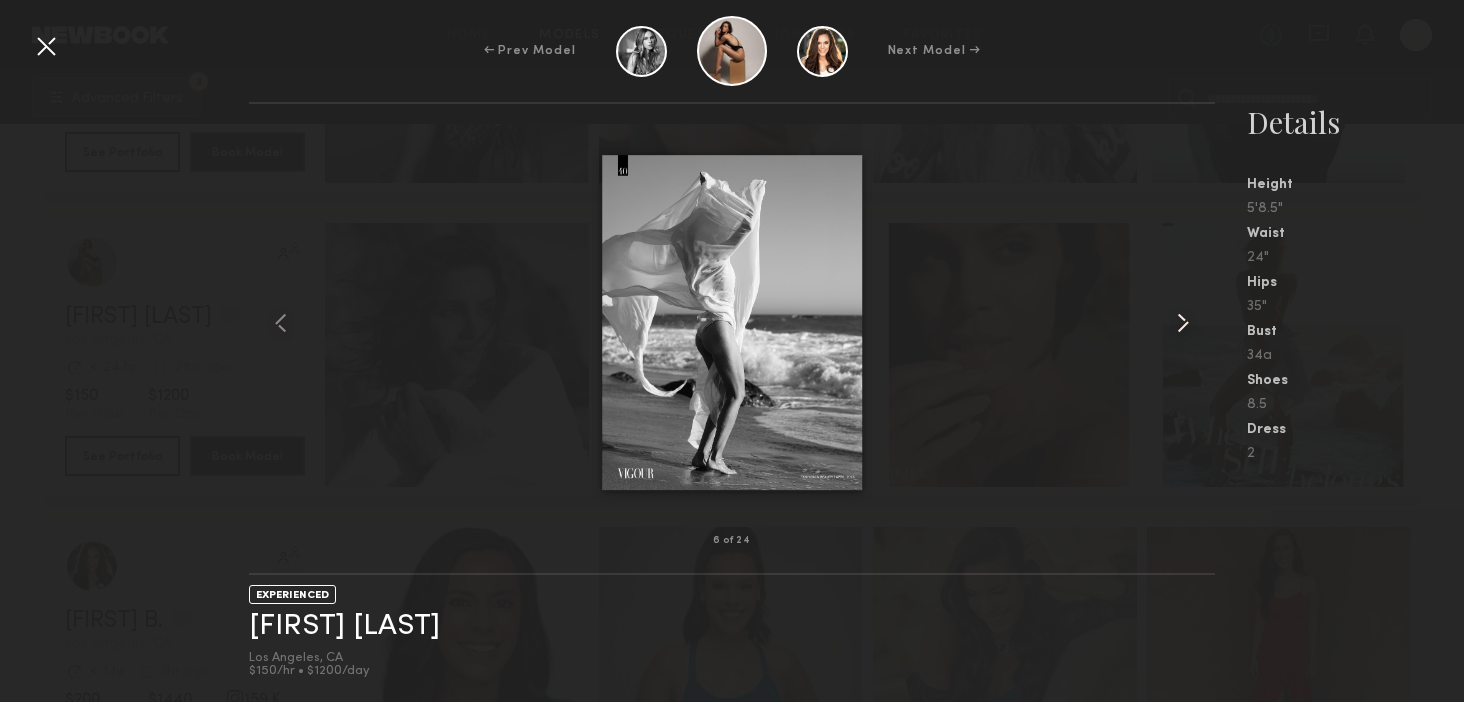 click at bounding box center (1183, 323) 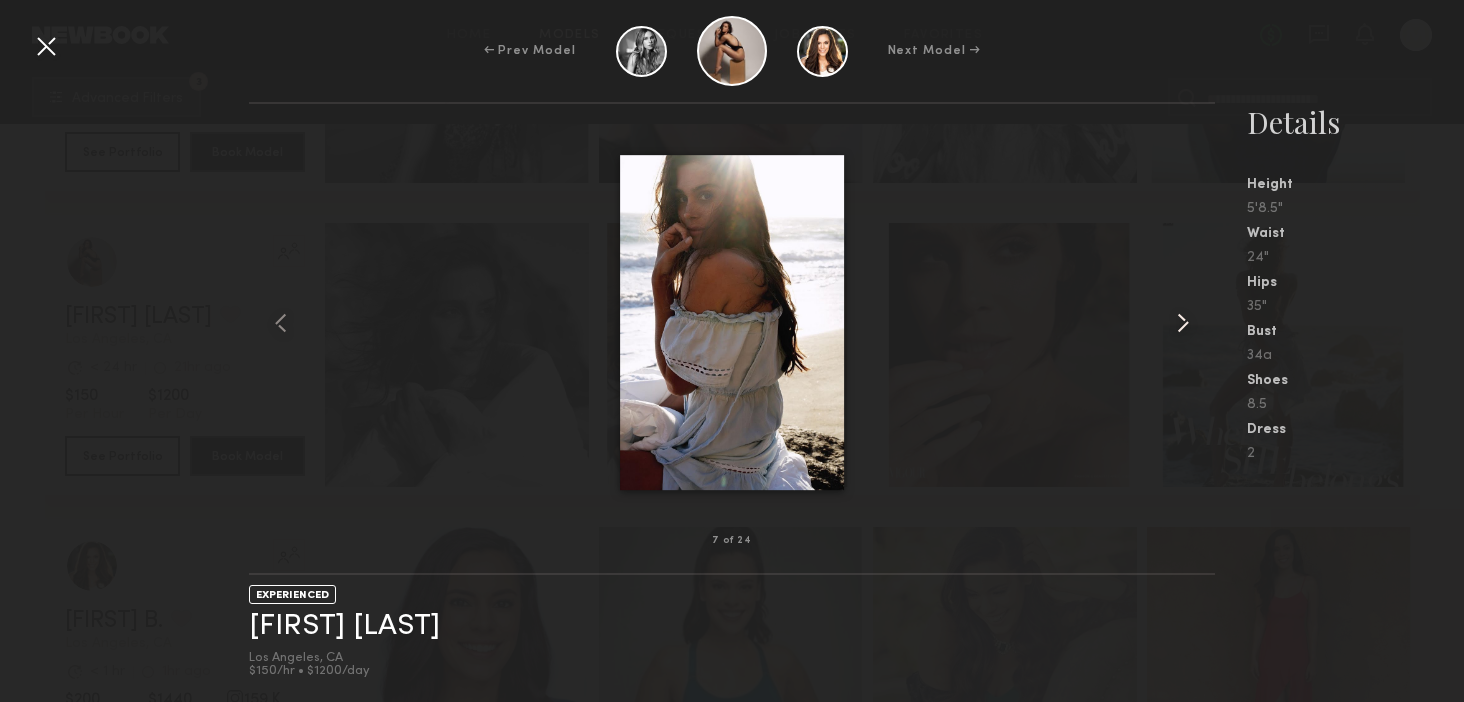 click at bounding box center [1183, 323] 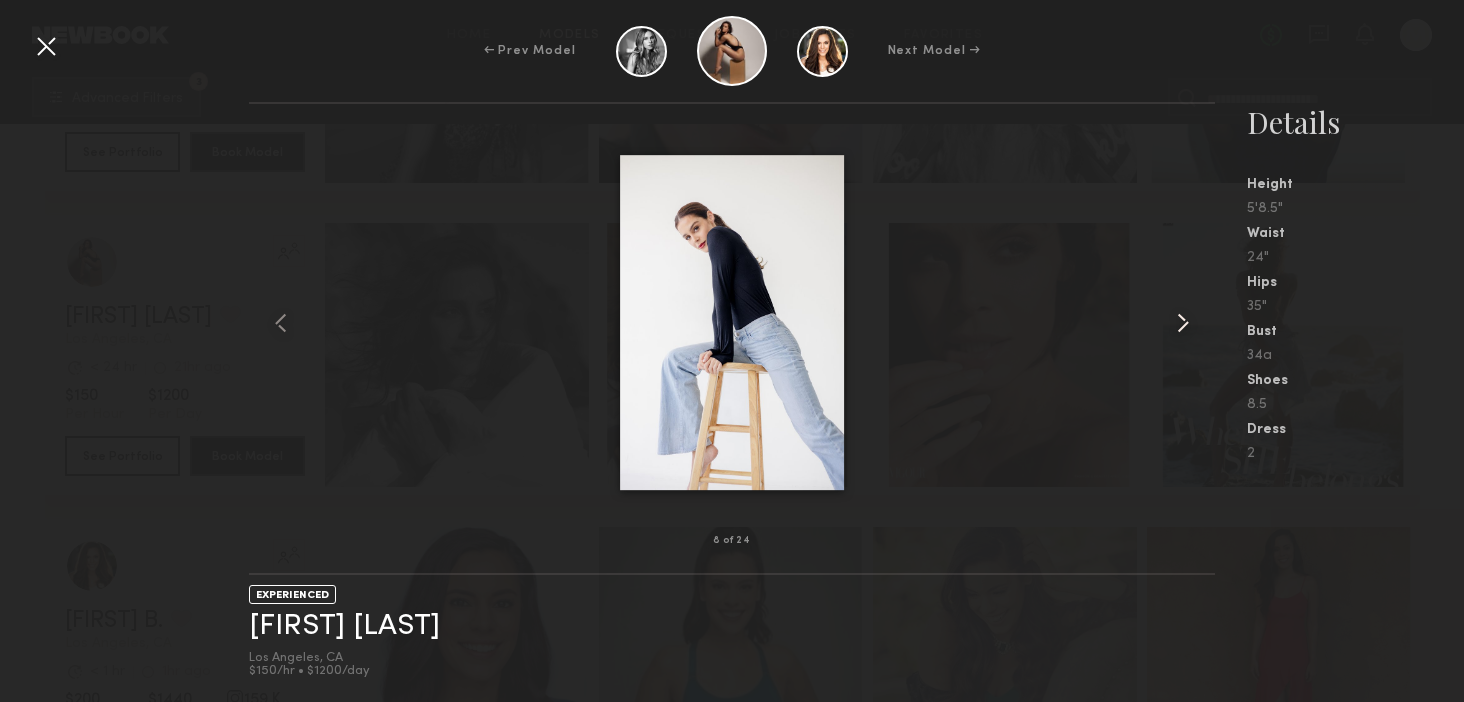 click at bounding box center (1183, 323) 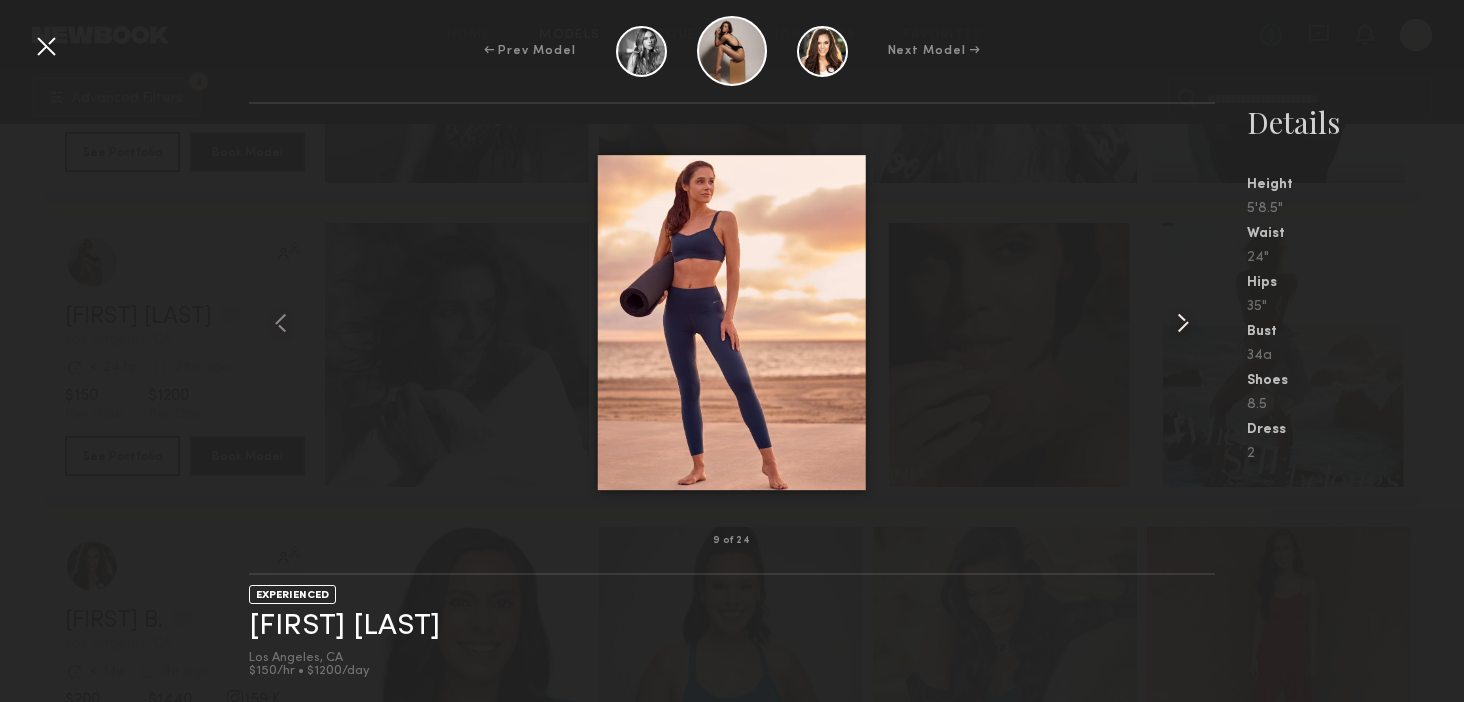 click at bounding box center (1183, 323) 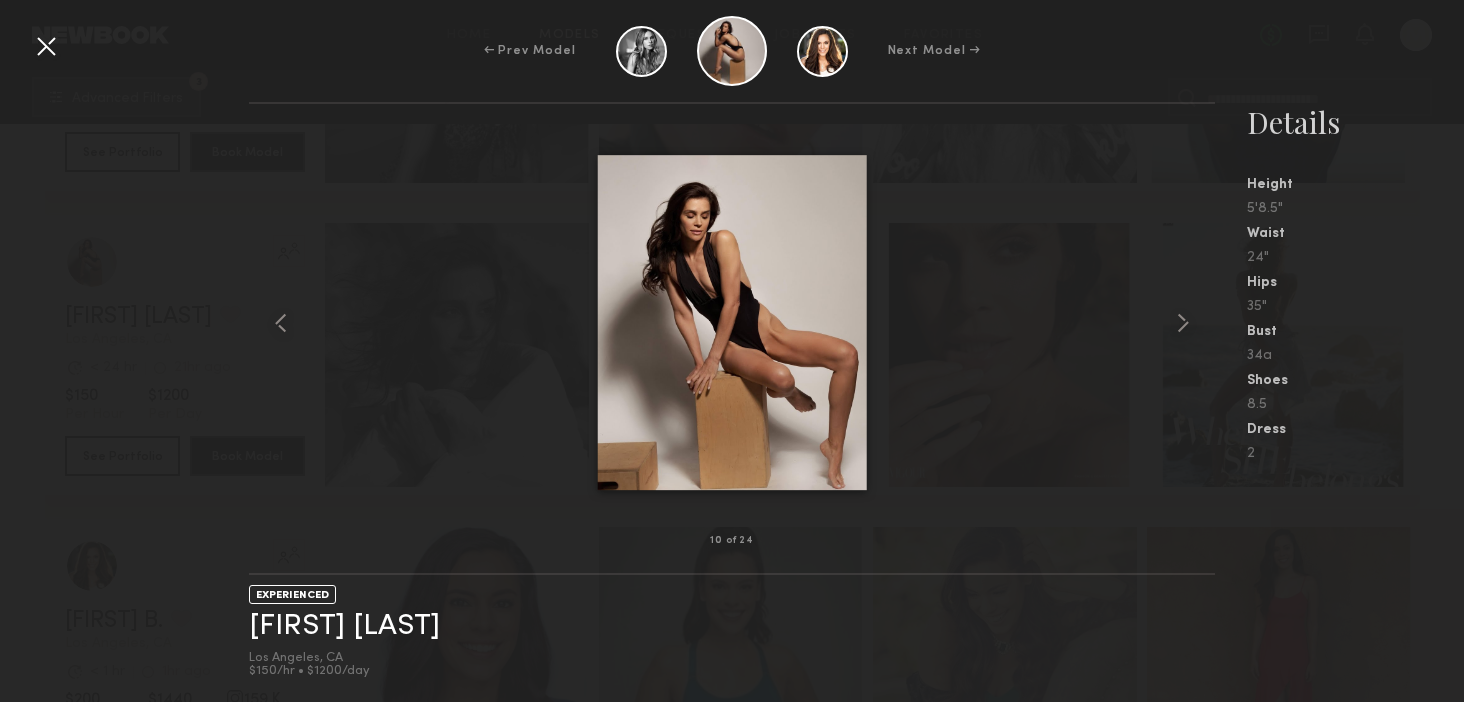 click at bounding box center [46, 46] 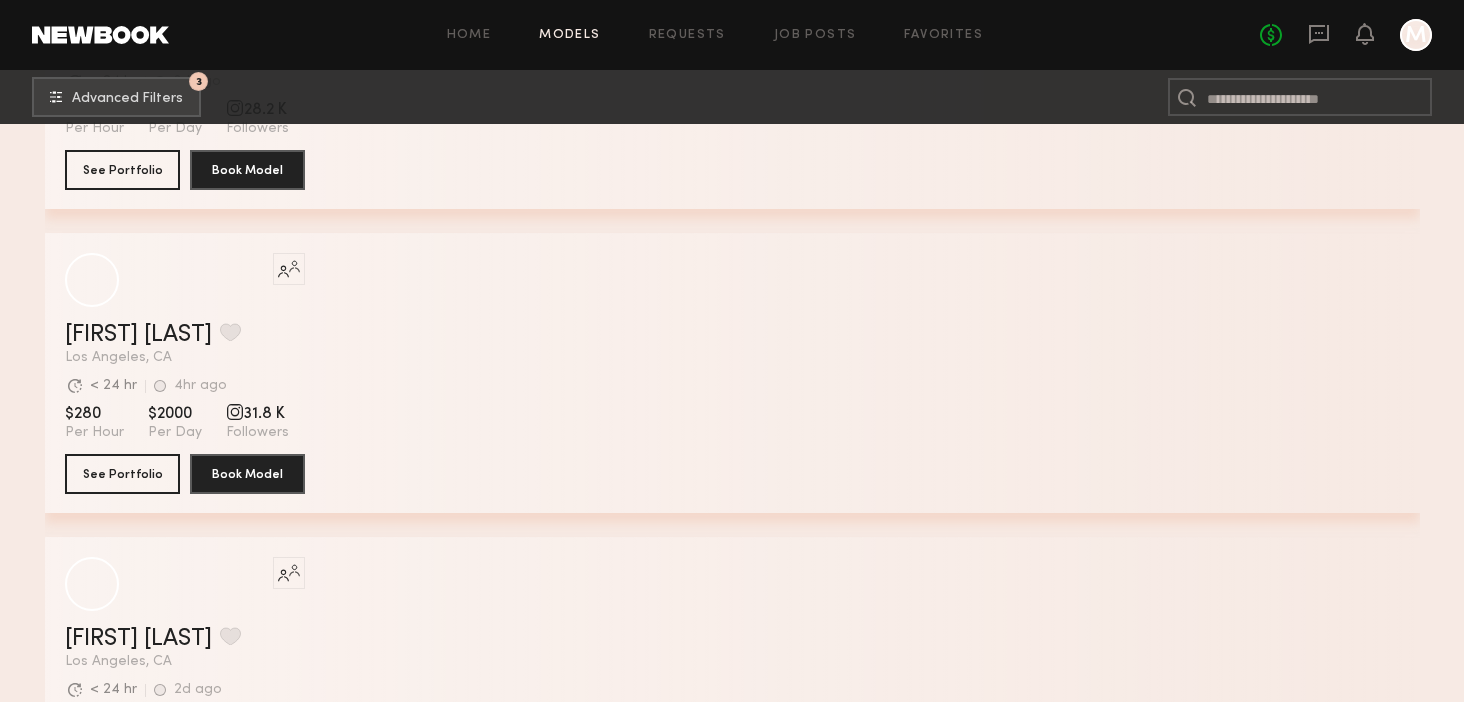 scroll, scrollTop: 59800, scrollLeft: 0, axis: vertical 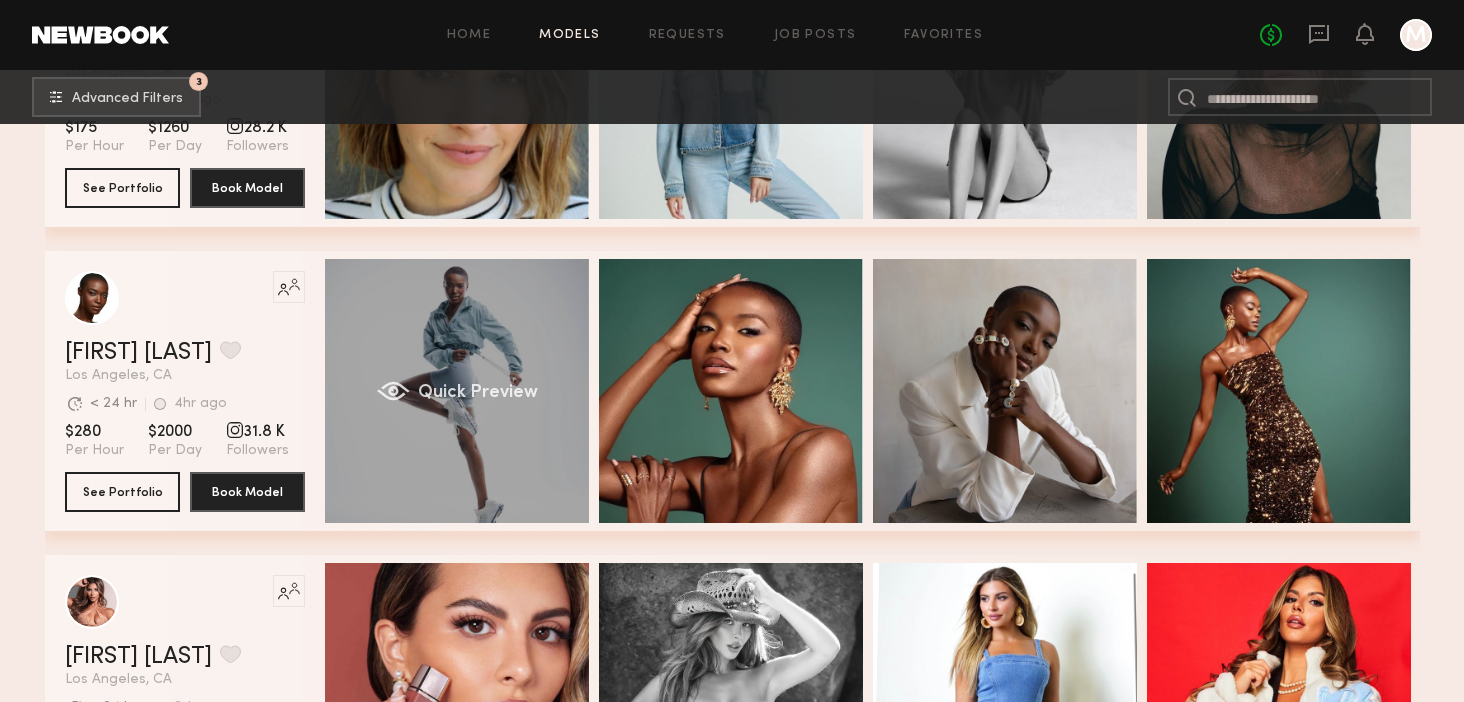 click on "Quick Preview" 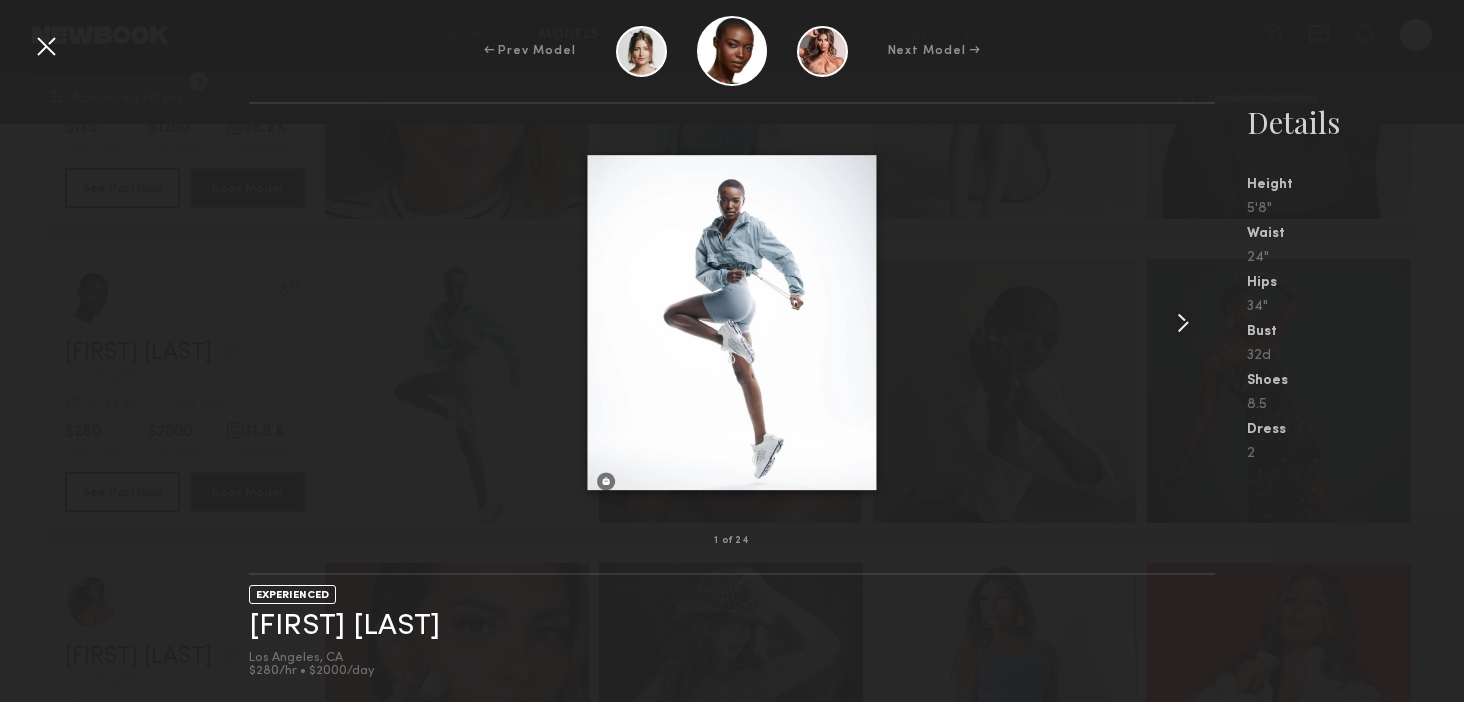 click at bounding box center (1183, 323) 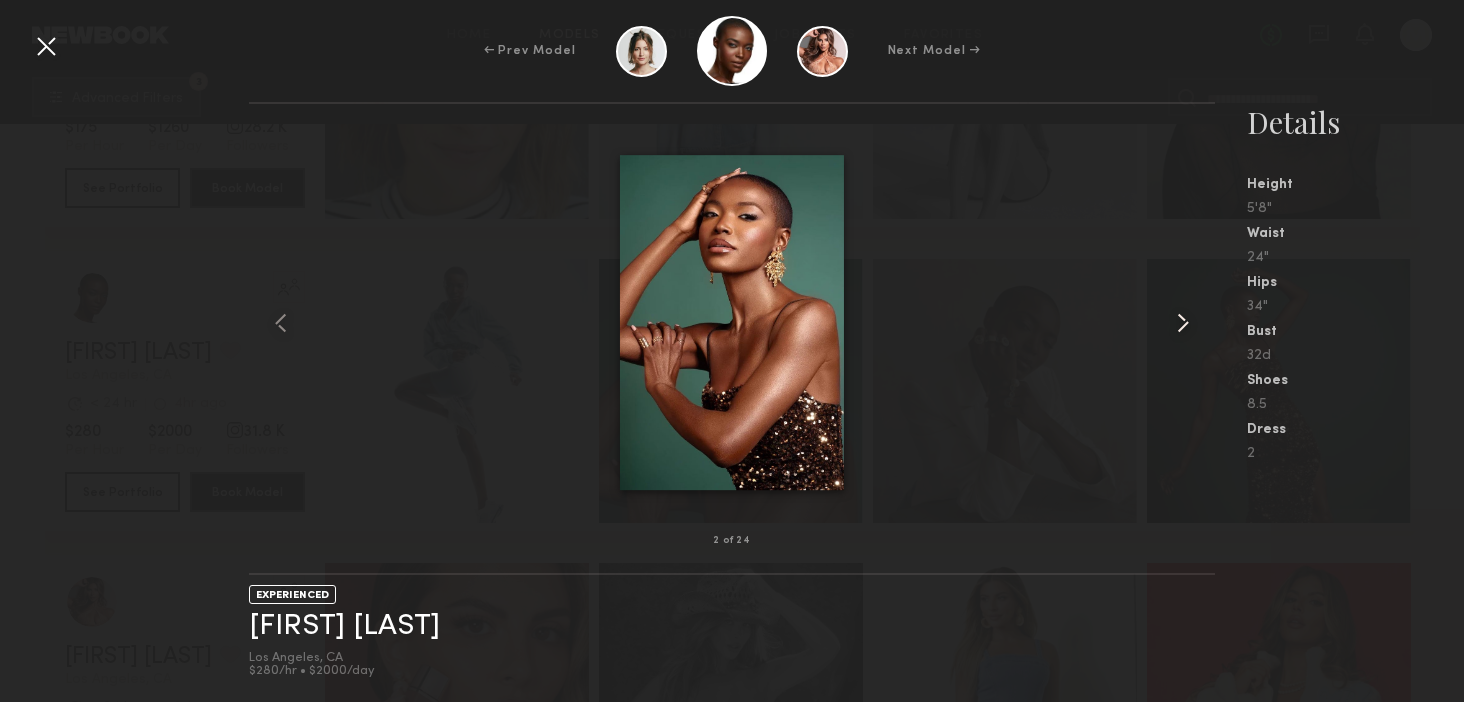 click at bounding box center (1183, 323) 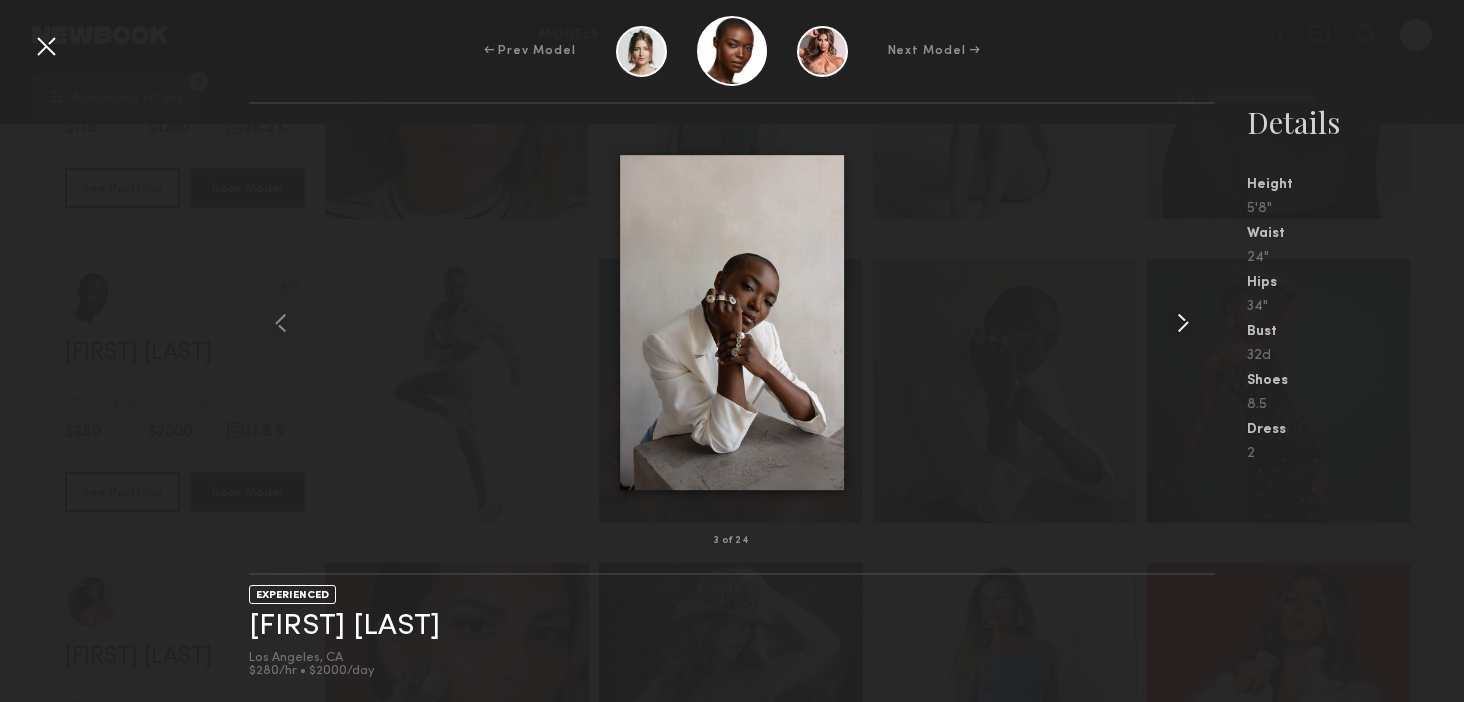 click at bounding box center [1183, 323] 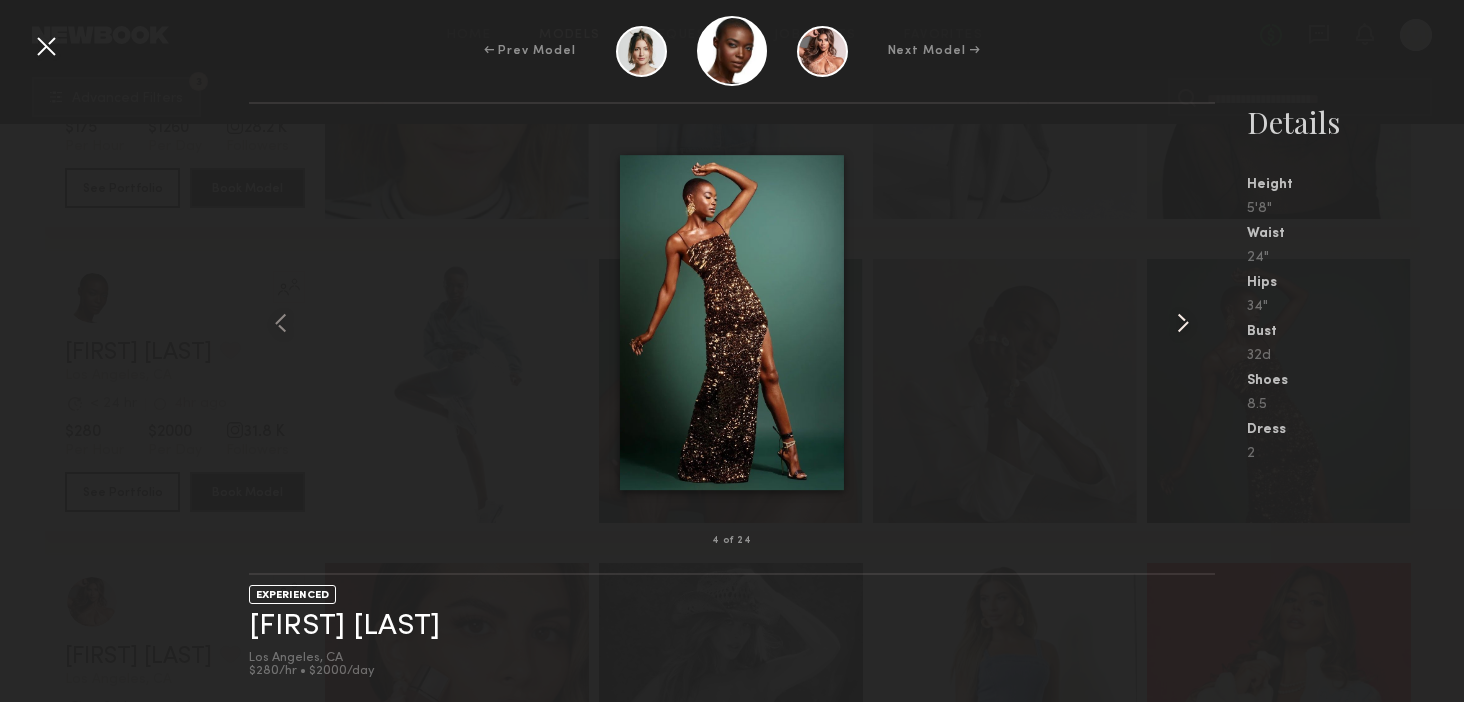 click at bounding box center [1183, 323] 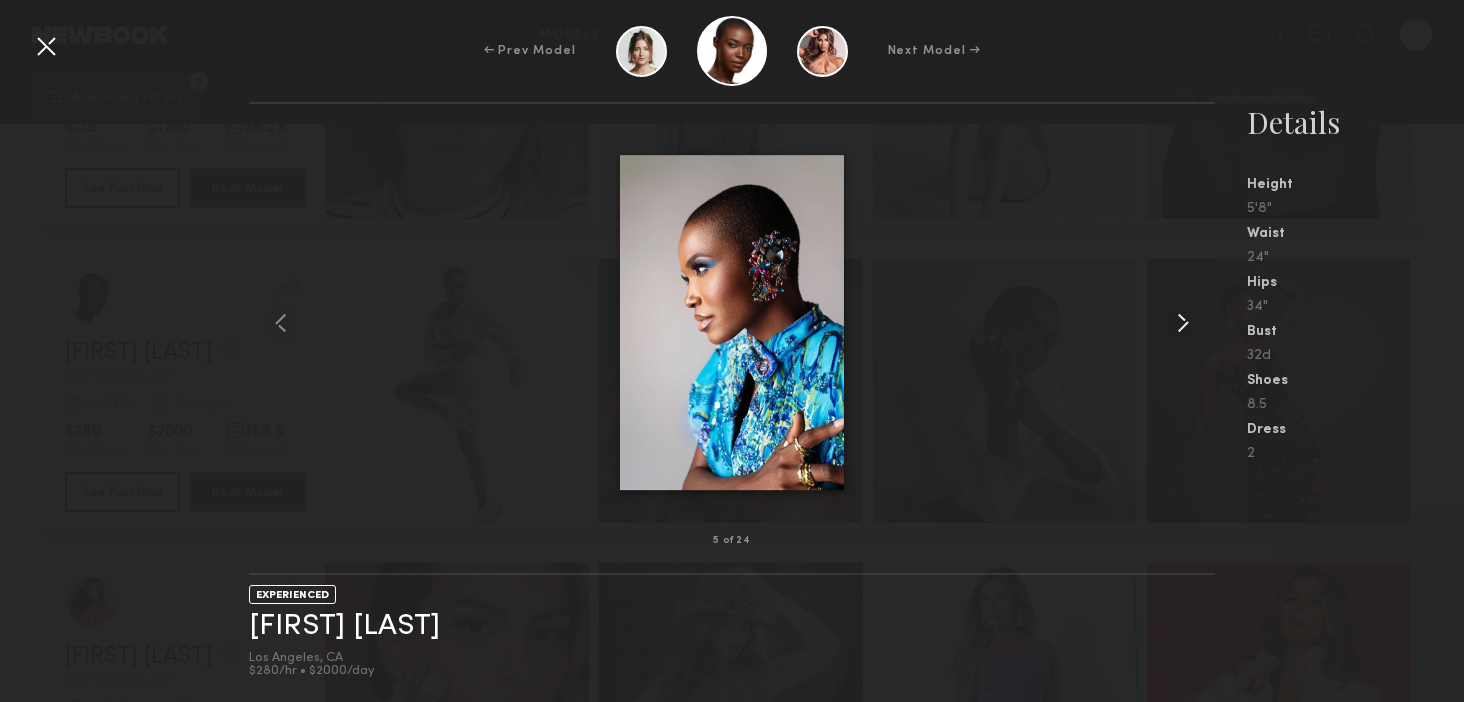 click at bounding box center [1183, 323] 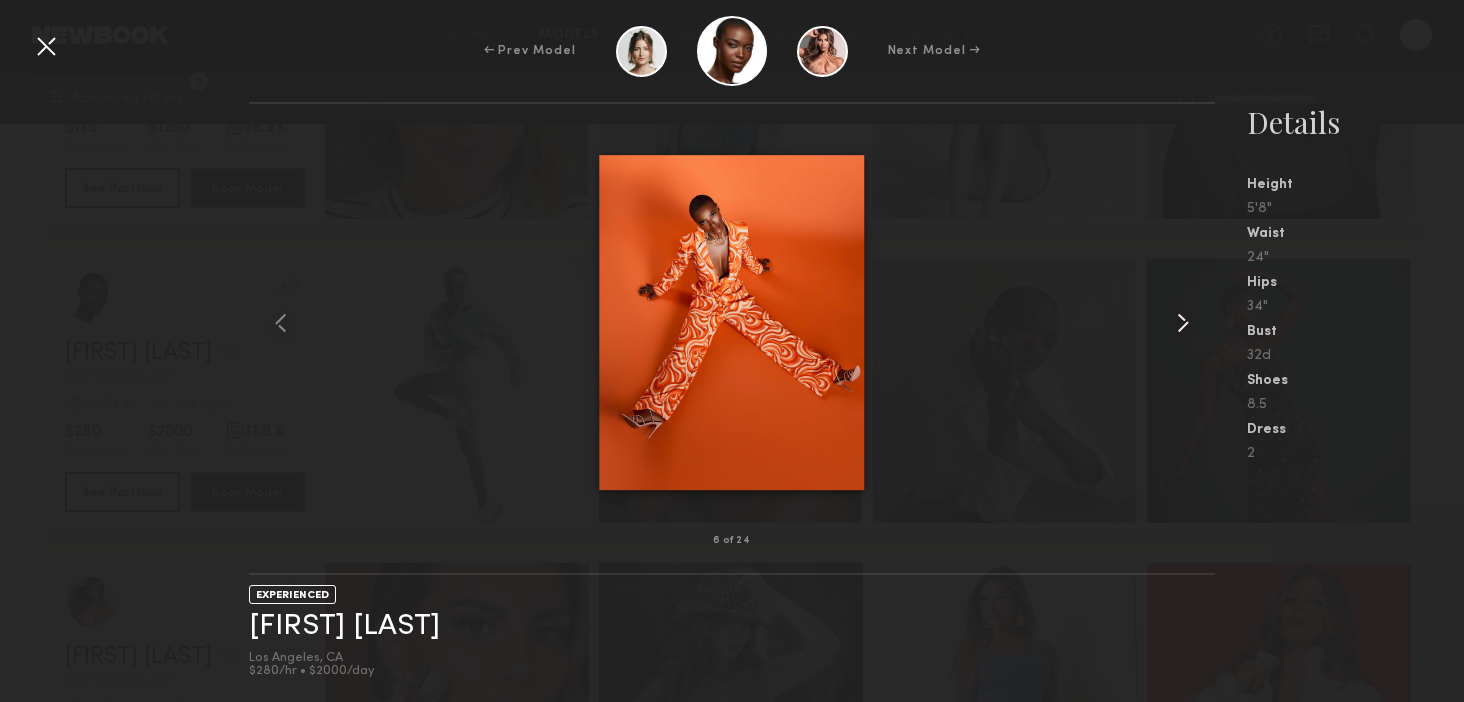 click at bounding box center [1183, 323] 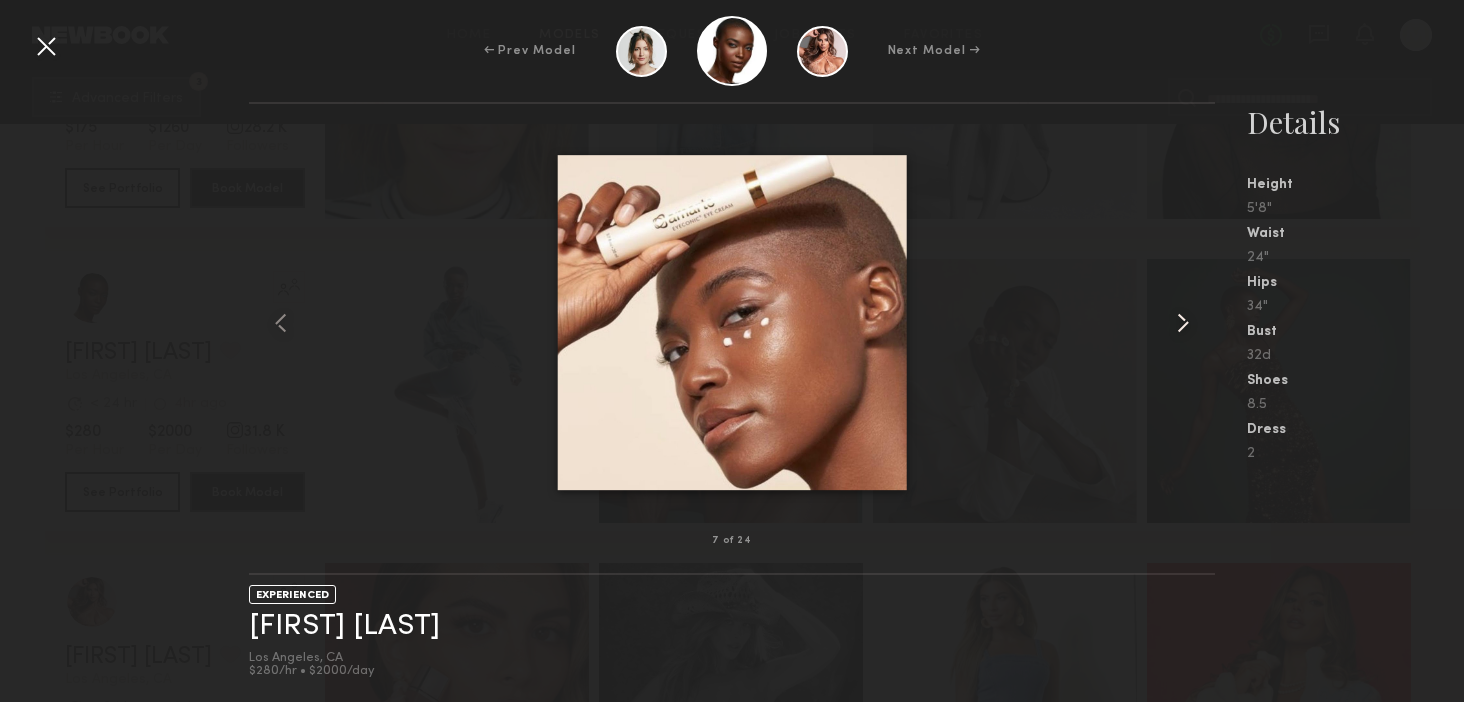 click at bounding box center (1183, 323) 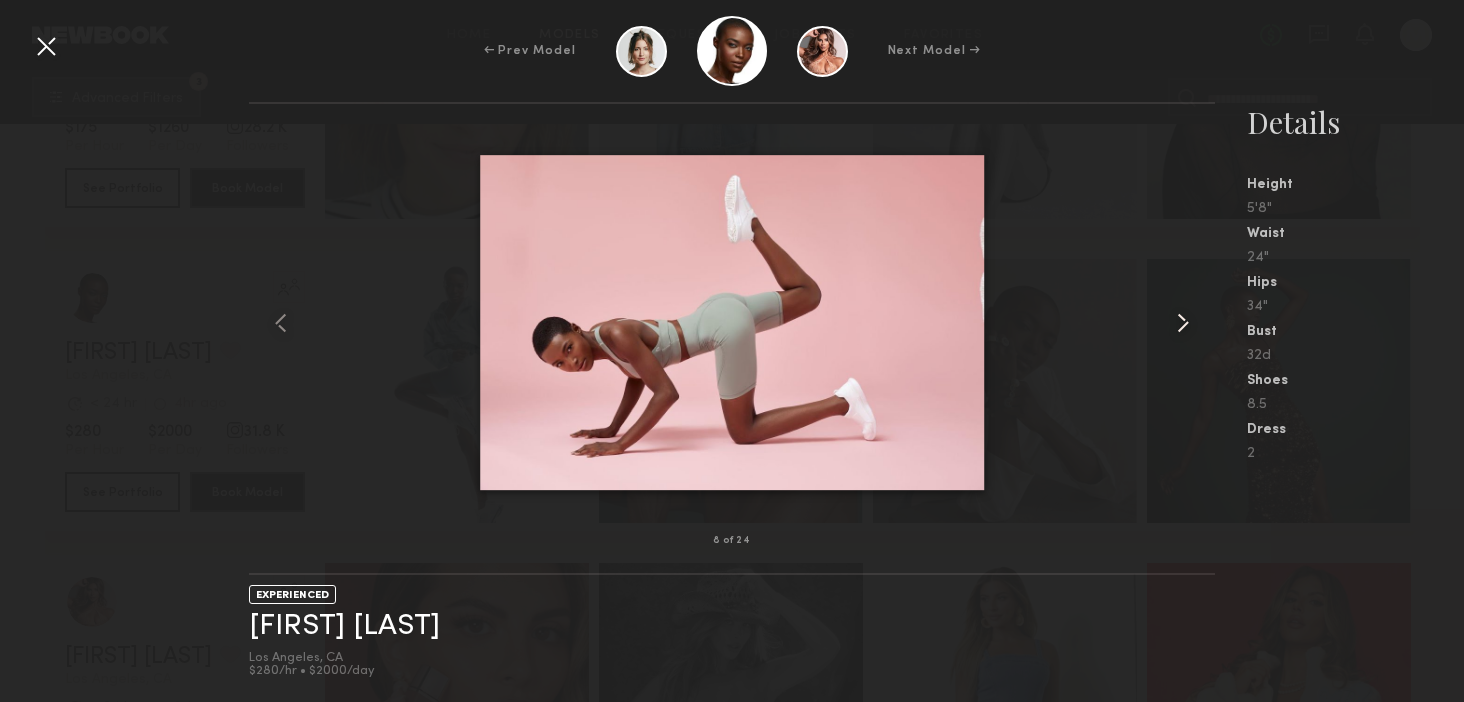 click at bounding box center (1183, 323) 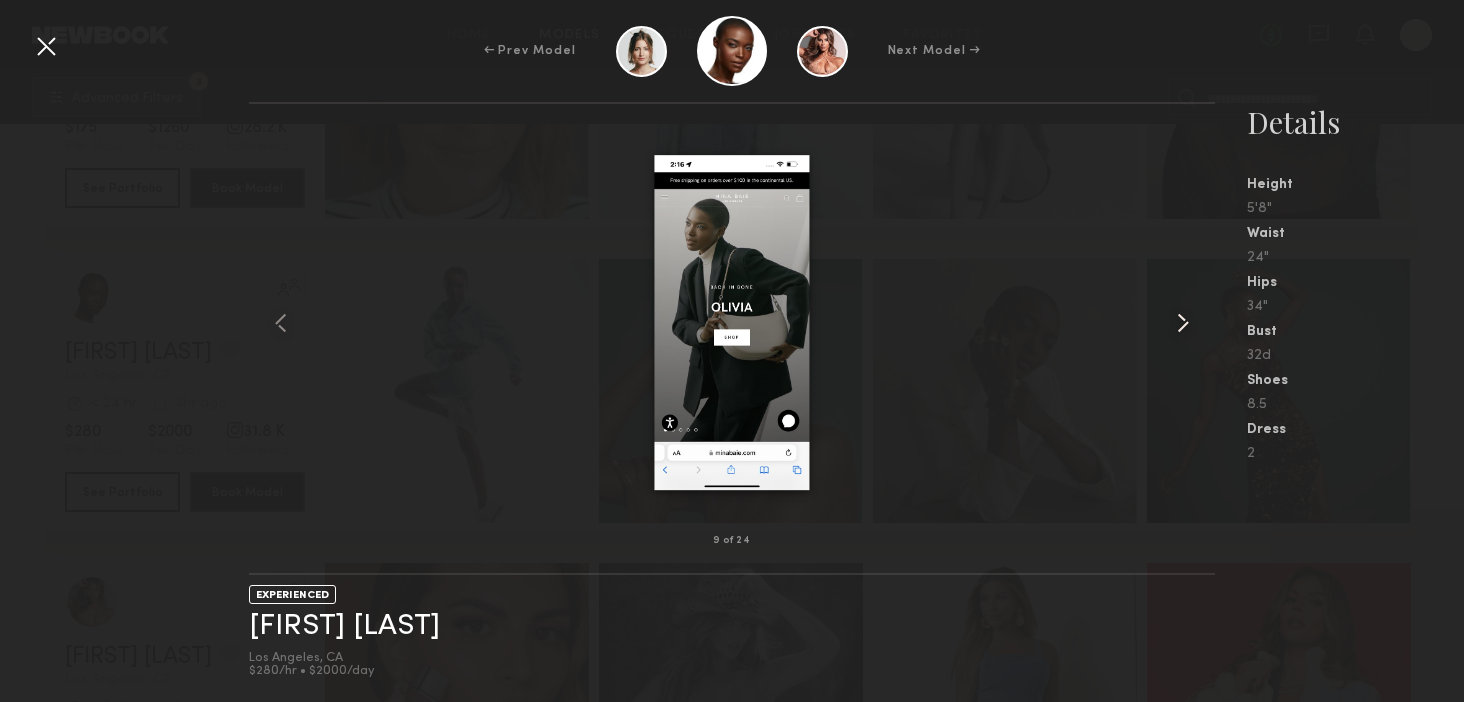 click at bounding box center (1183, 323) 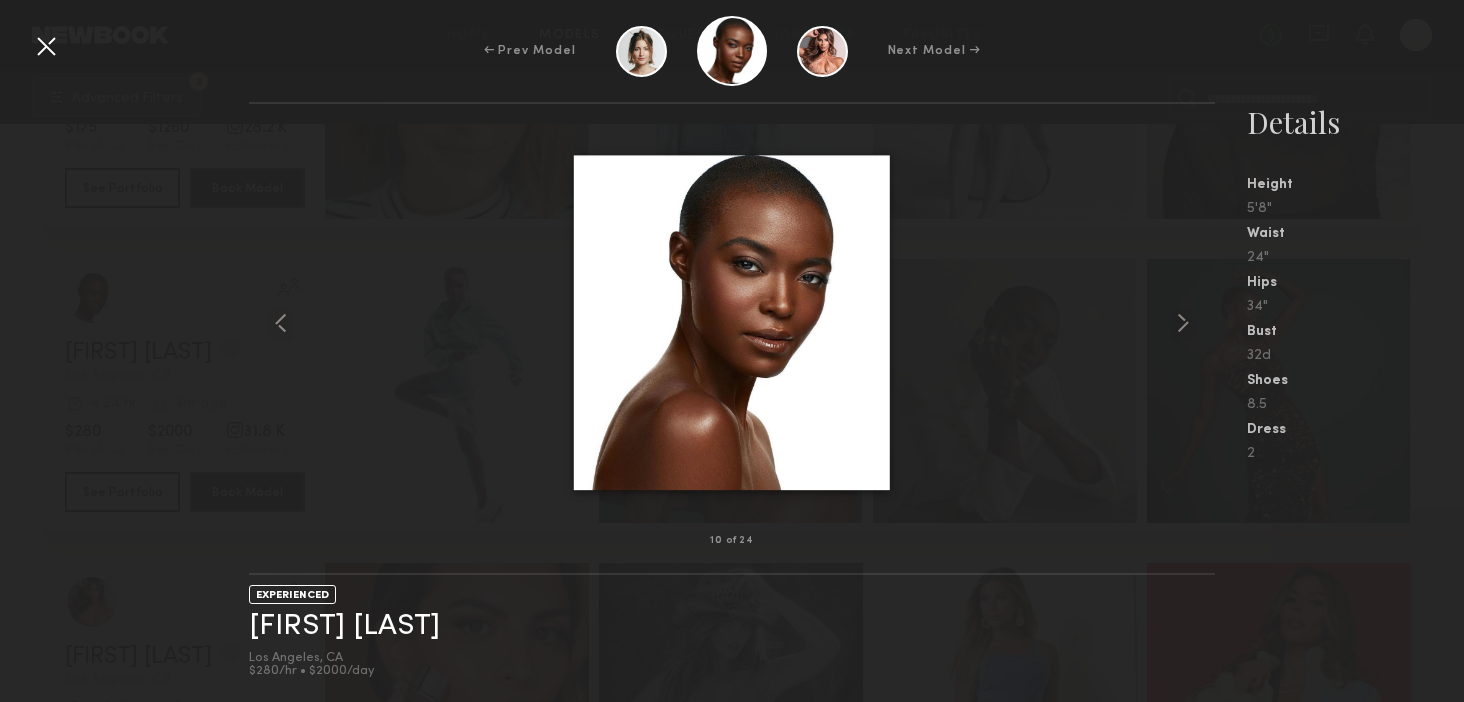 click at bounding box center [46, 46] 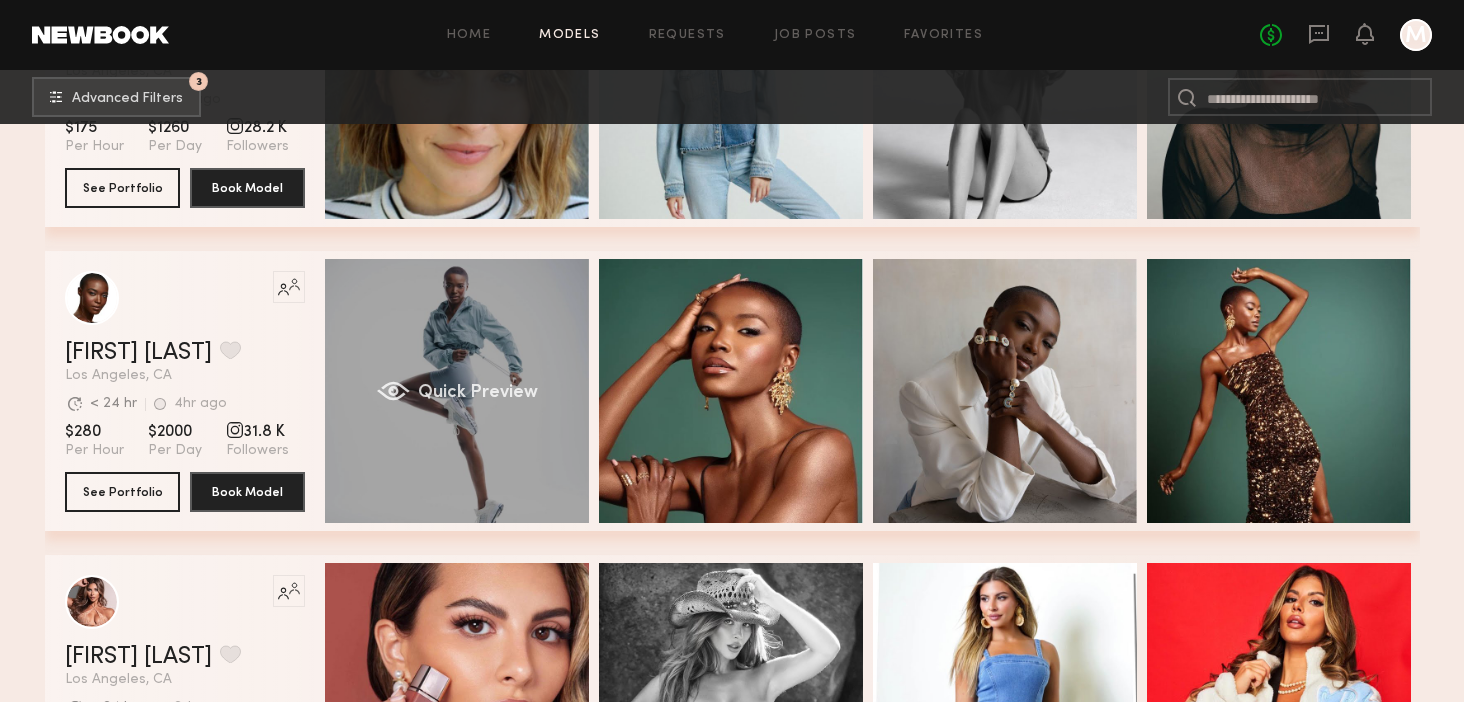 click on "Quick Preview" 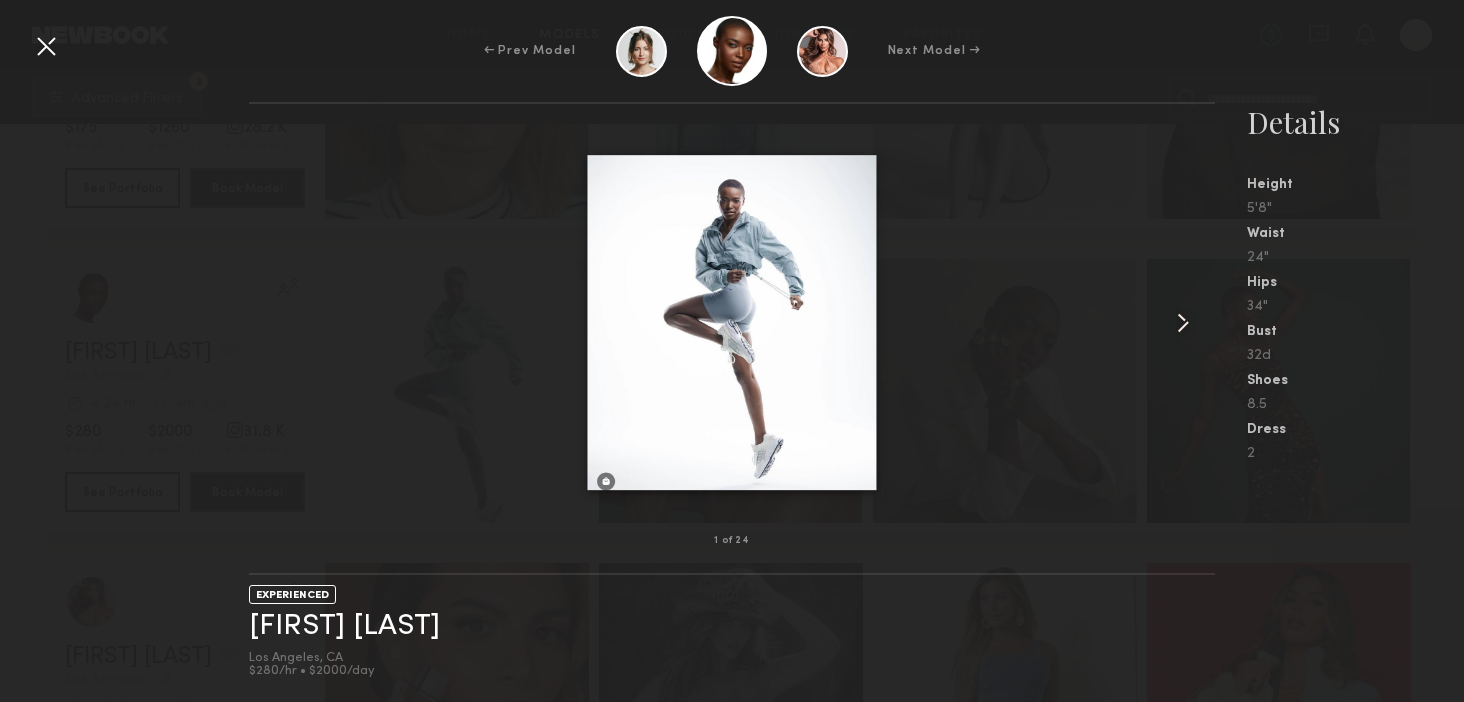 click at bounding box center [1183, 323] 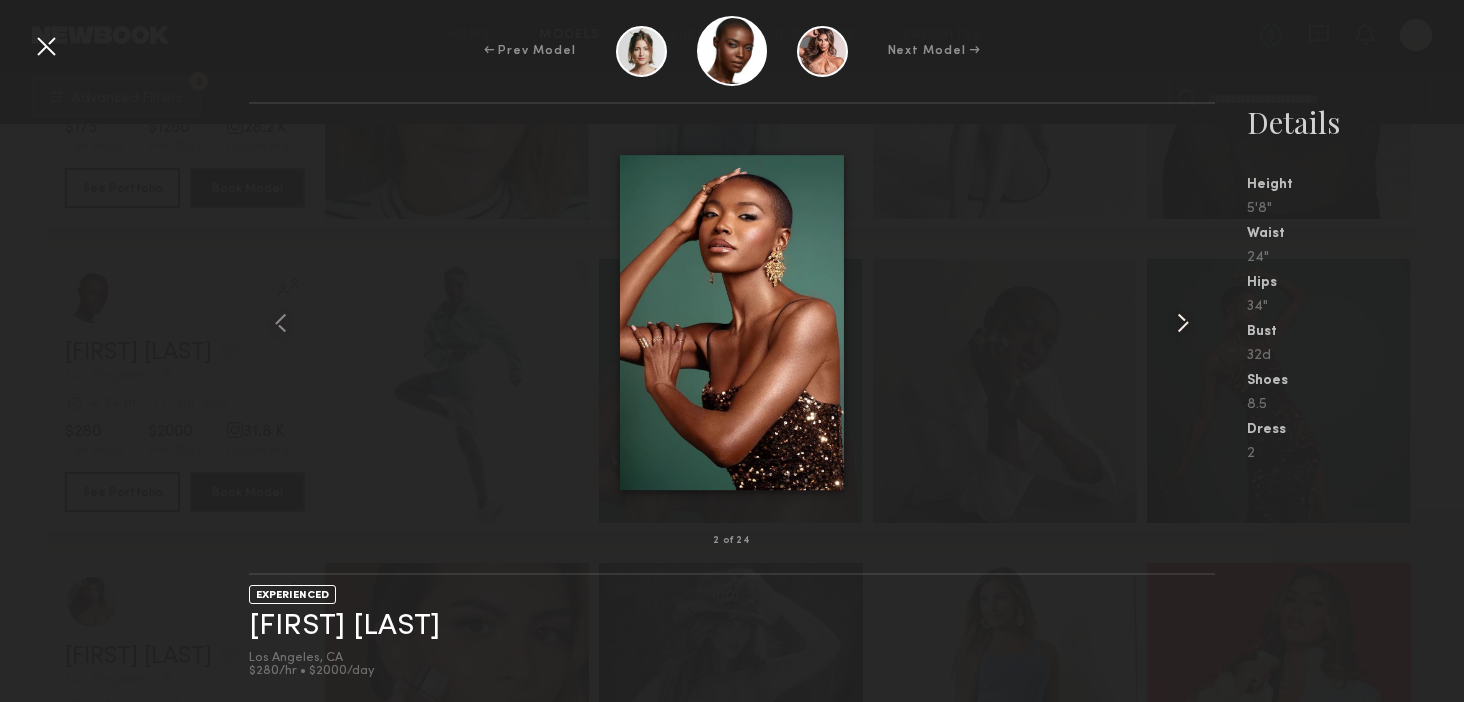 click at bounding box center [1183, 323] 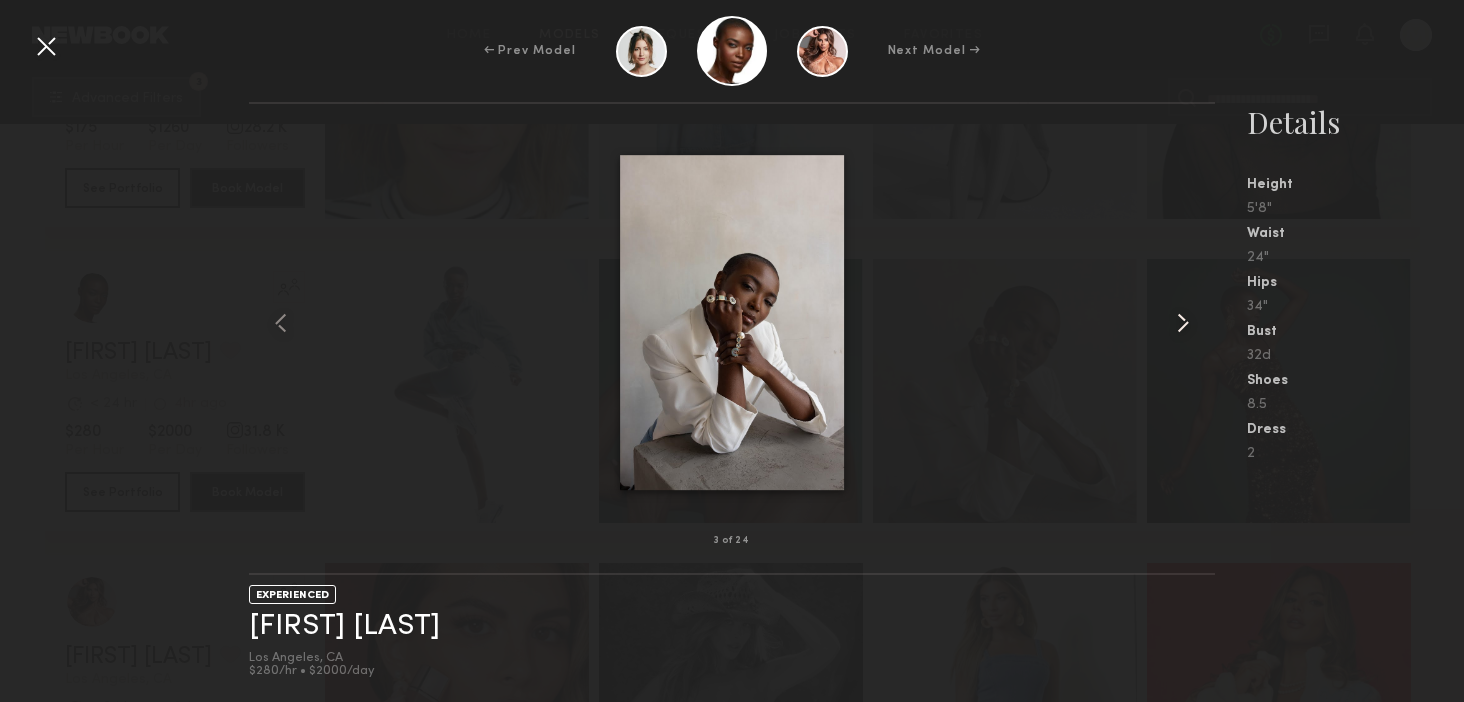 click at bounding box center (1183, 323) 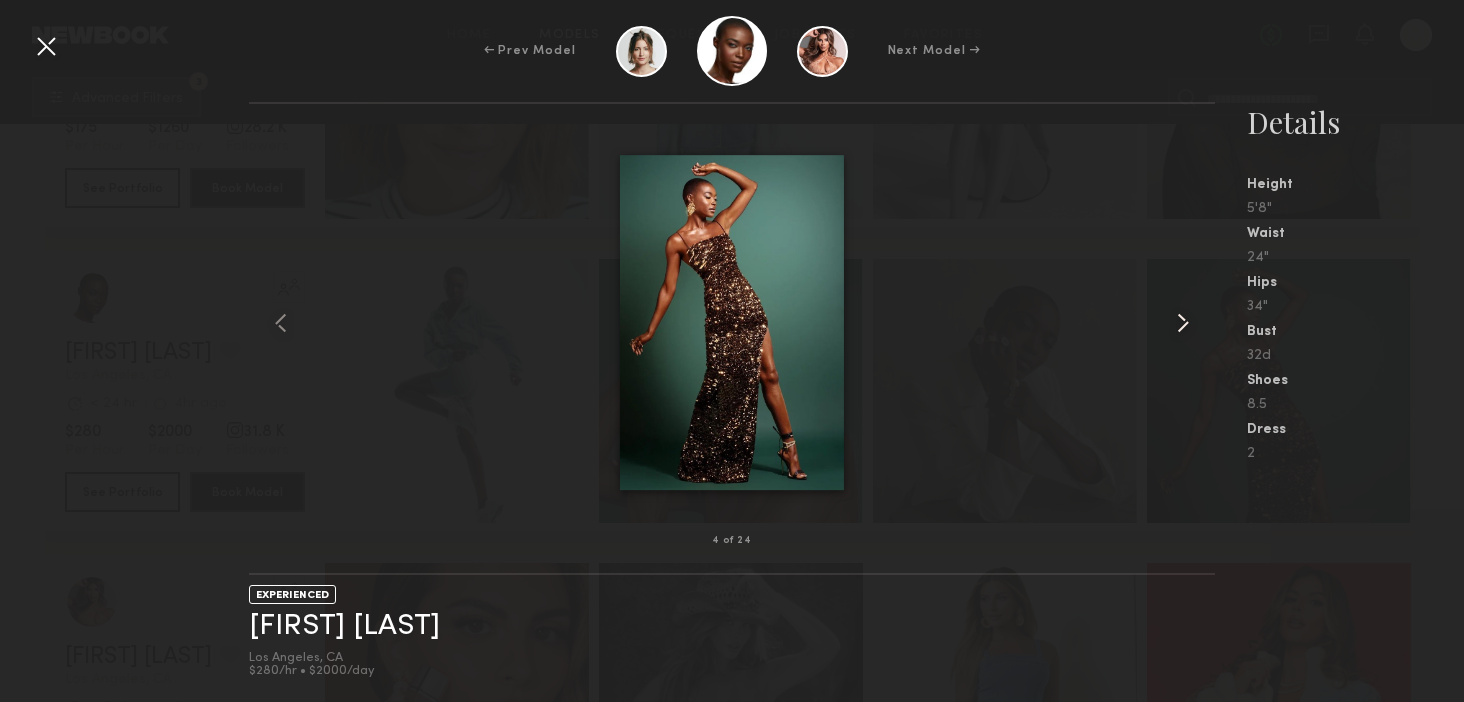 click at bounding box center (1183, 323) 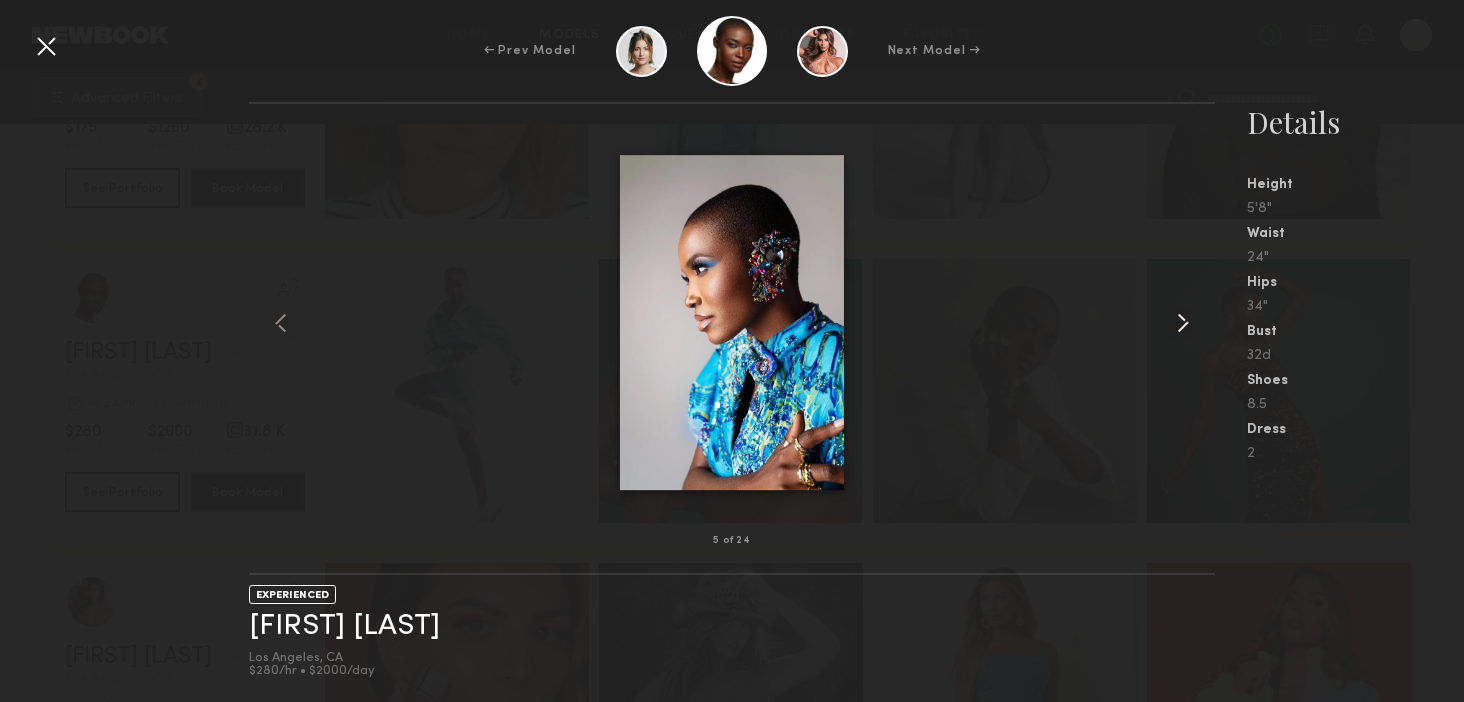 click at bounding box center [1183, 323] 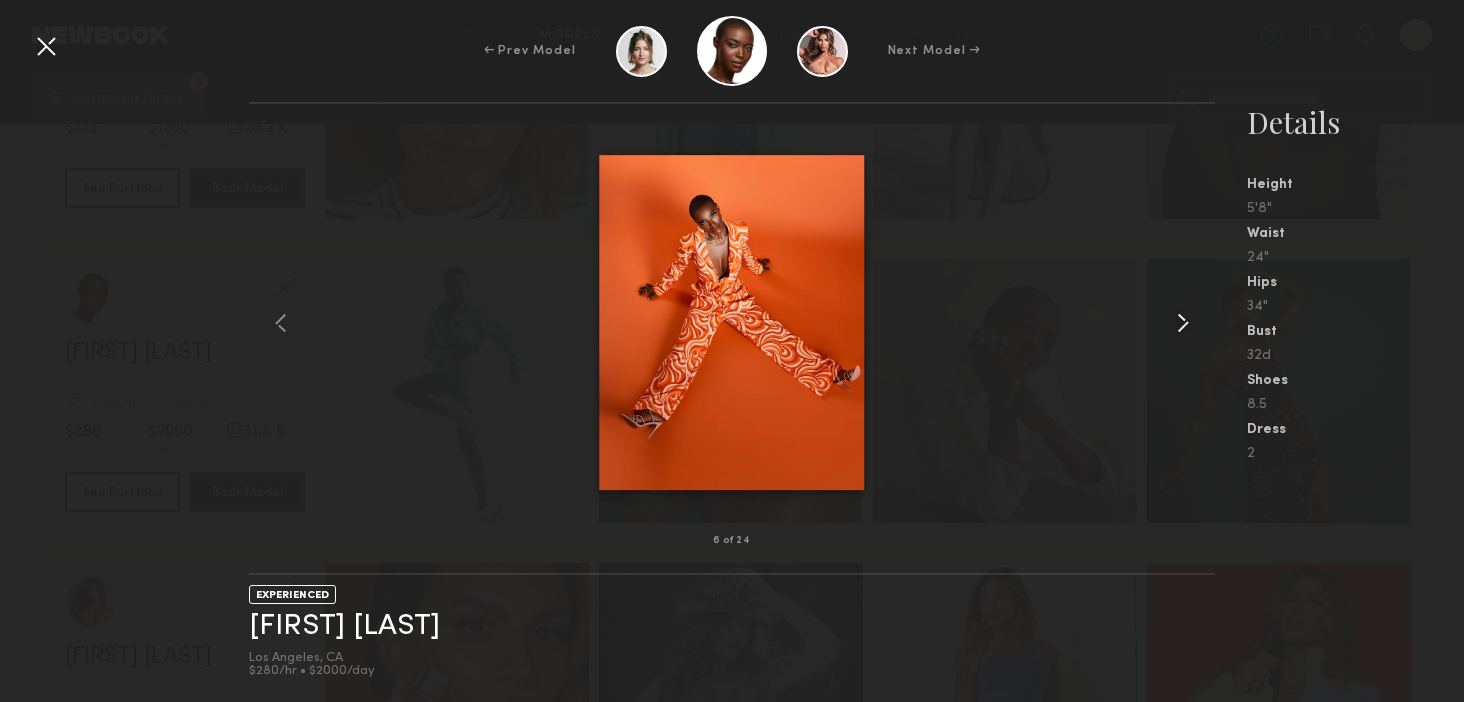 click at bounding box center (1183, 323) 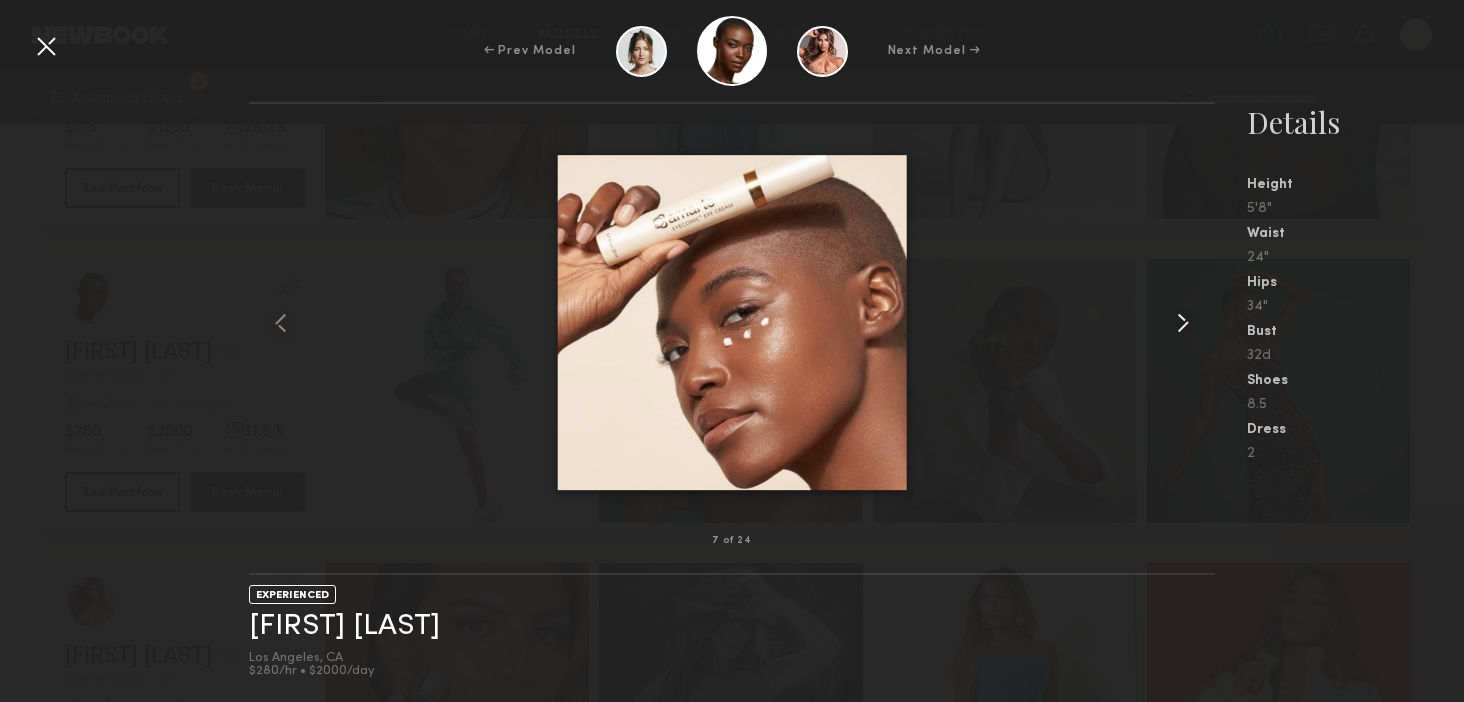 click at bounding box center (1183, 323) 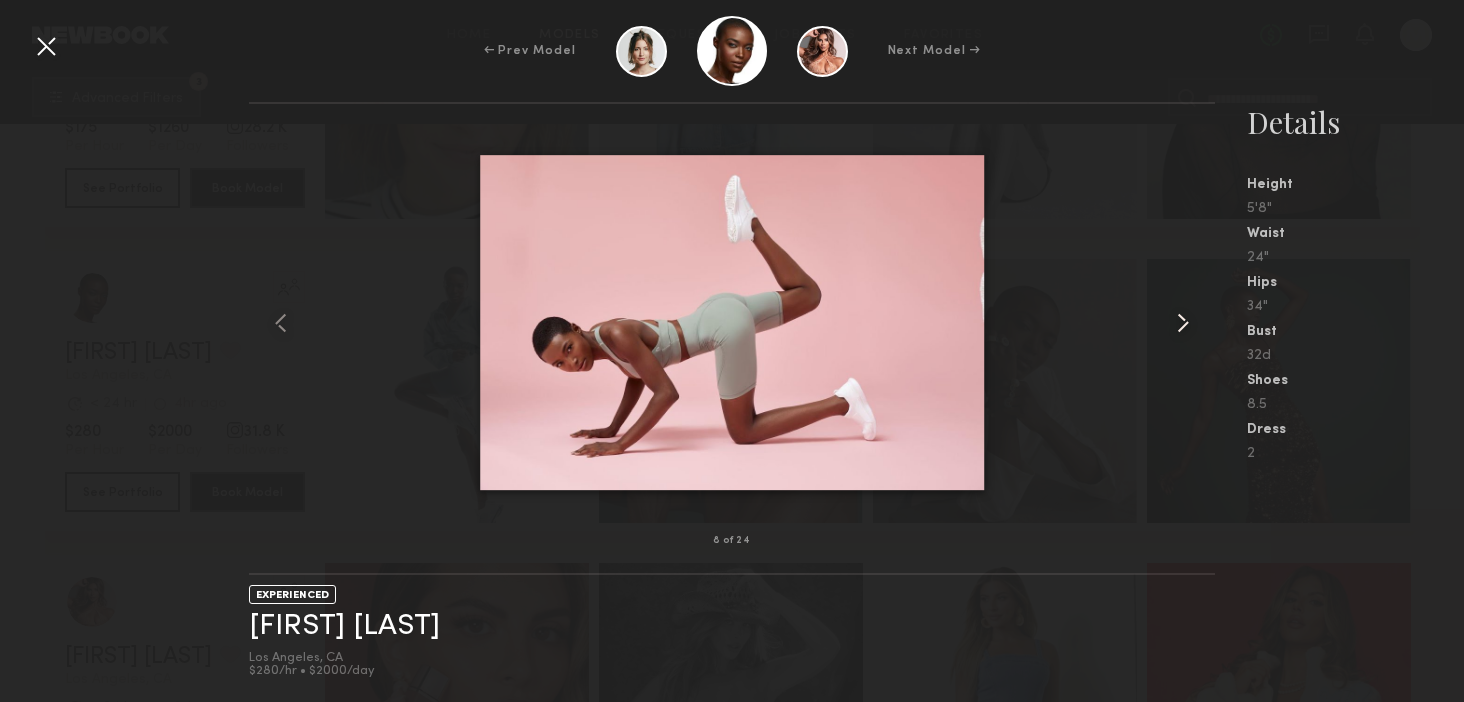click at bounding box center (1183, 323) 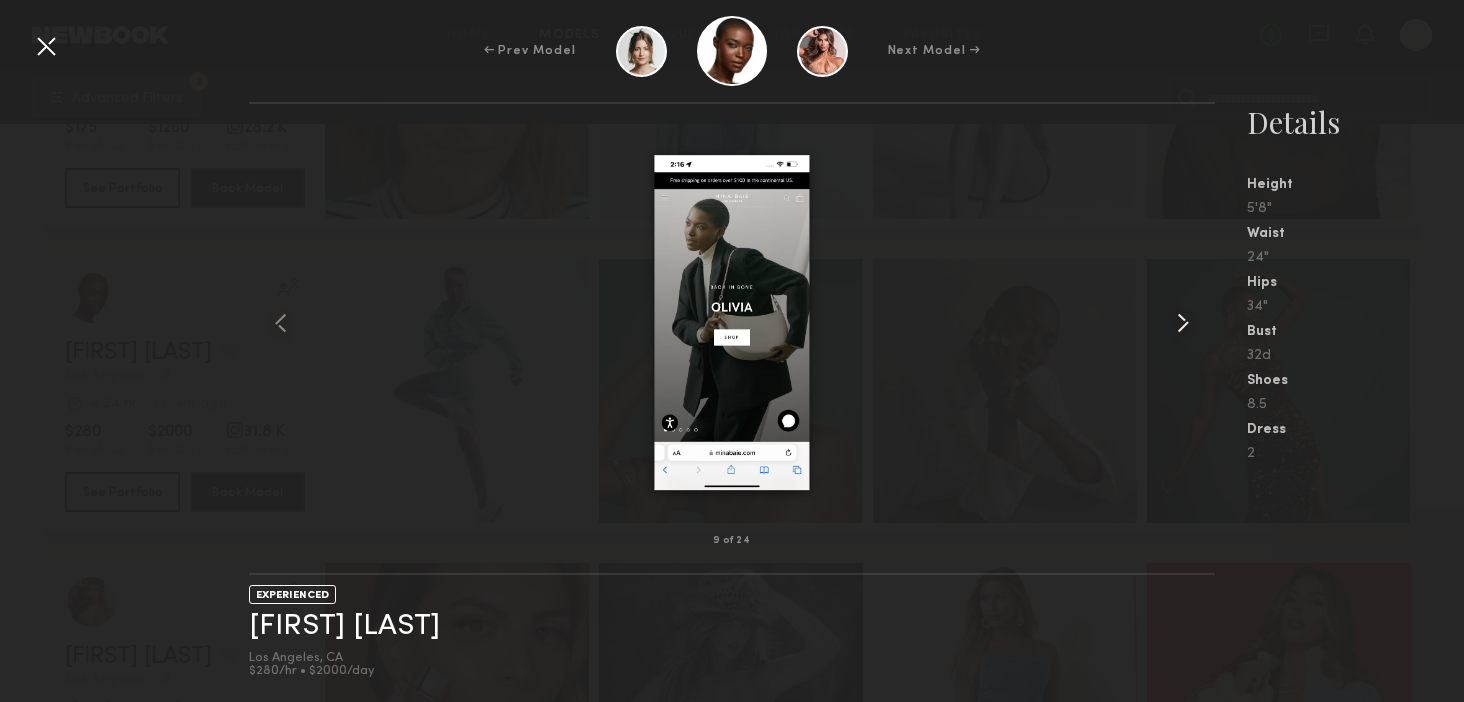click at bounding box center [1183, 323] 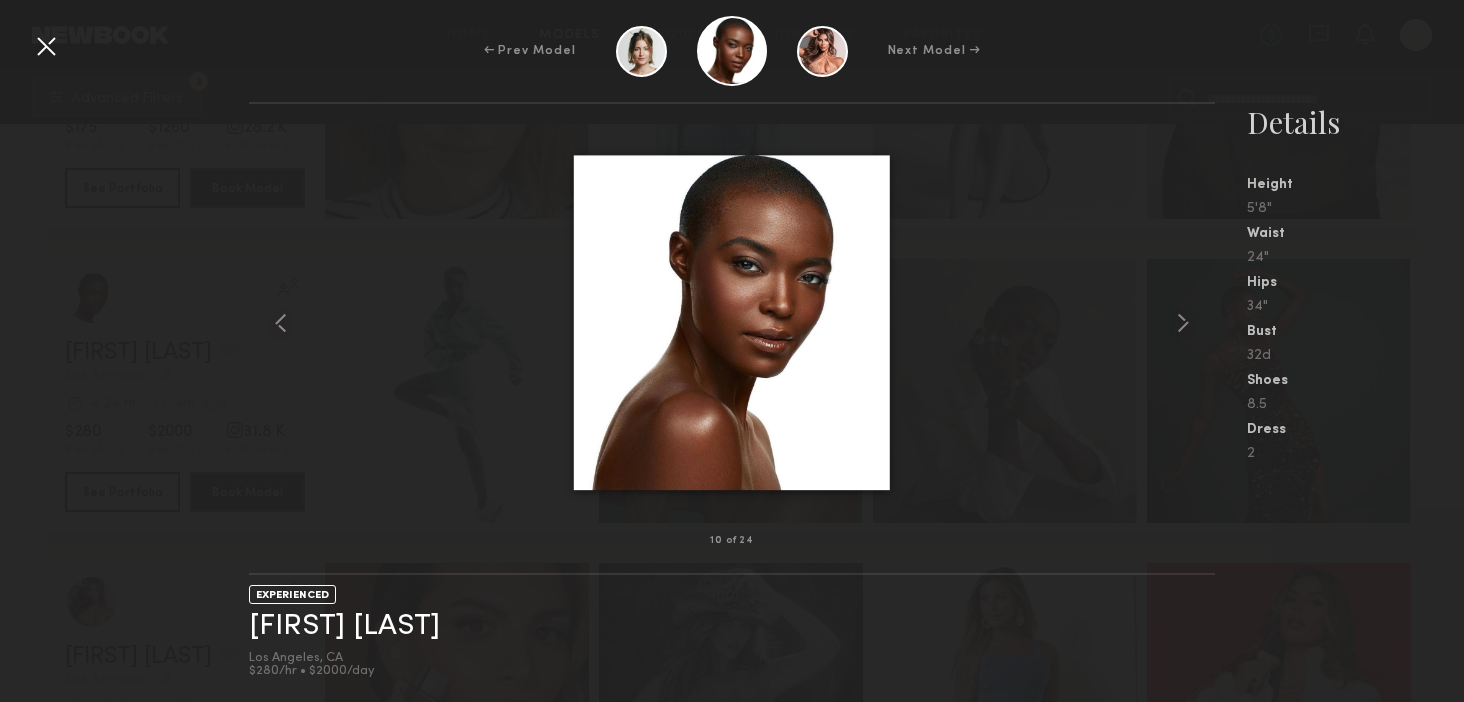 click at bounding box center (46, 46) 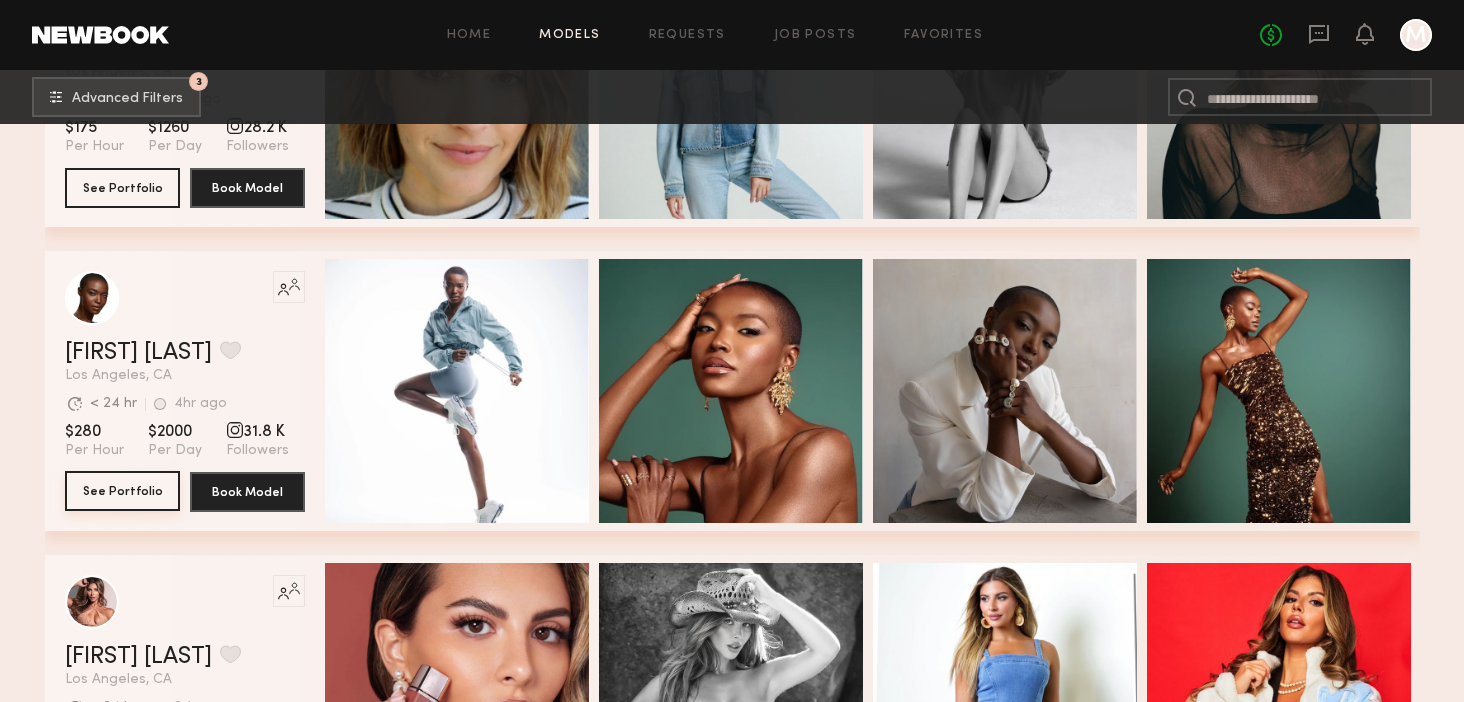 click on "See Portfolio" 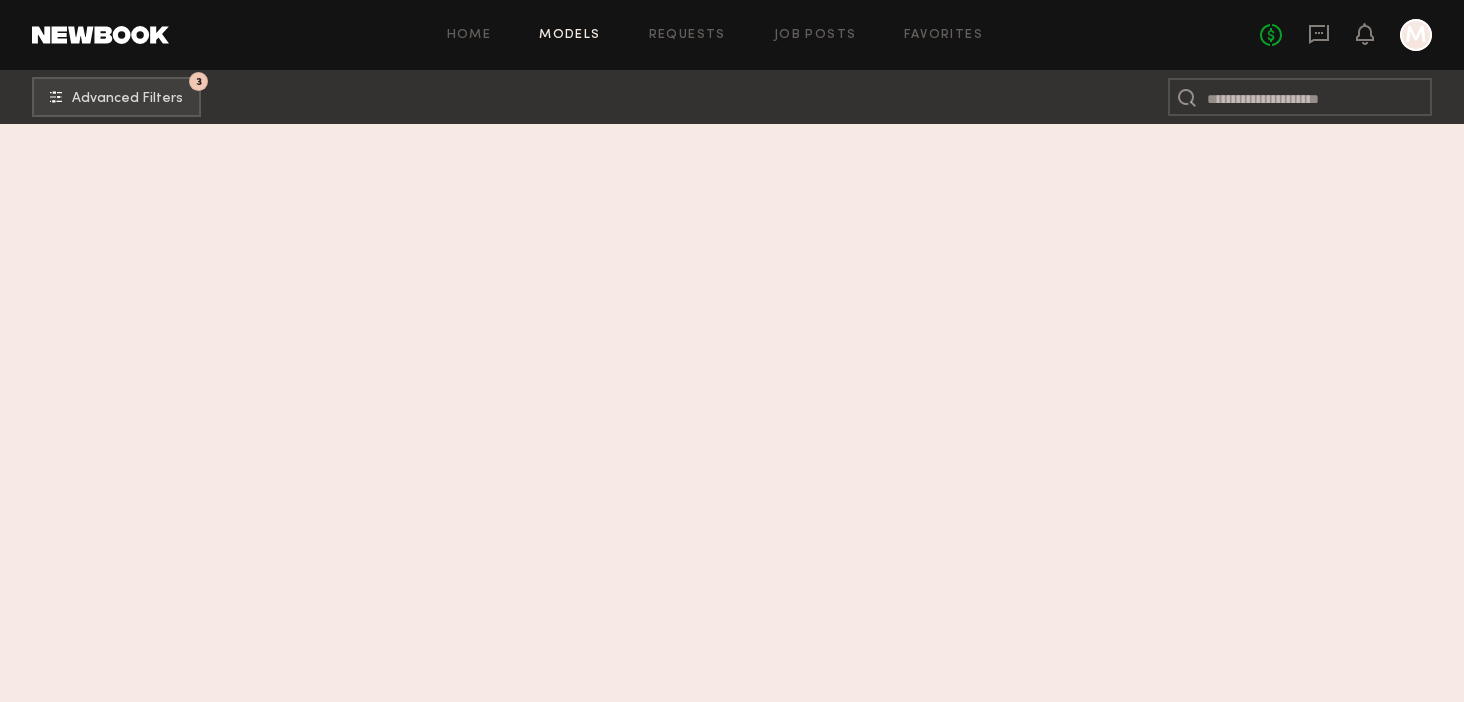 scroll, scrollTop: 43822, scrollLeft: 0, axis: vertical 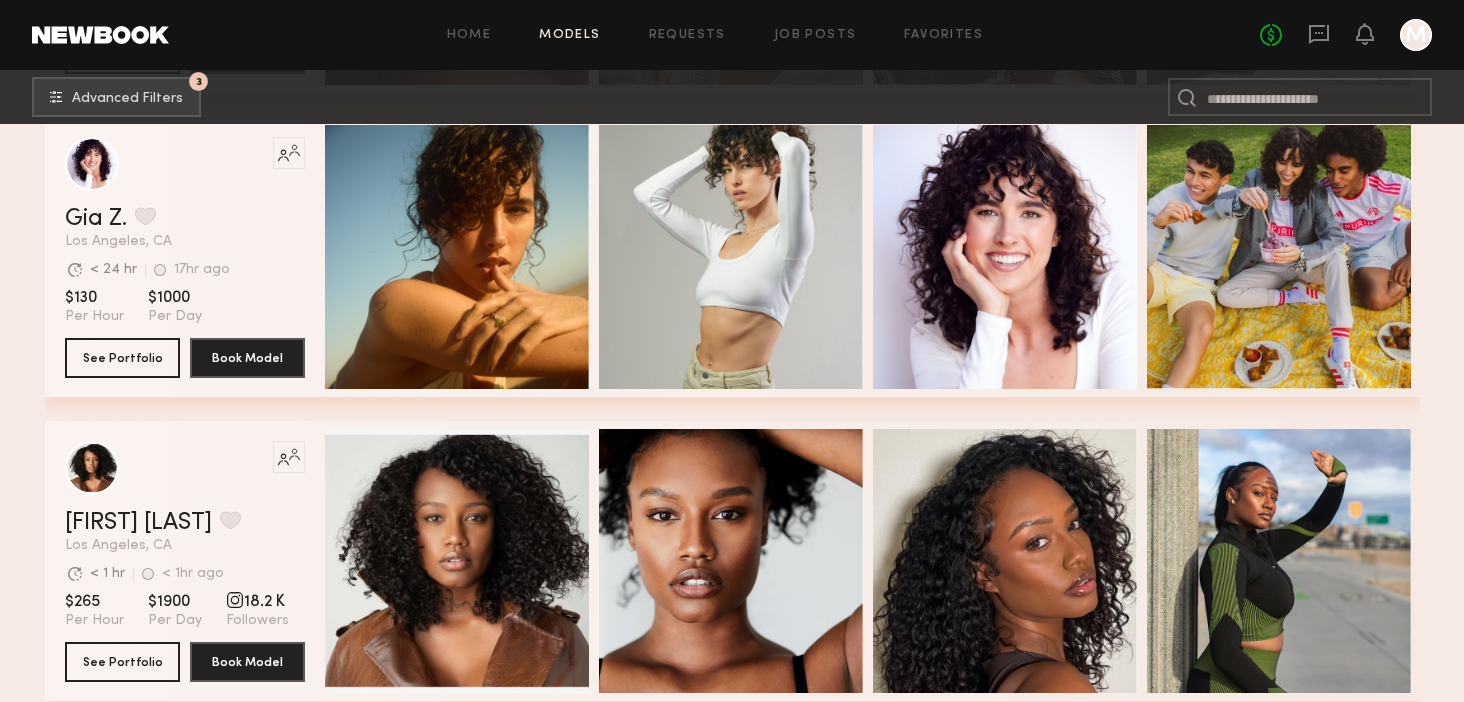 click on "No fees up to $5,000 M" 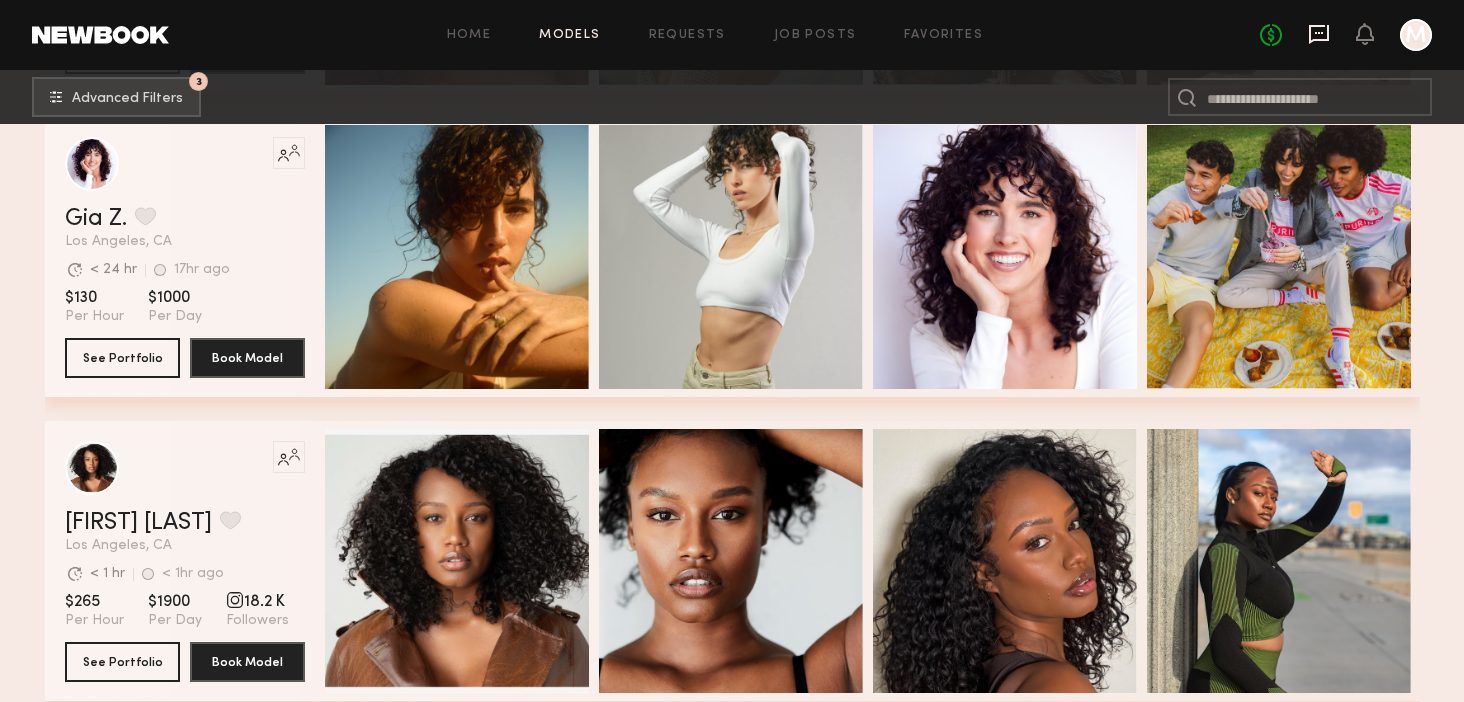 click 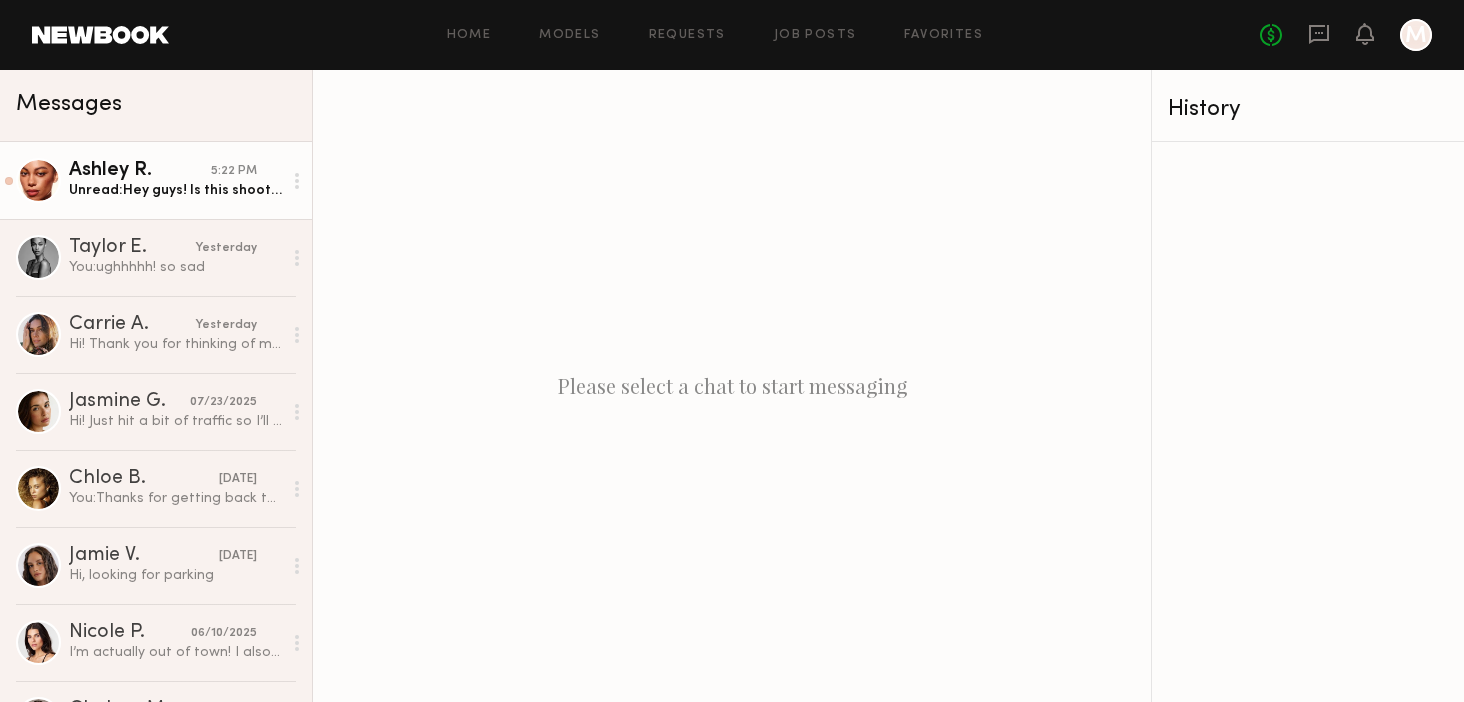 click on "Unread:  Hey guys! Is this shoot in LA or NYC? I’m based in NYC" 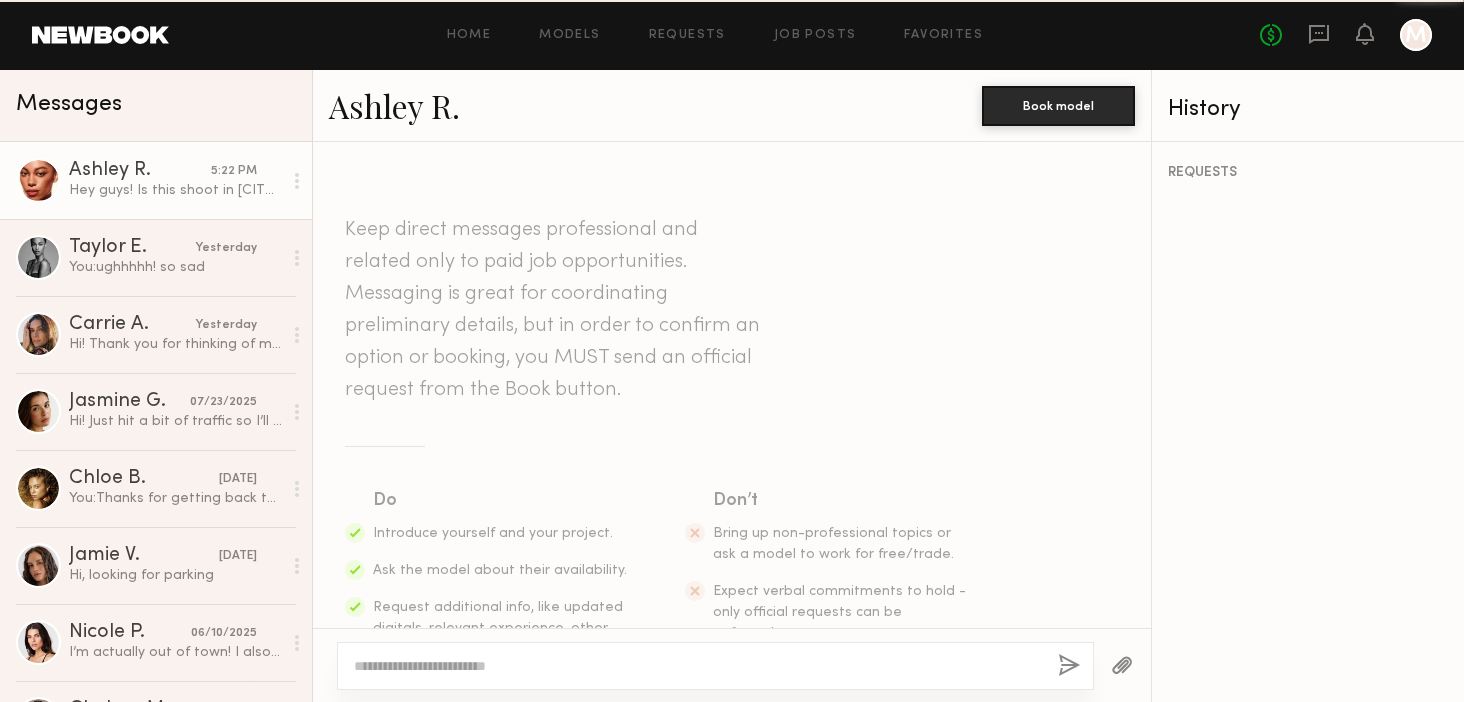 scroll, scrollTop: 480, scrollLeft: 0, axis: vertical 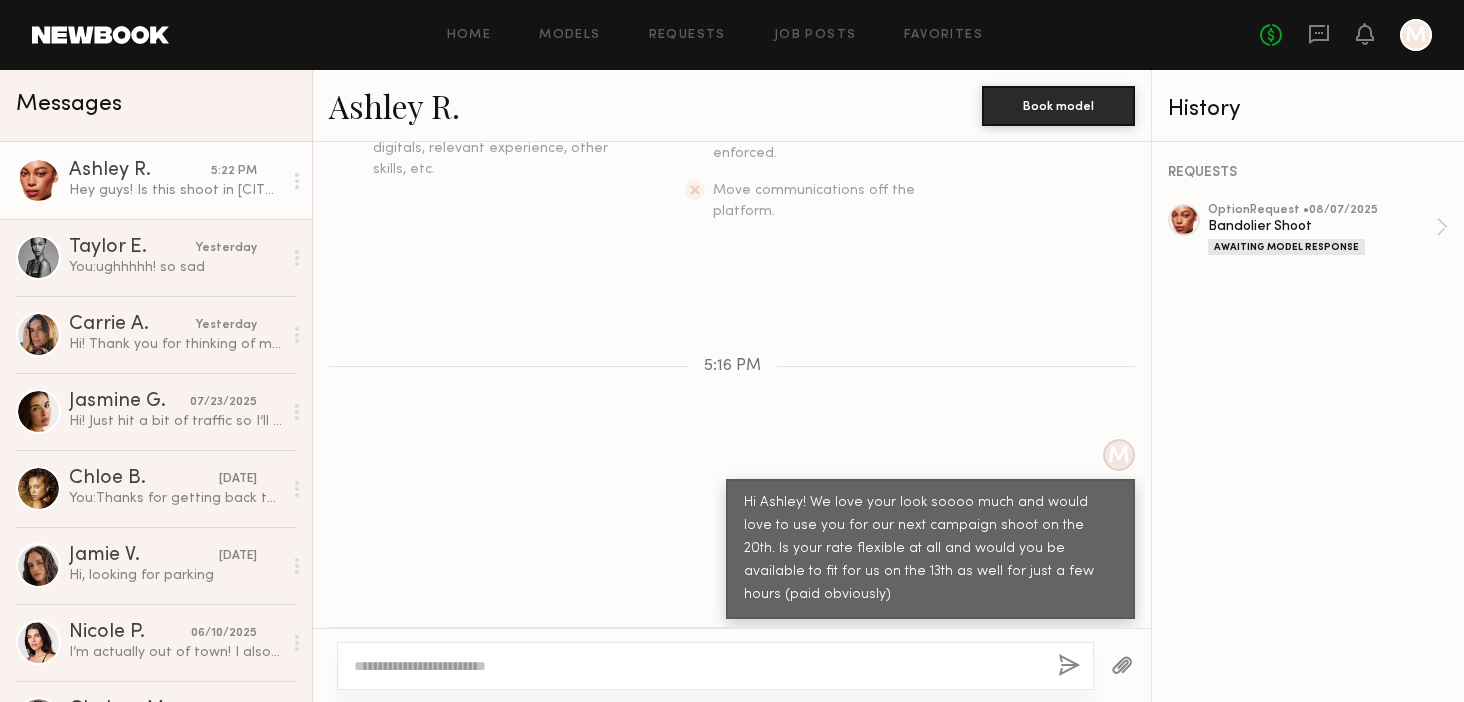 click 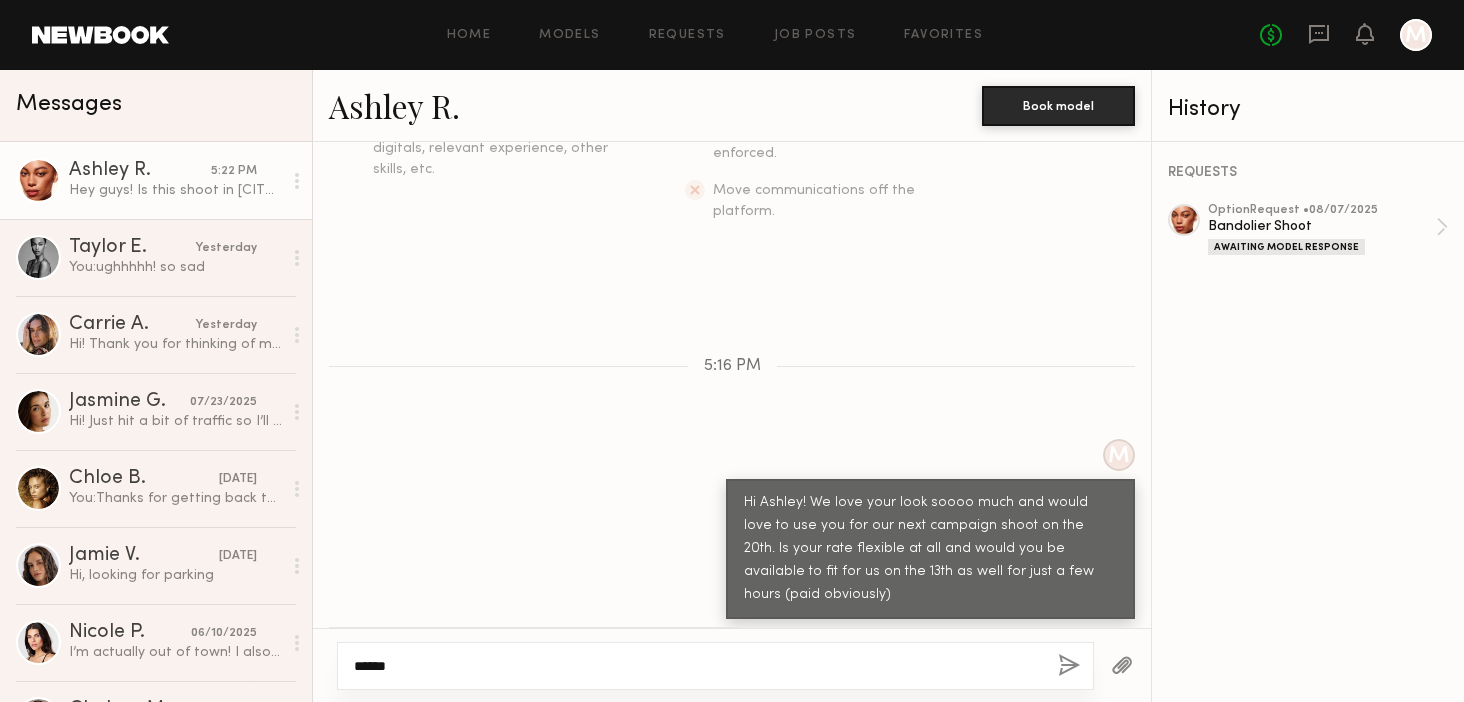 type on "*****" 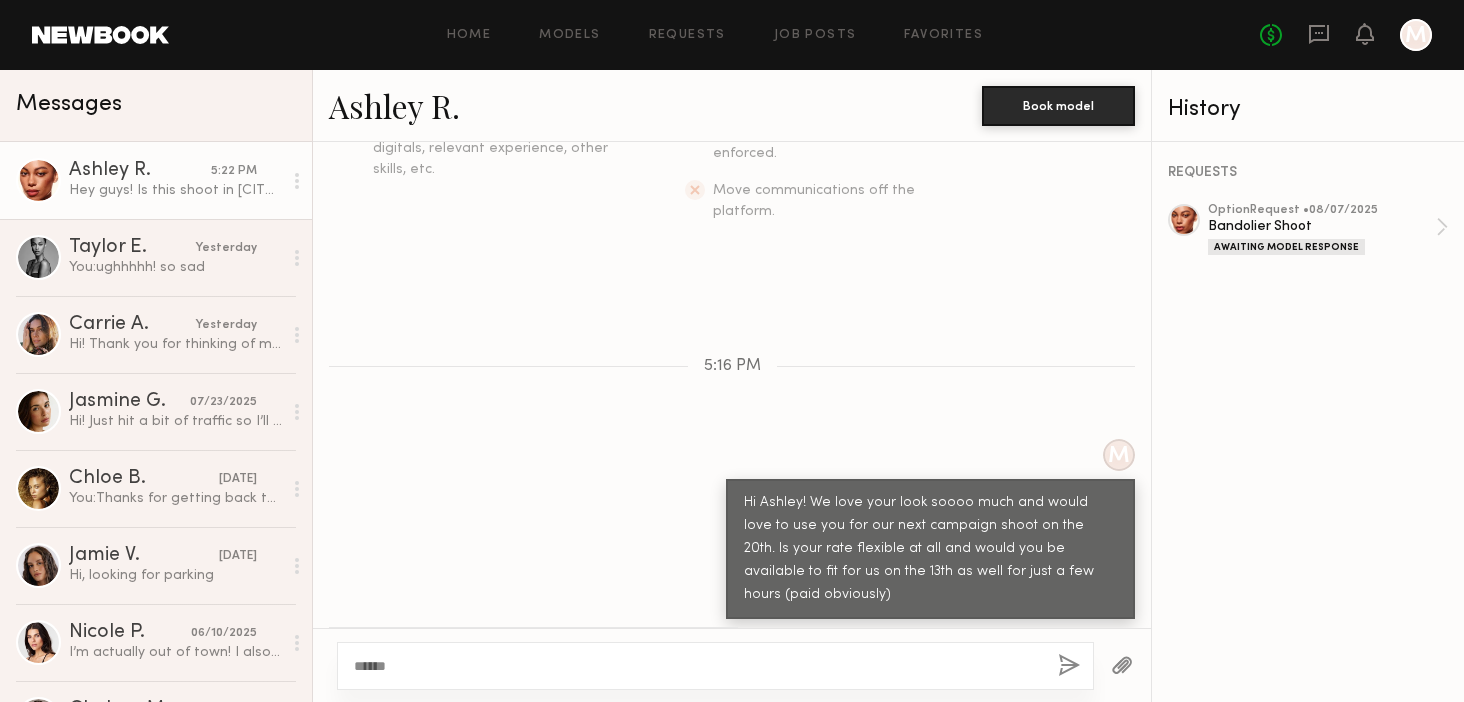 click 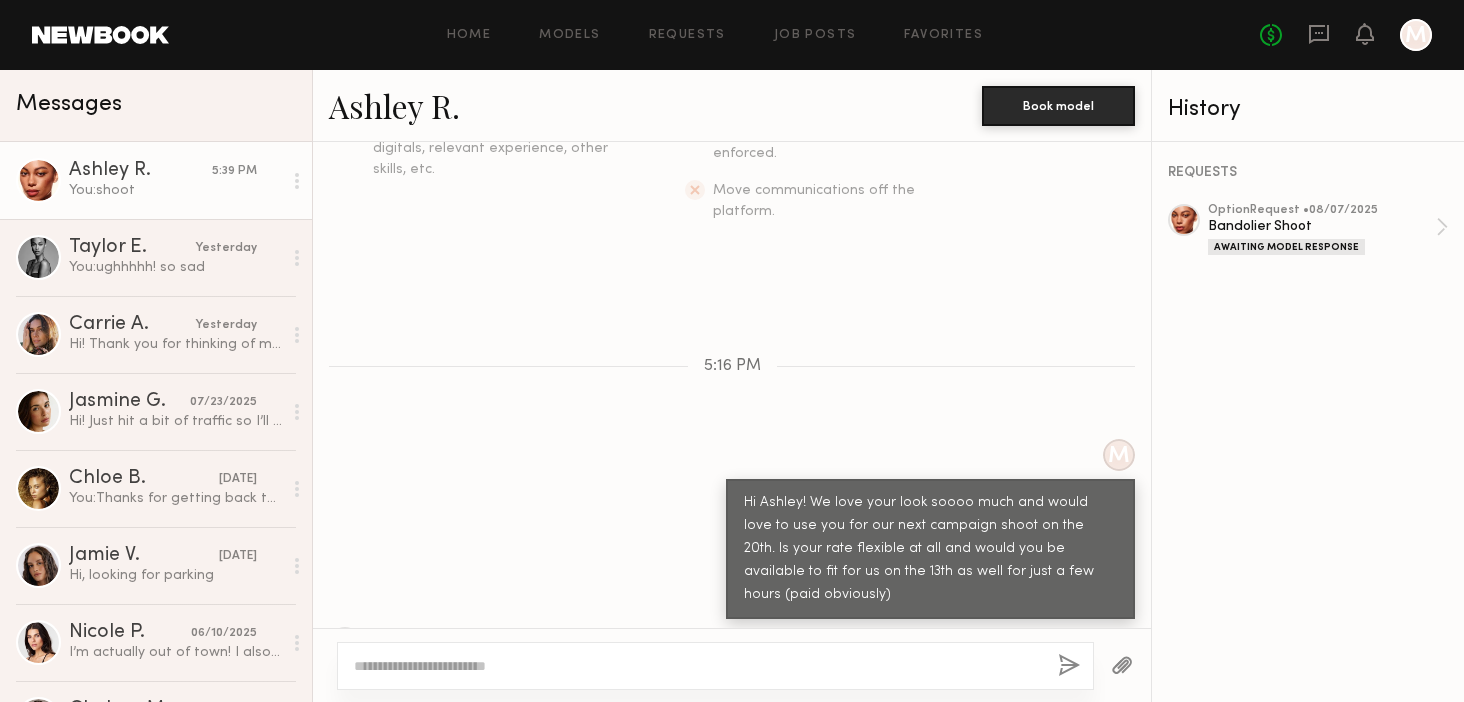 scroll, scrollTop: 727, scrollLeft: 0, axis: vertical 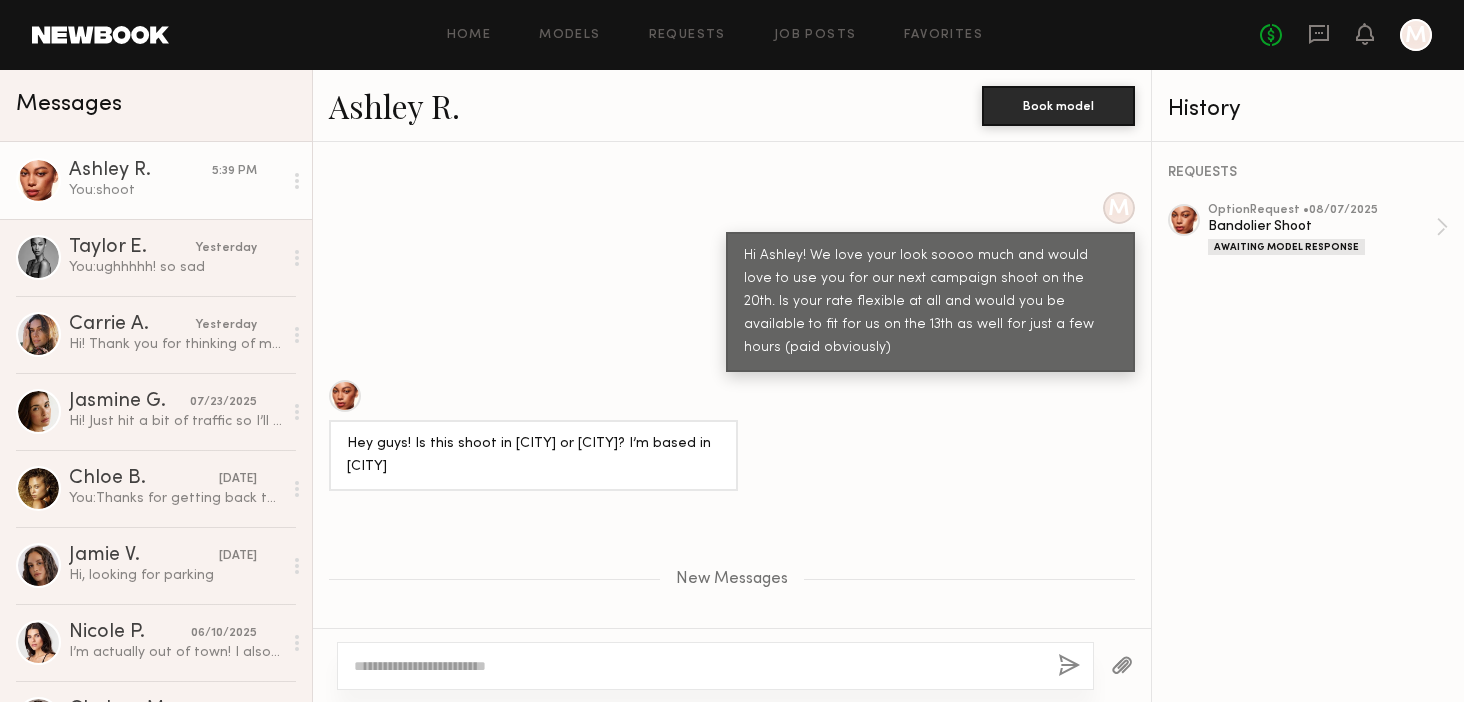 type 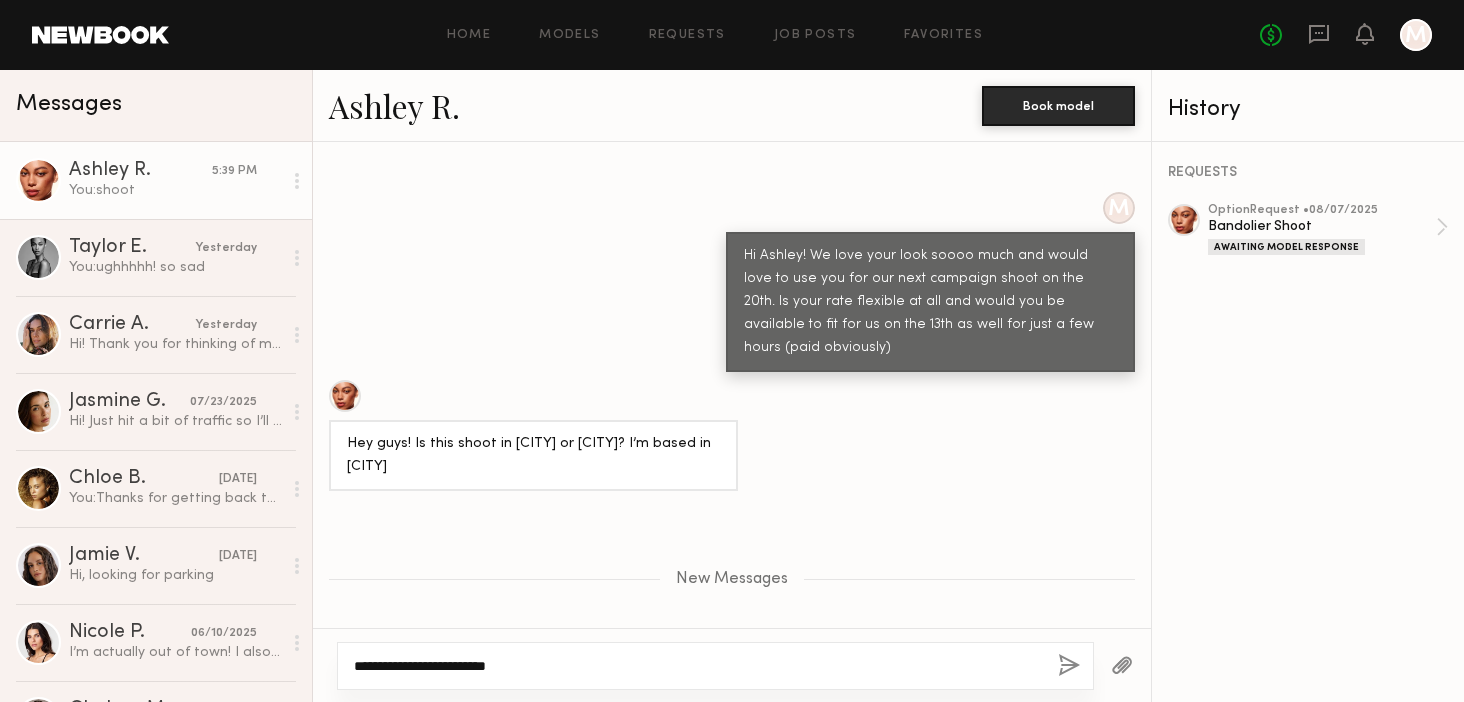 type on "**********" 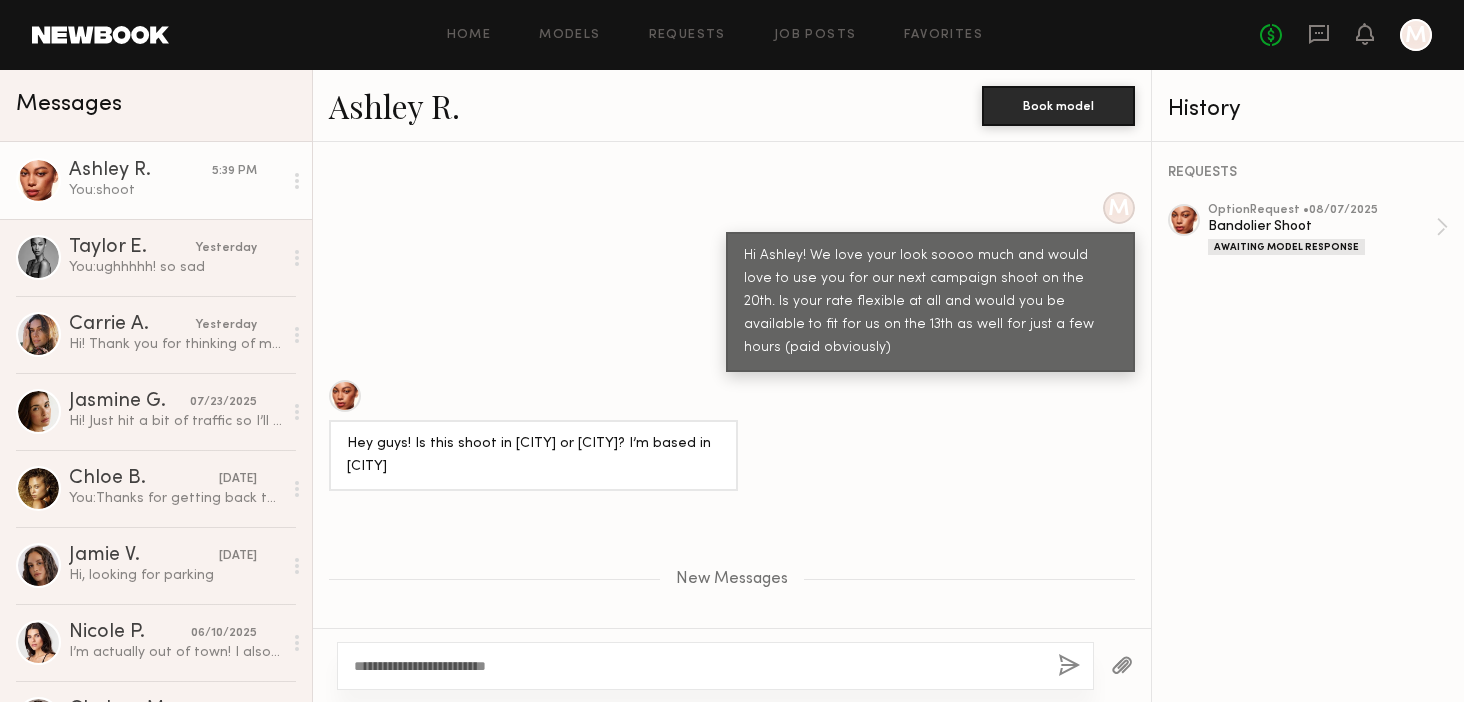 click 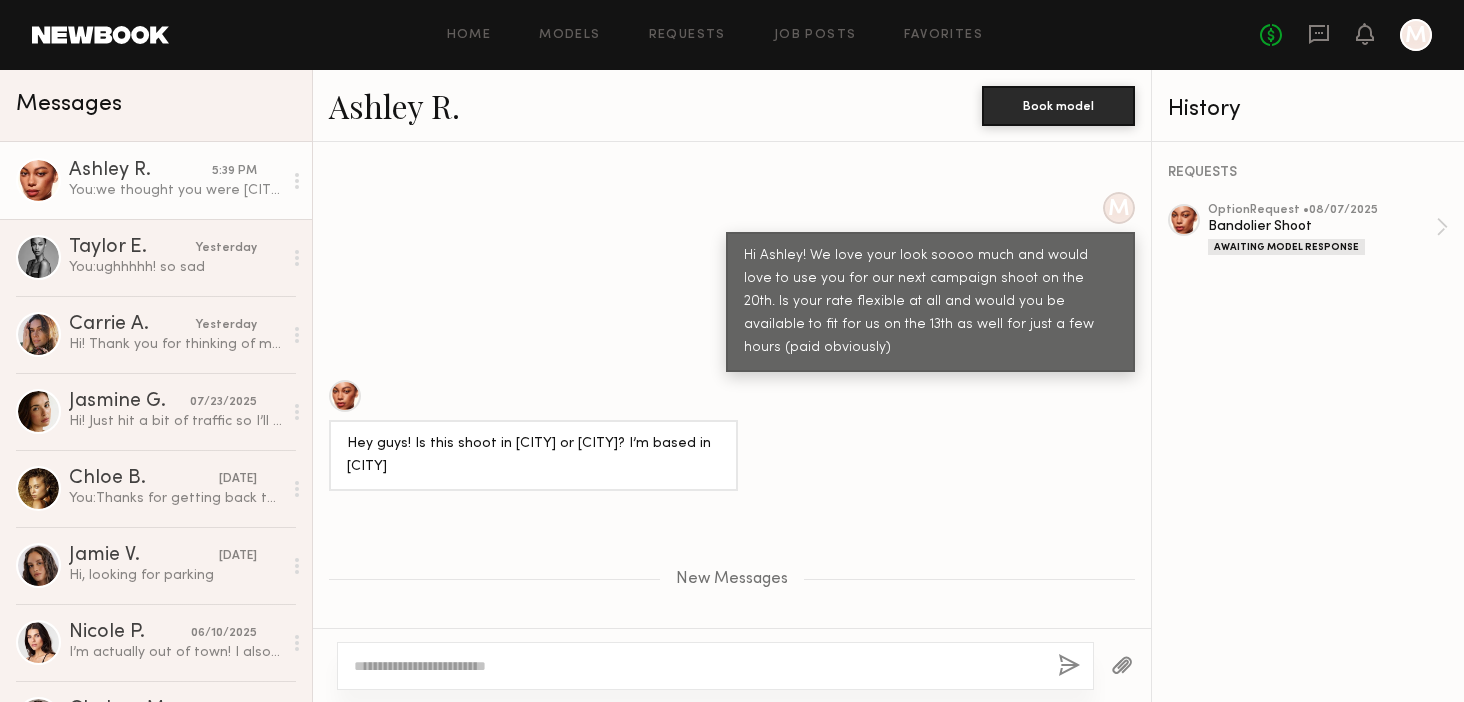 scroll, scrollTop: 823, scrollLeft: 0, axis: vertical 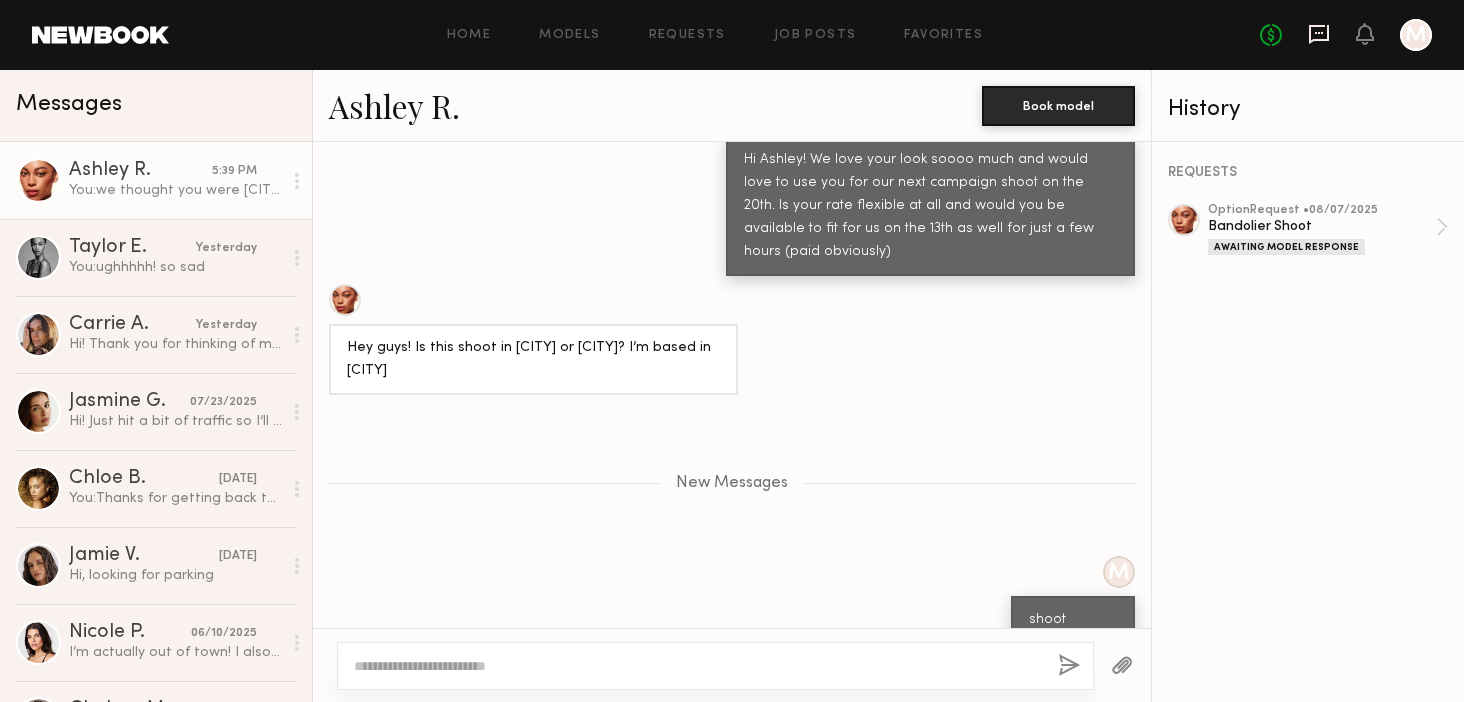 click 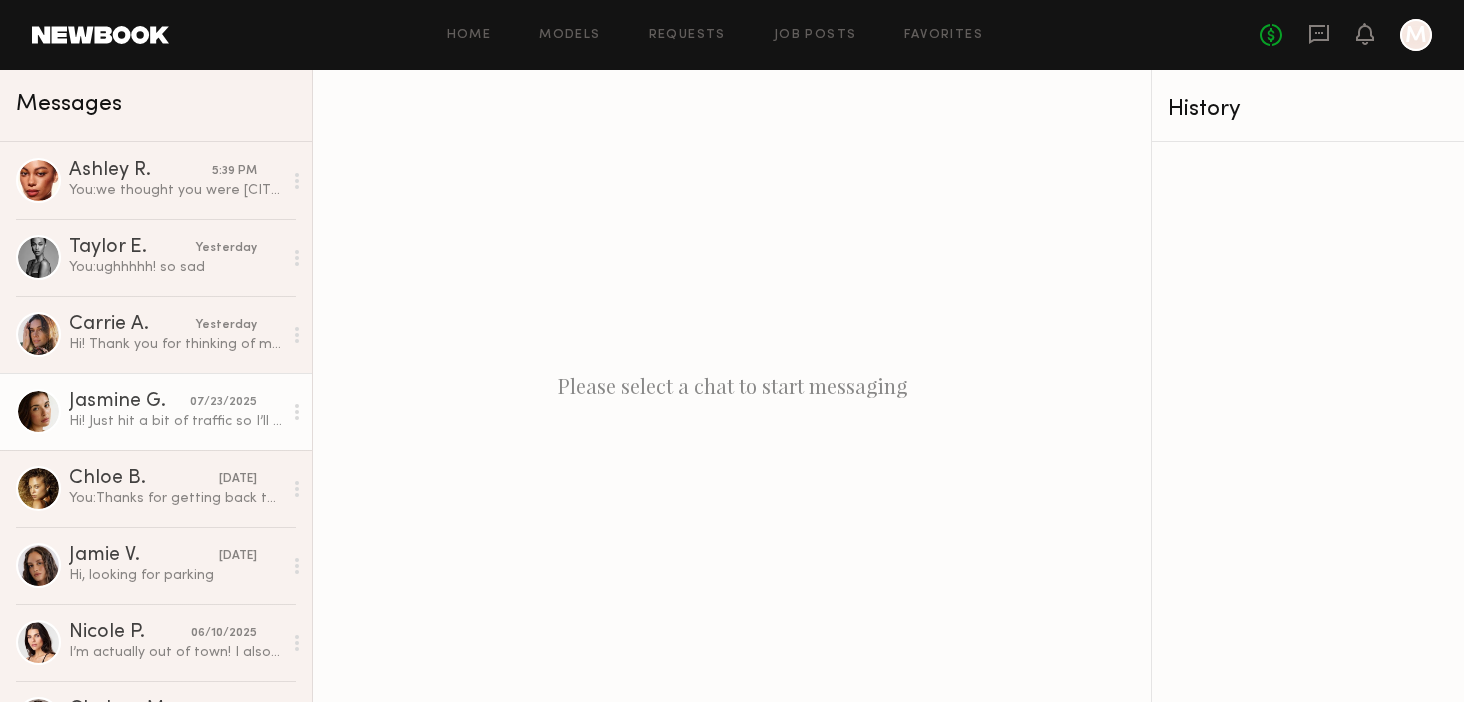 click on "Hi! Just hit a bit of traffic so I’ll be there ~10 after!" 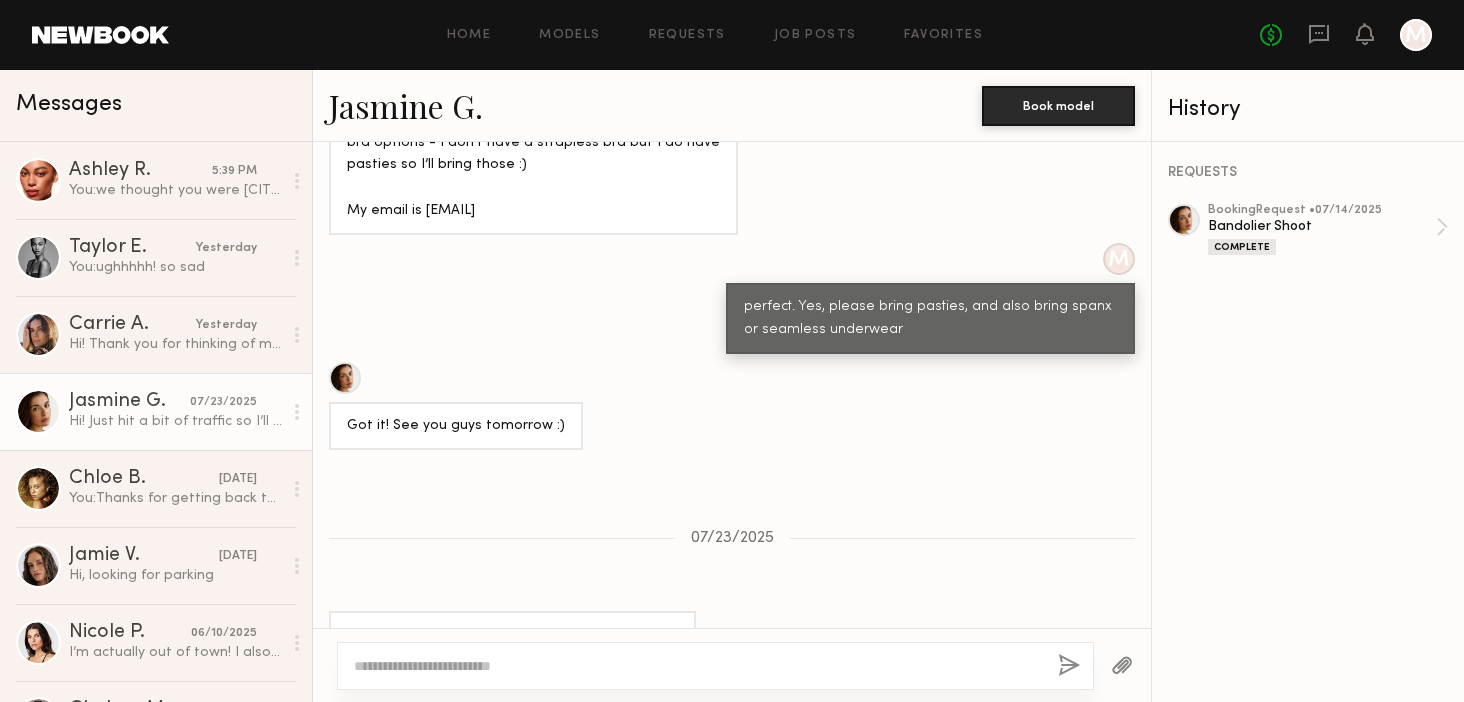 scroll, scrollTop: 2326, scrollLeft: 0, axis: vertical 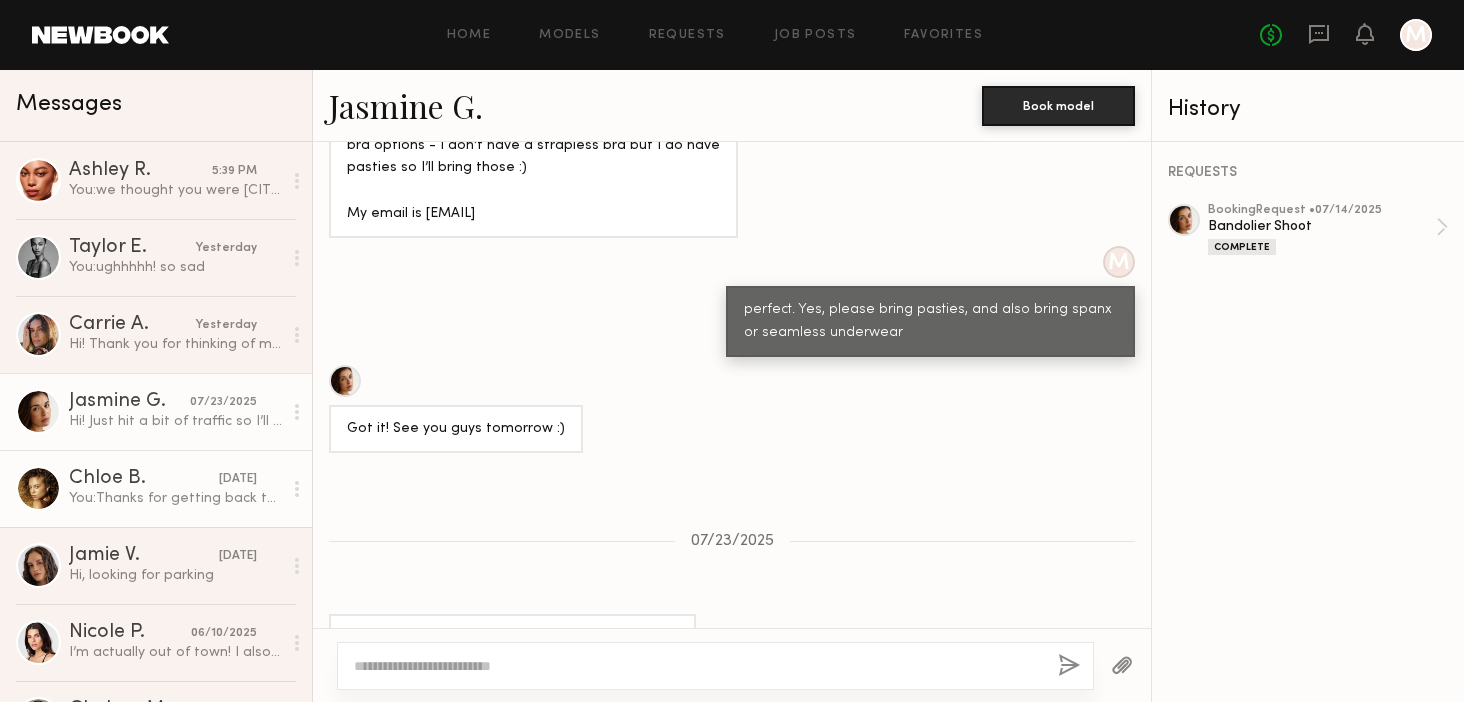 click on "Chloe B." 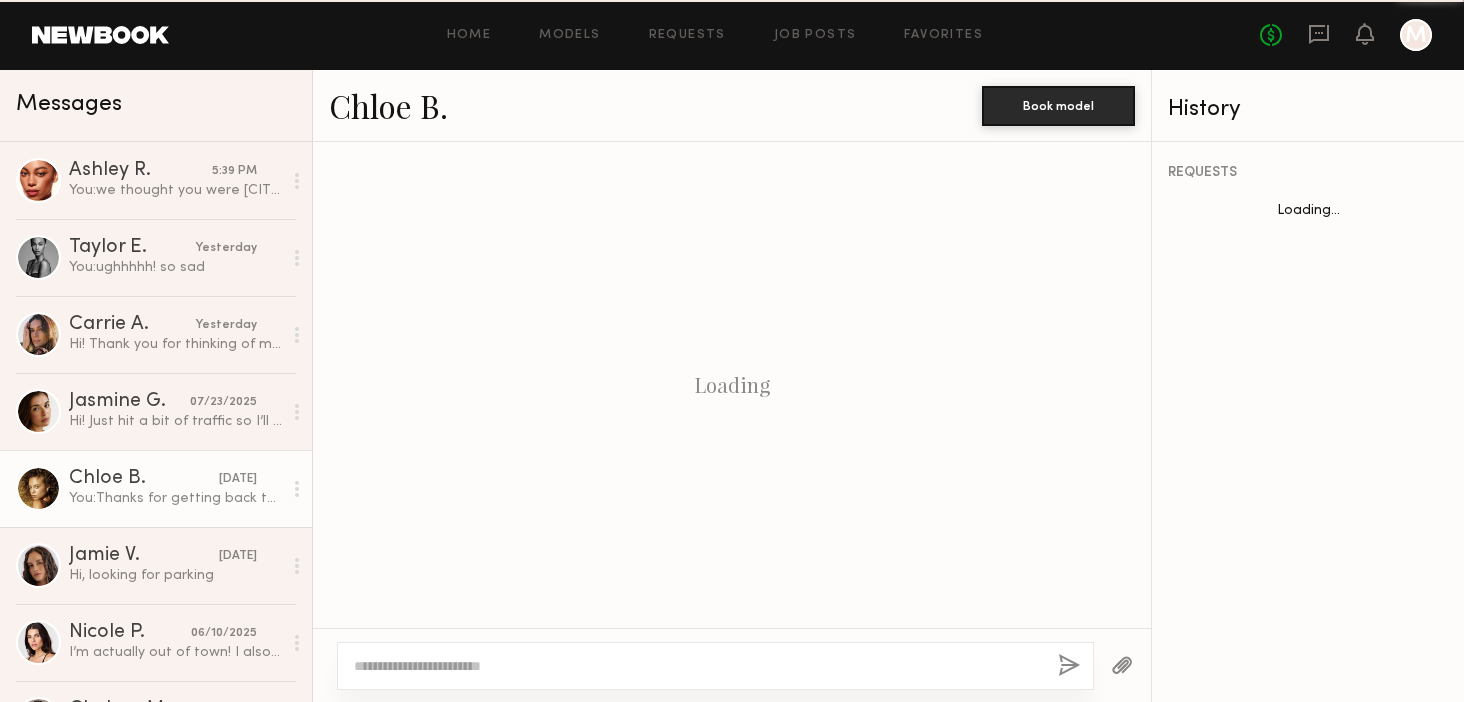 scroll, scrollTop: 1048, scrollLeft: 0, axis: vertical 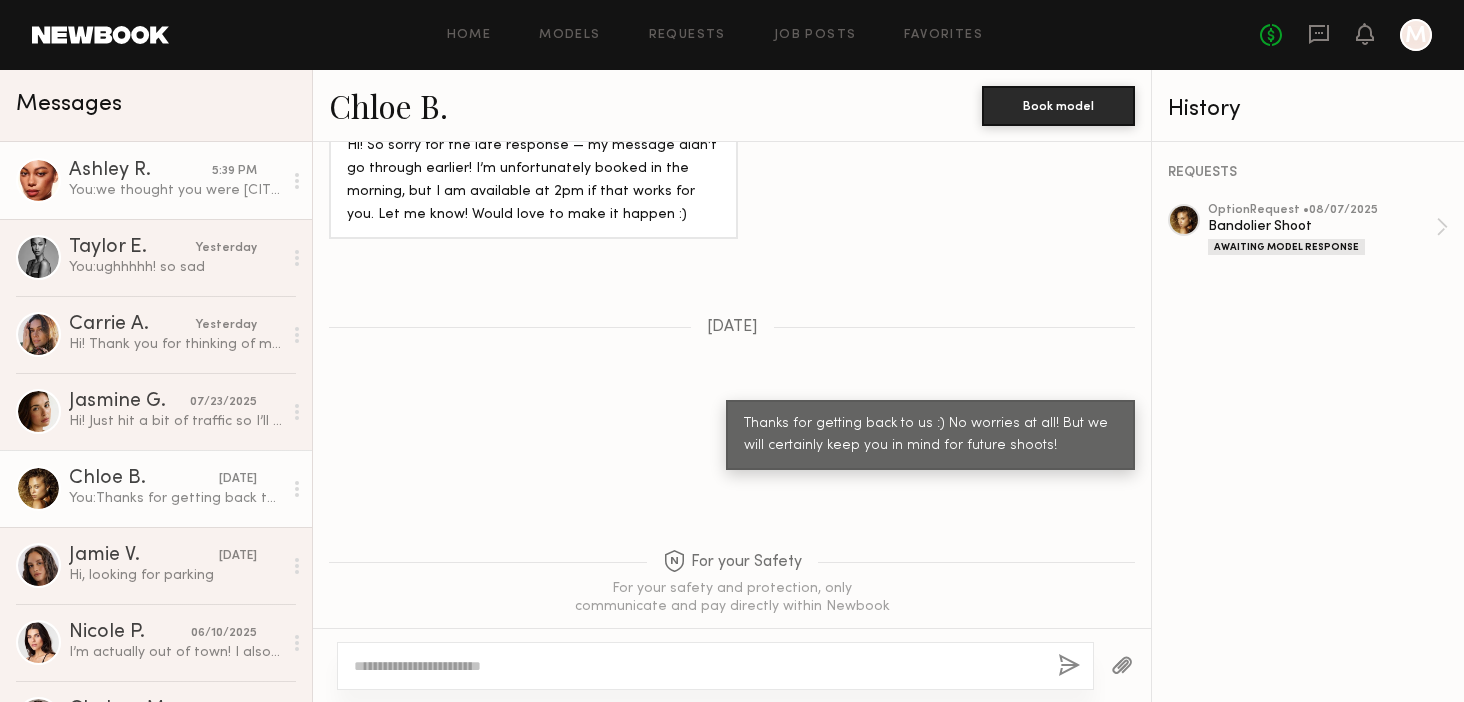 click on "You:  we thought you were LA :(" 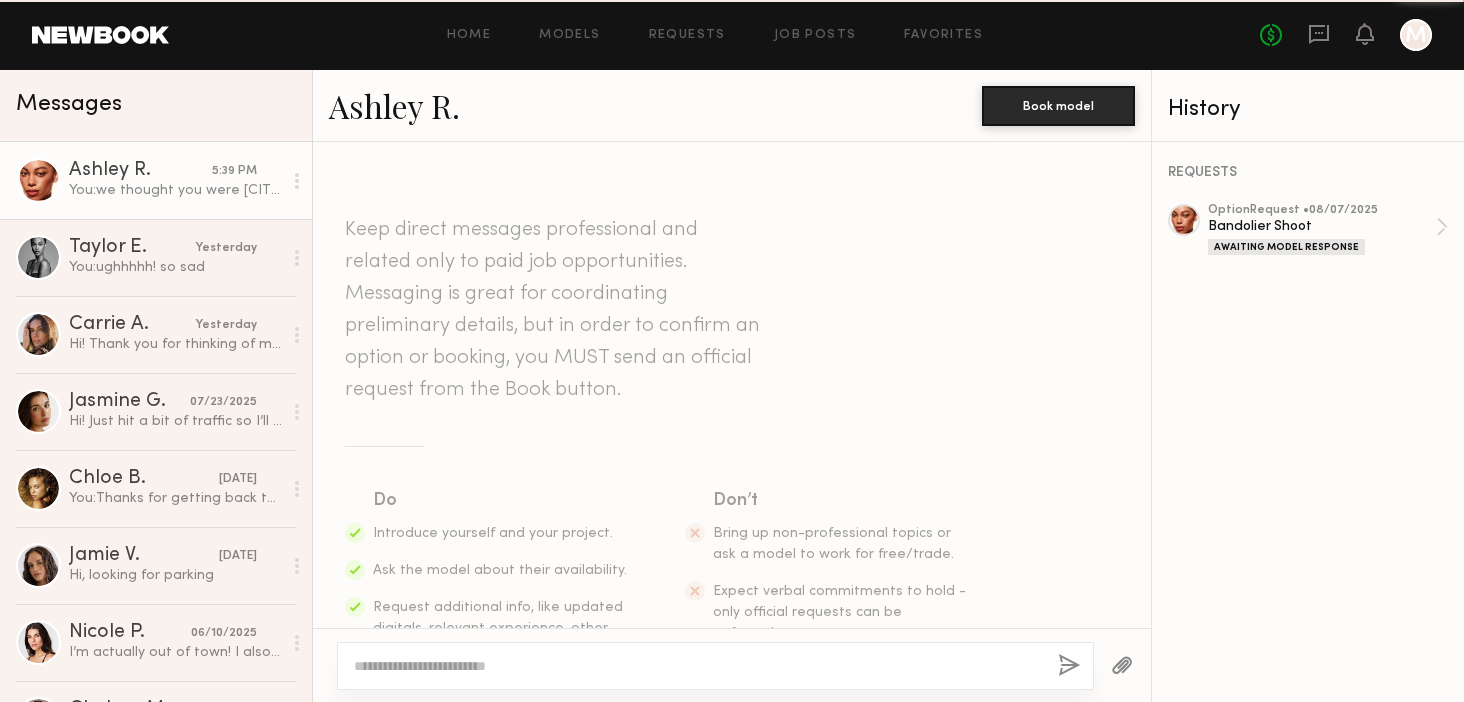 scroll, scrollTop: 823, scrollLeft: 0, axis: vertical 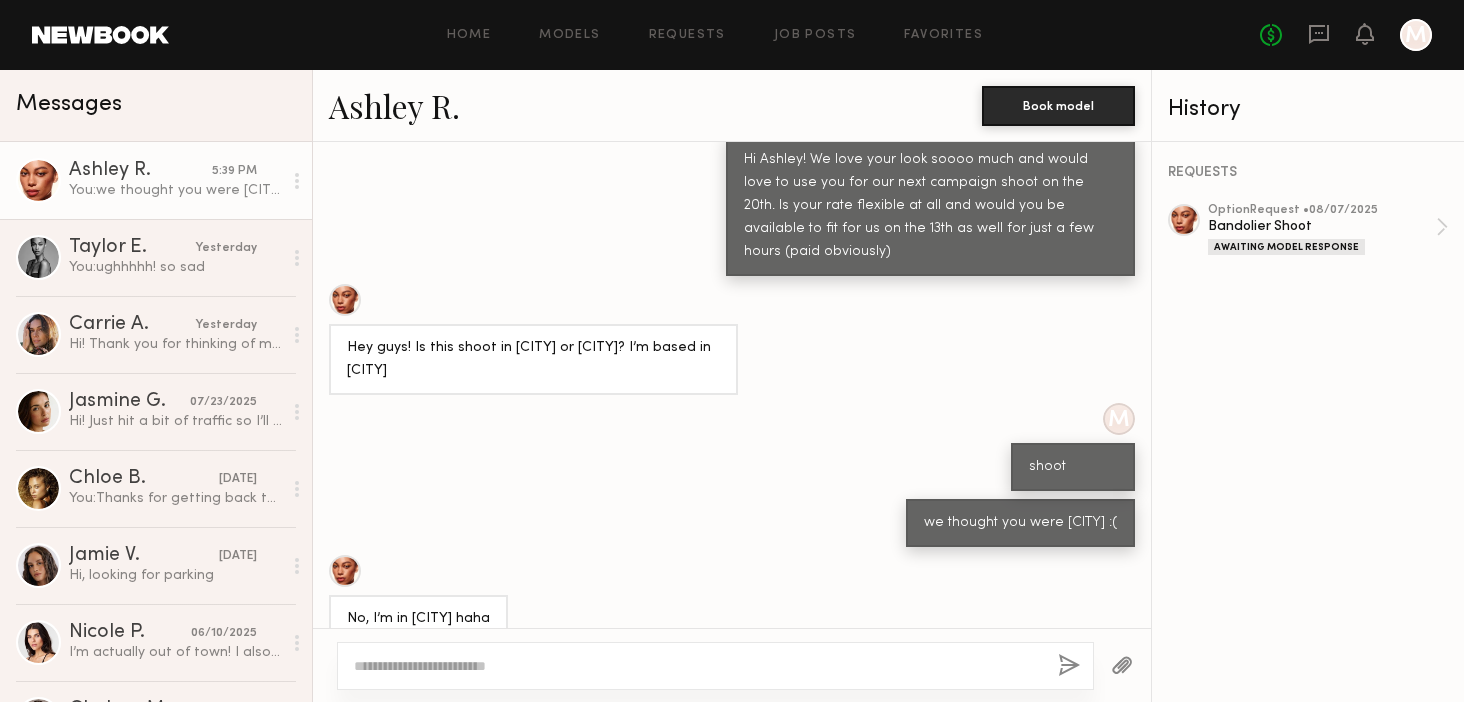 click 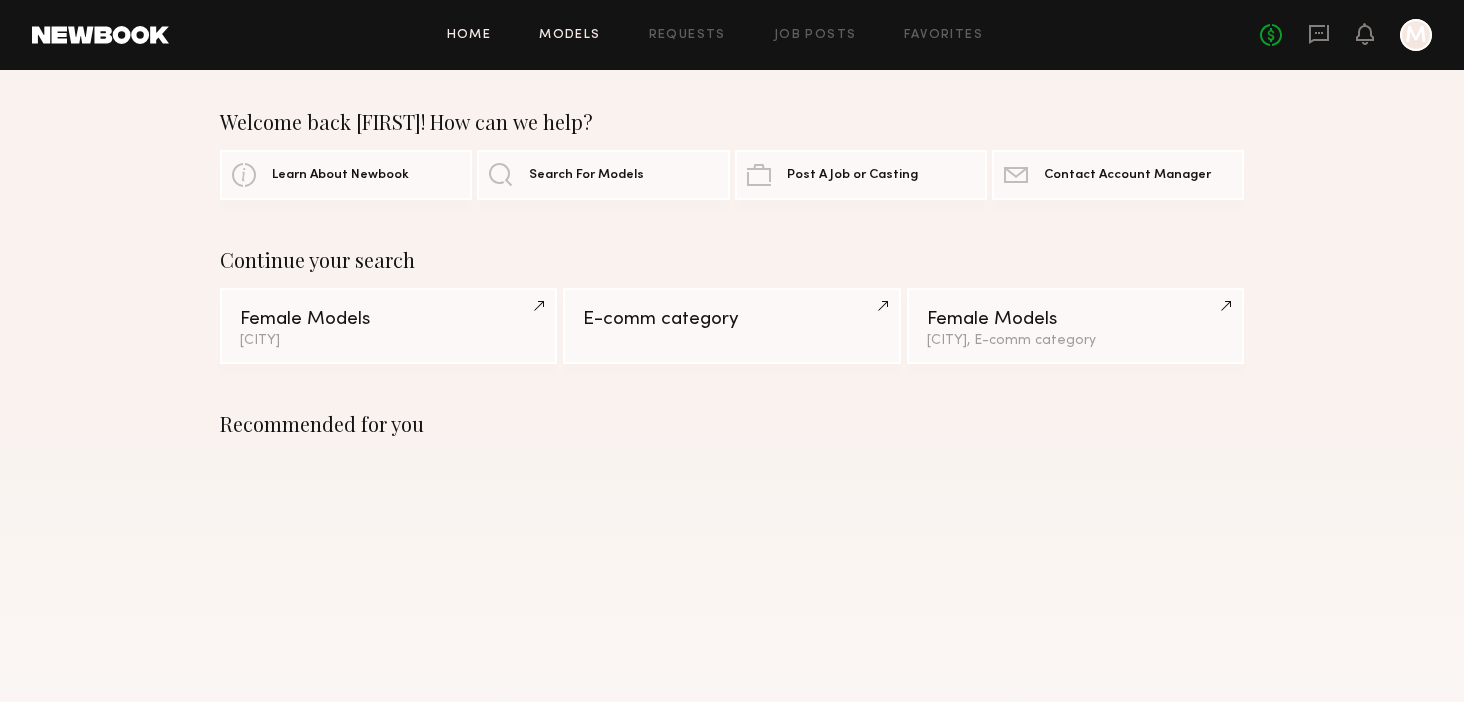 click on "Home Models Requests Job Posts Favorites Sign Out No fees up to $5,000 M" 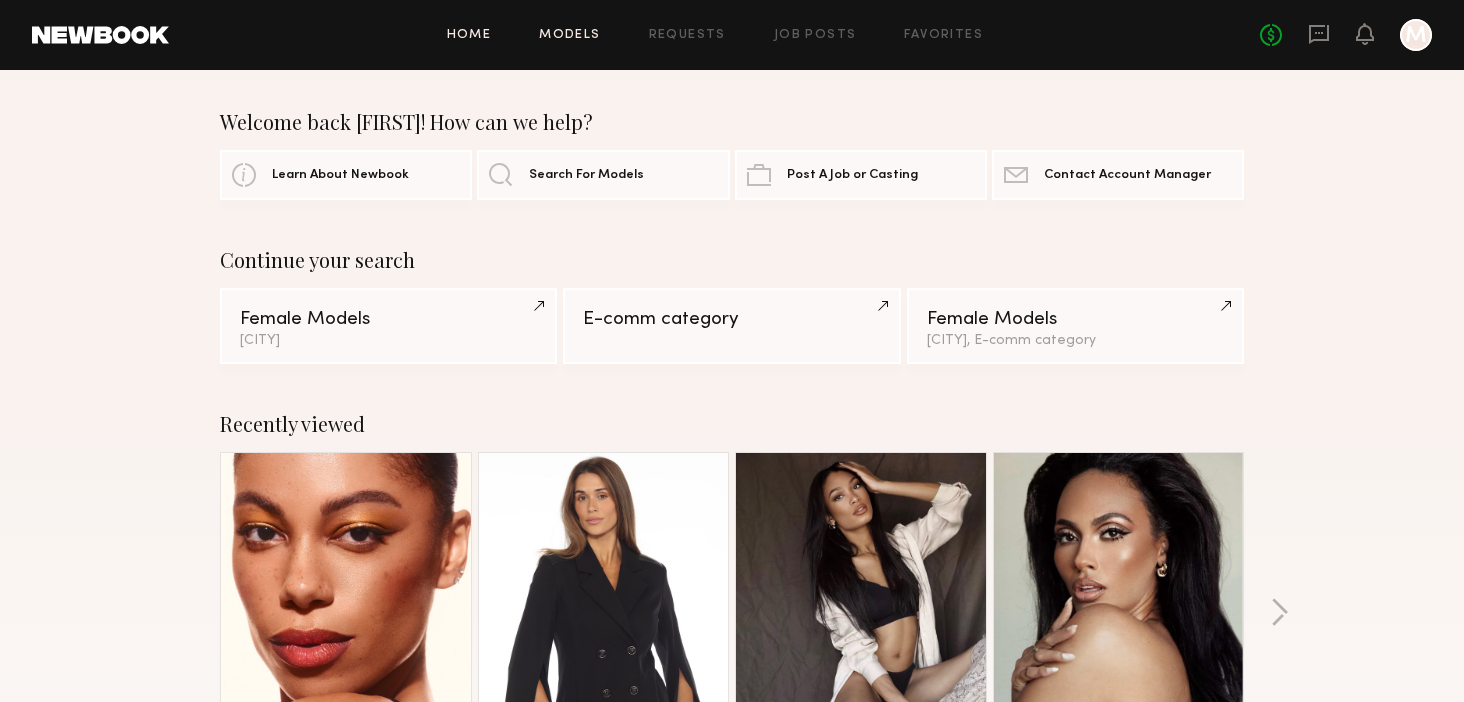 click on "Models" 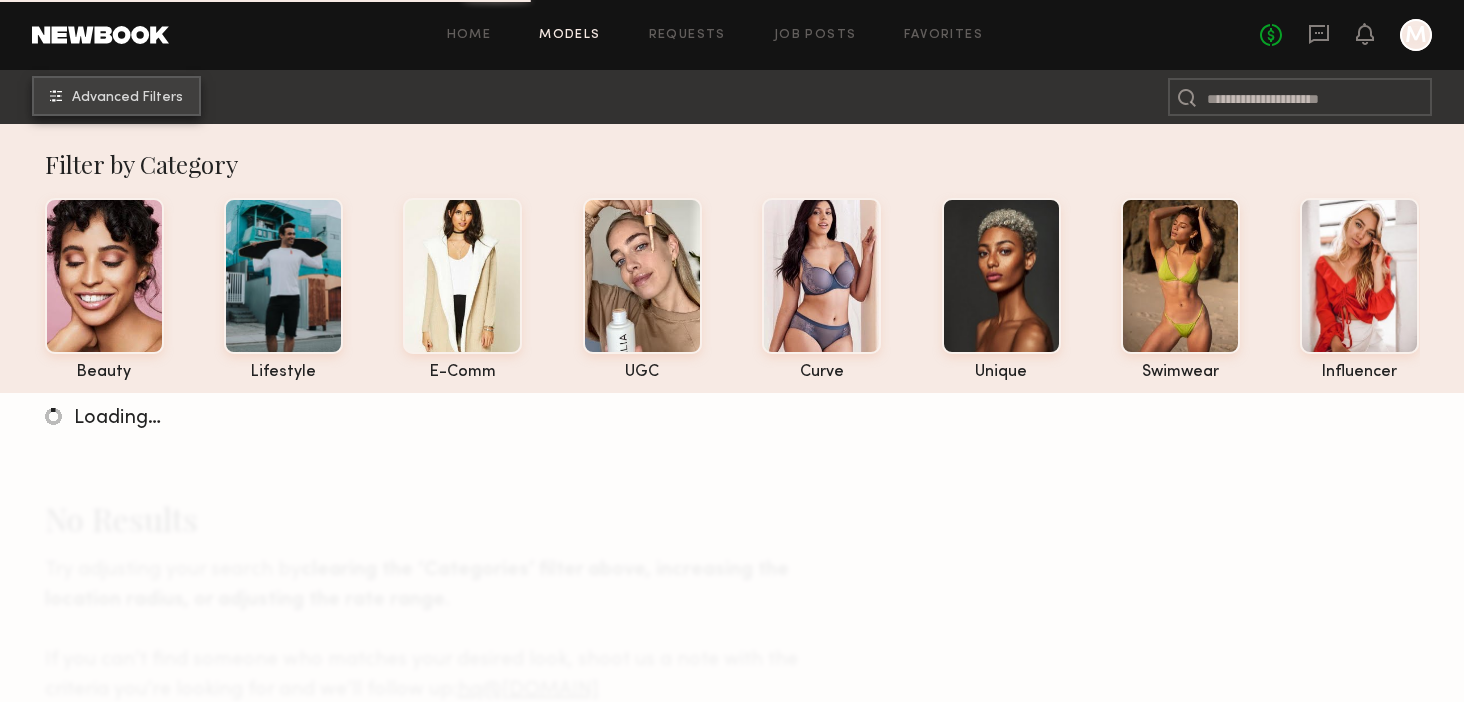 click on "Advanced Filters" 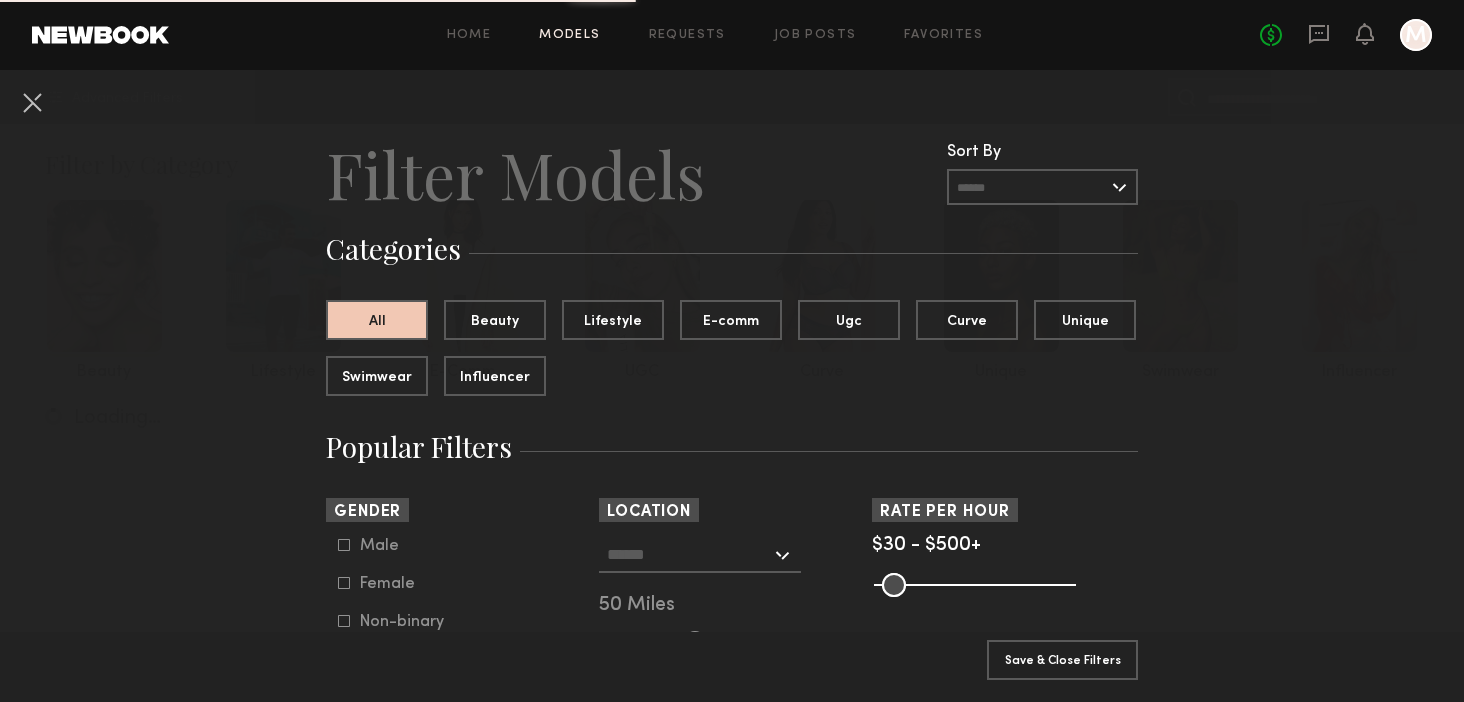 click 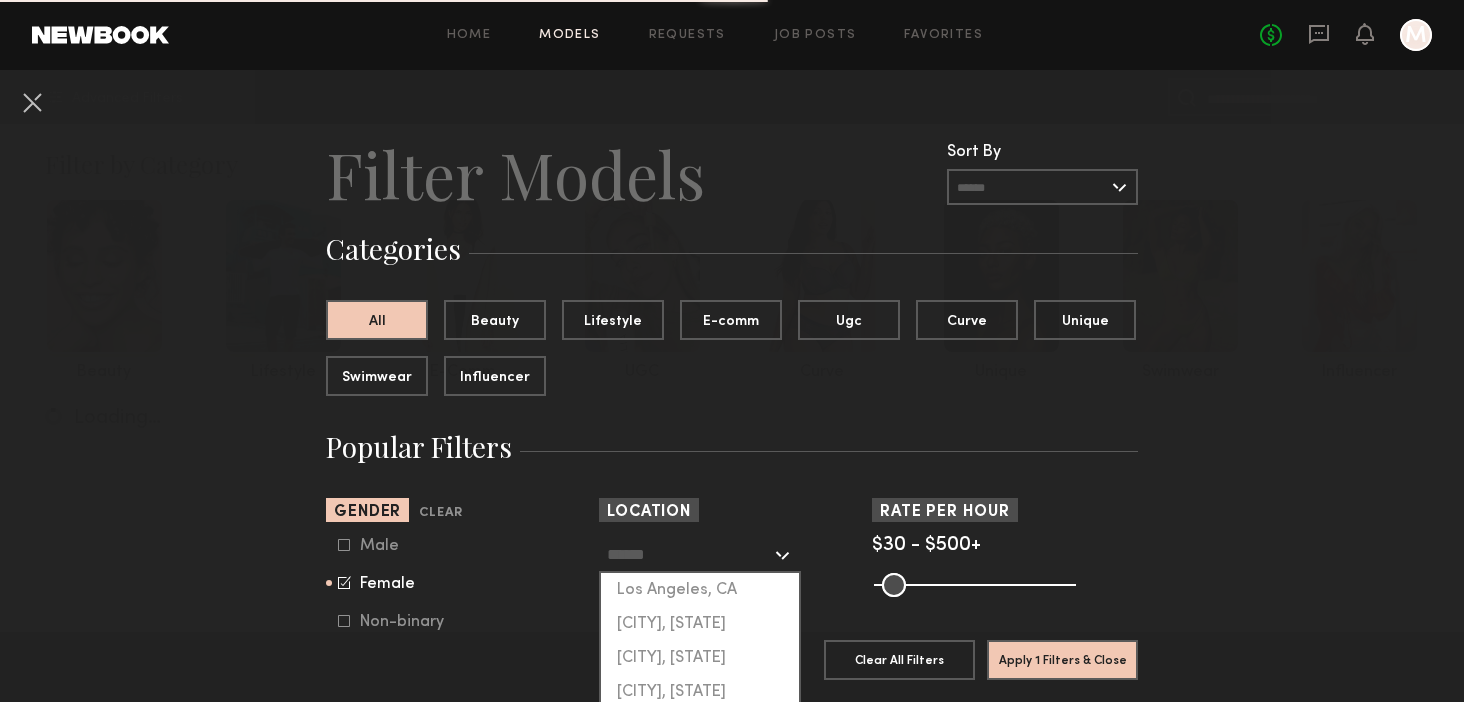 click 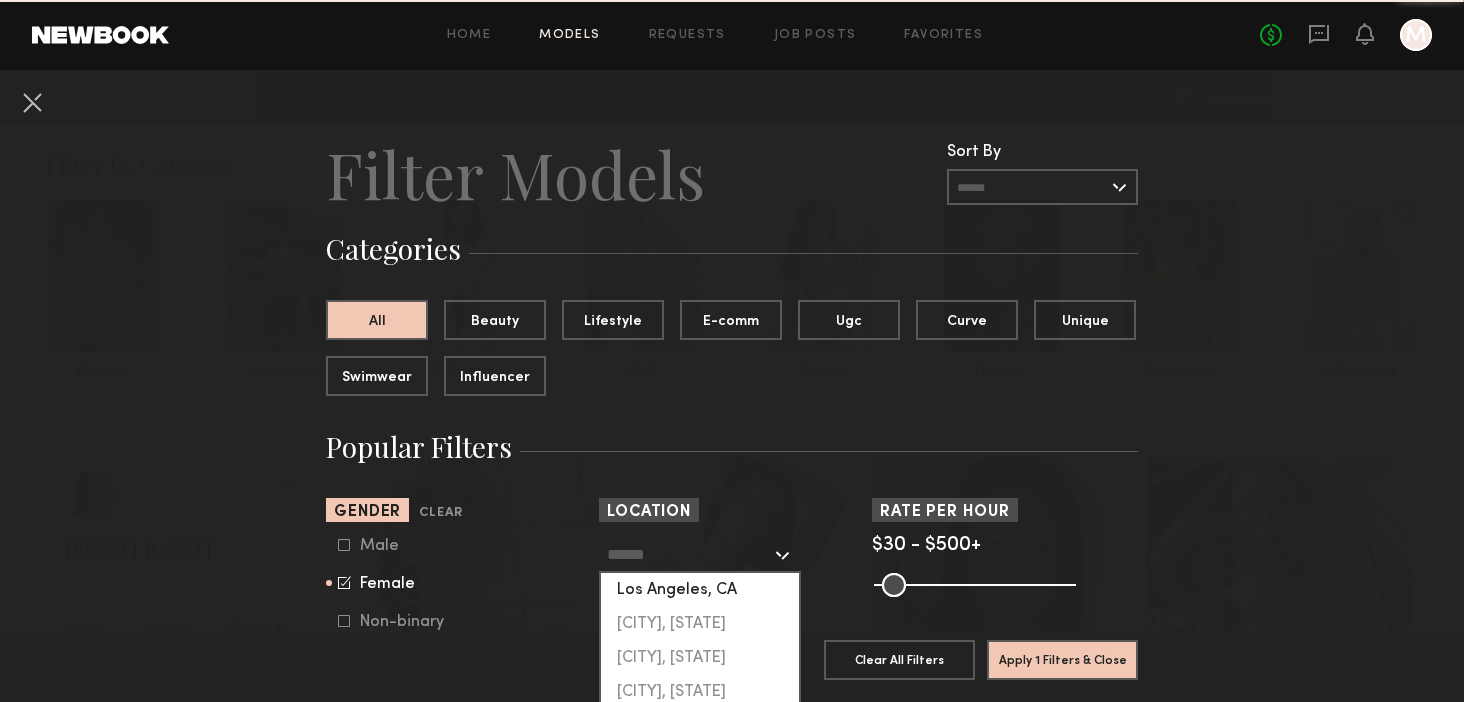 click on "Los Angeles, CA" 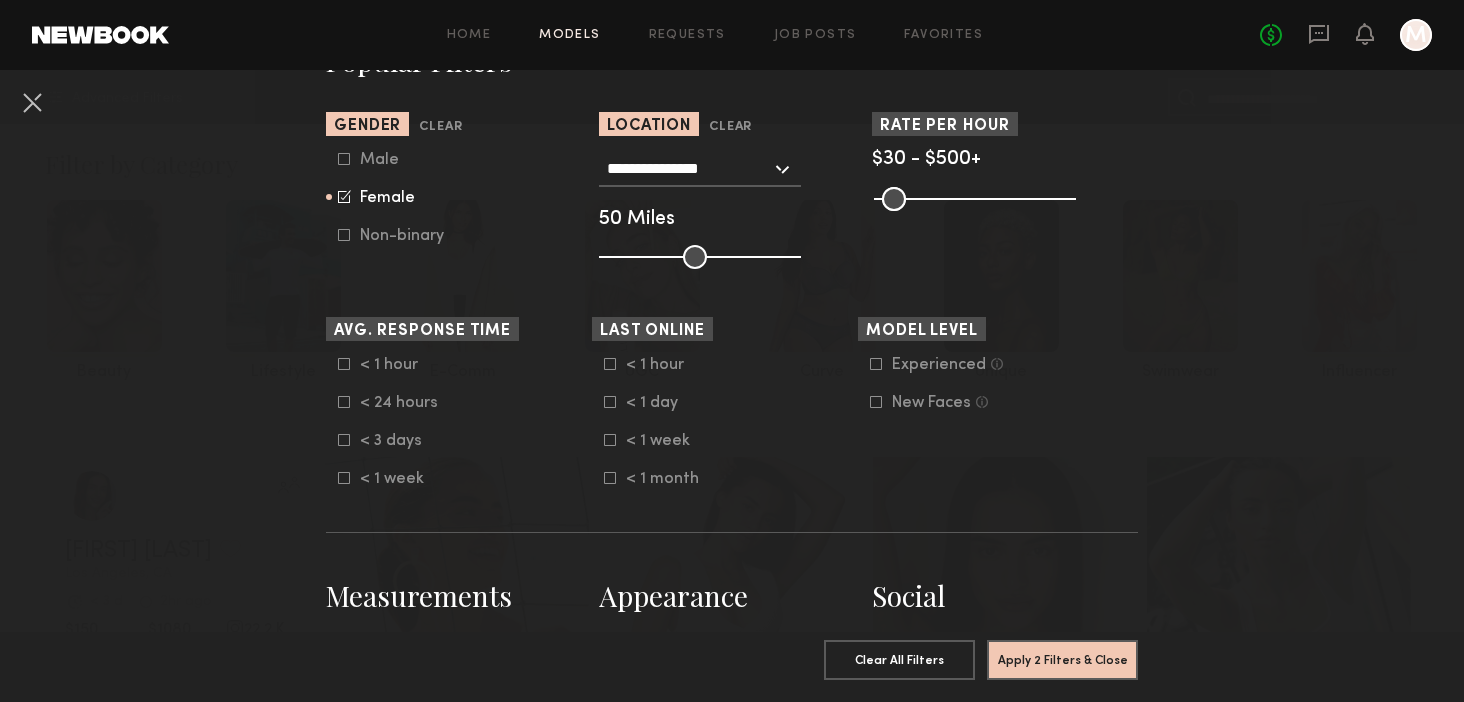 scroll, scrollTop: 404, scrollLeft: 0, axis: vertical 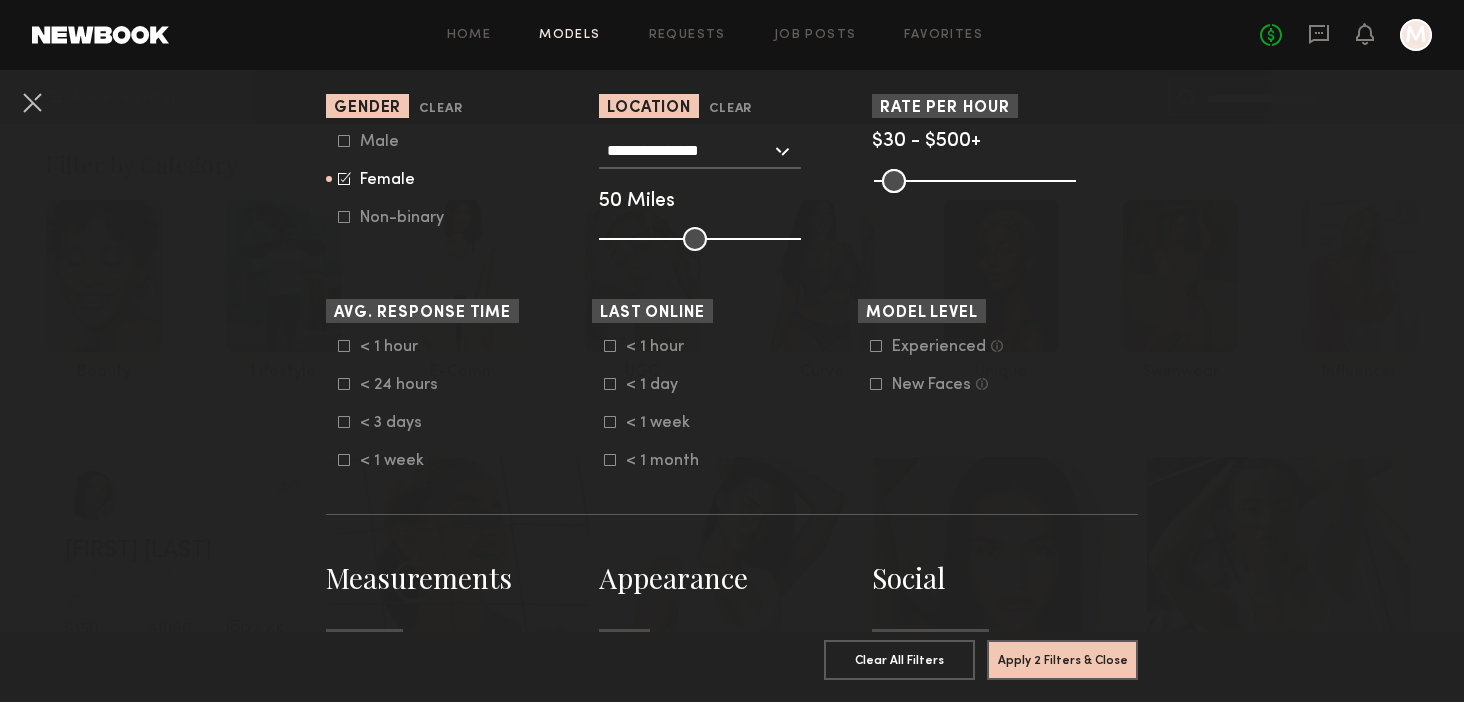 click 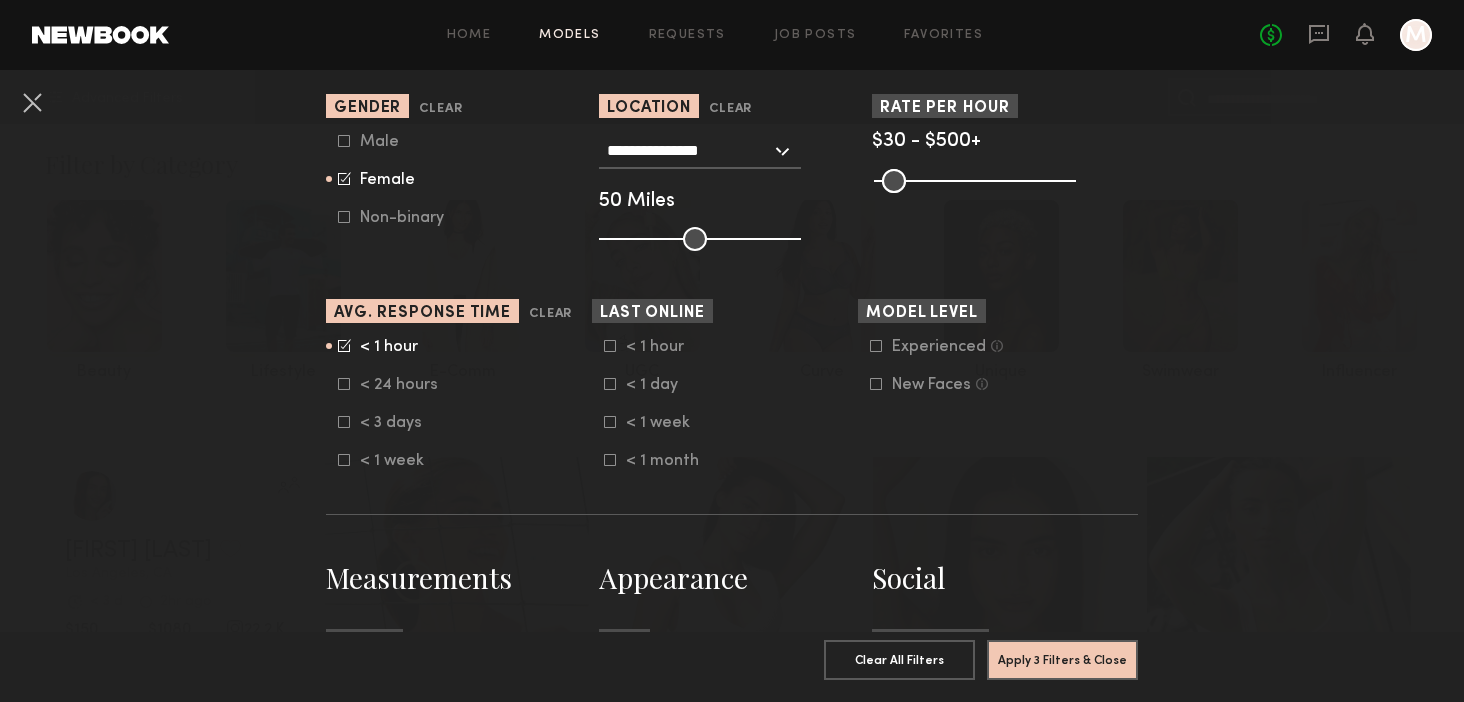 click 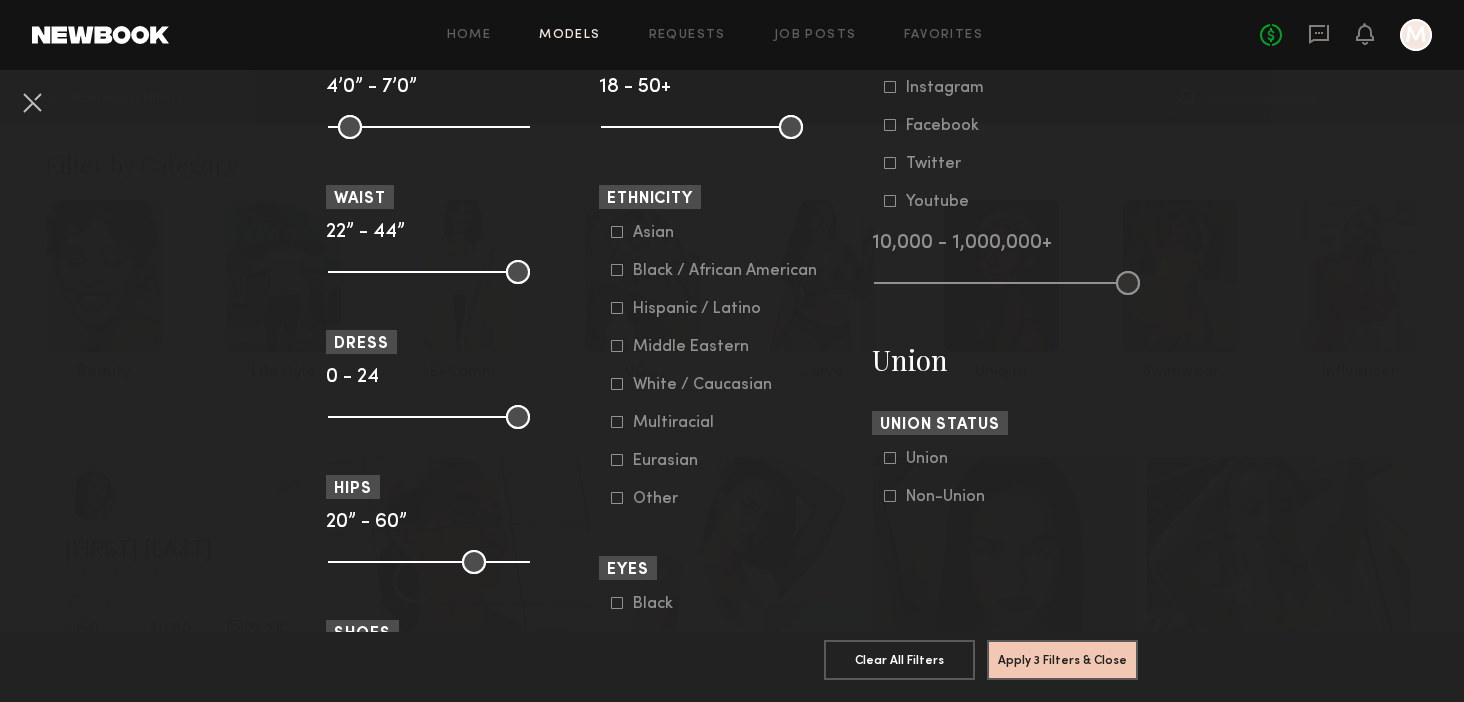scroll, scrollTop: 994, scrollLeft: 0, axis: vertical 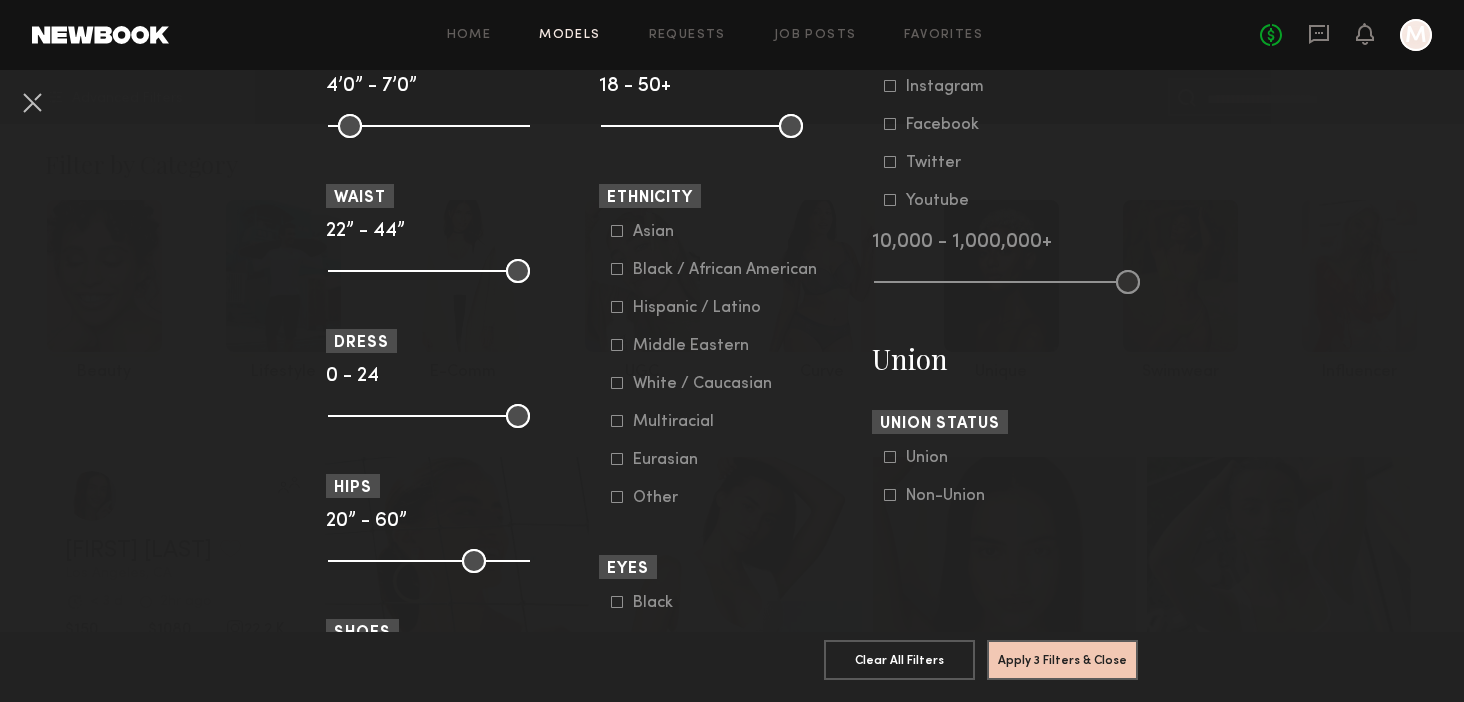 click 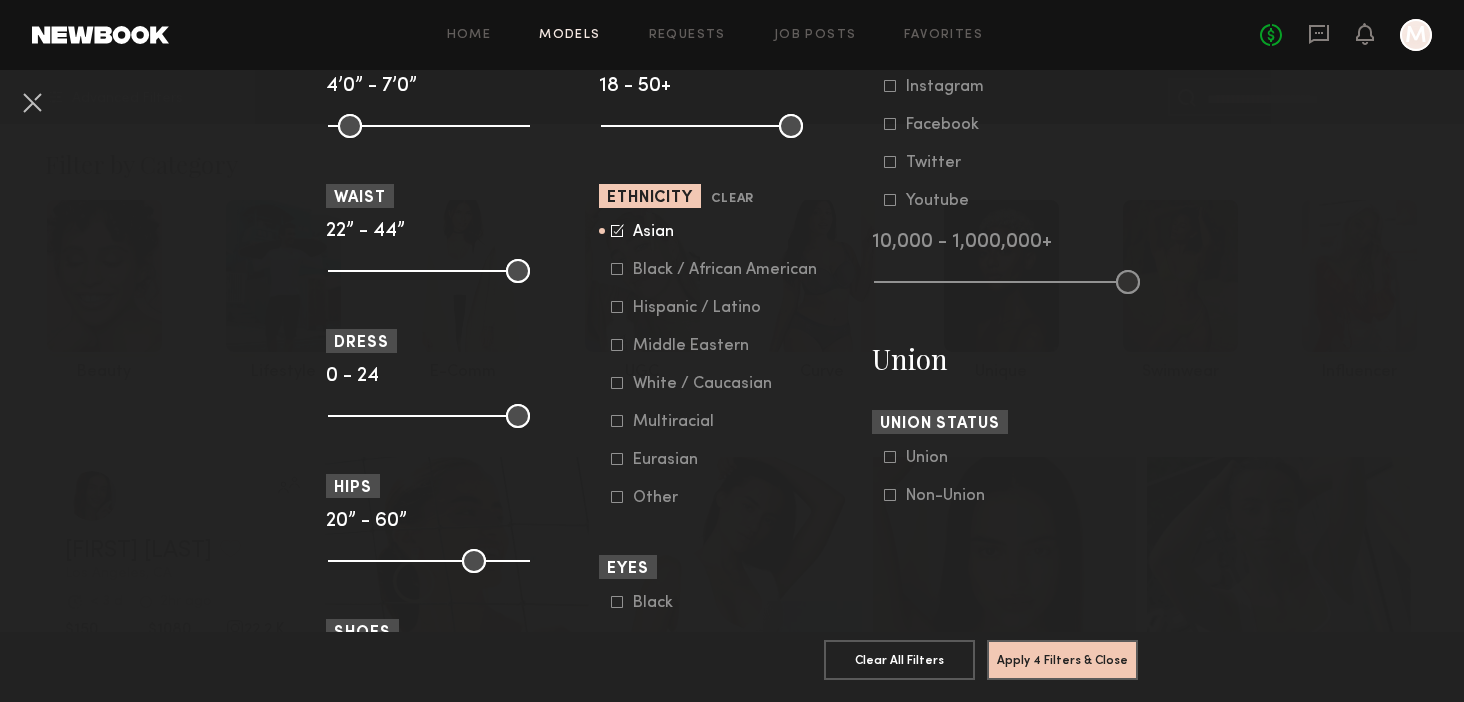 click 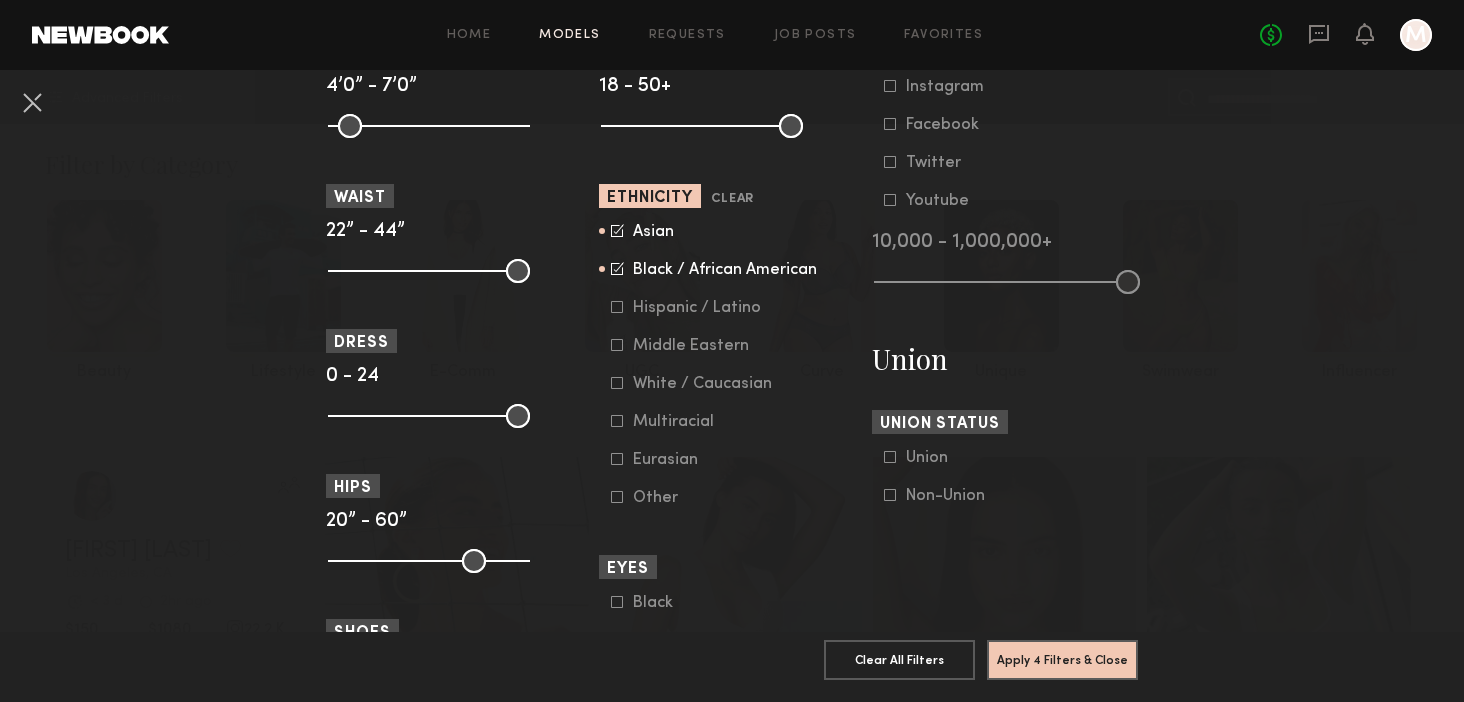 click 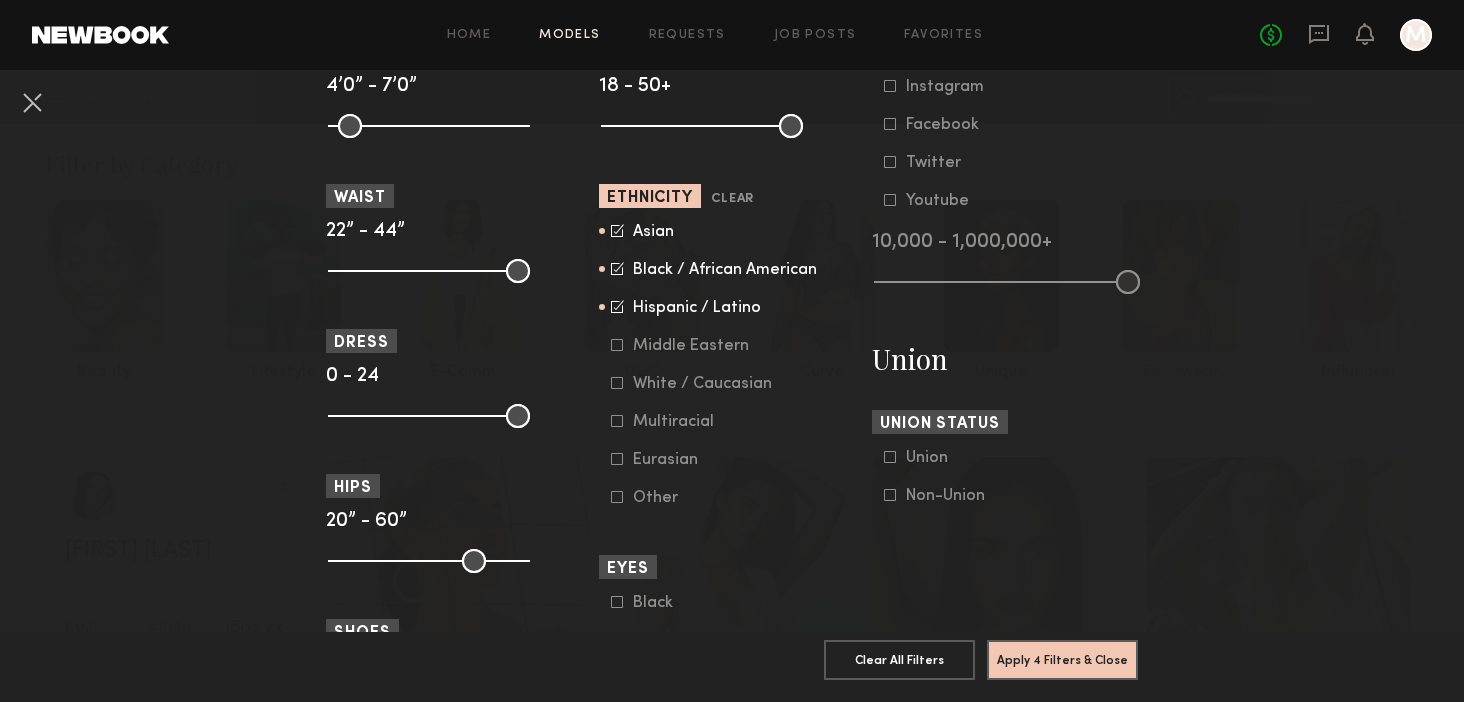 click 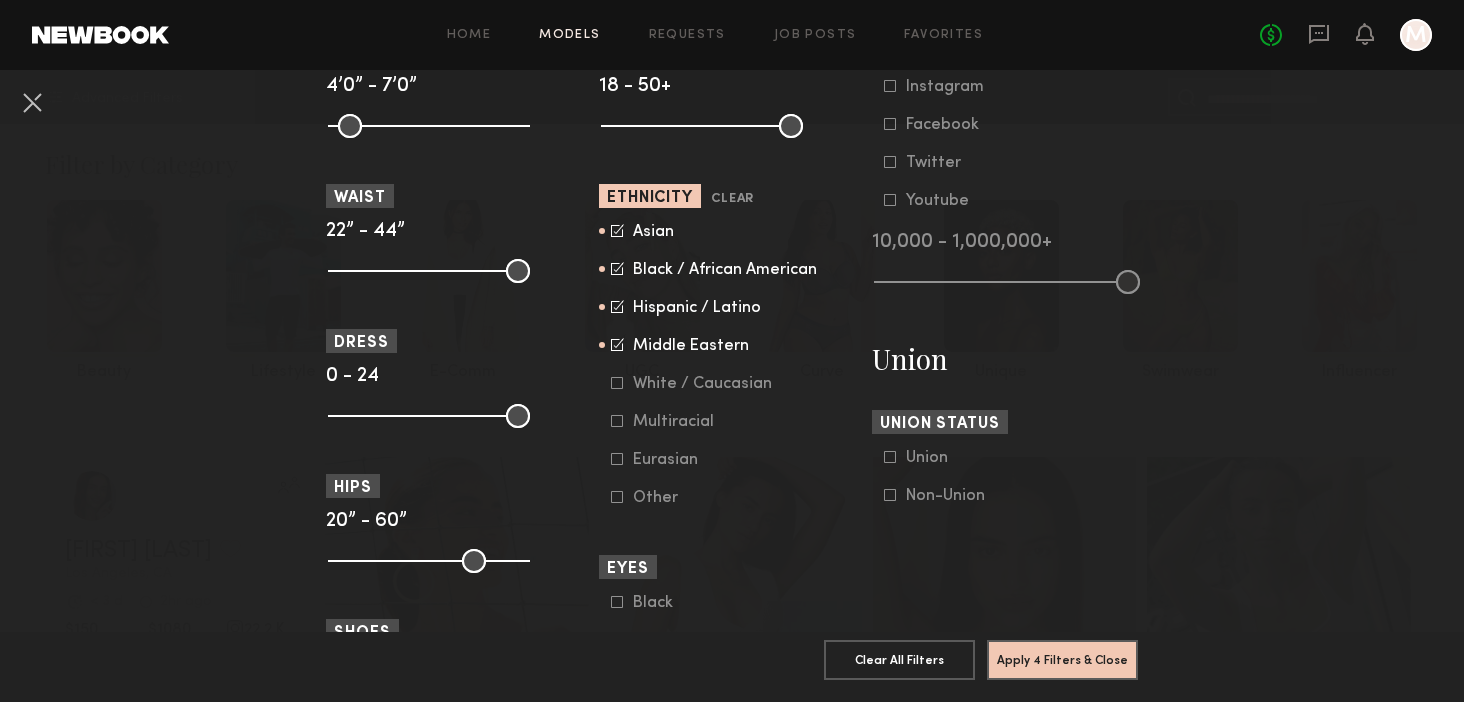 click on "Multiracial" 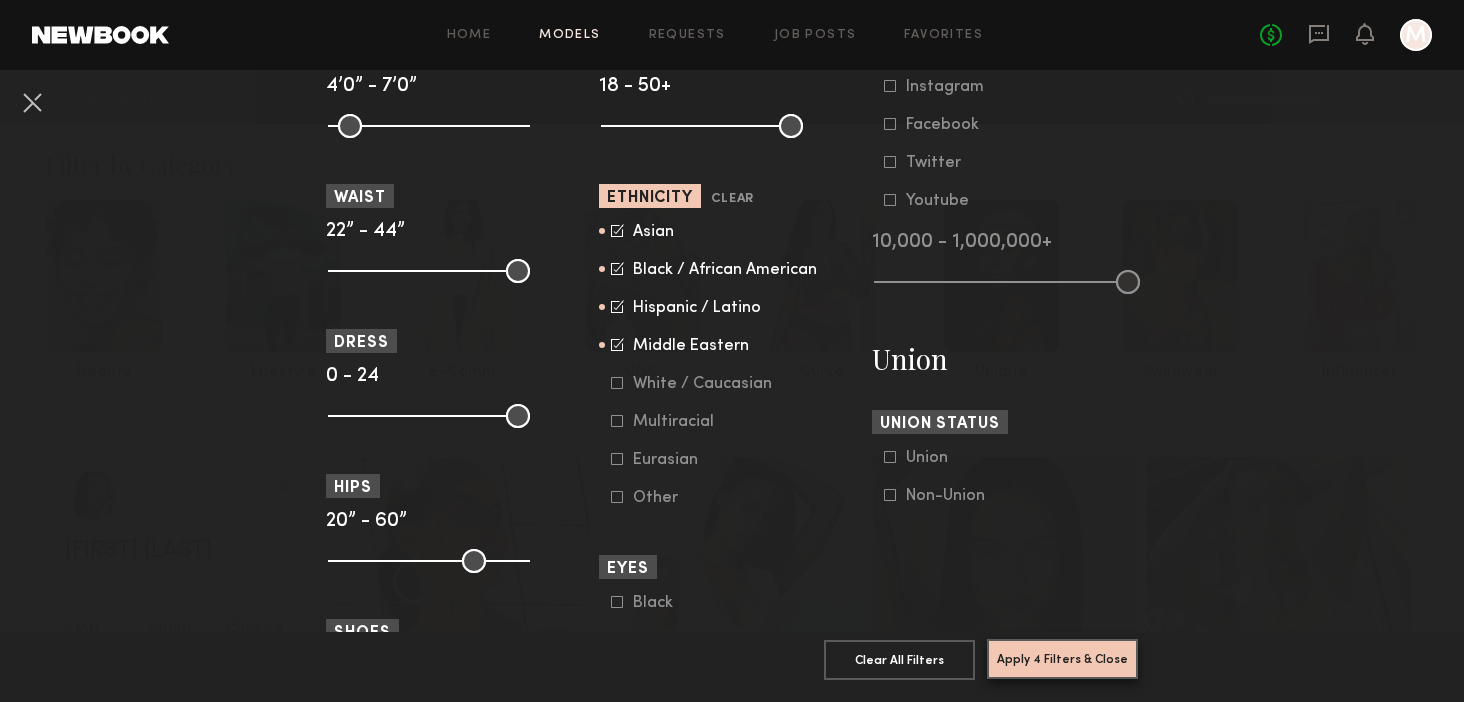 click on "Apply 4 Filters & Close" 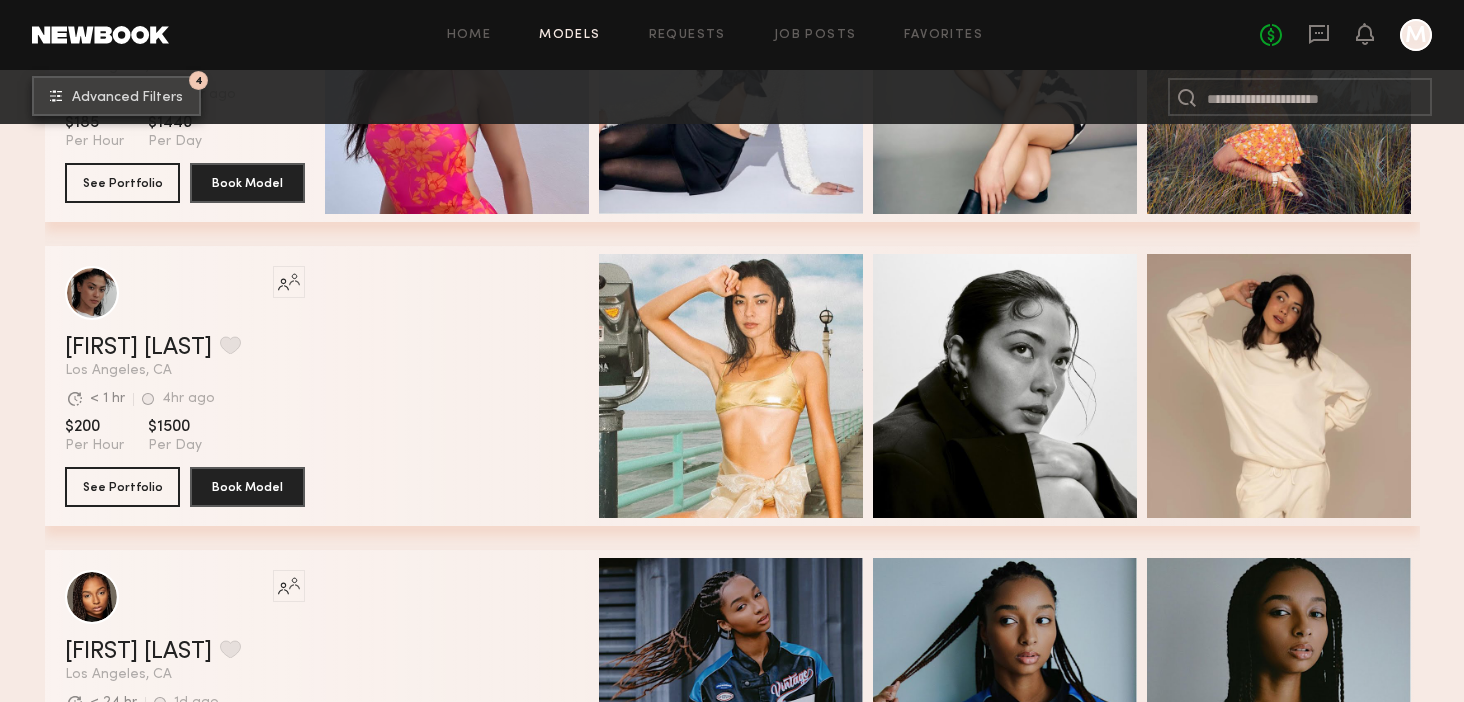 scroll, scrollTop: 524, scrollLeft: 0, axis: vertical 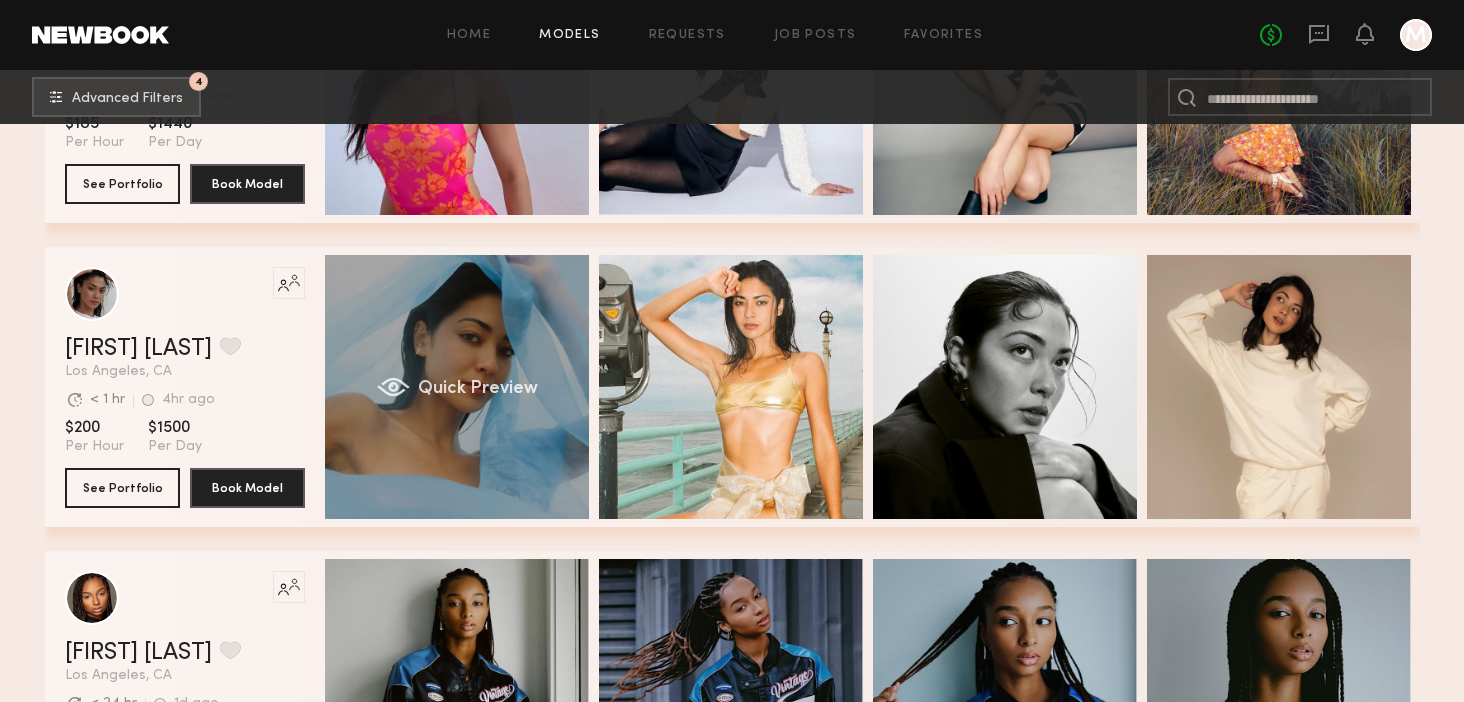 click on "Quick Preview" 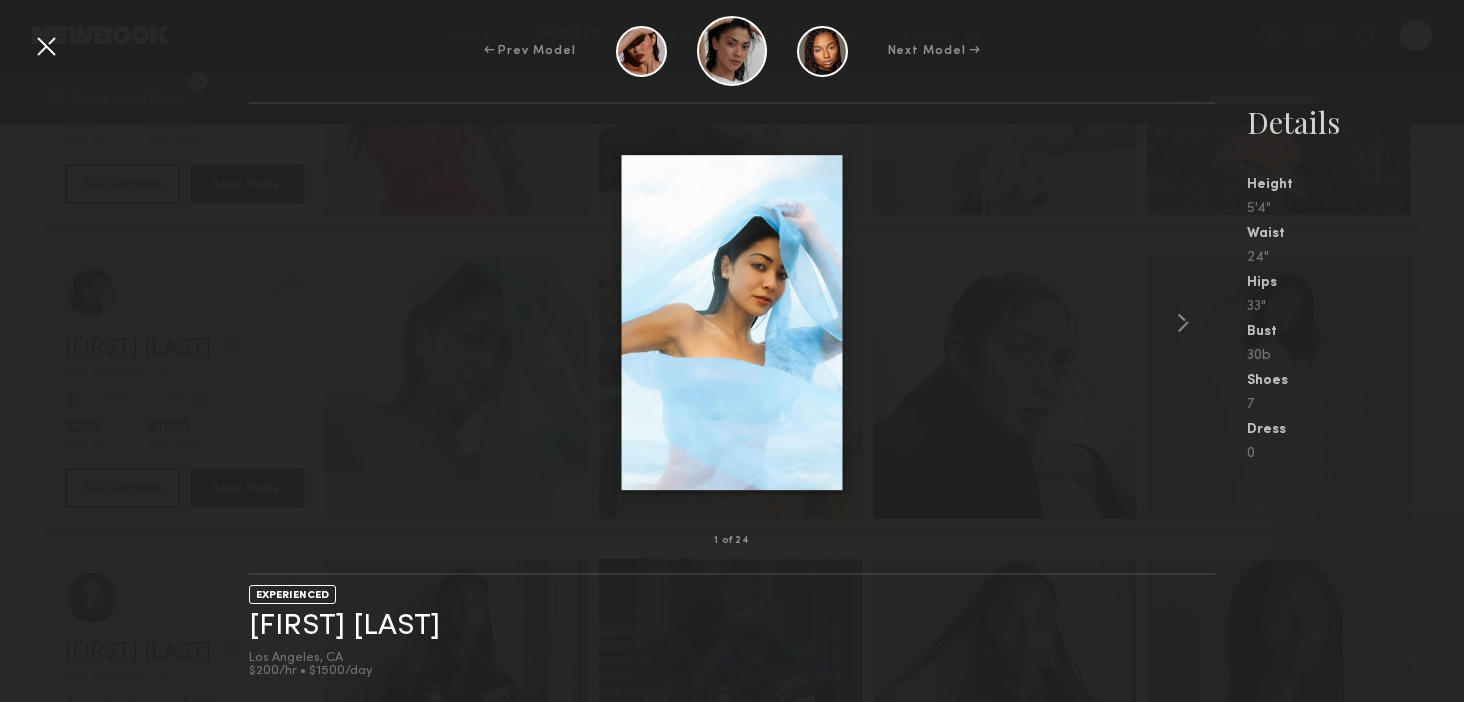 click at bounding box center (46, 46) 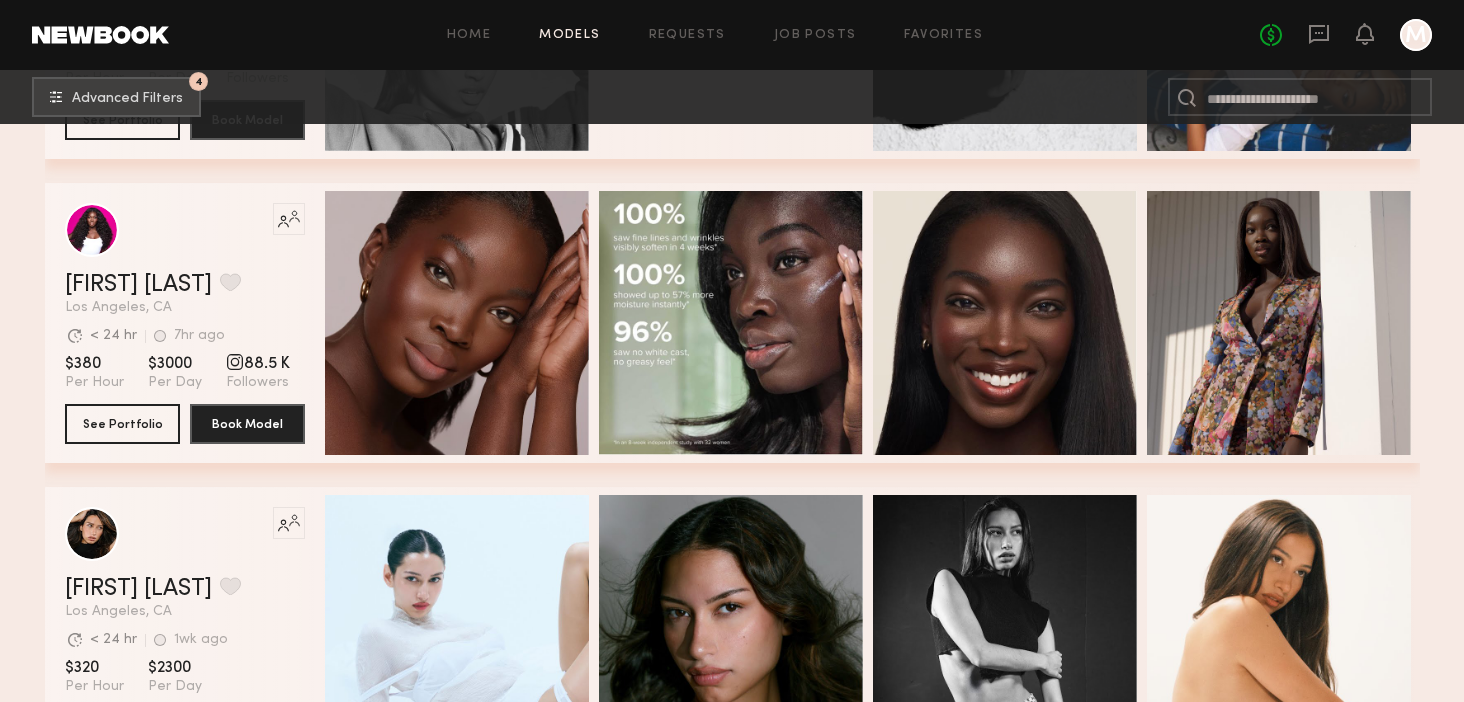 scroll, scrollTop: 5469, scrollLeft: 0, axis: vertical 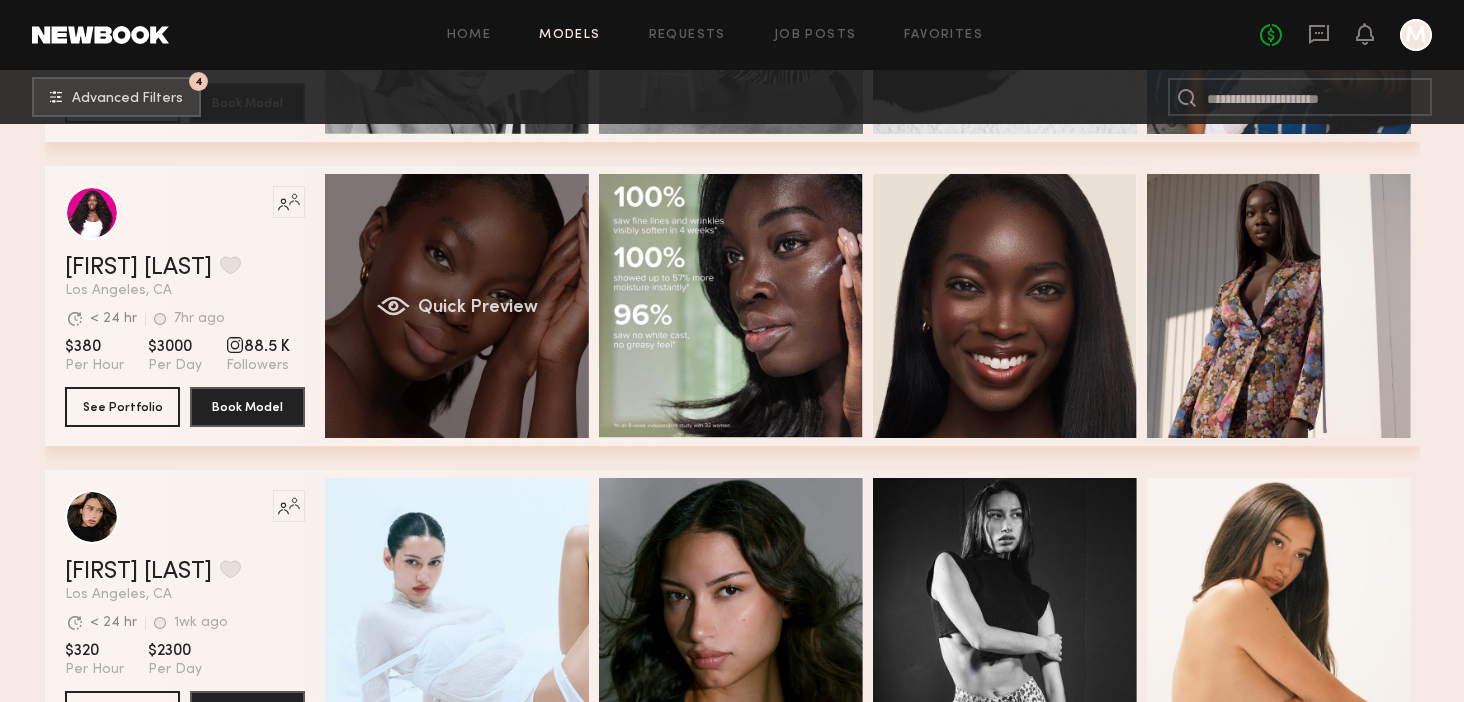 click on "Quick Preview" 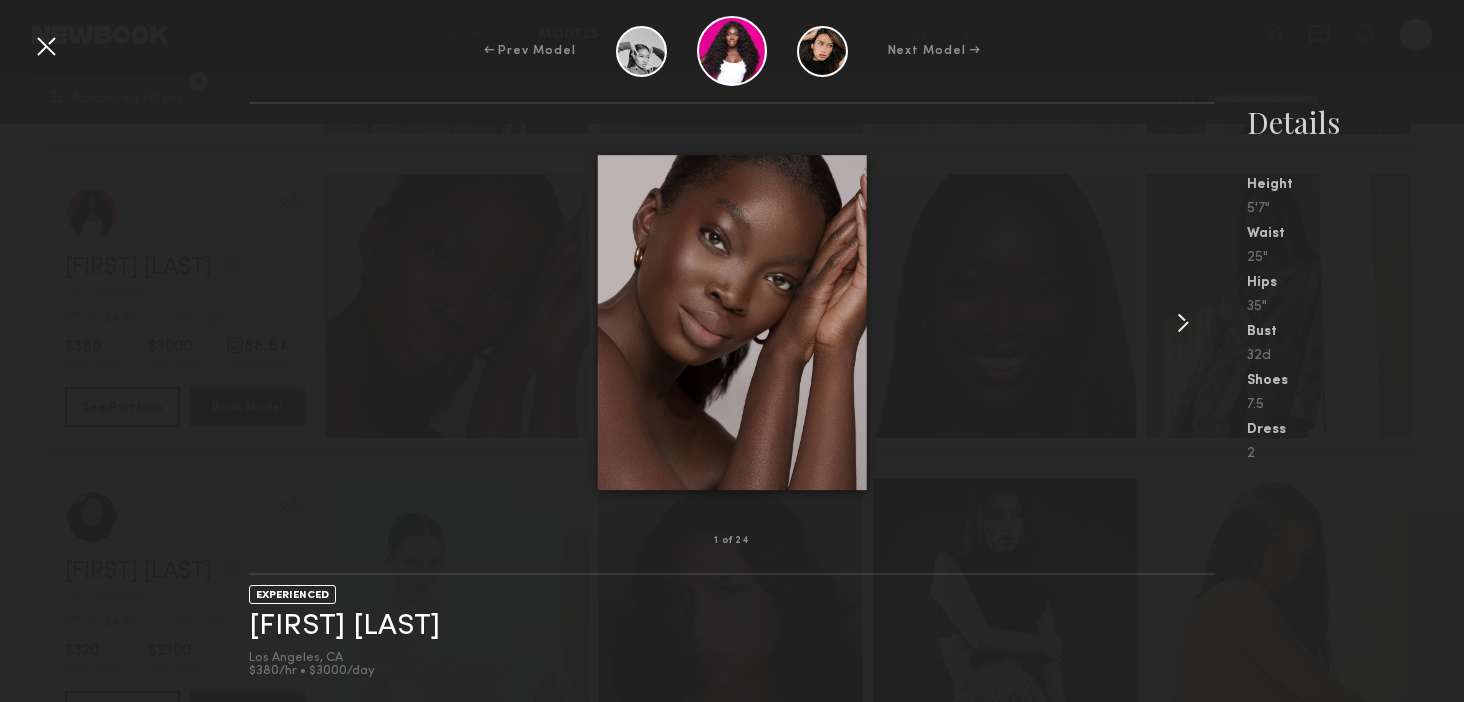 click at bounding box center (1183, 323) 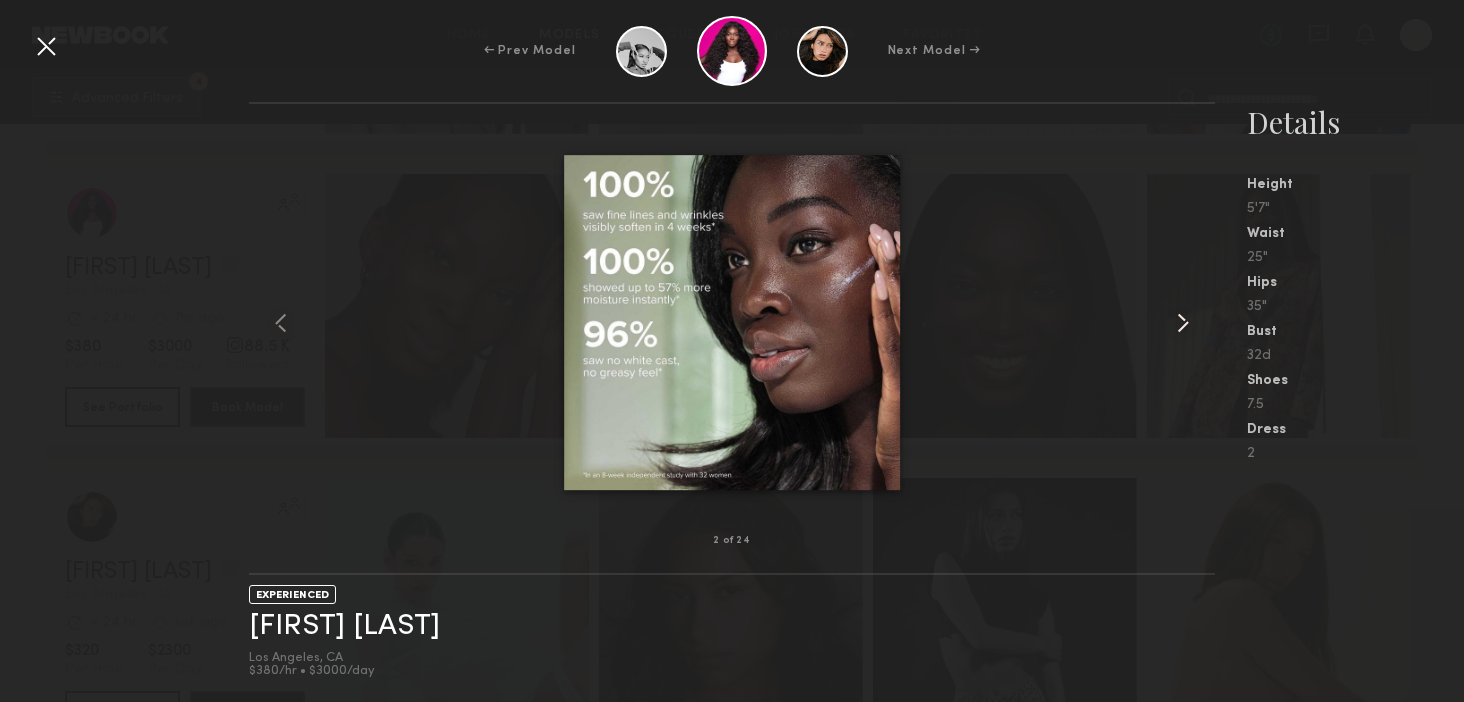 click at bounding box center [1183, 323] 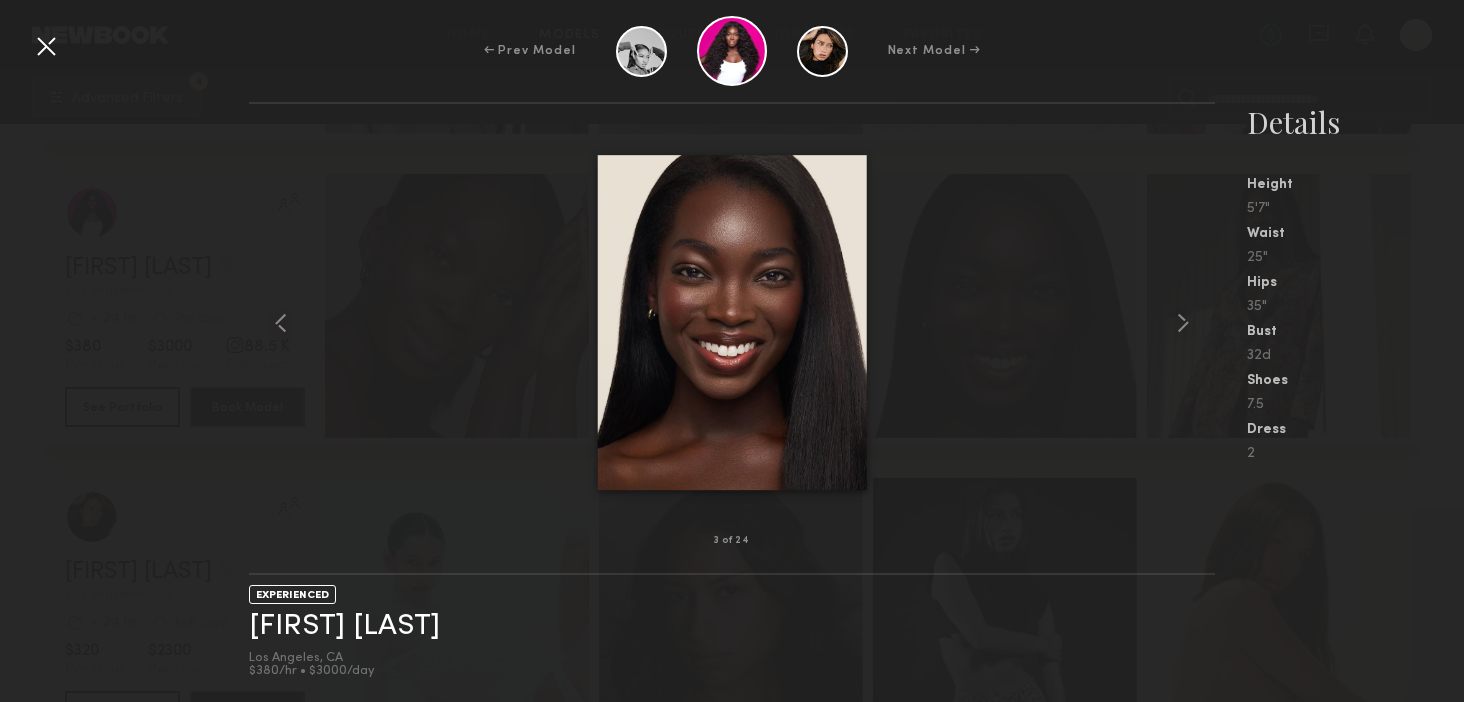 click at bounding box center (46, 46) 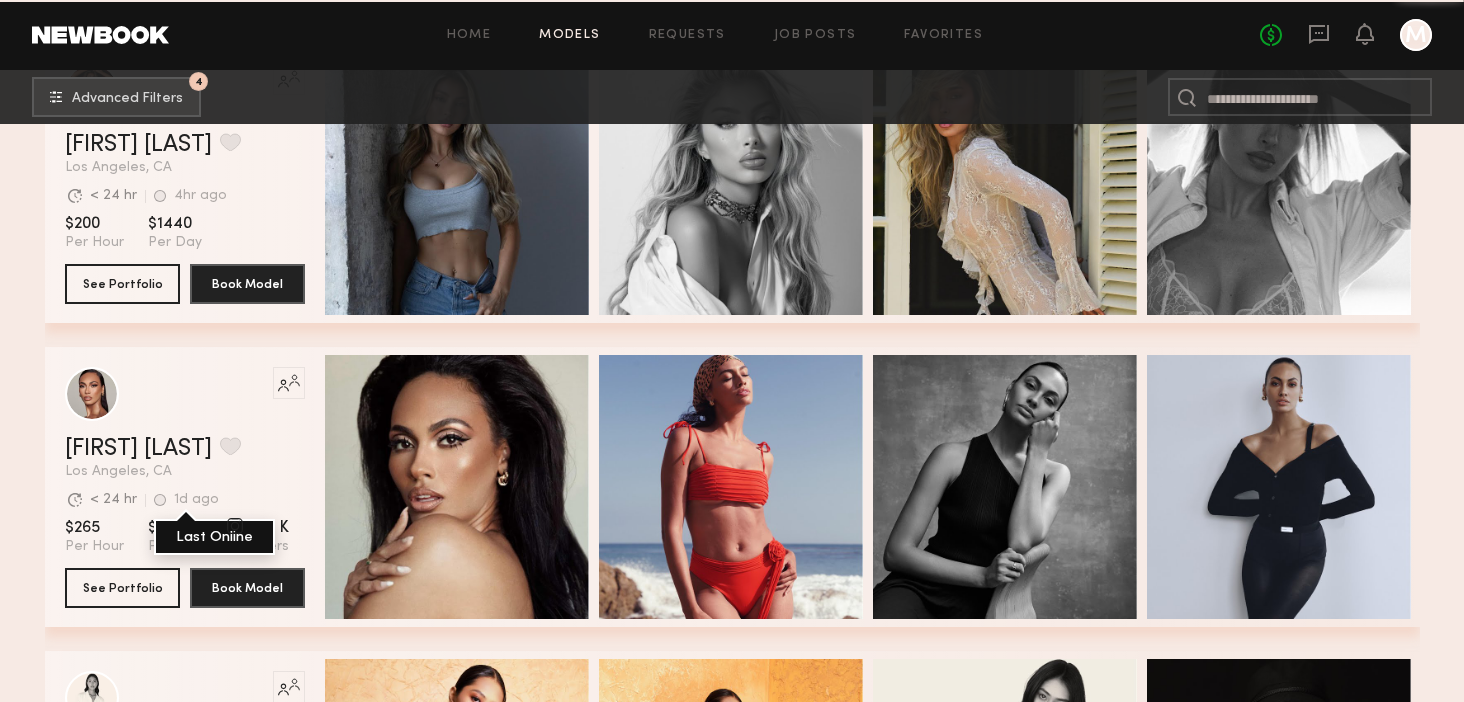 scroll, scrollTop: 7184, scrollLeft: 0, axis: vertical 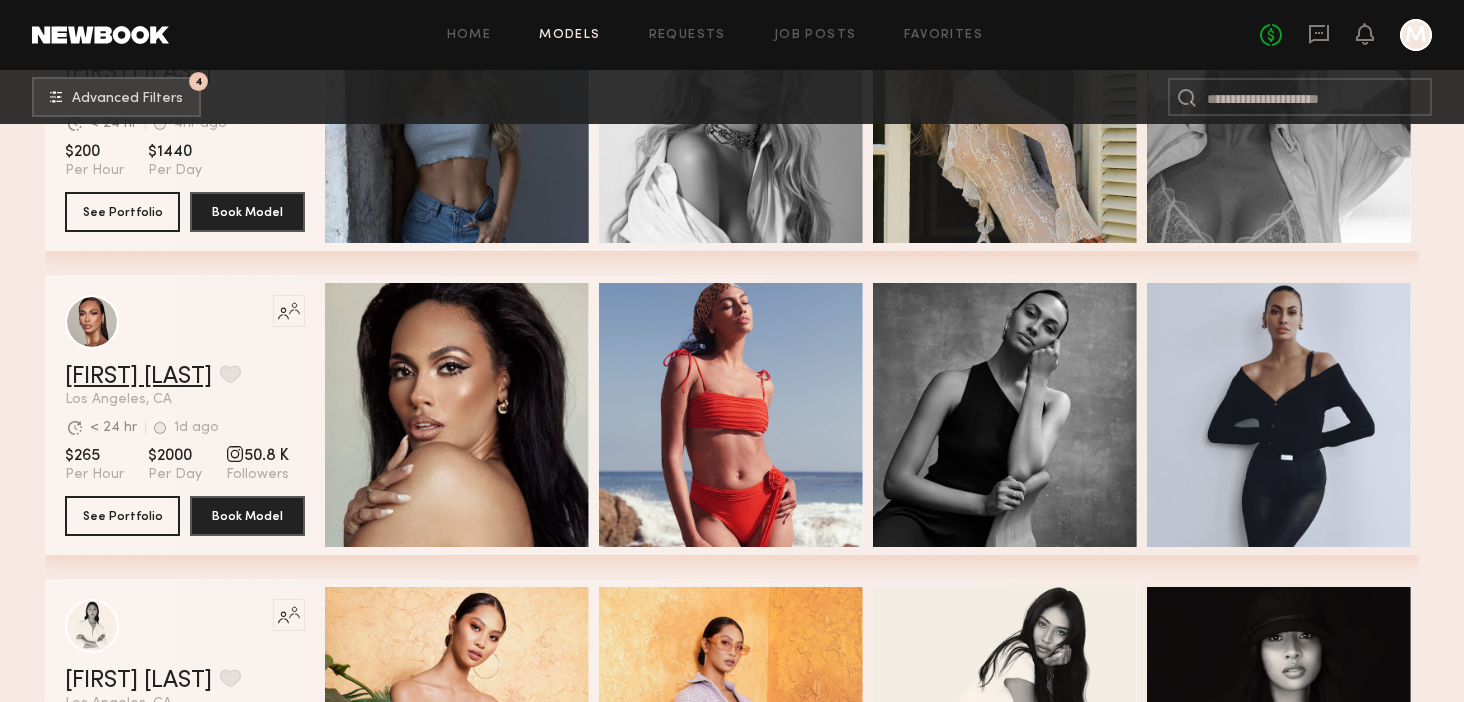 click on "Jayden R." 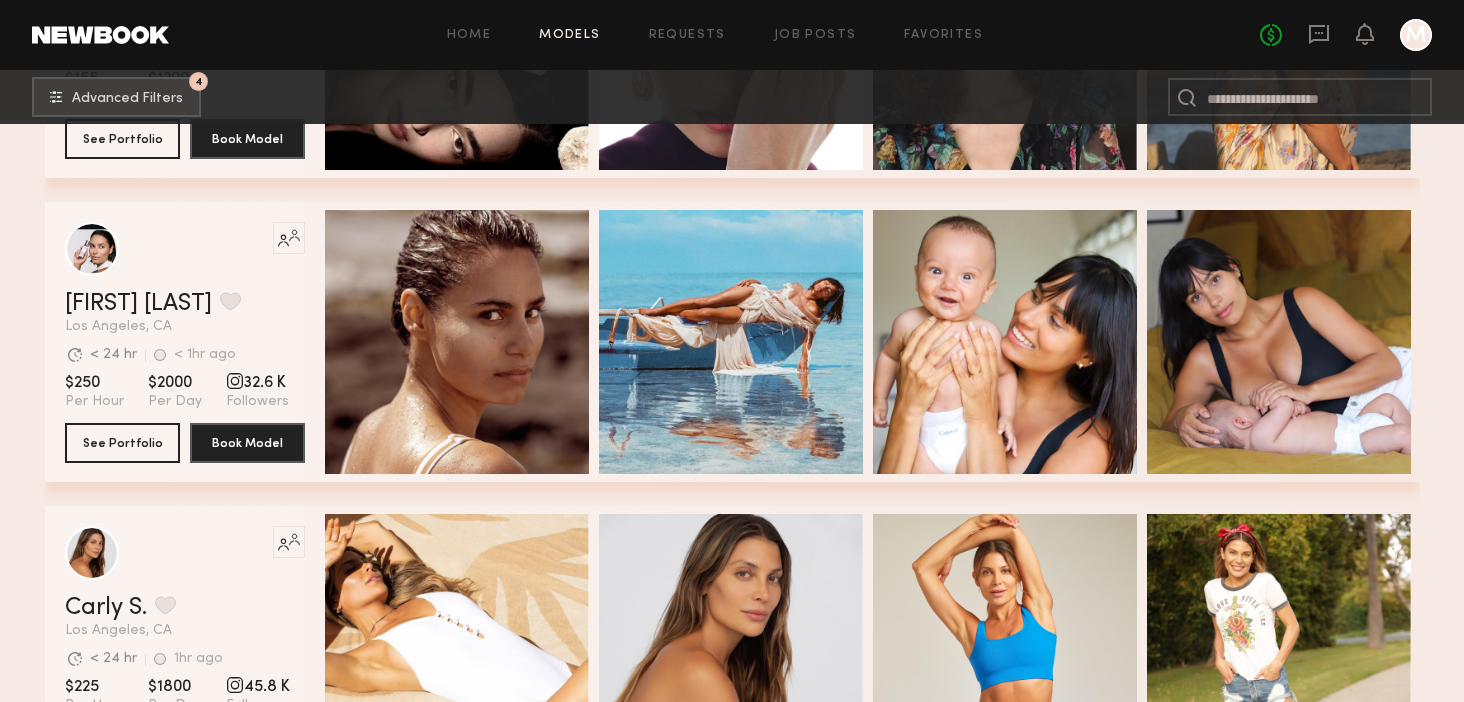 scroll, scrollTop: 9436, scrollLeft: 0, axis: vertical 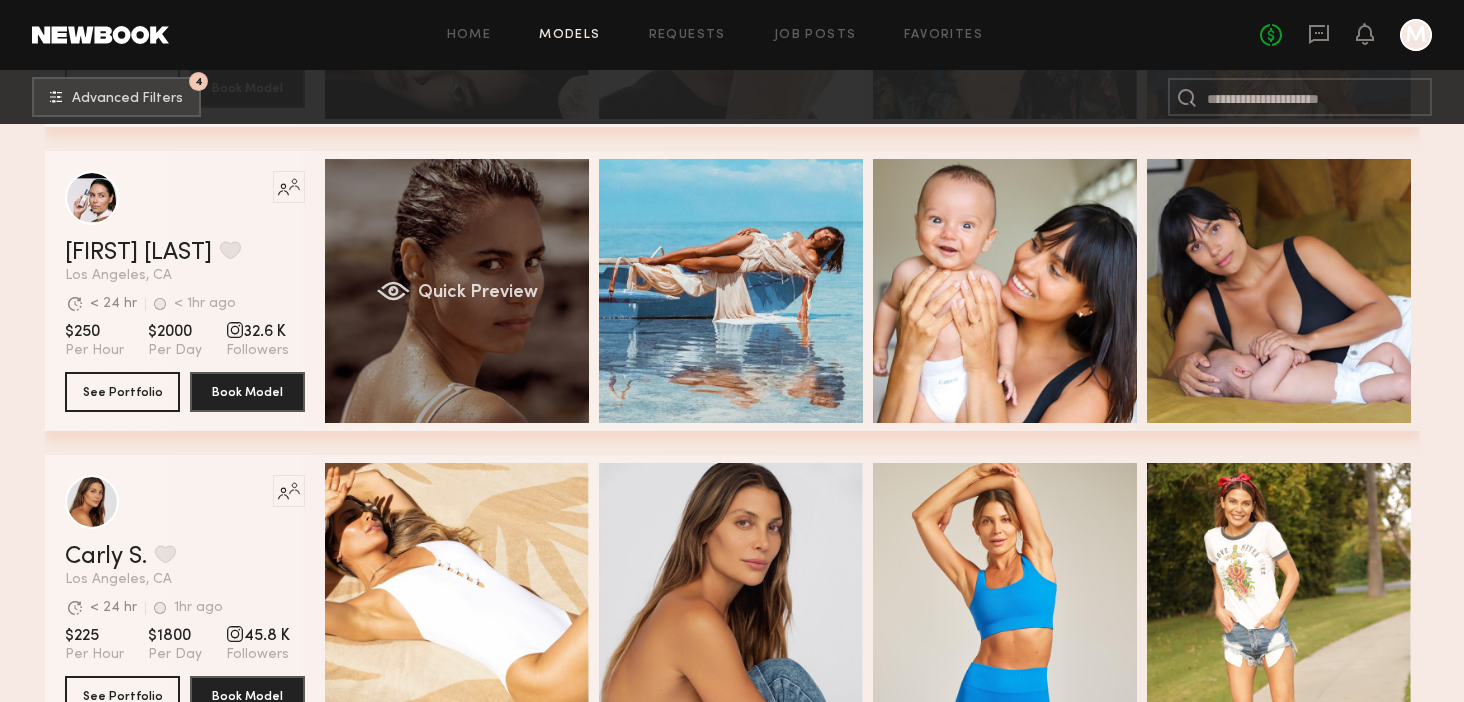 click on "Quick Preview" 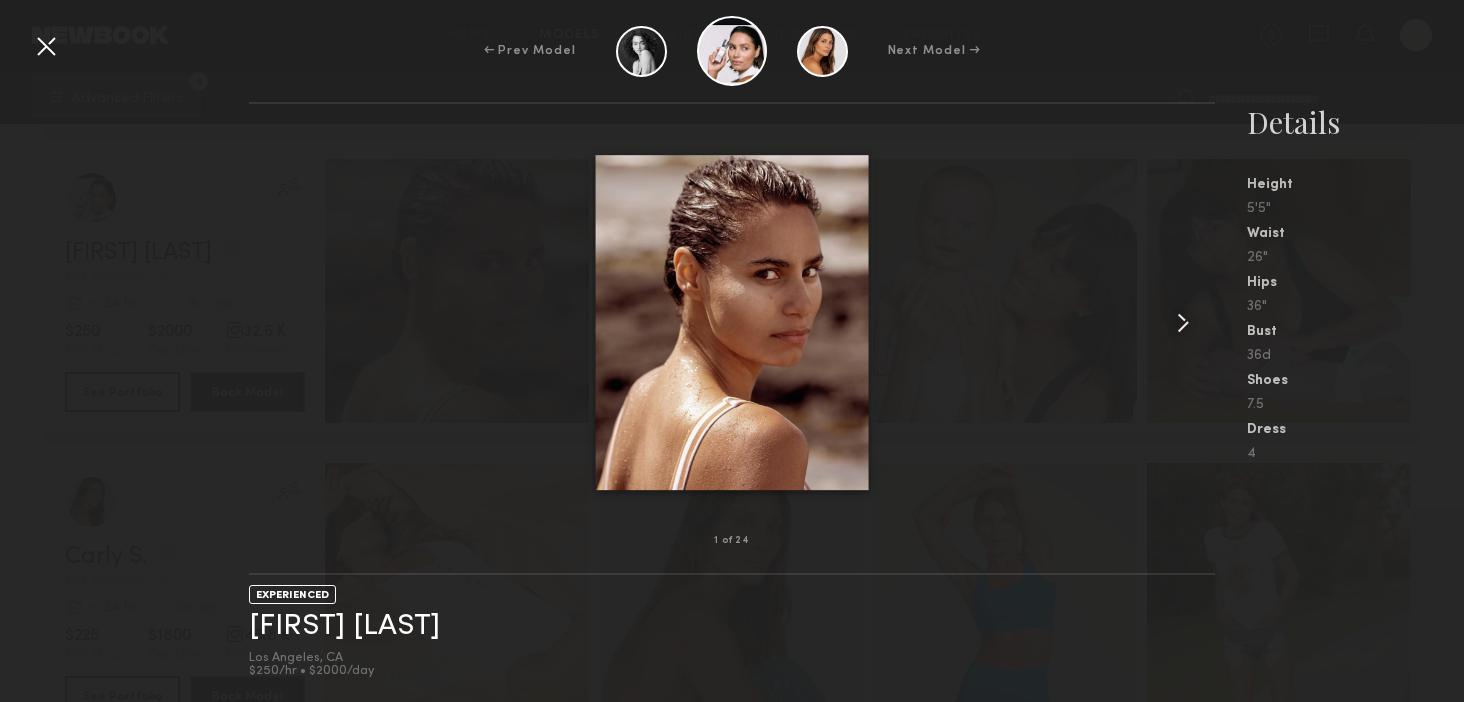 click at bounding box center [1183, 323] 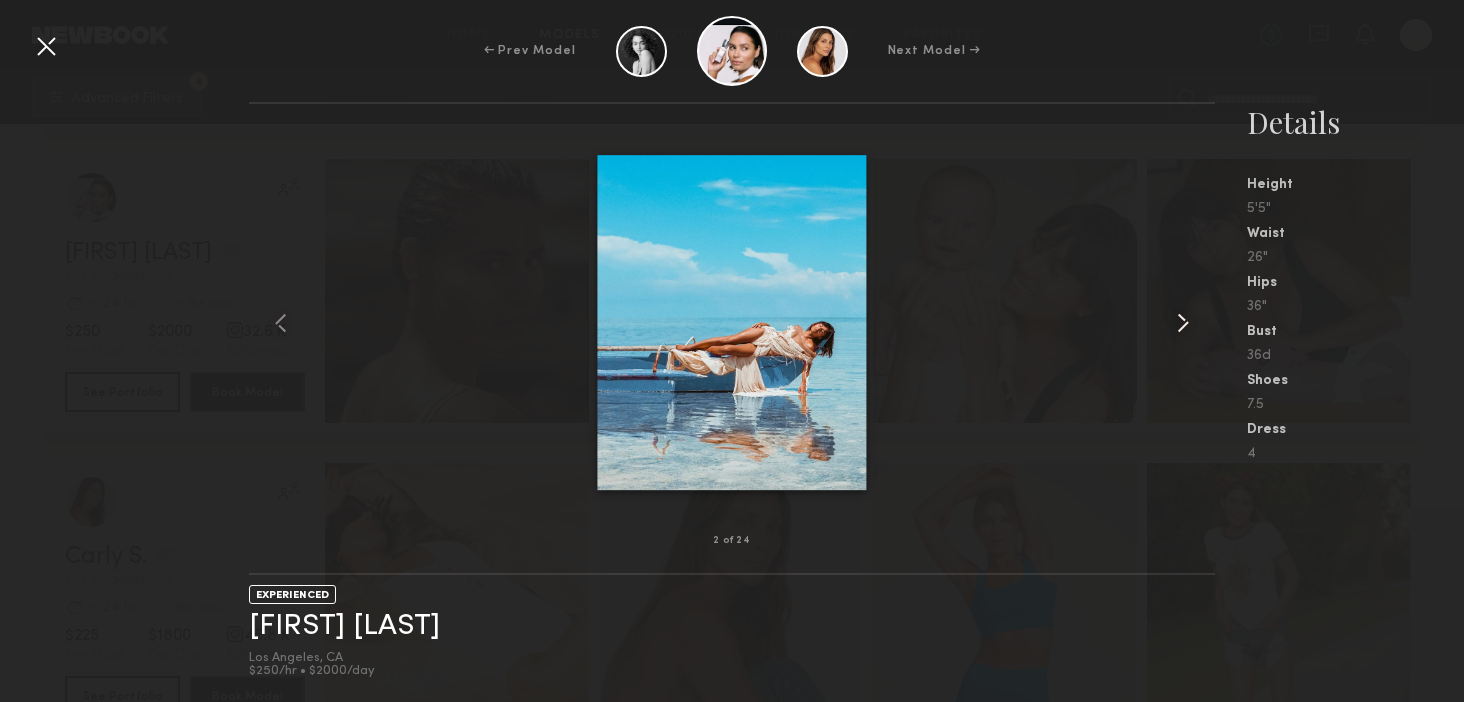 click at bounding box center (1183, 323) 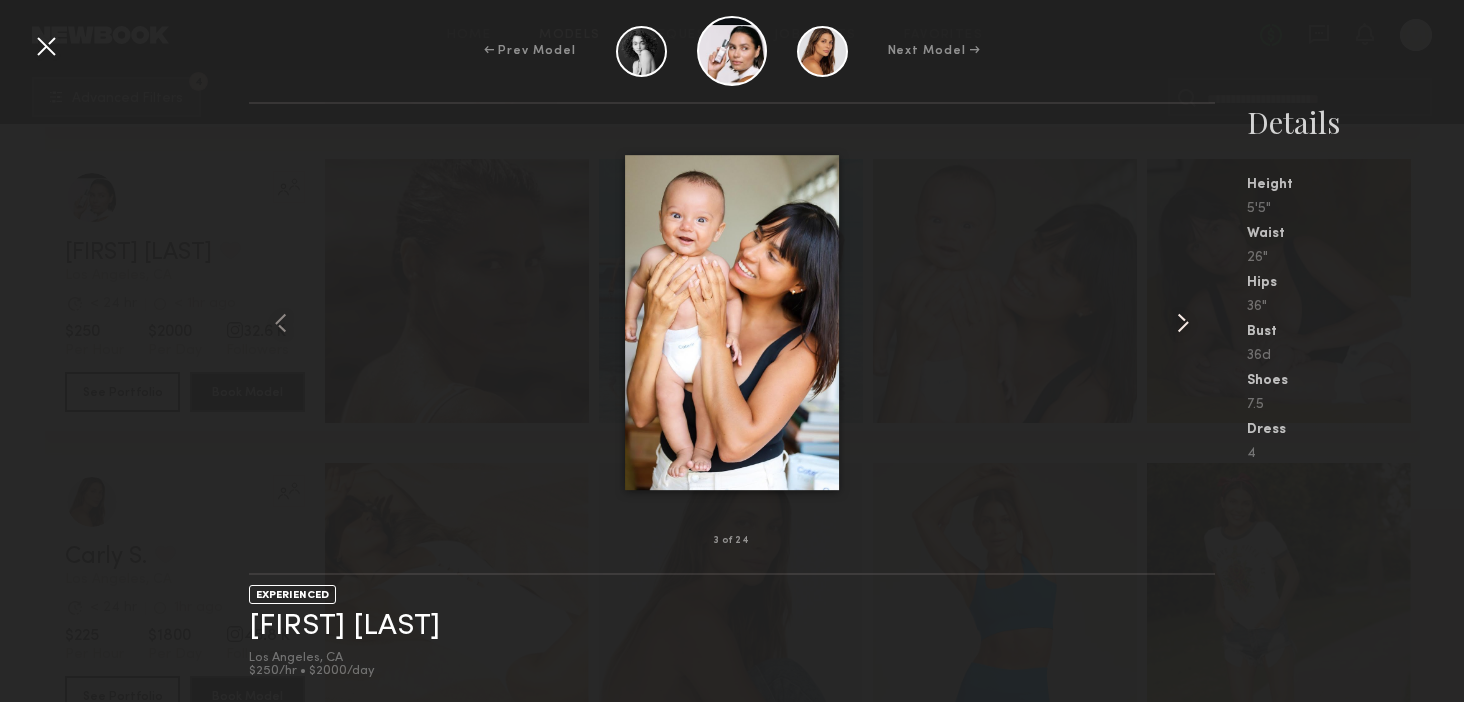 click at bounding box center [1183, 323] 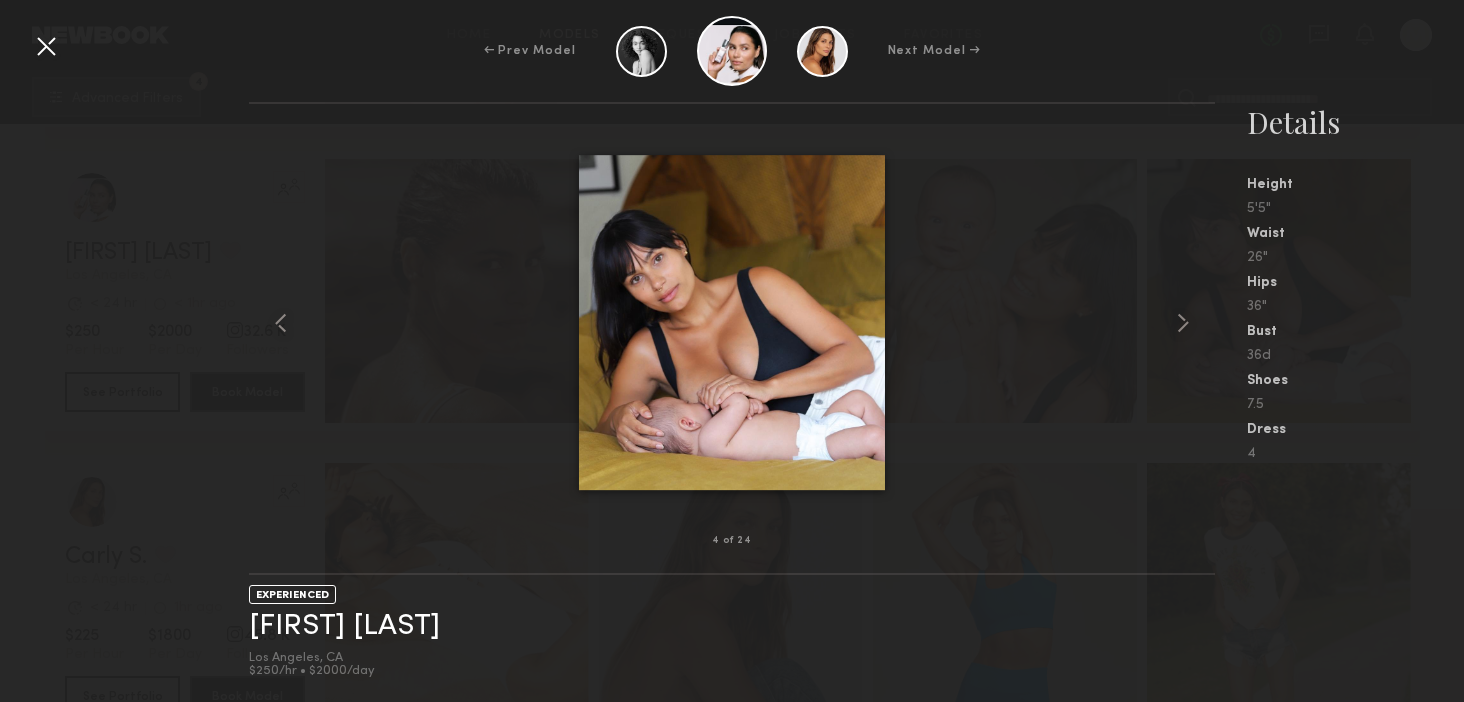click at bounding box center (46, 46) 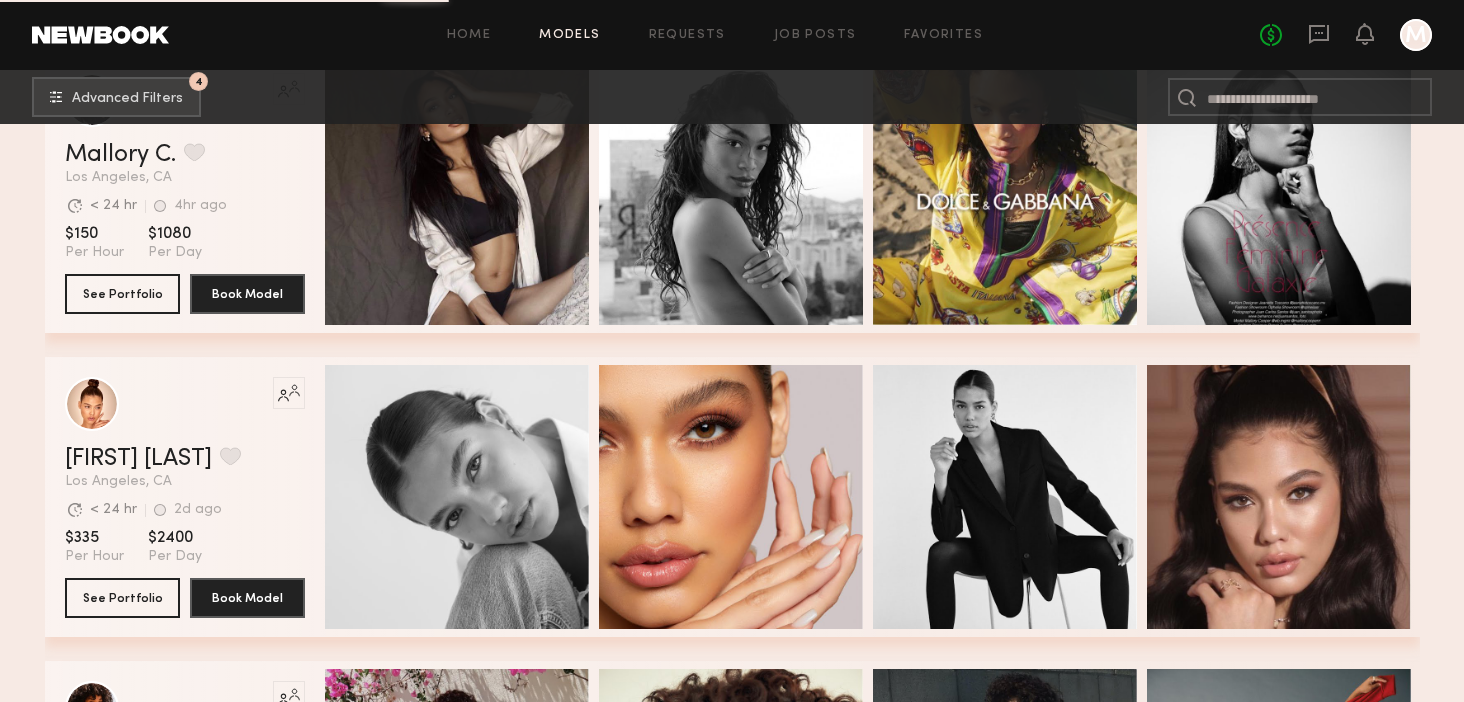 scroll, scrollTop: 10321, scrollLeft: 0, axis: vertical 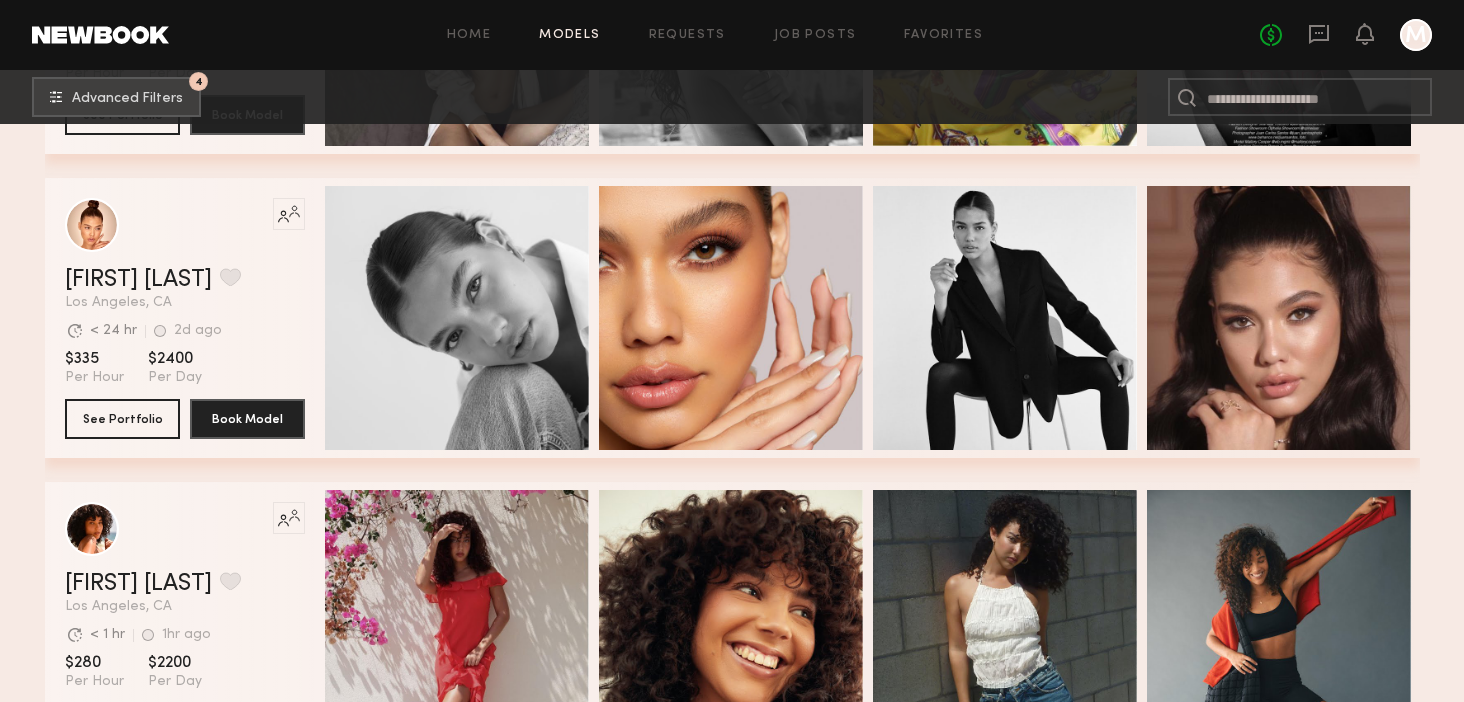 click on "Like this model’s look? Tap to explore similar talent profiles. Layla P. Favorite Los Angeles, CA Avg. request  response time < 24 hr 2d ago Last Online View Portfolio Avg. request  response time < 24 hr 2d ago Last Online $335 Per Hour $2400 Per Day Like this talent’s look? Find similar talent by applying this filter. See Portfolio Book Model" 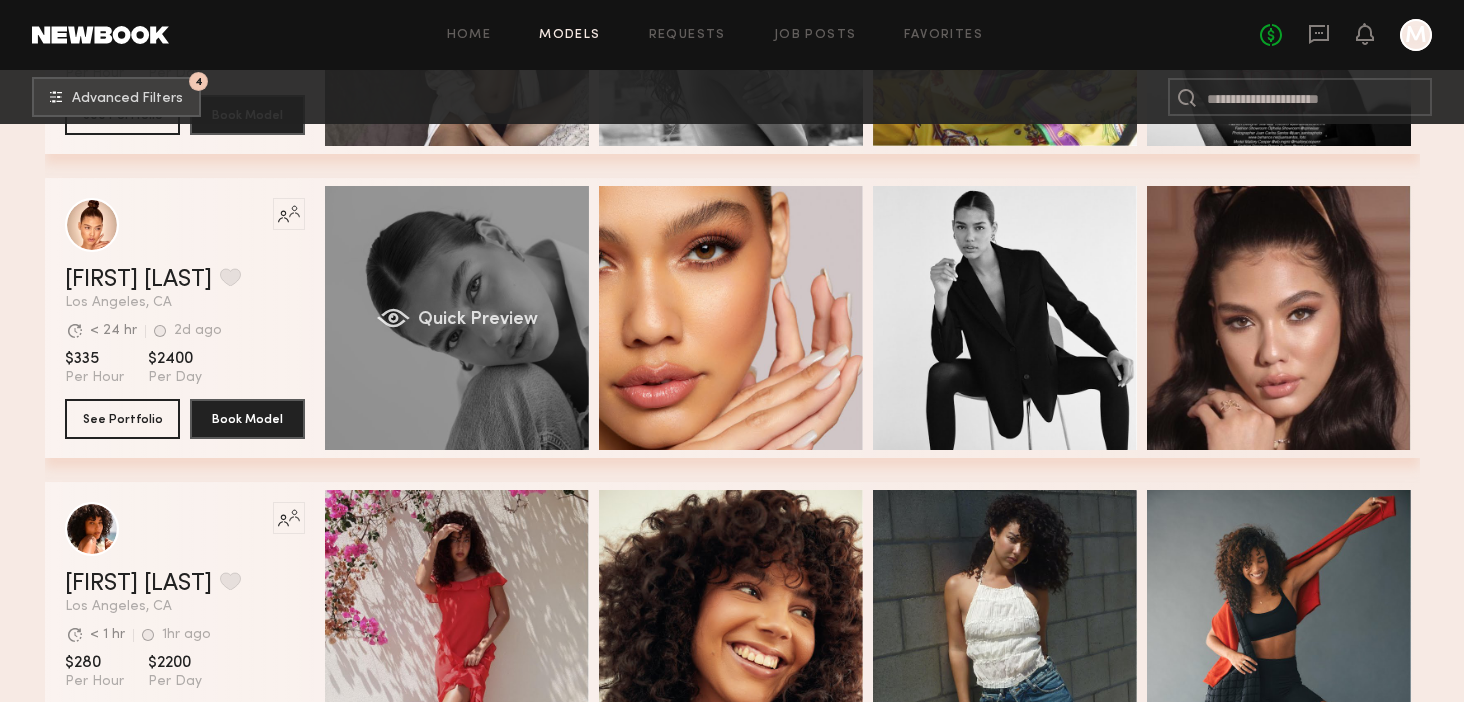 click on "Quick Preview" 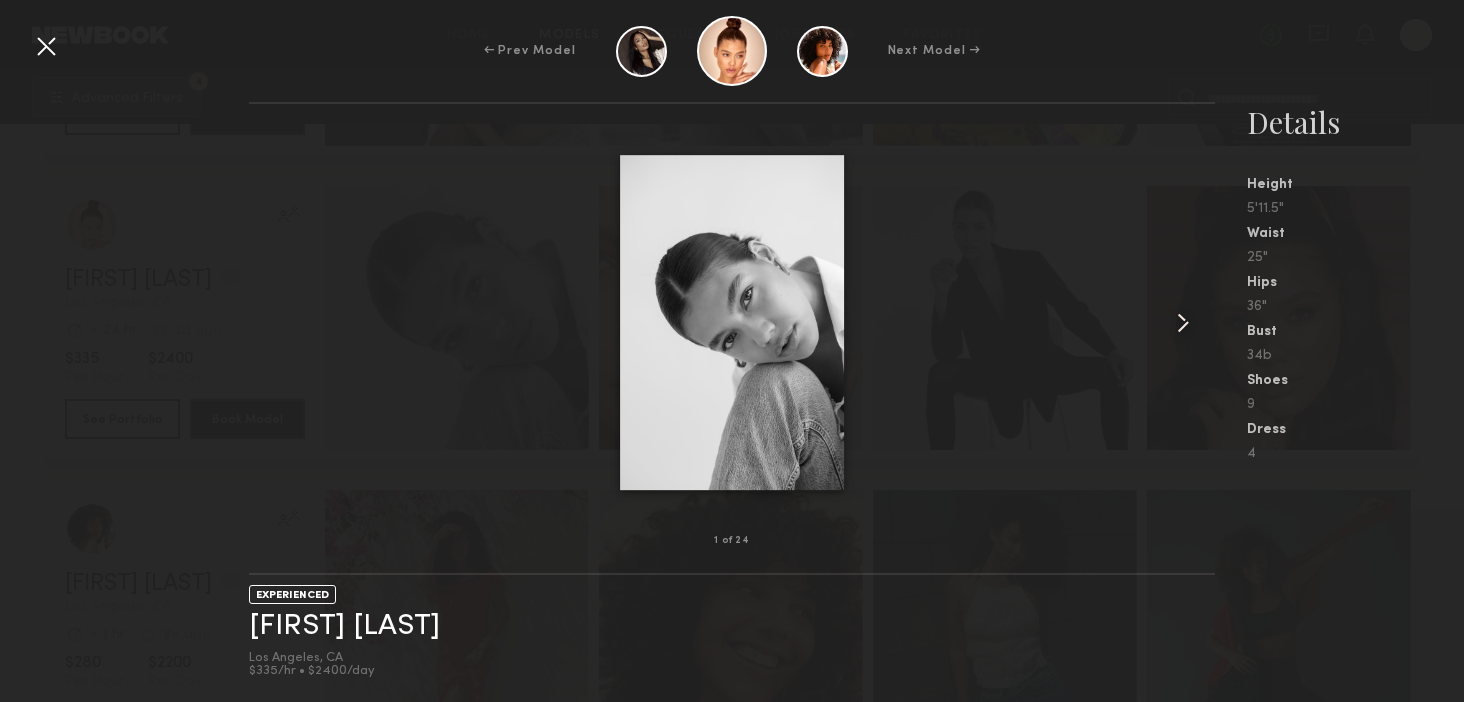 click at bounding box center (1183, 323) 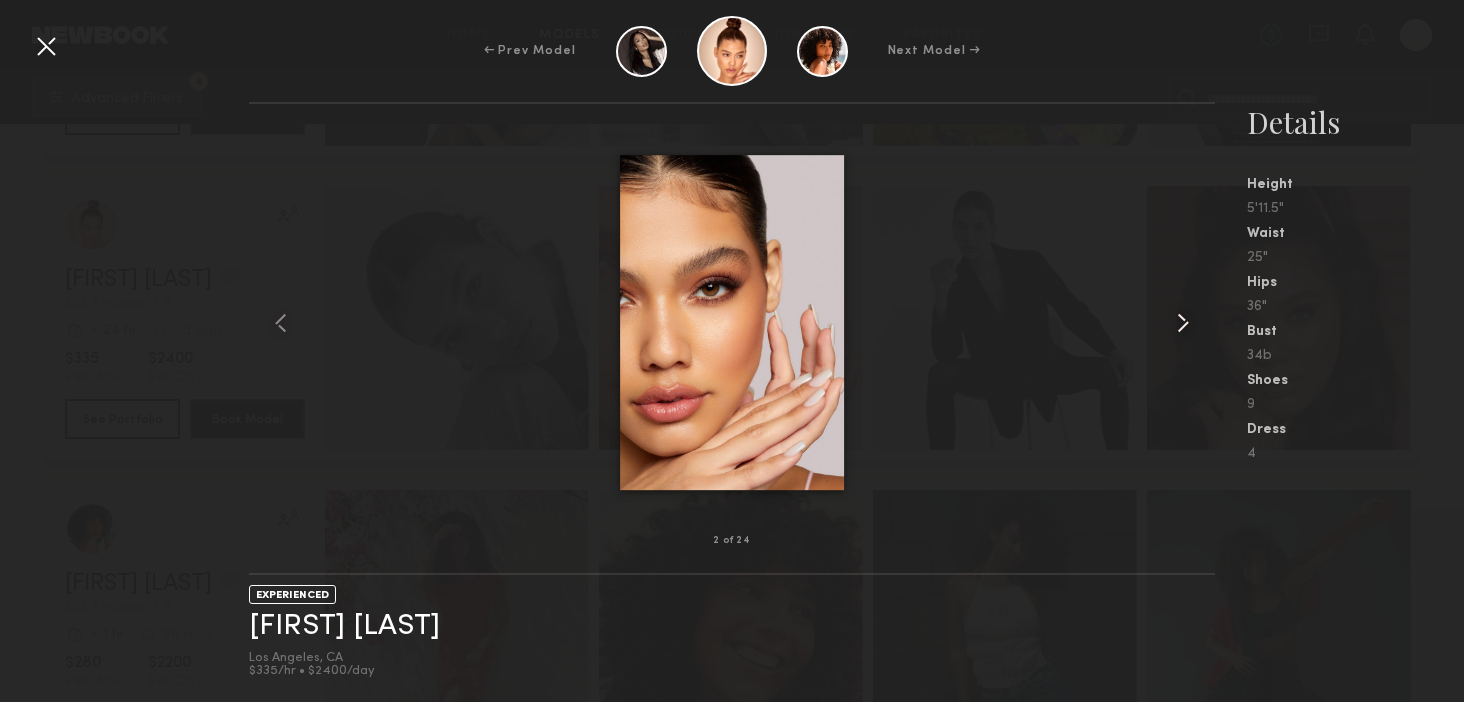 click at bounding box center [1183, 323] 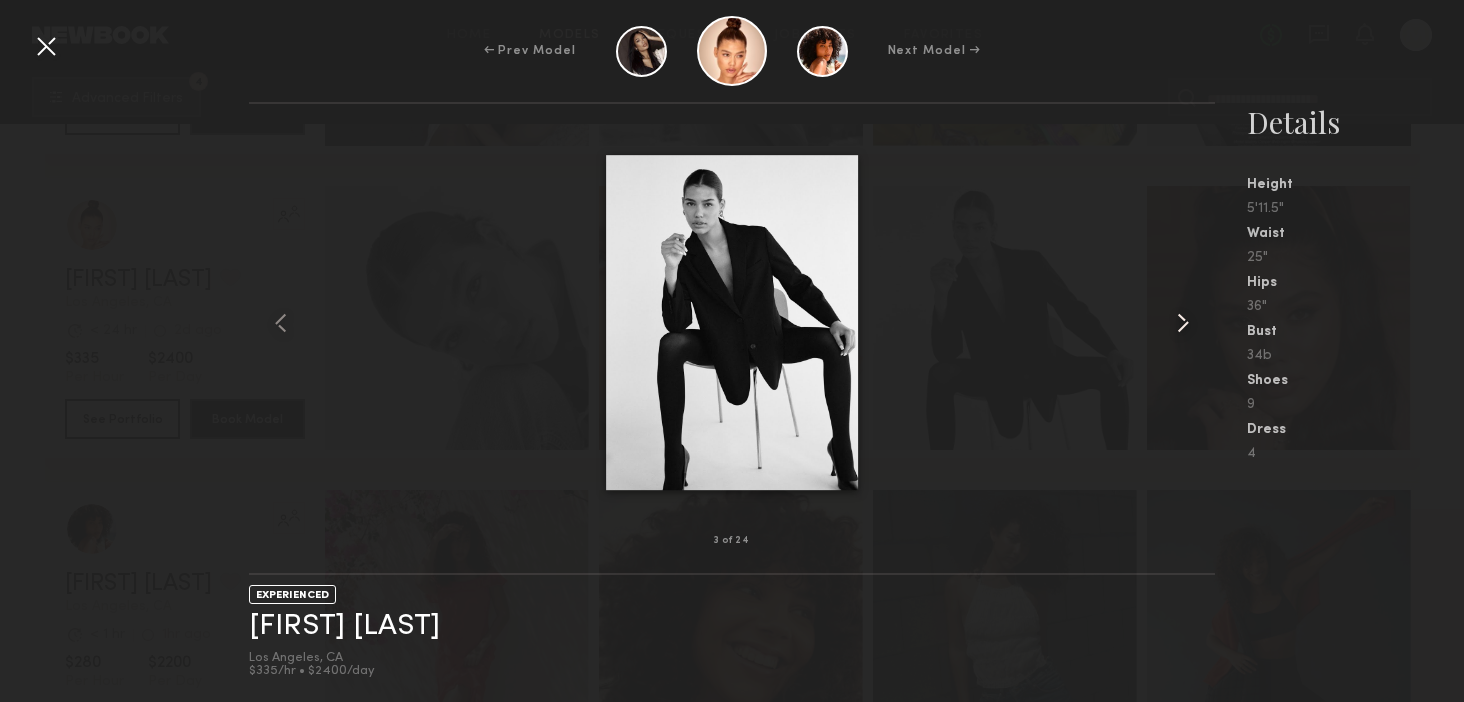 click at bounding box center [1183, 323] 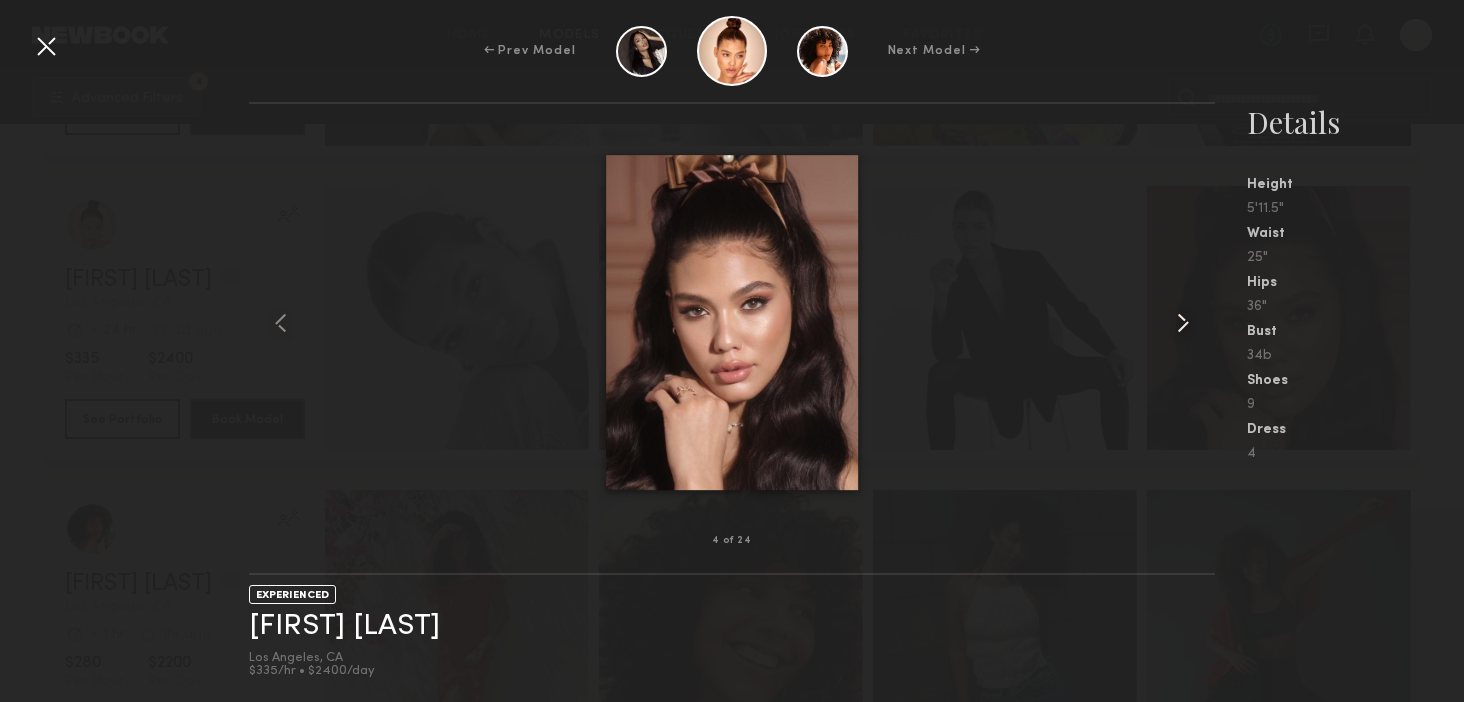 click at bounding box center [1183, 323] 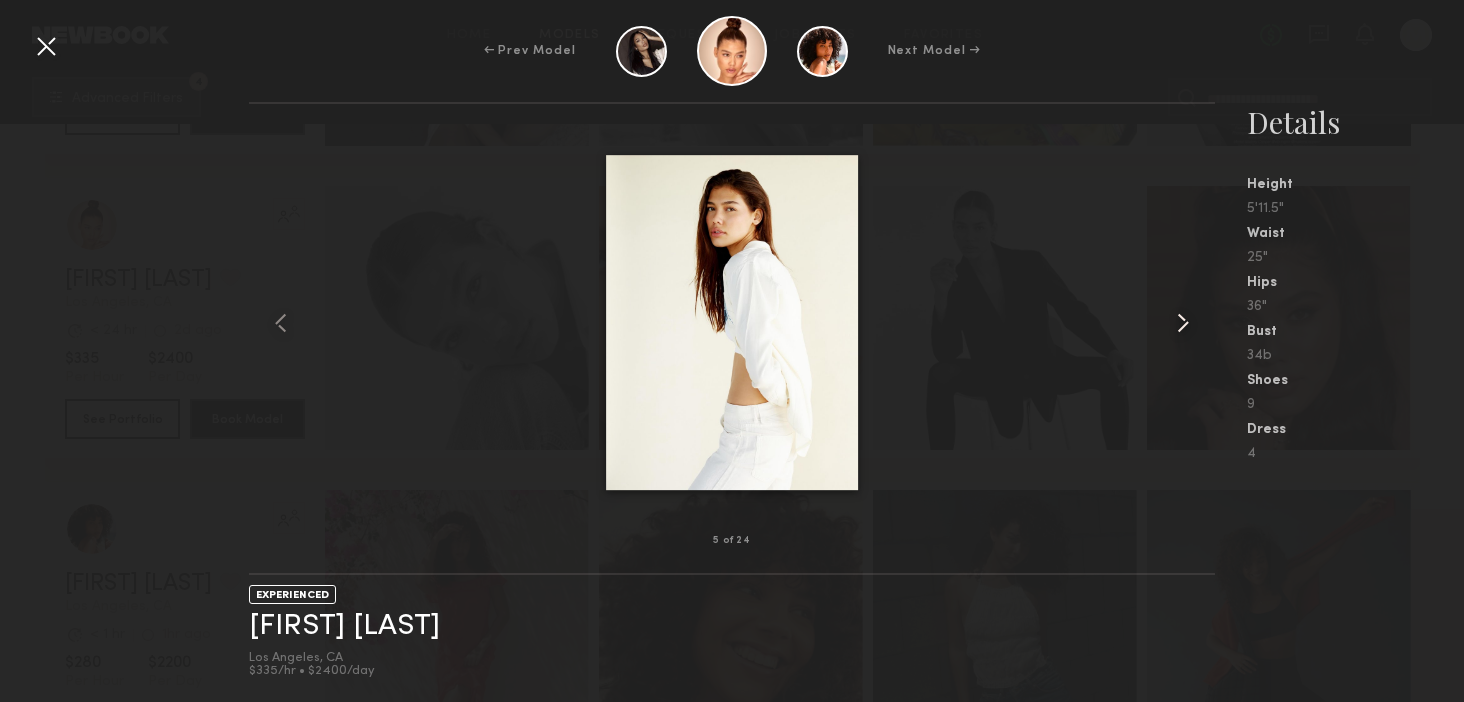 click at bounding box center [1183, 323] 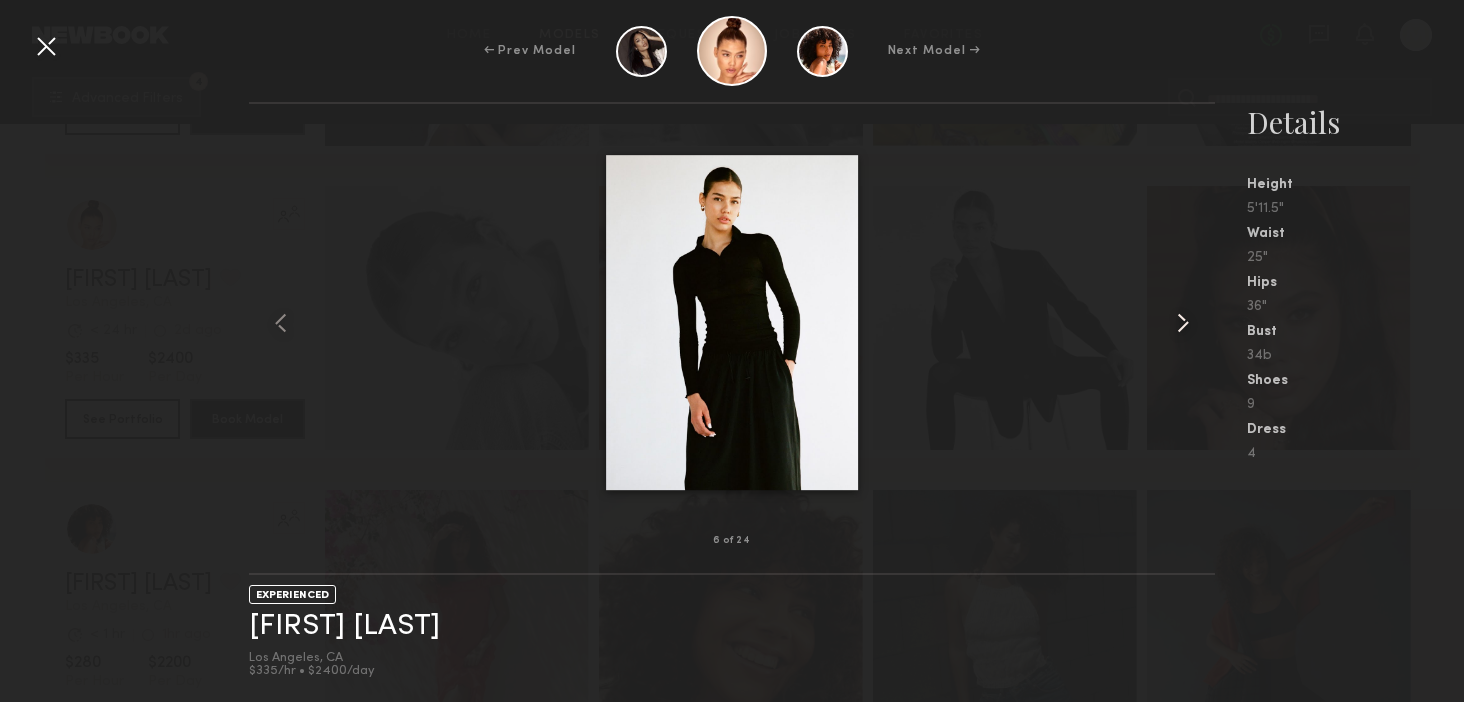 click at bounding box center [1183, 323] 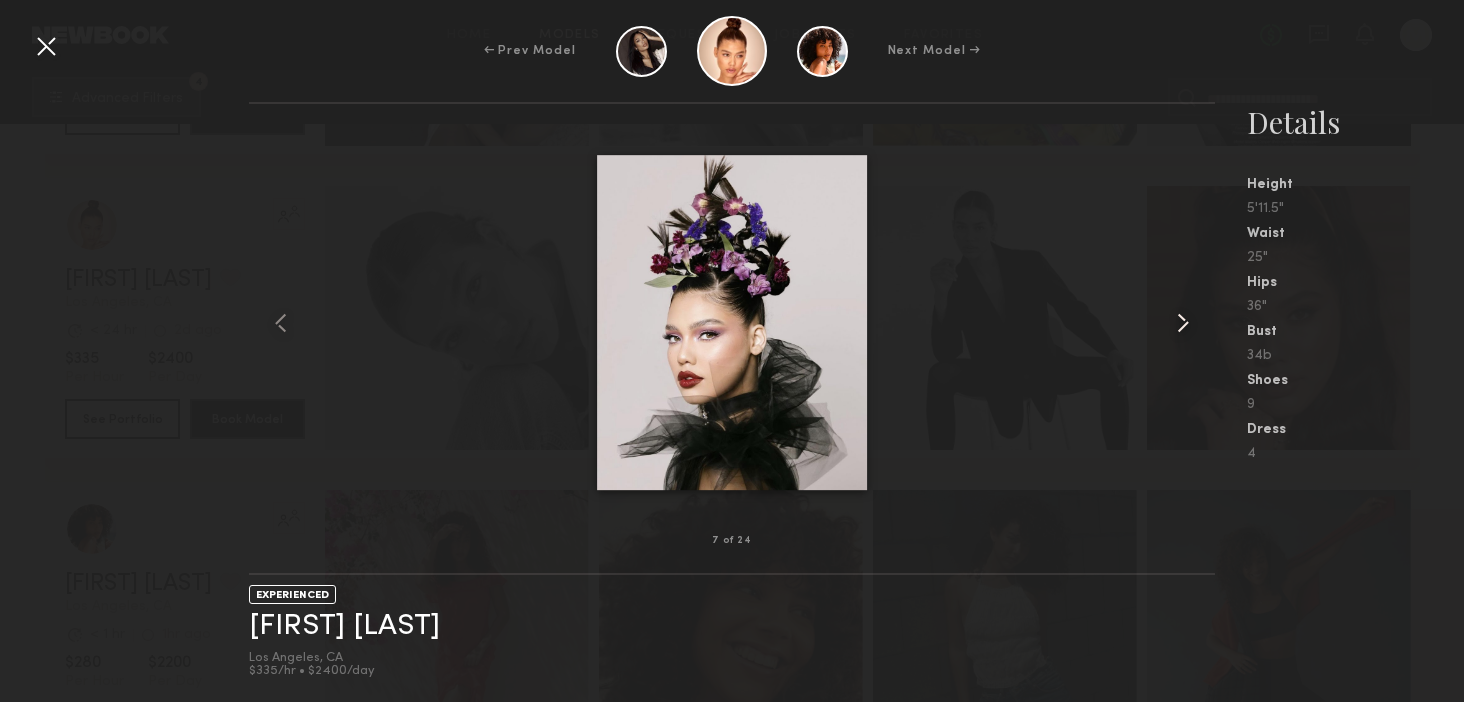 click at bounding box center (1183, 323) 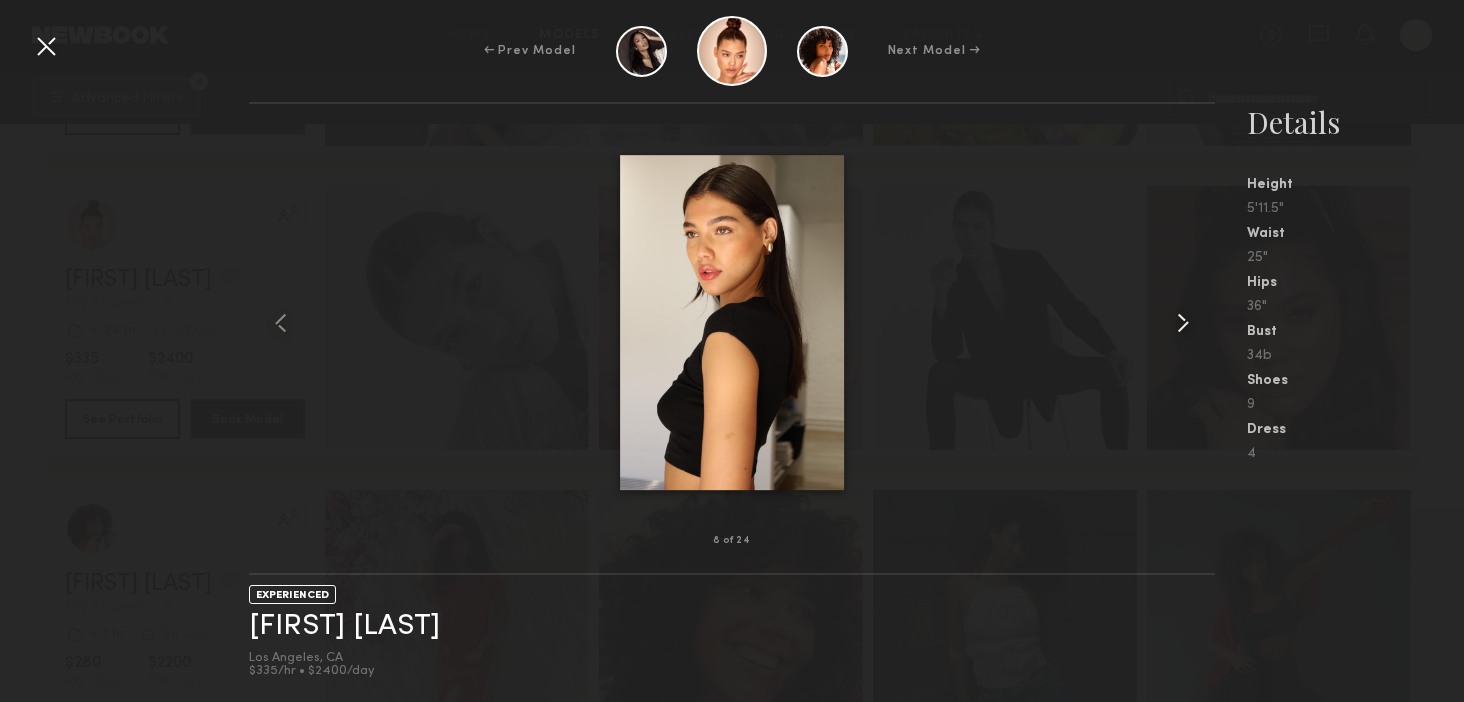 click at bounding box center [1183, 323] 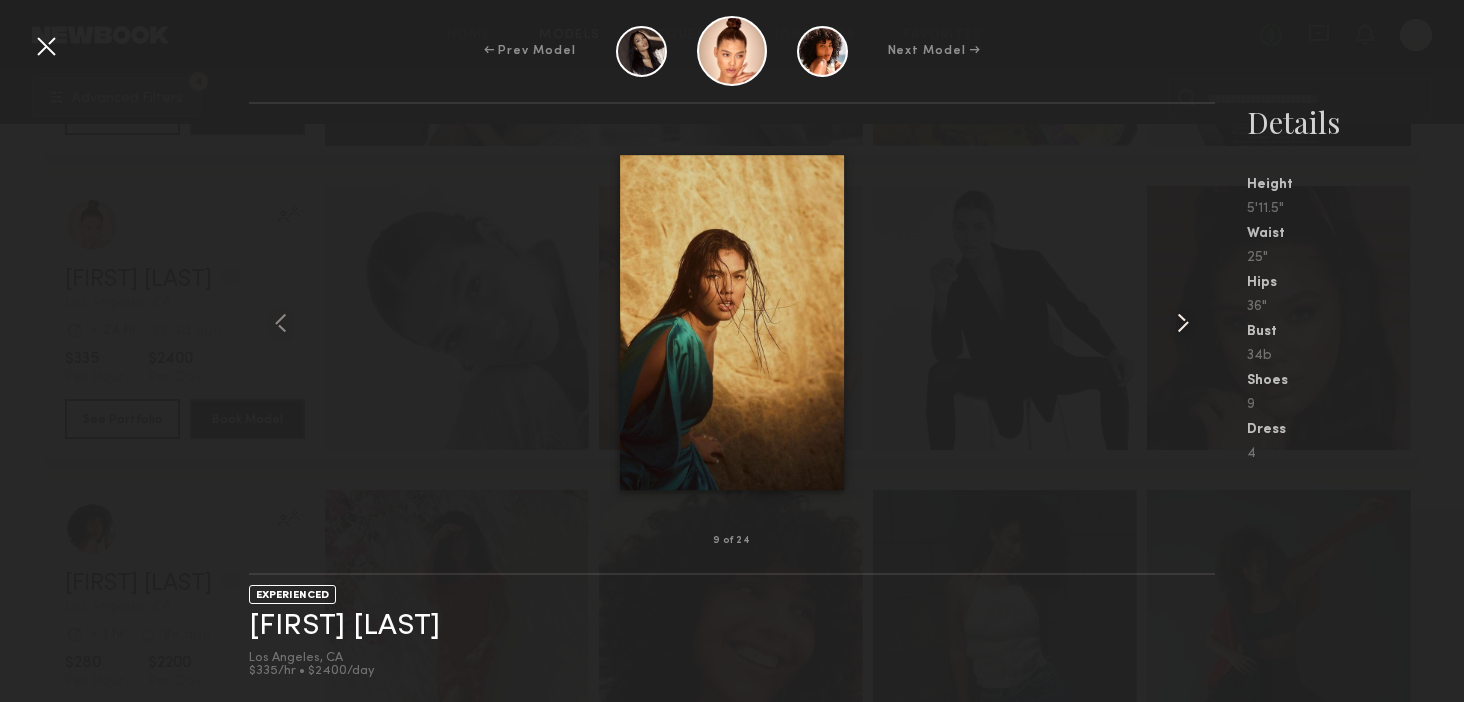 click at bounding box center [1183, 323] 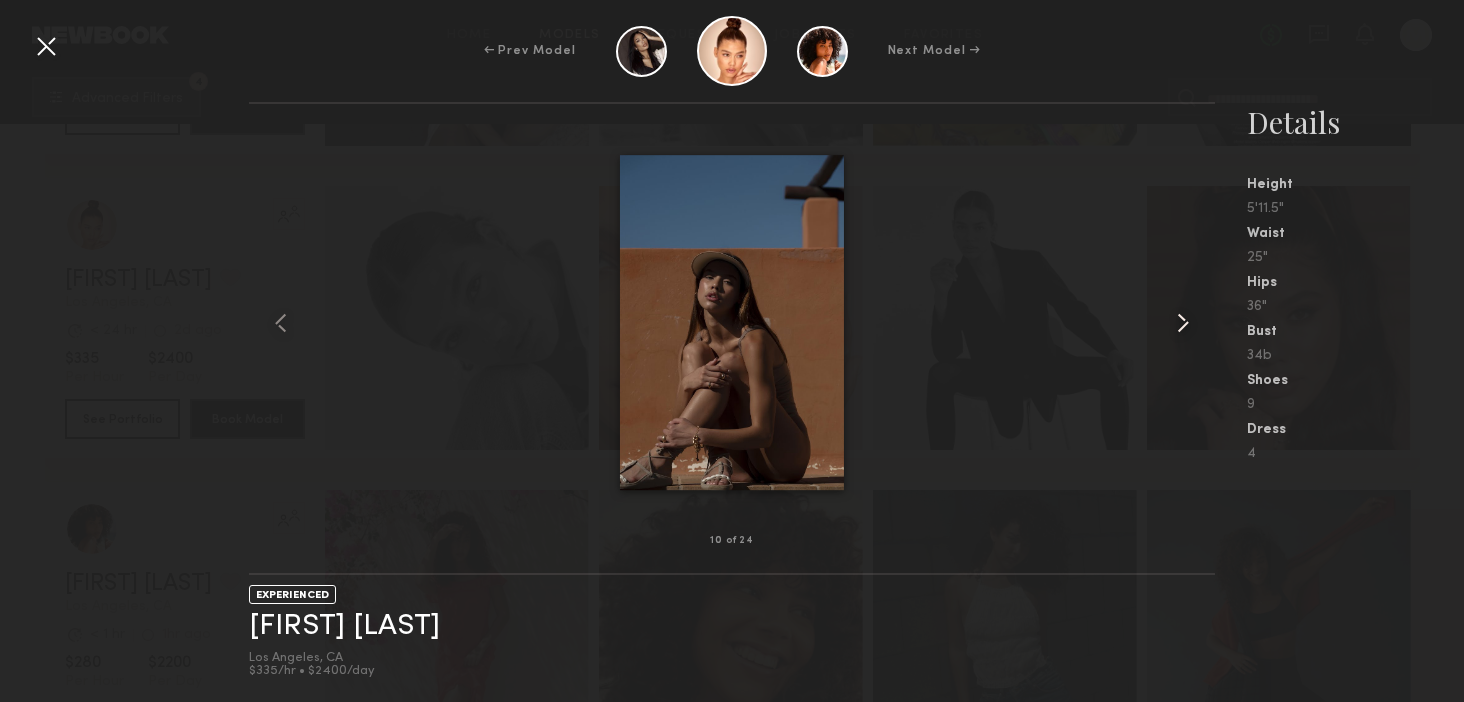 click at bounding box center [1183, 323] 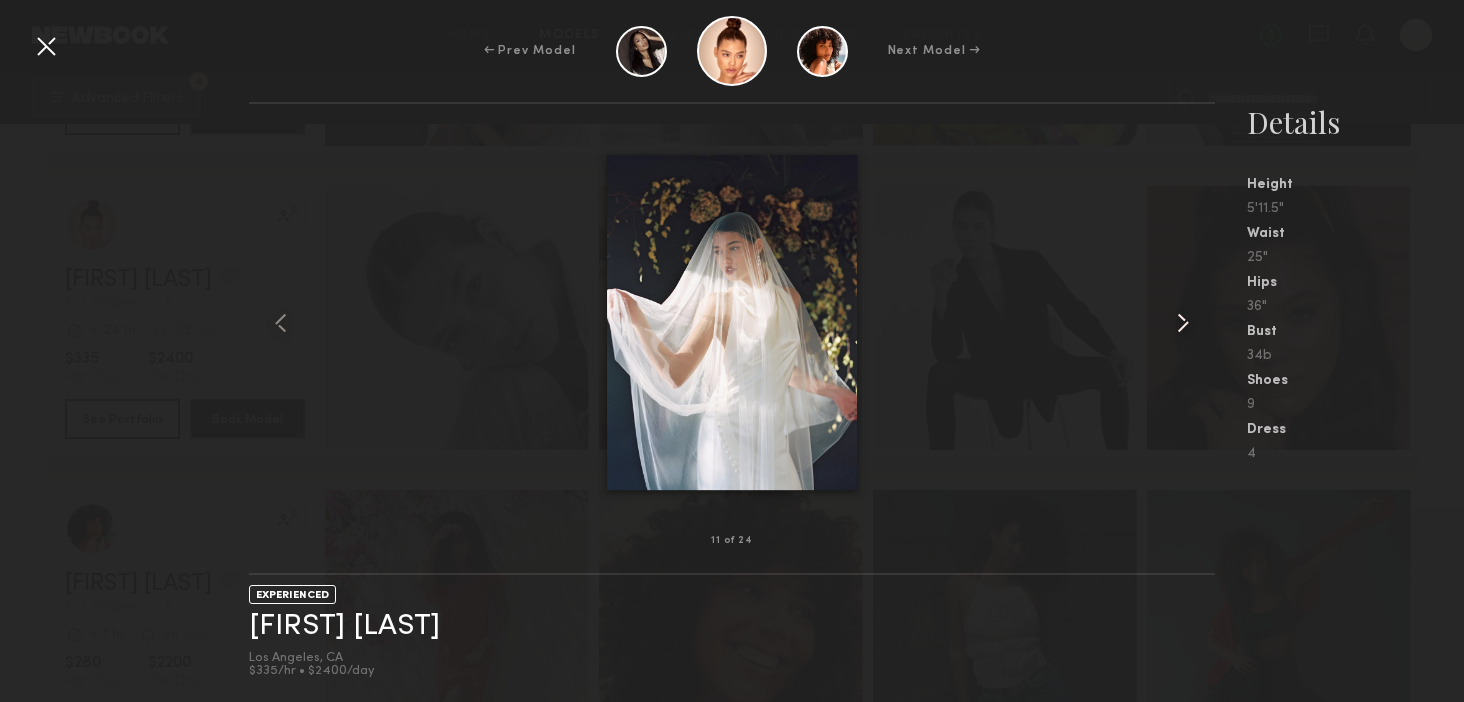 click at bounding box center [1183, 323] 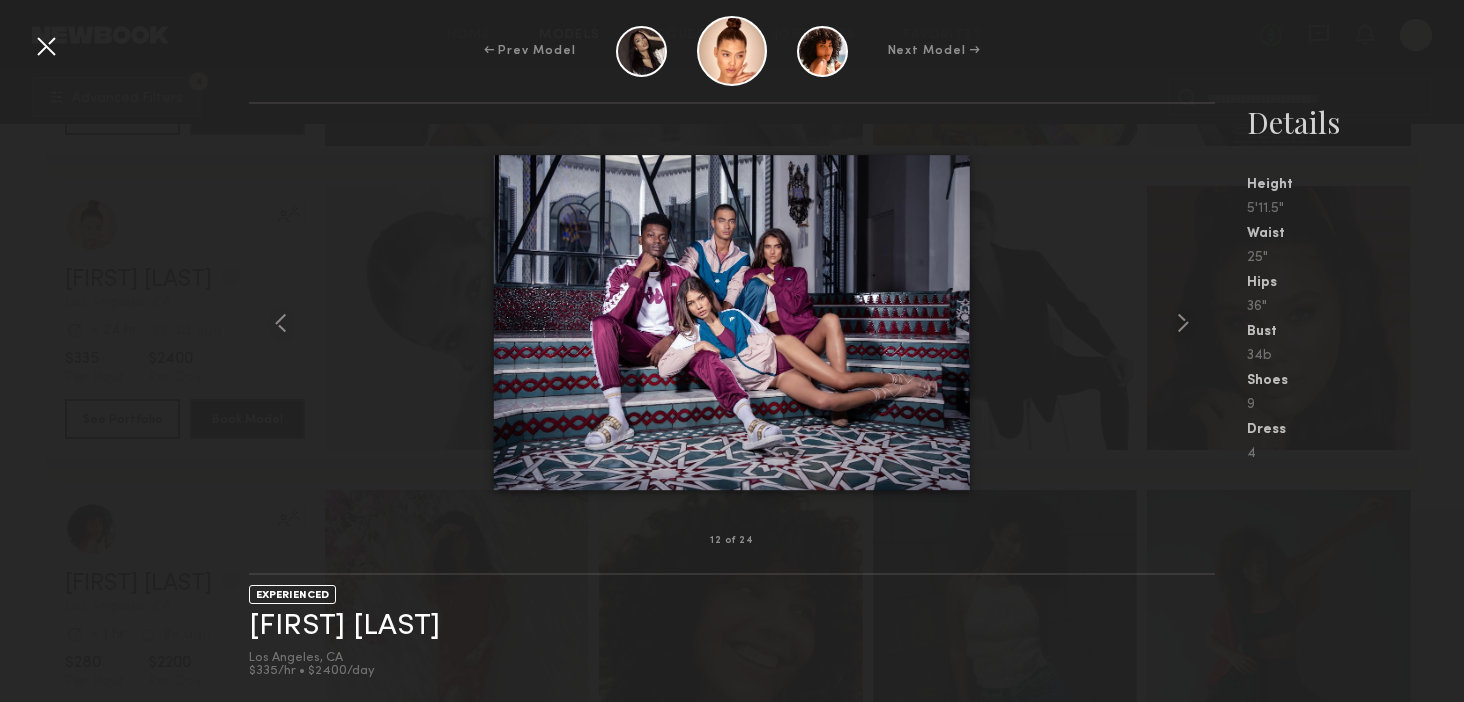 click at bounding box center [46, 46] 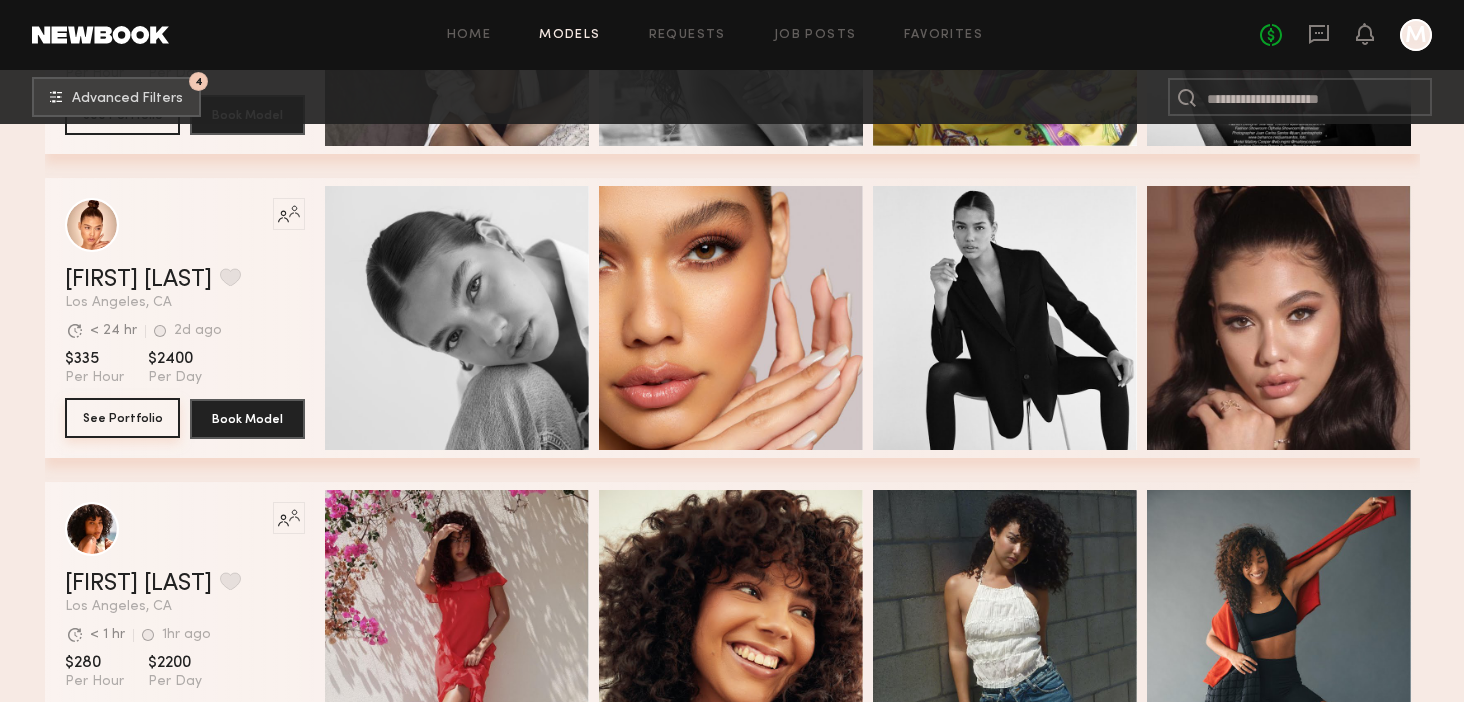 click on "See Portfolio" 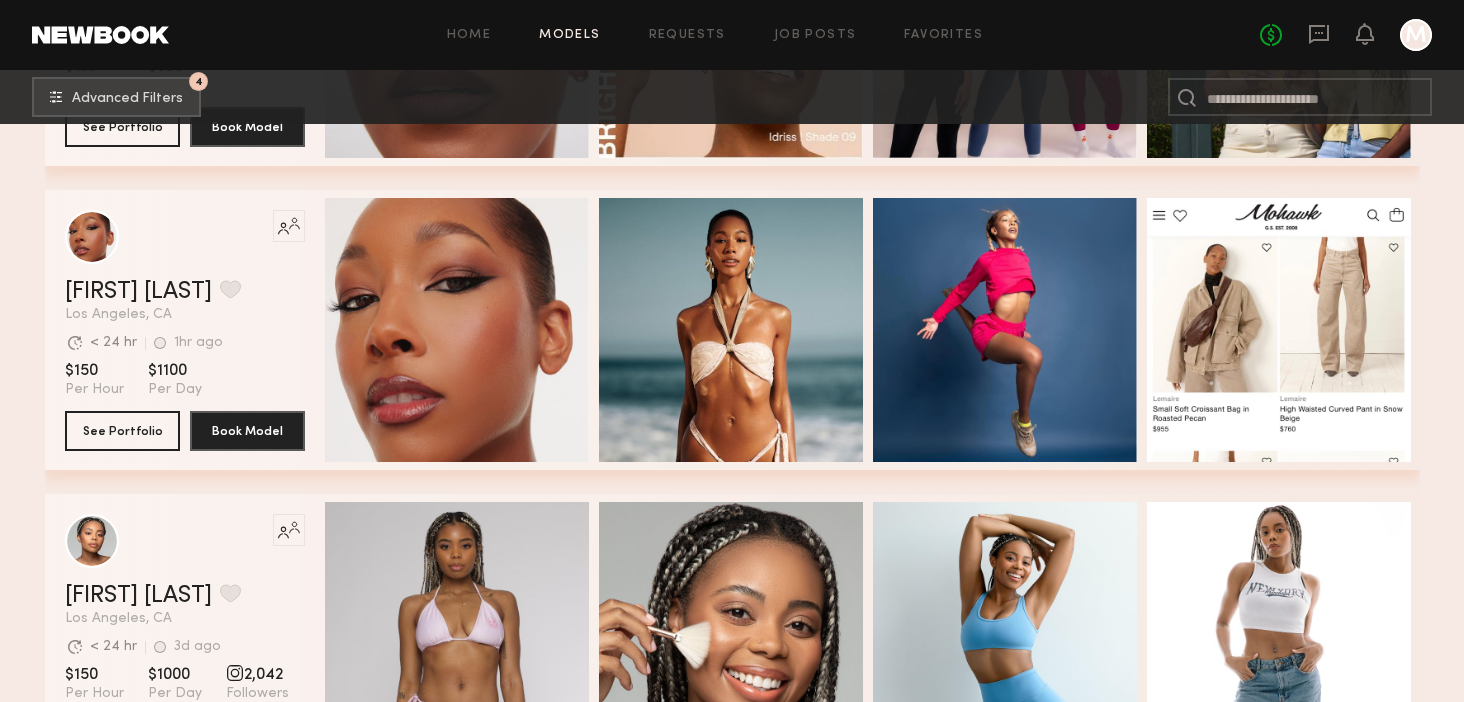 scroll, scrollTop: 23686, scrollLeft: 0, axis: vertical 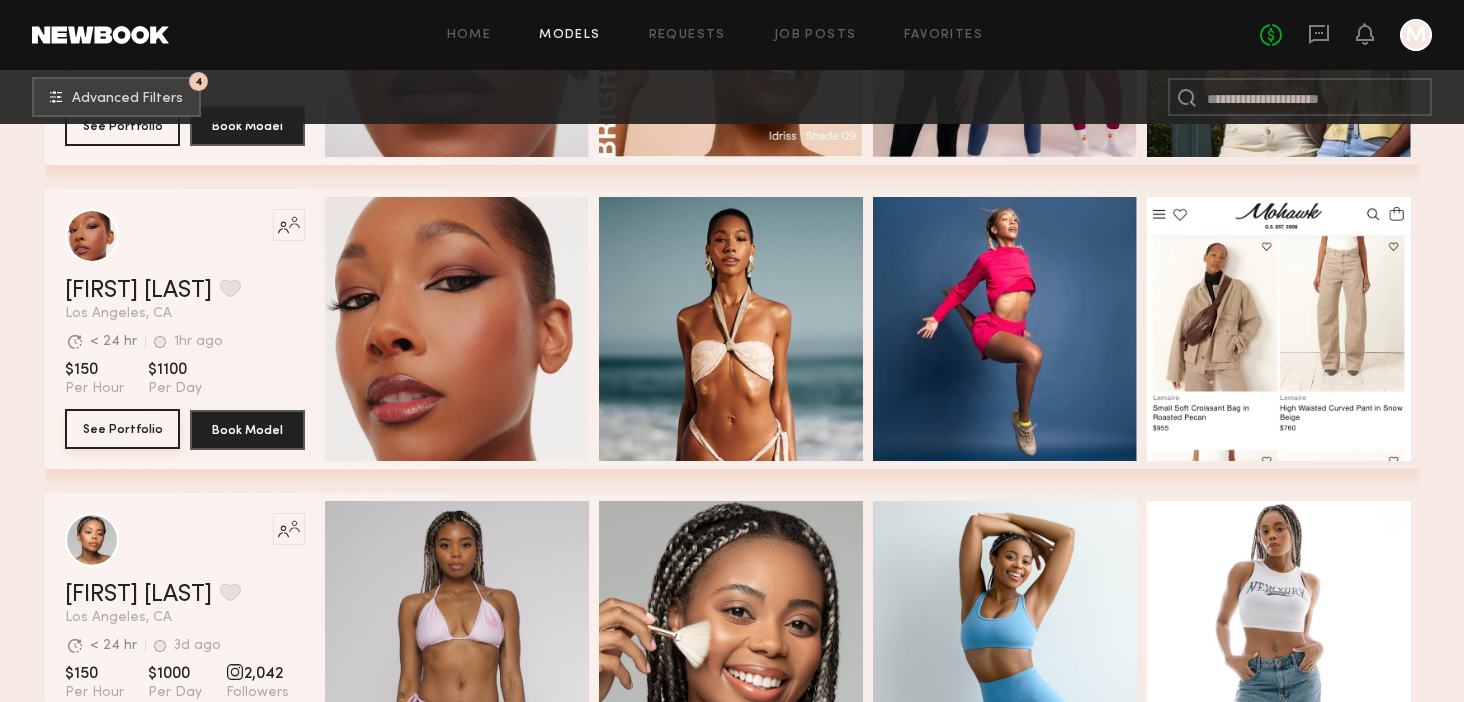 click on "See Portfolio" 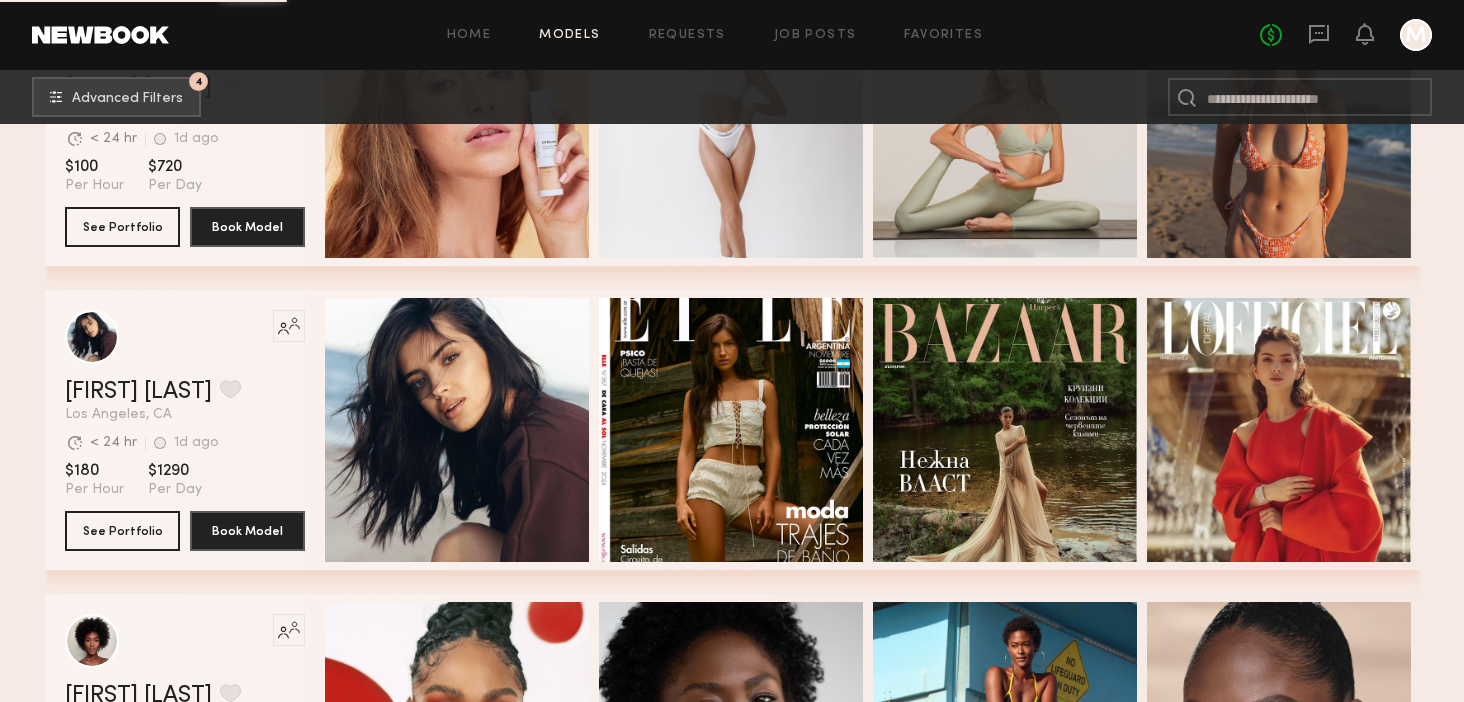 scroll, scrollTop: 28353, scrollLeft: 0, axis: vertical 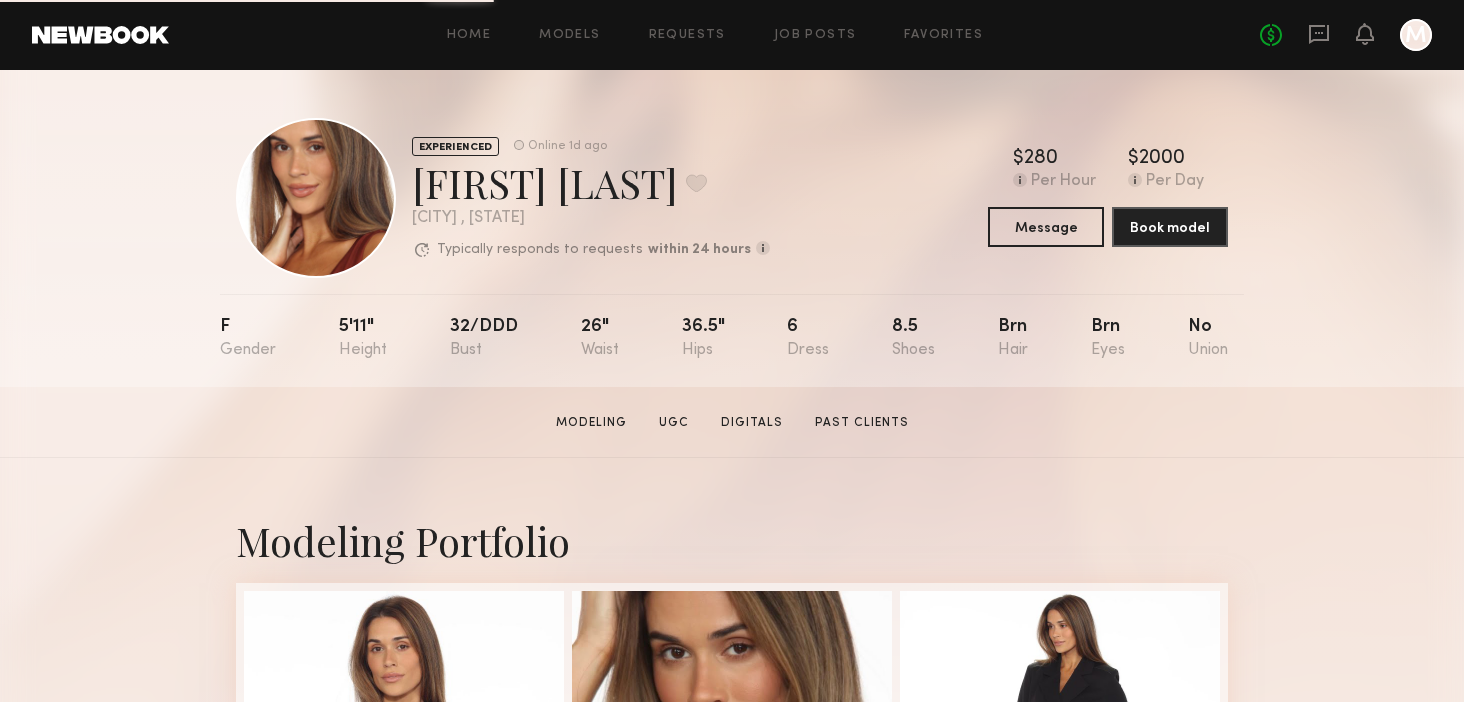 click 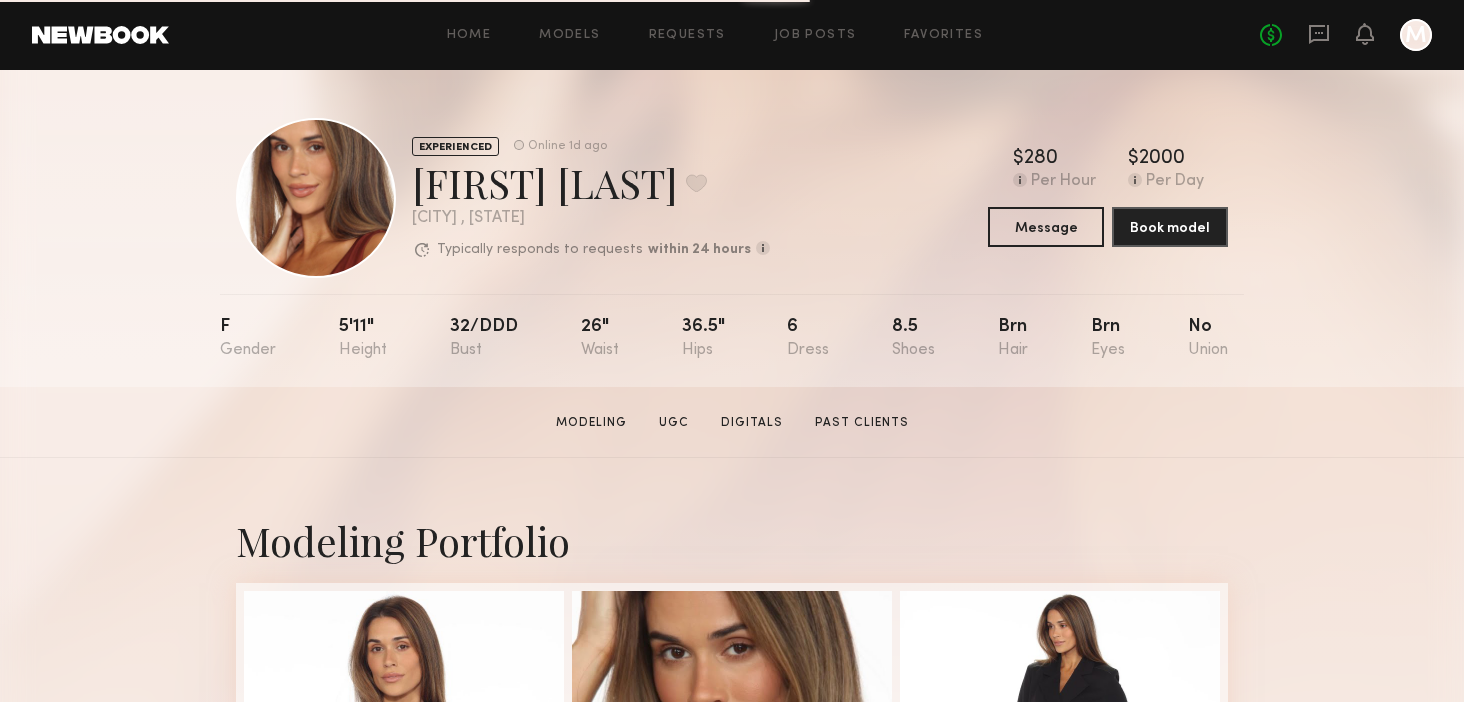 click on "Modeling Portfolio View More" at bounding box center (732, 1236) 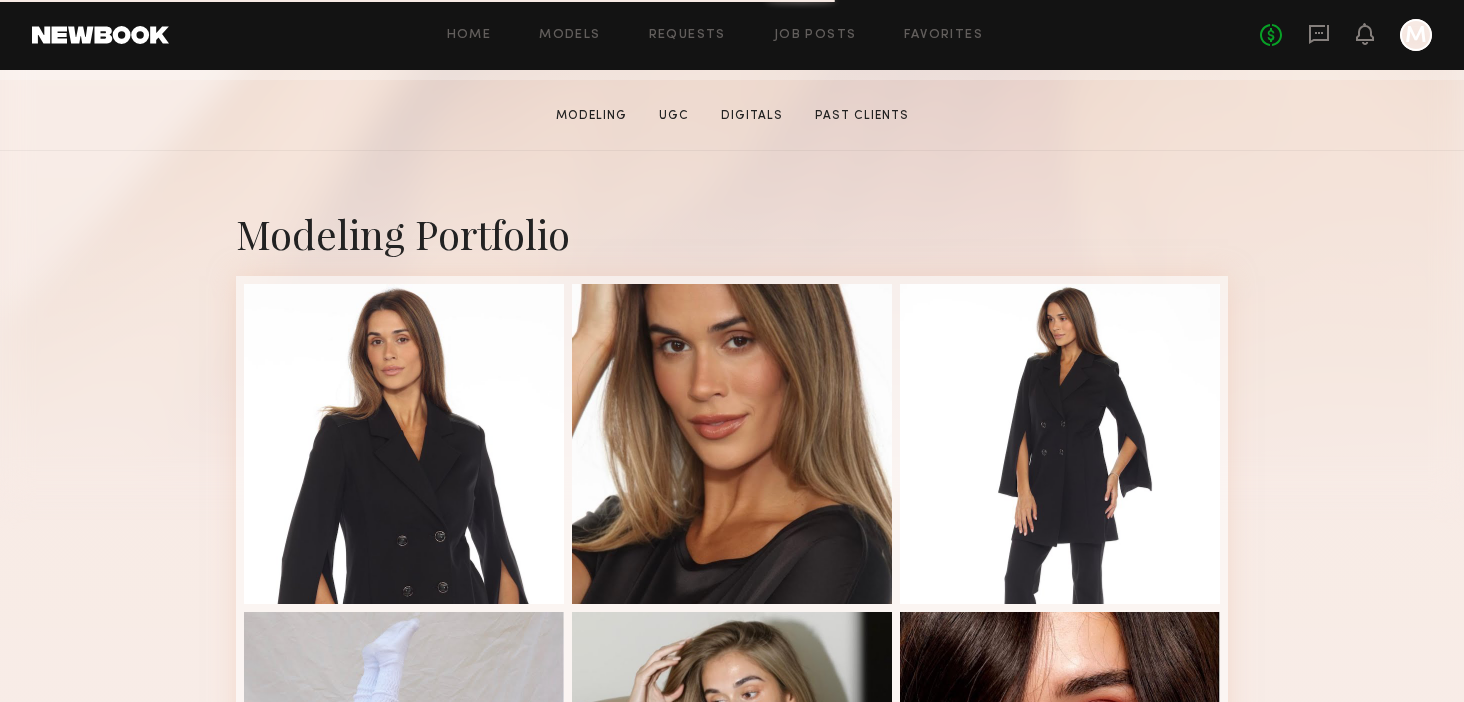scroll, scrollTop: 353, scrollLeft: 0, axis: vertical 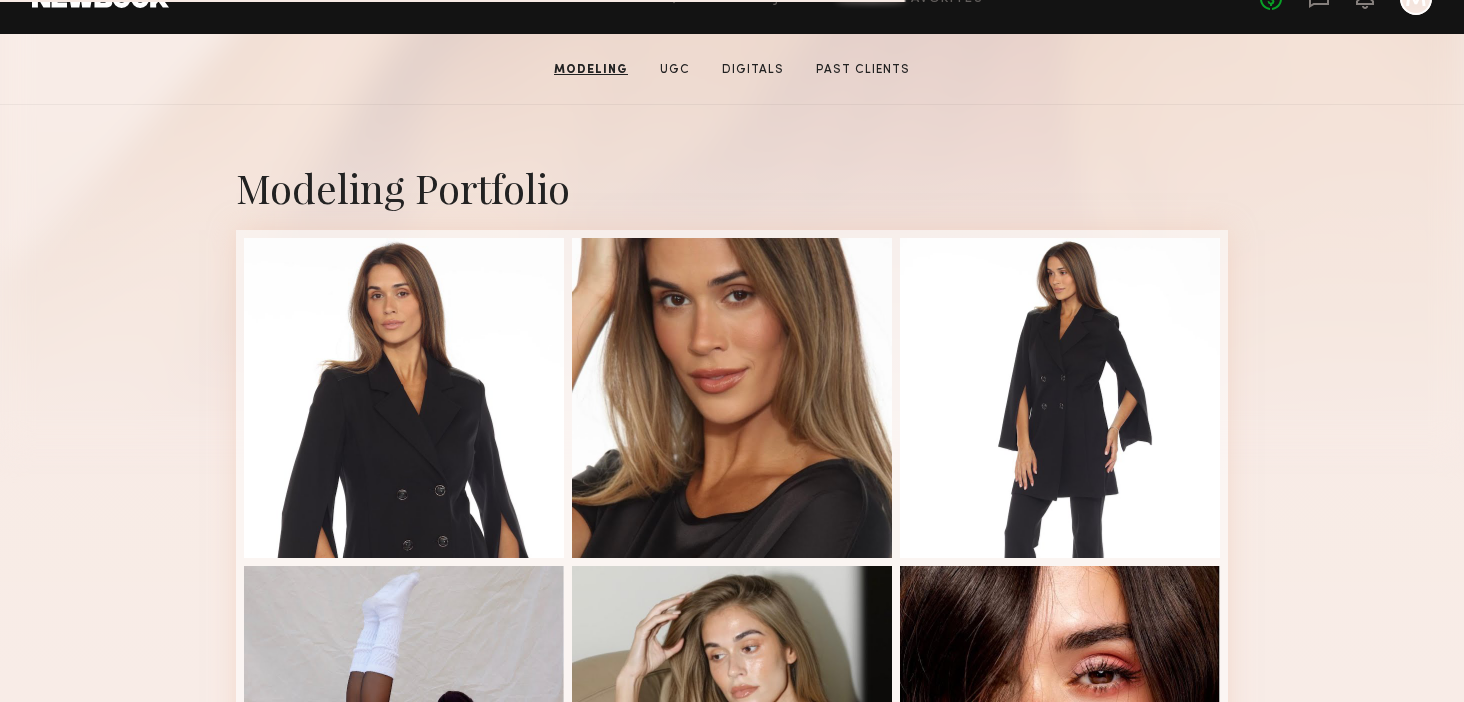 click on "Modeling Portfolio View More" at bounding box center (732, 883) 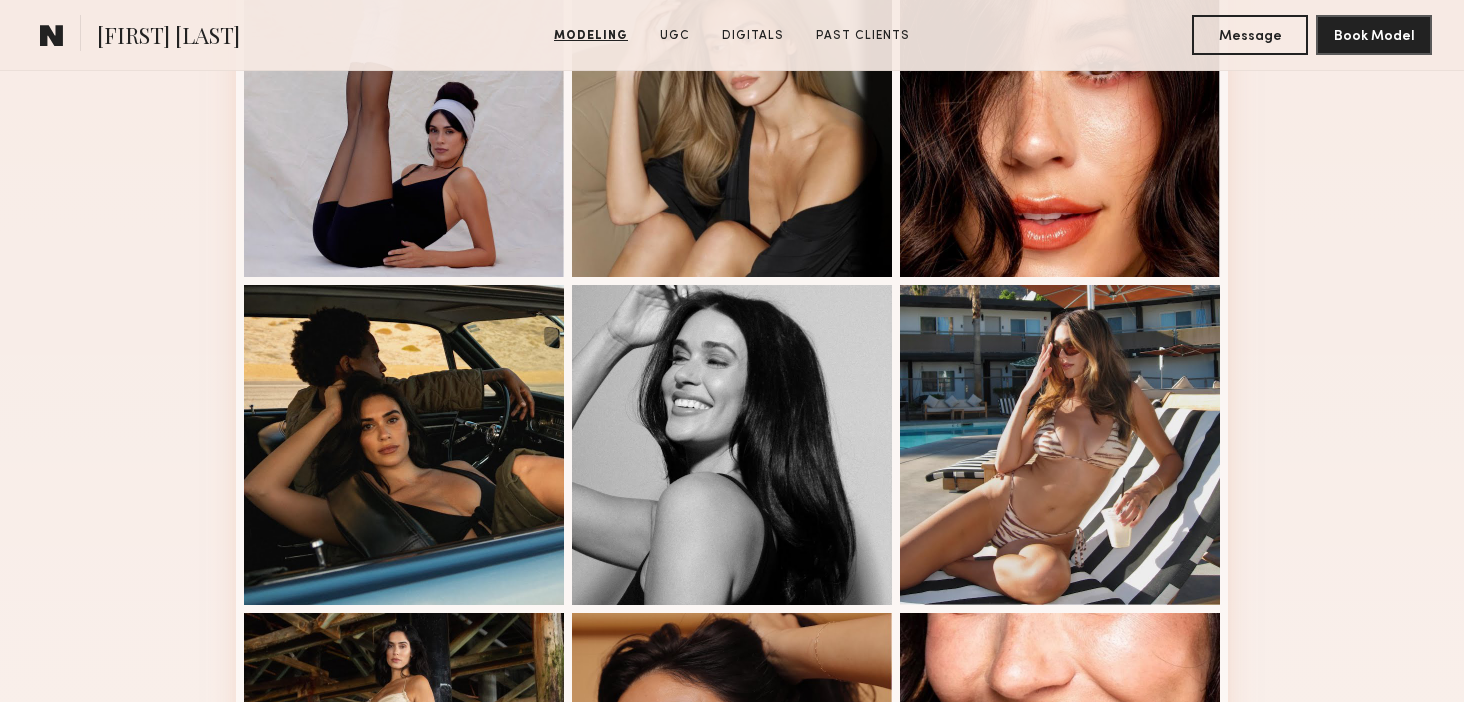 scroll, scrollTop: 203, scrollLeft: 0, axis: vertical 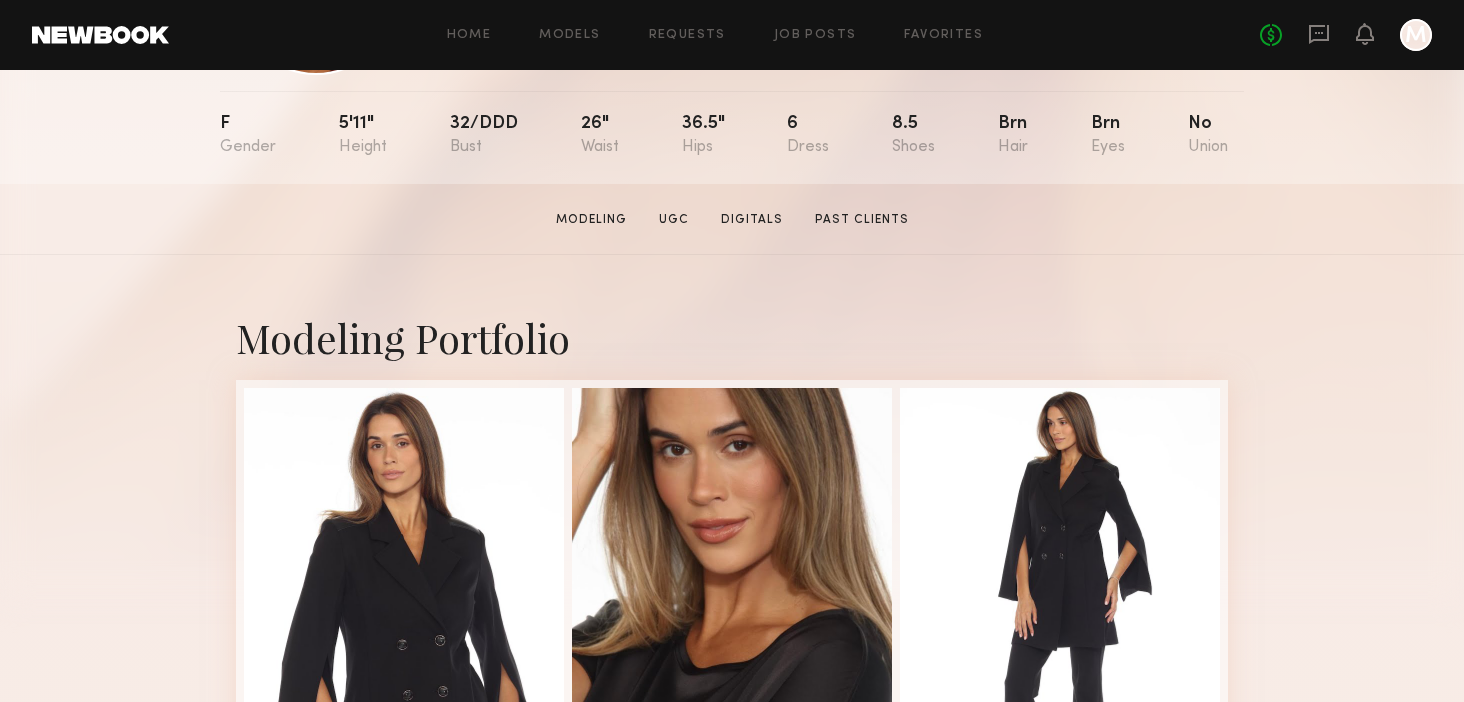 click on "Modeling Portfolio View More" at bounding box center [732, 1033] 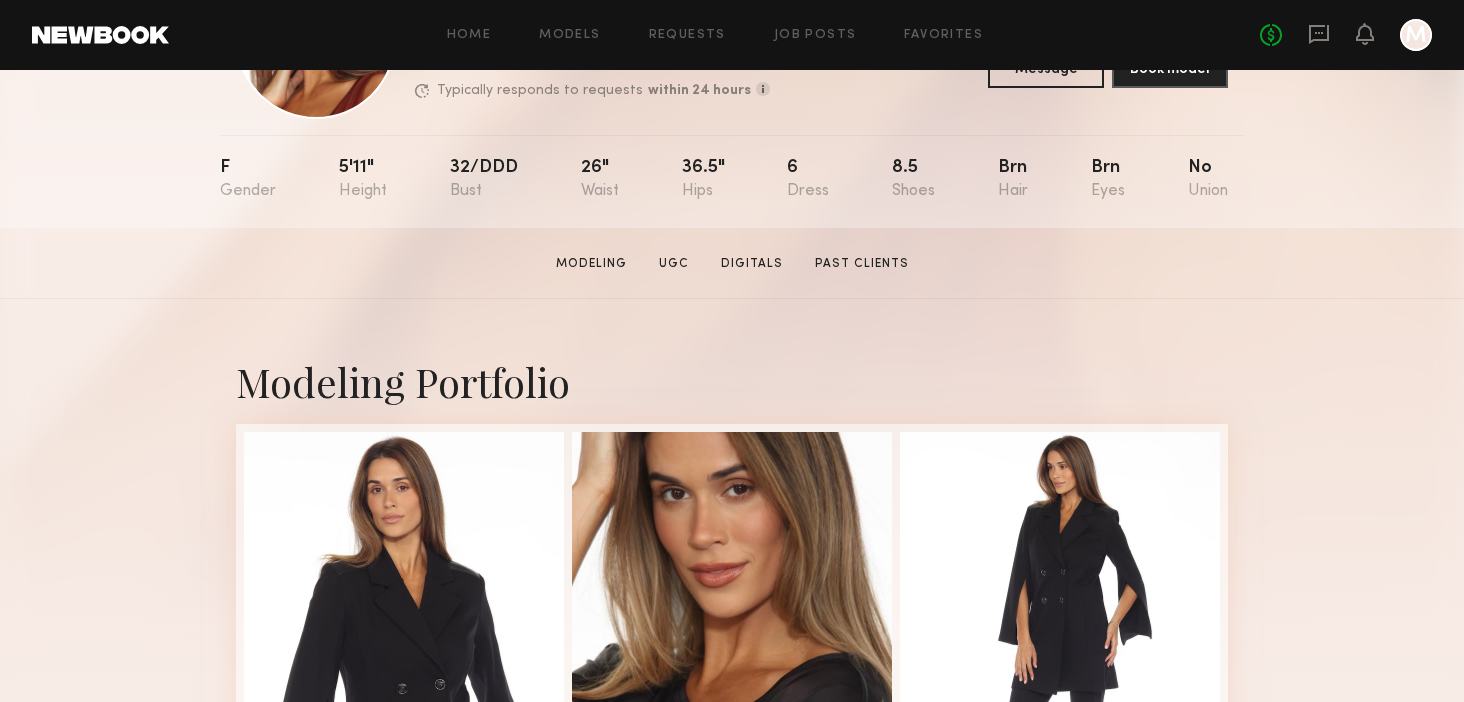 scroll, scrollTop: 0, scrollLeft: 0, axis: both 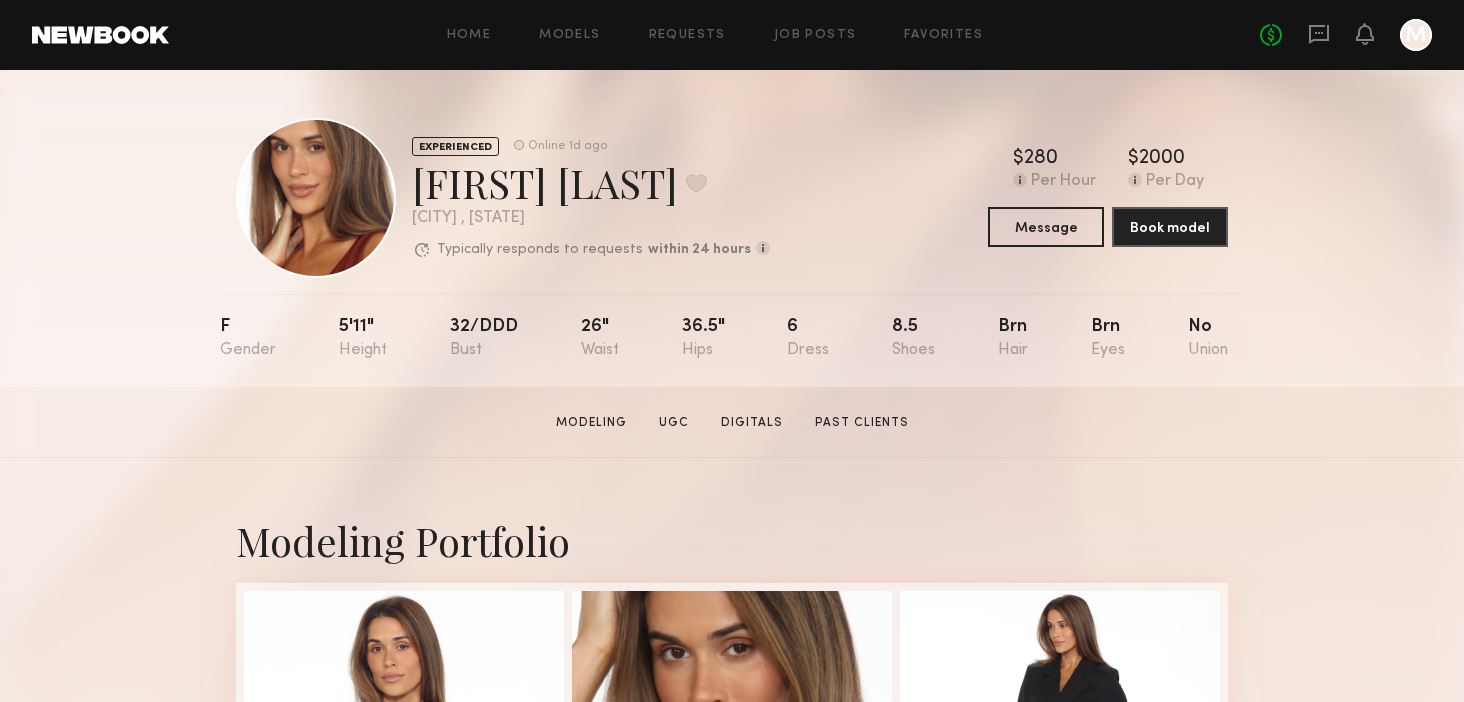 click on "EXPERIENCED Online 1d ago [FIRST] [LAST] Favorite [CITY] , [STATE] Typically responds to requests within 24 hours How quickly the model responds to new requests, on average. For best results, start new talent interactions with a request and use messages to add or collect additional info. Typically responds: within 24 hours Online 1d ago $ Typical rate set by model. Can vary by project & usage. 280 Per Hour $ Typical rate set by model. Can vary by project & usage. 2000 Per Day Message Book model F 5'11" 32/ddd 26" 36.5" 6 8.5 Brn Brn No" 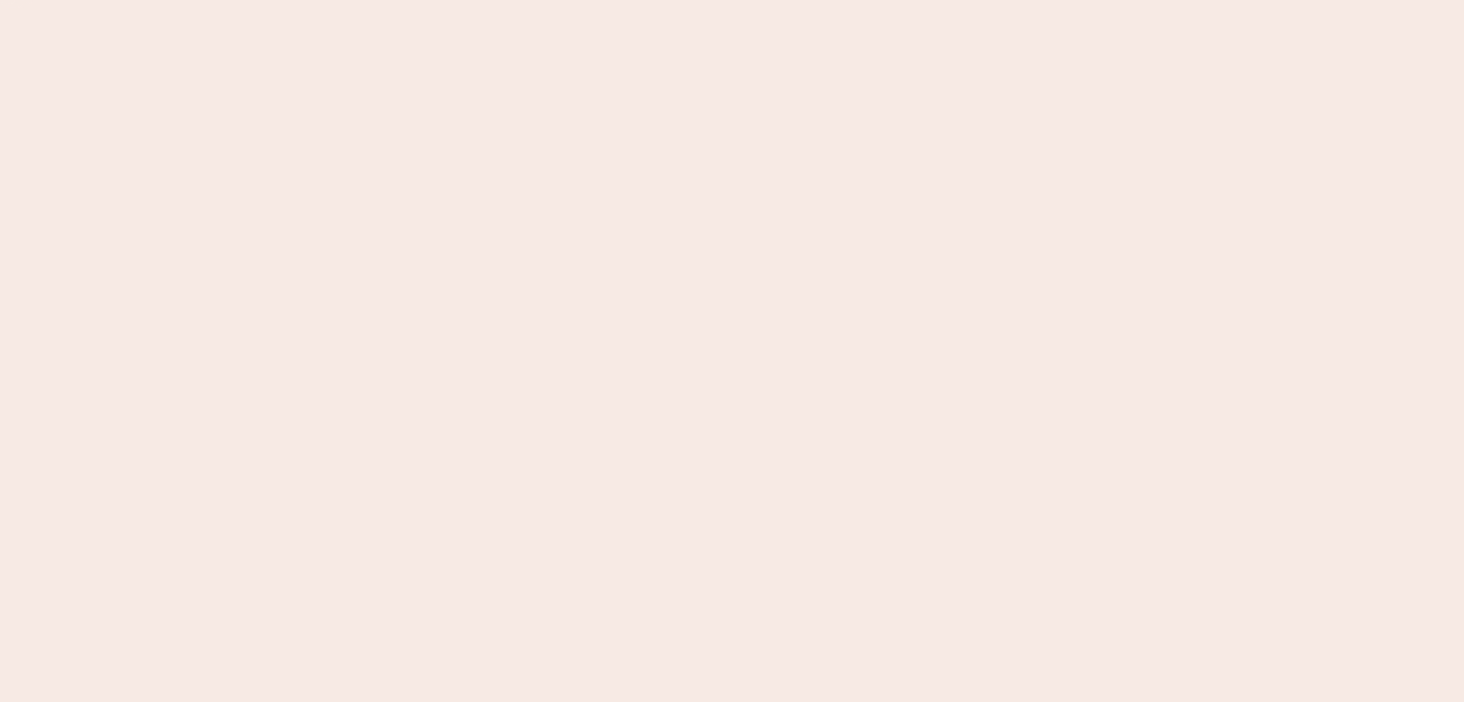 scroll, scrollTop: 0, scrollLeft: 0, axis: both 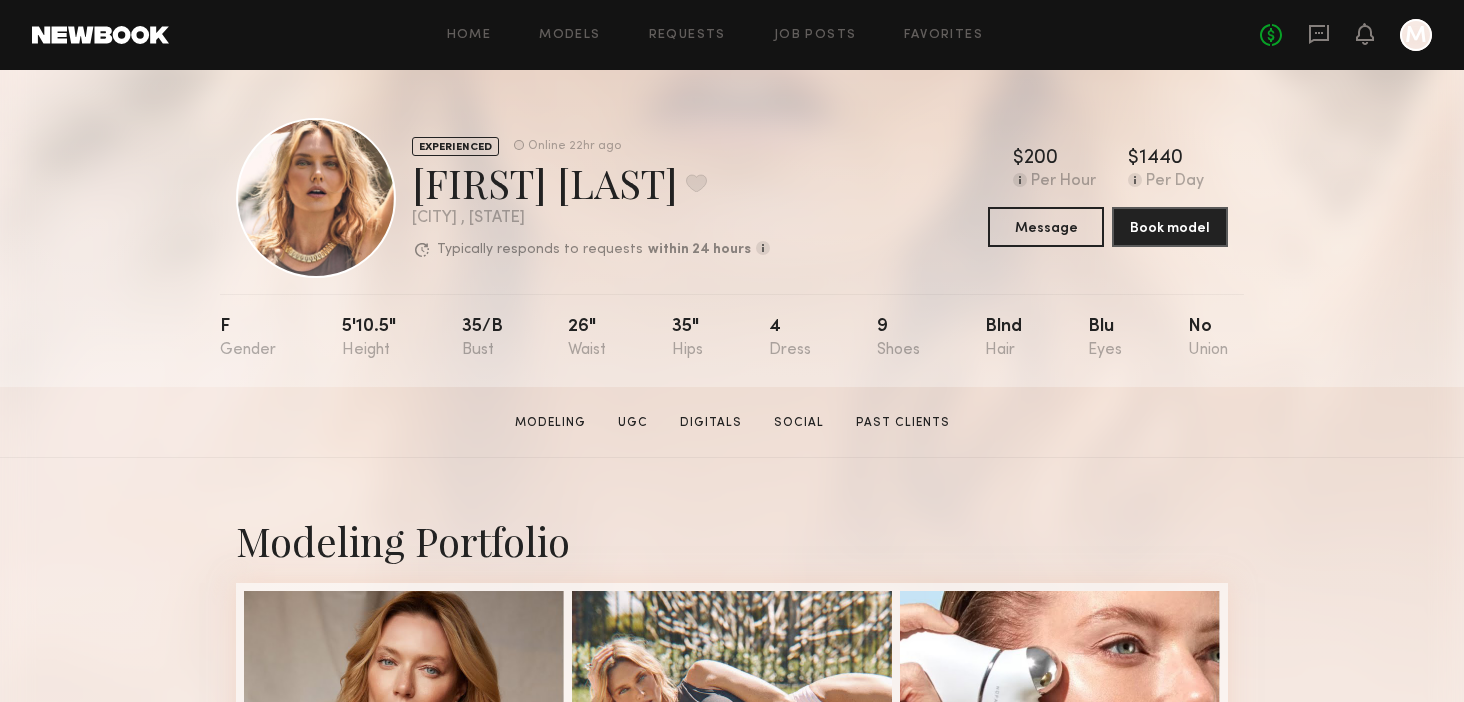 click on "Modeling Portfolio View More" at bounding box center (732, 1236) 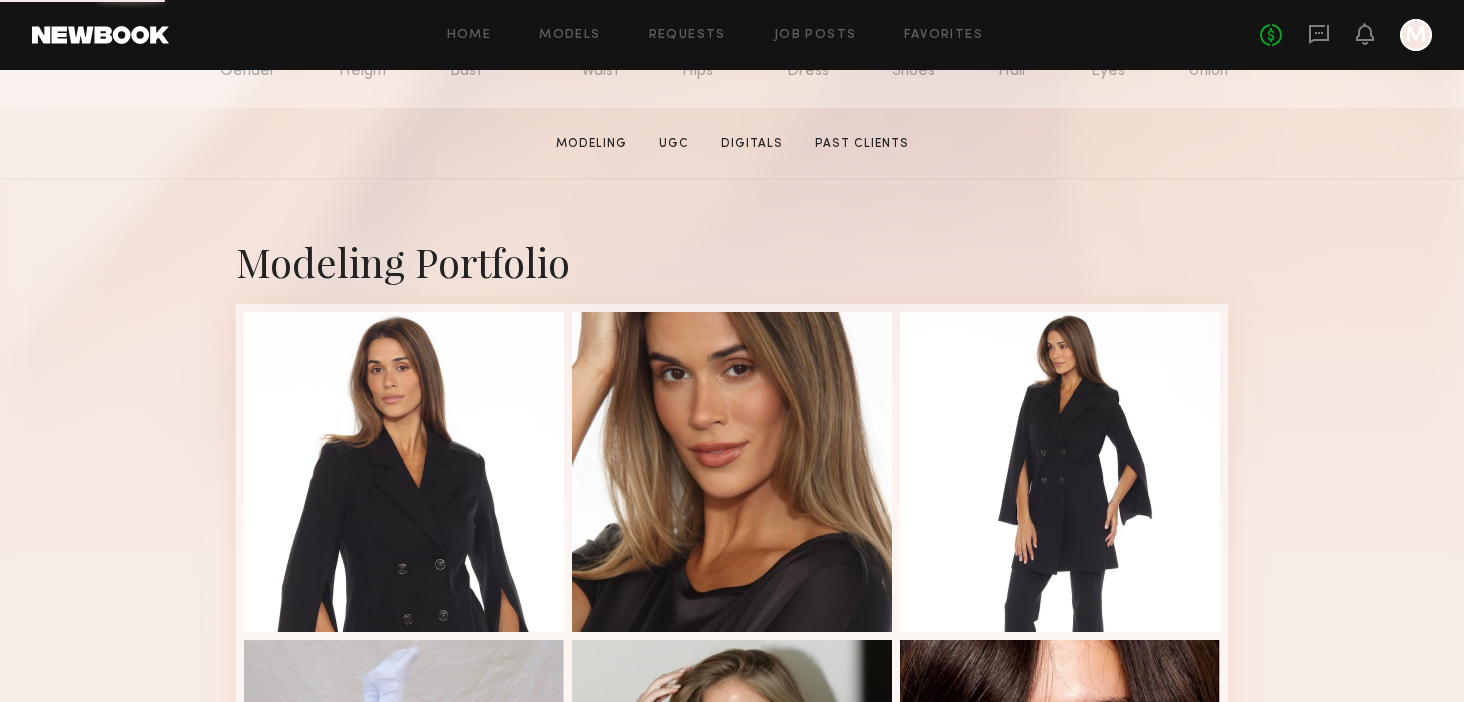 scroll, scrollTop: 495, scrollLeft: 0, axis: vertical 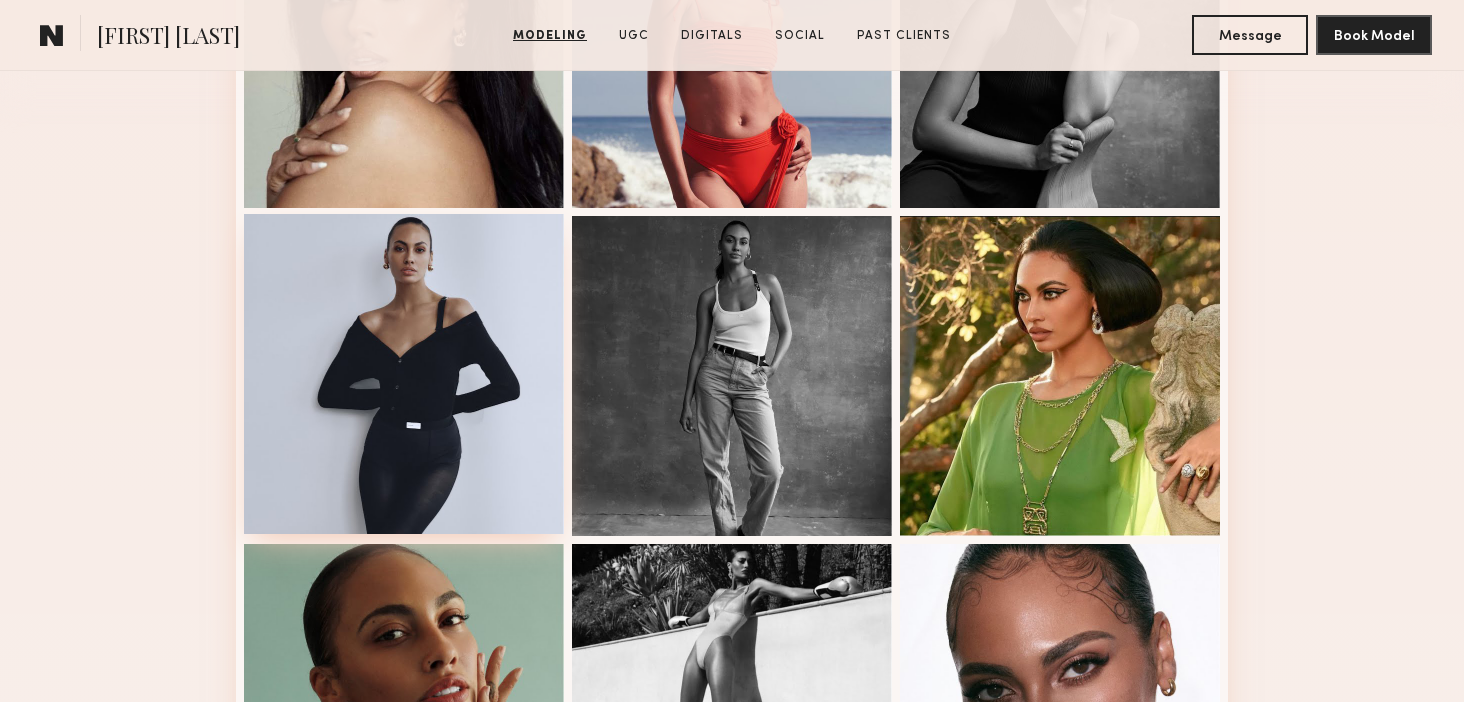 click at bounding box center (404, 374) 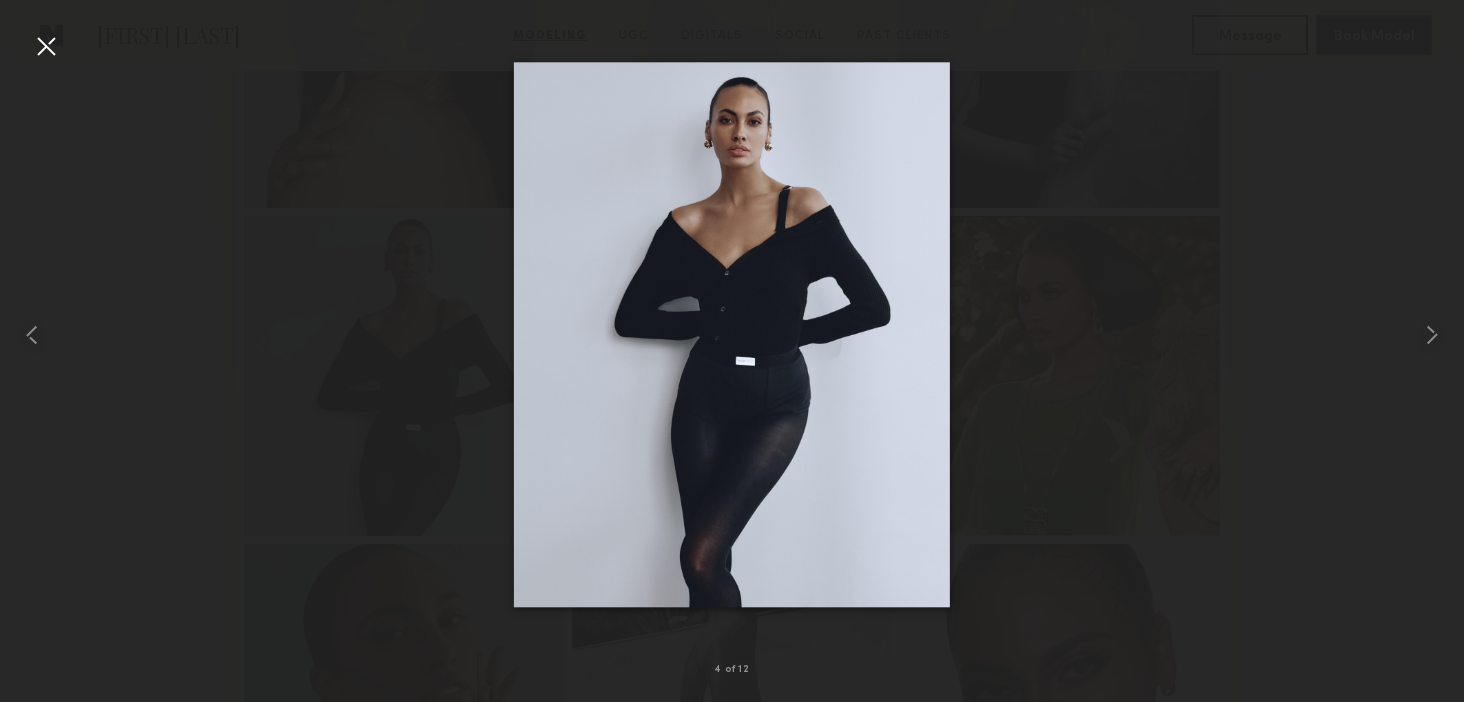 click at bounding box center (46, 46) 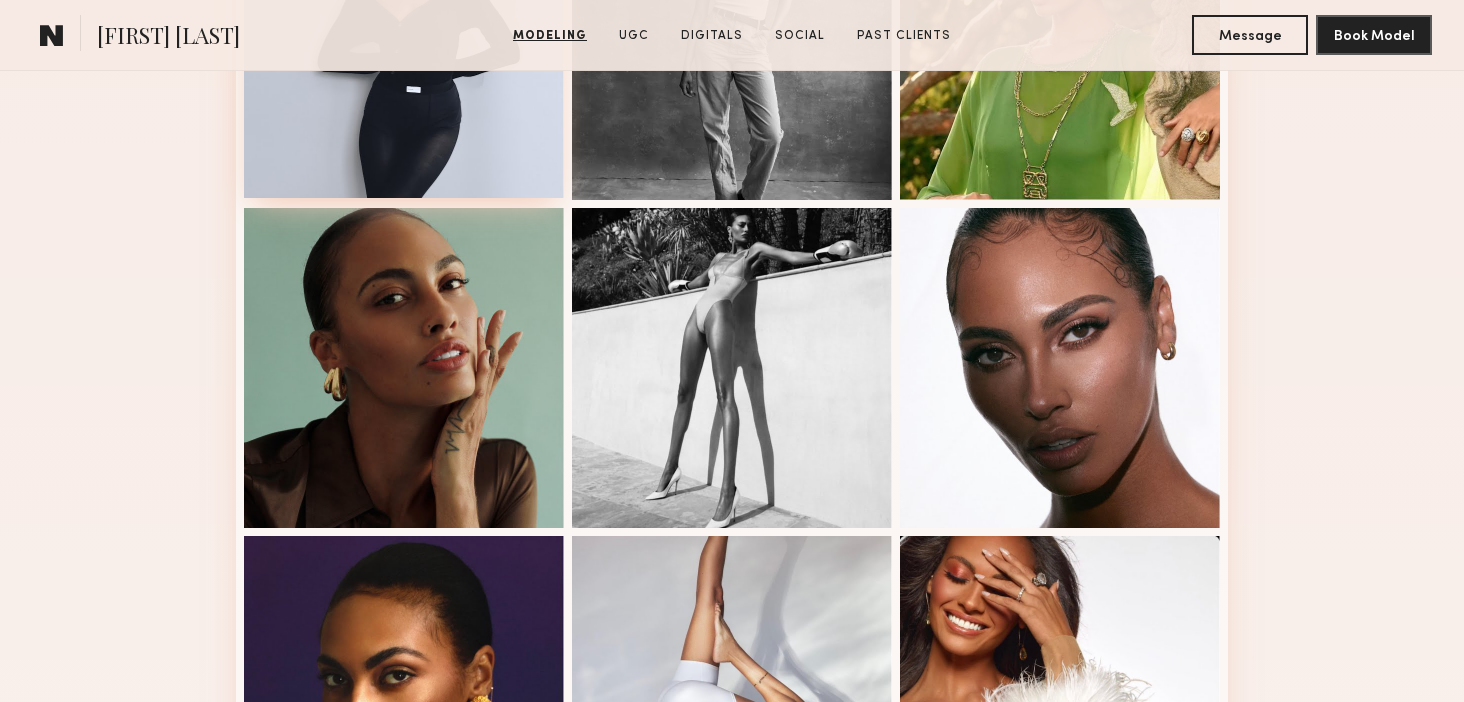 scroll, scrollTop: 1364, scrollLeft: 0, axis: vertical 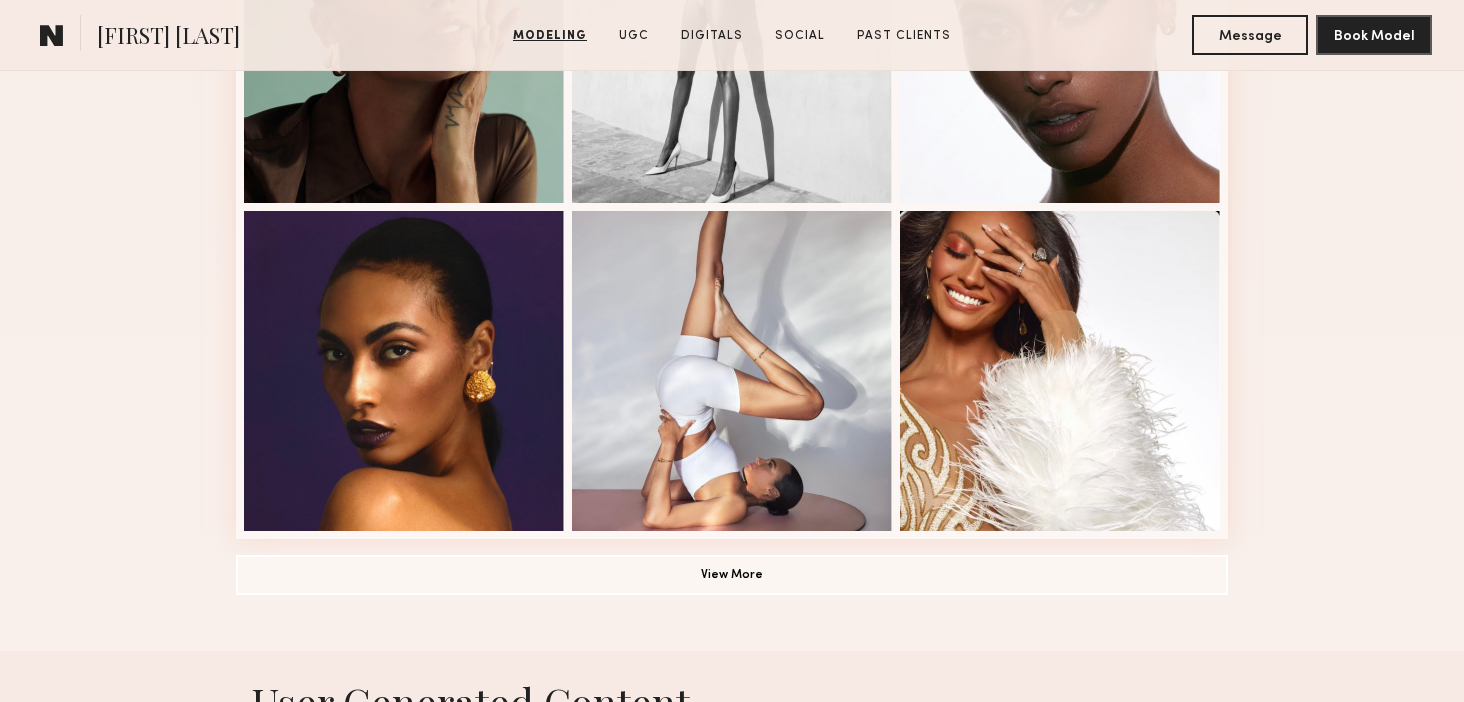 click at bounding box center (732, -121) 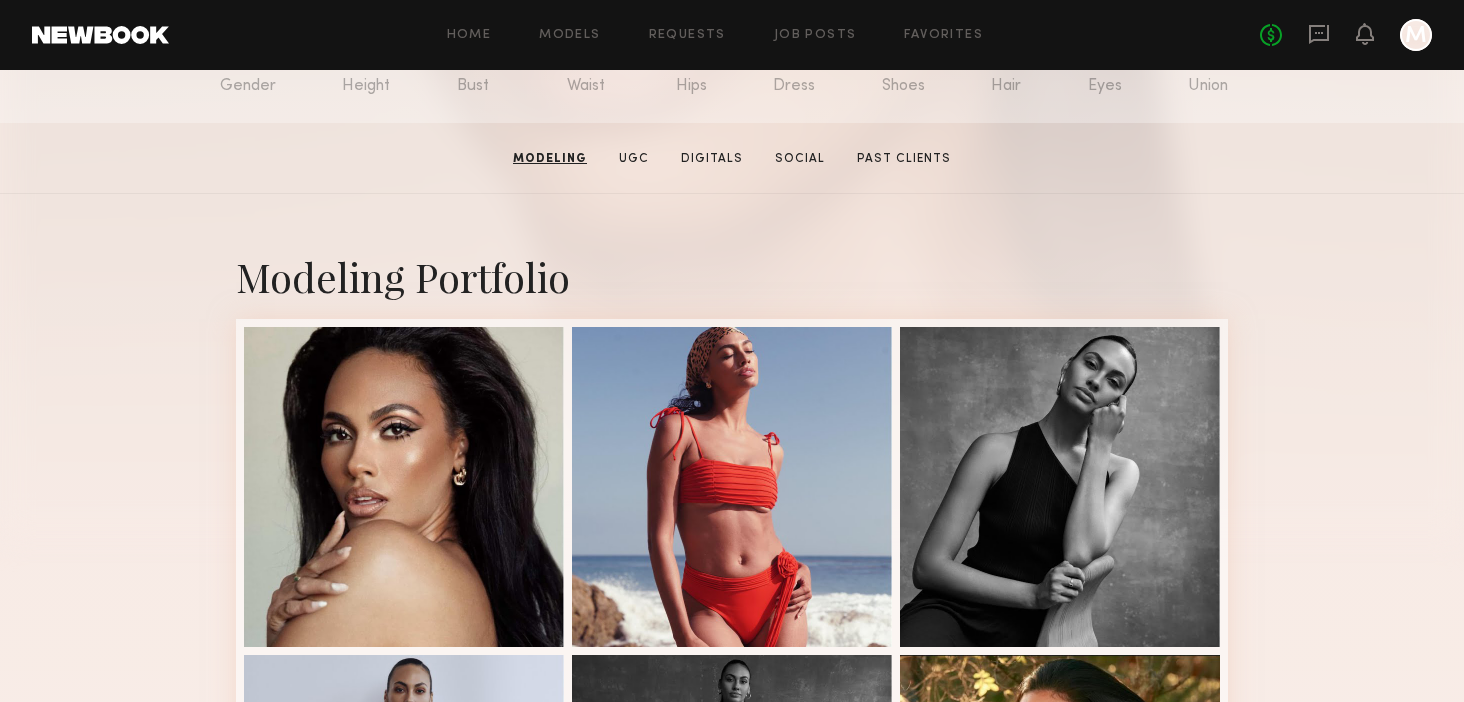scroll, scrollTop: 0, scrollLeft: 0, axis: both 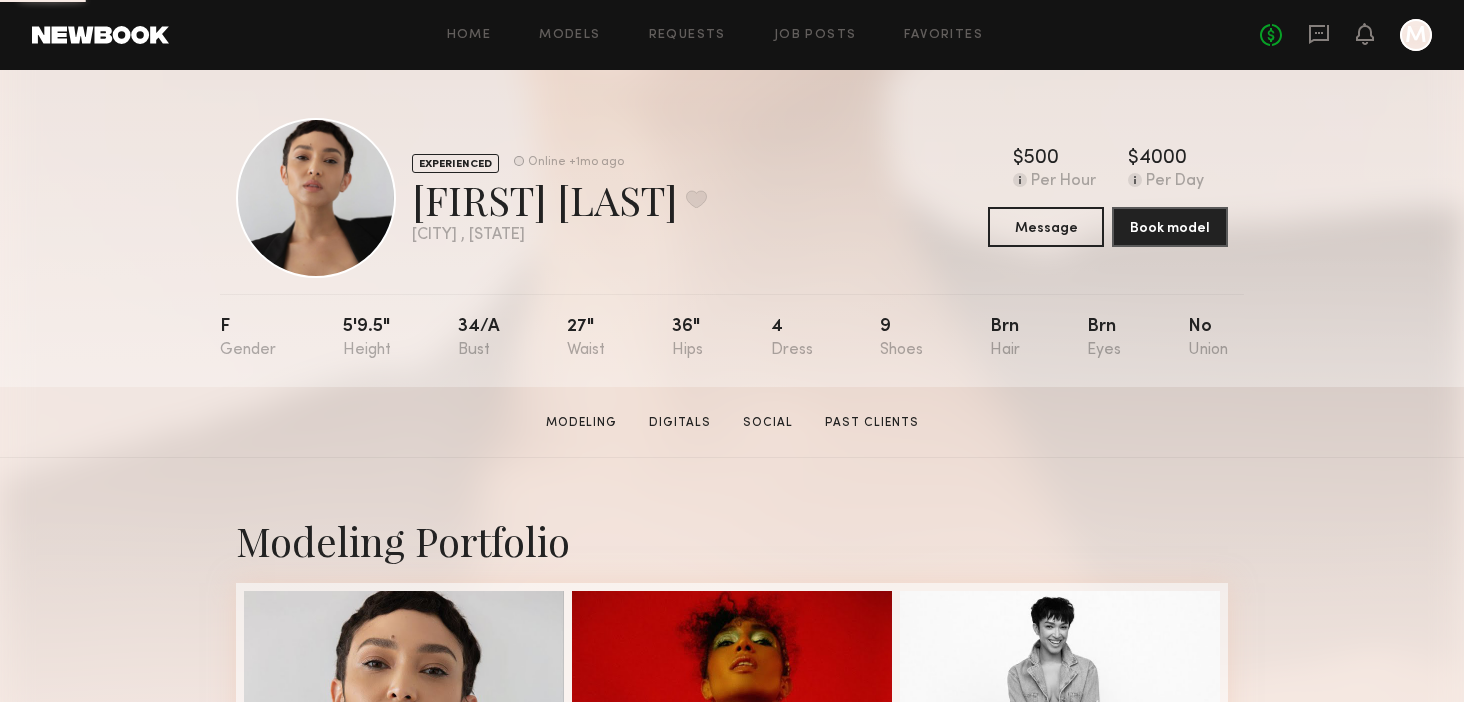 click on "EXPERIENCED Online +1mo ago [FIRST] [LAST] Favorite [CITY], [STATE] Online +1mo ago $ Typical rate set by model. Can vary by project & usage. 500 Per Hour $ Typical rate set by model. Can vary by project & usage. 4000 Per Day Message Book model" 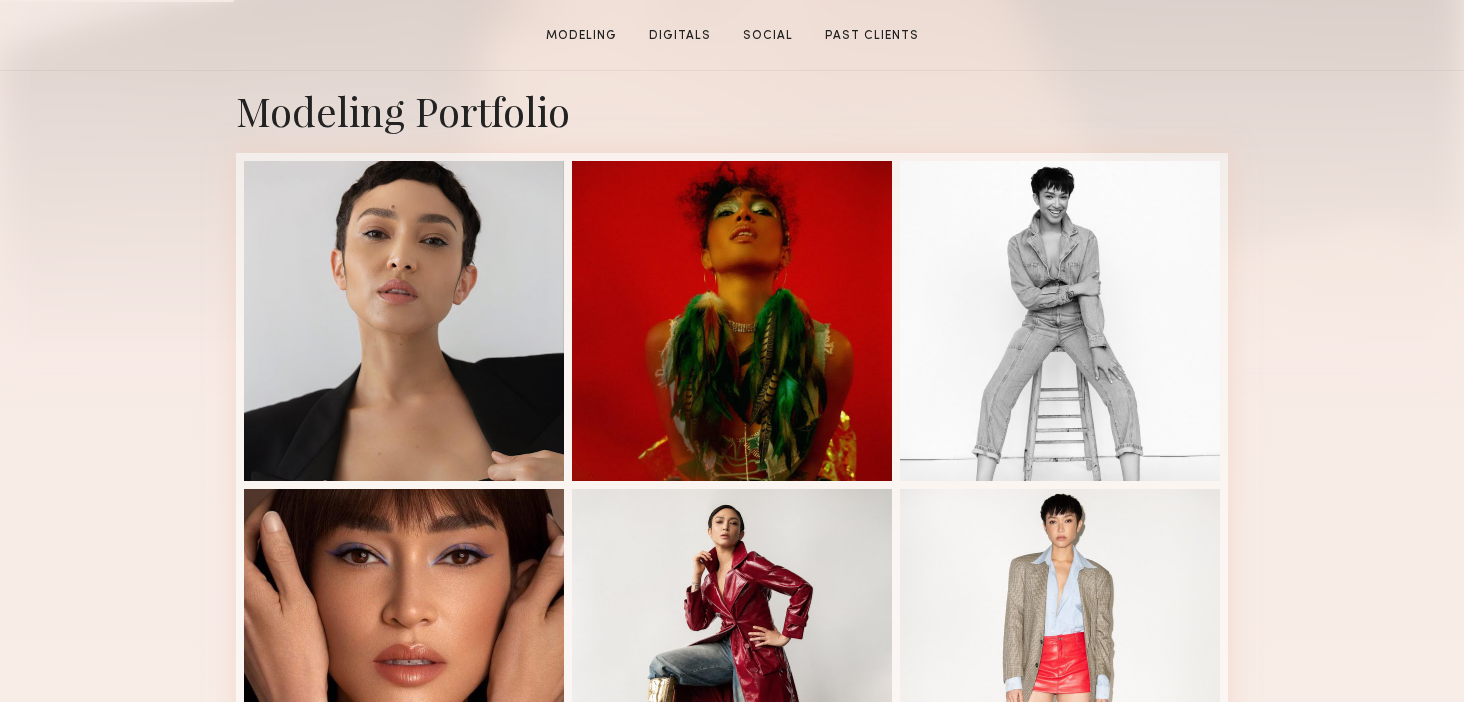 scroll, scrollTop: 511, scrollLeft: 0, axis: vertical 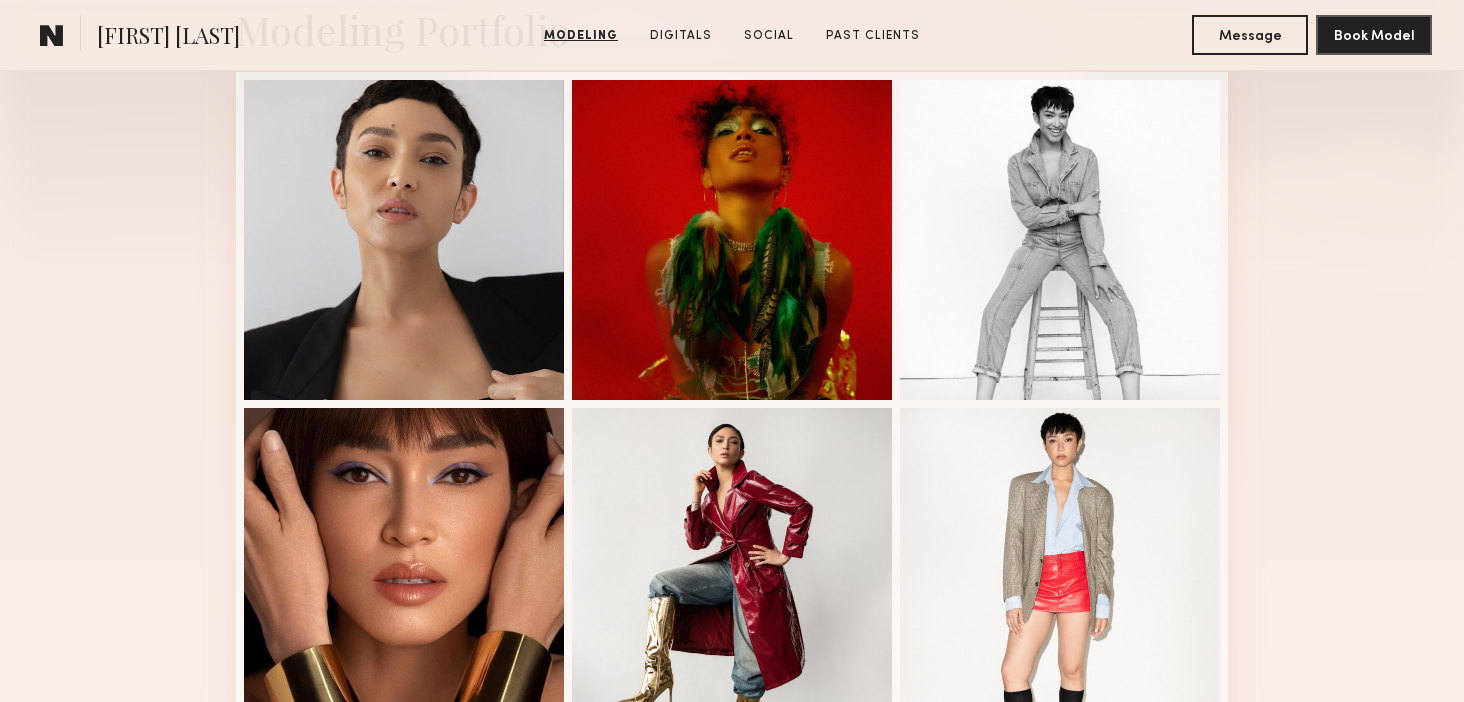 click on "Modeling Portfolio View More" at bounding box center (732, 725) 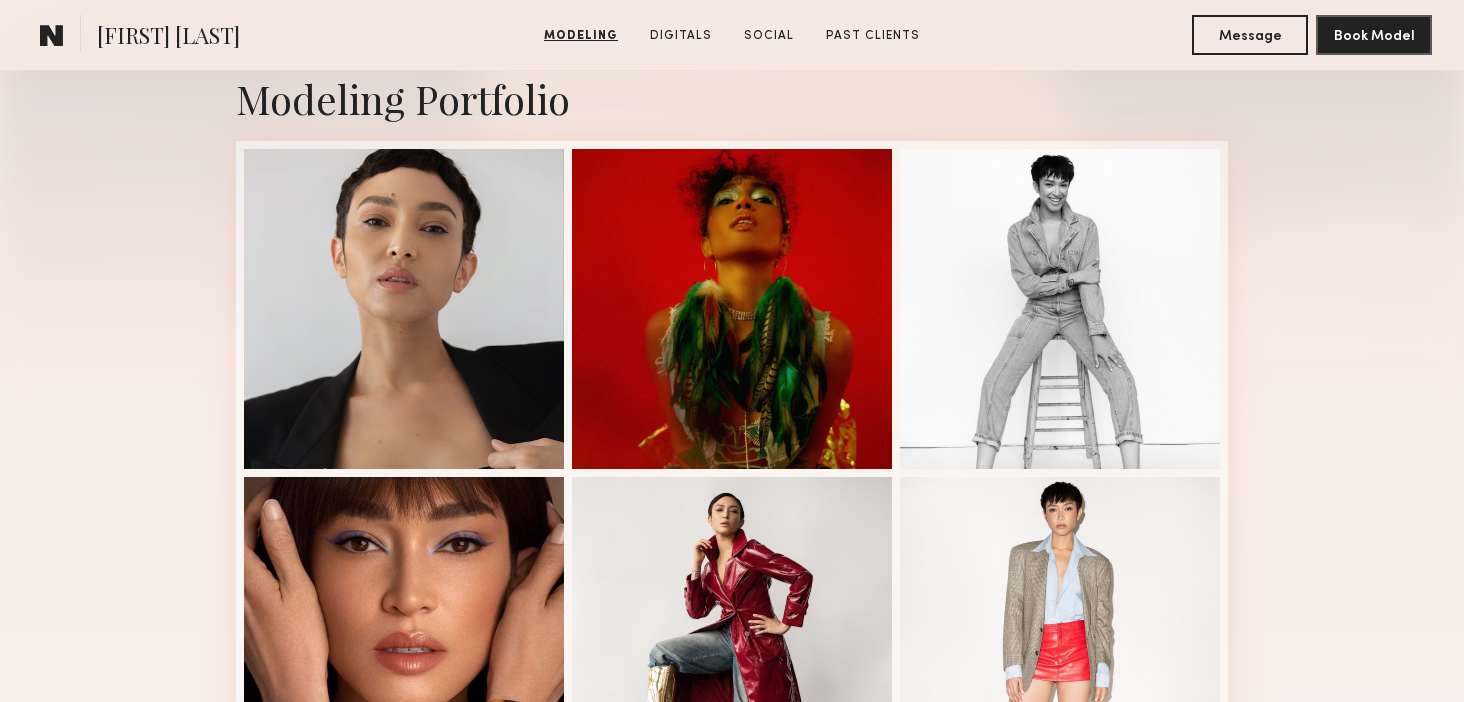 scroll, scrollTop: 410, scrollLeft: 0, axis: vertical 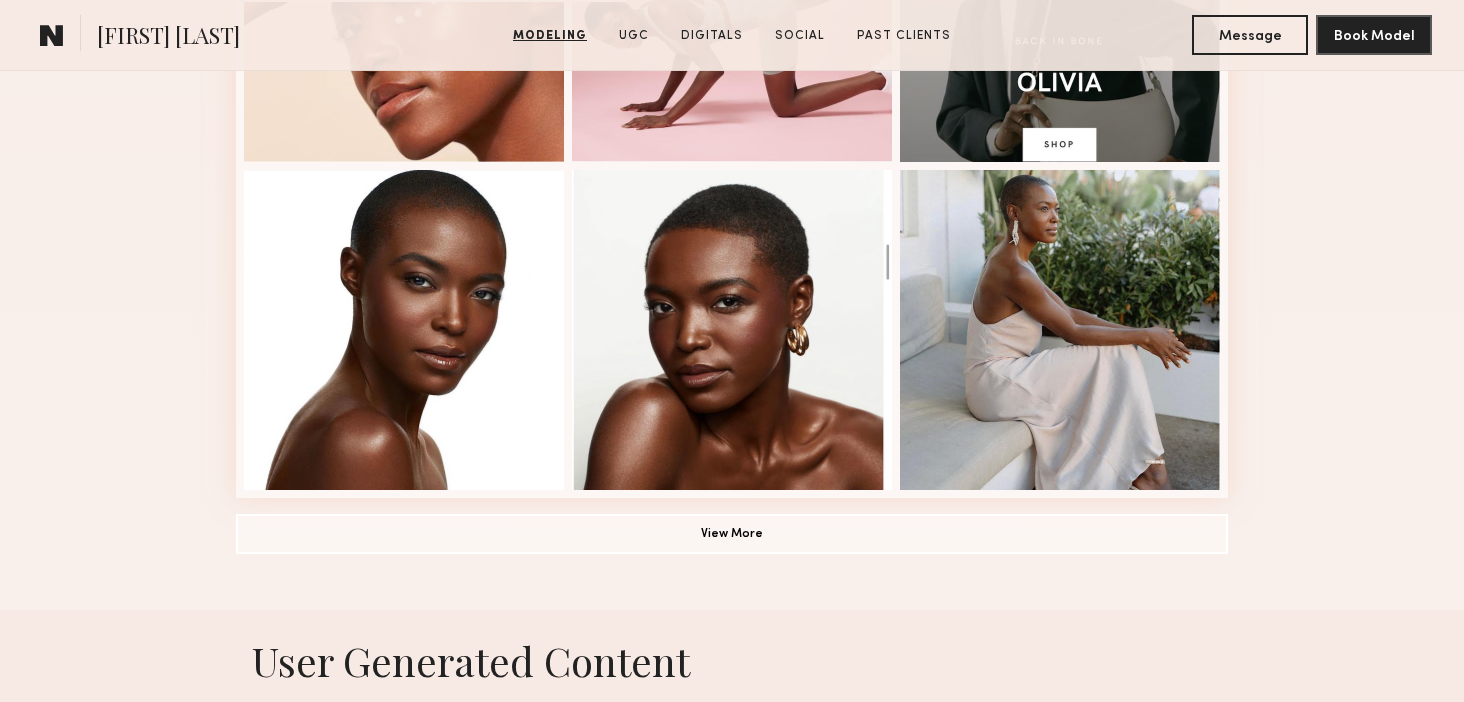 click on "Modeling Portfolio View More" at bounding box center [732, -169] 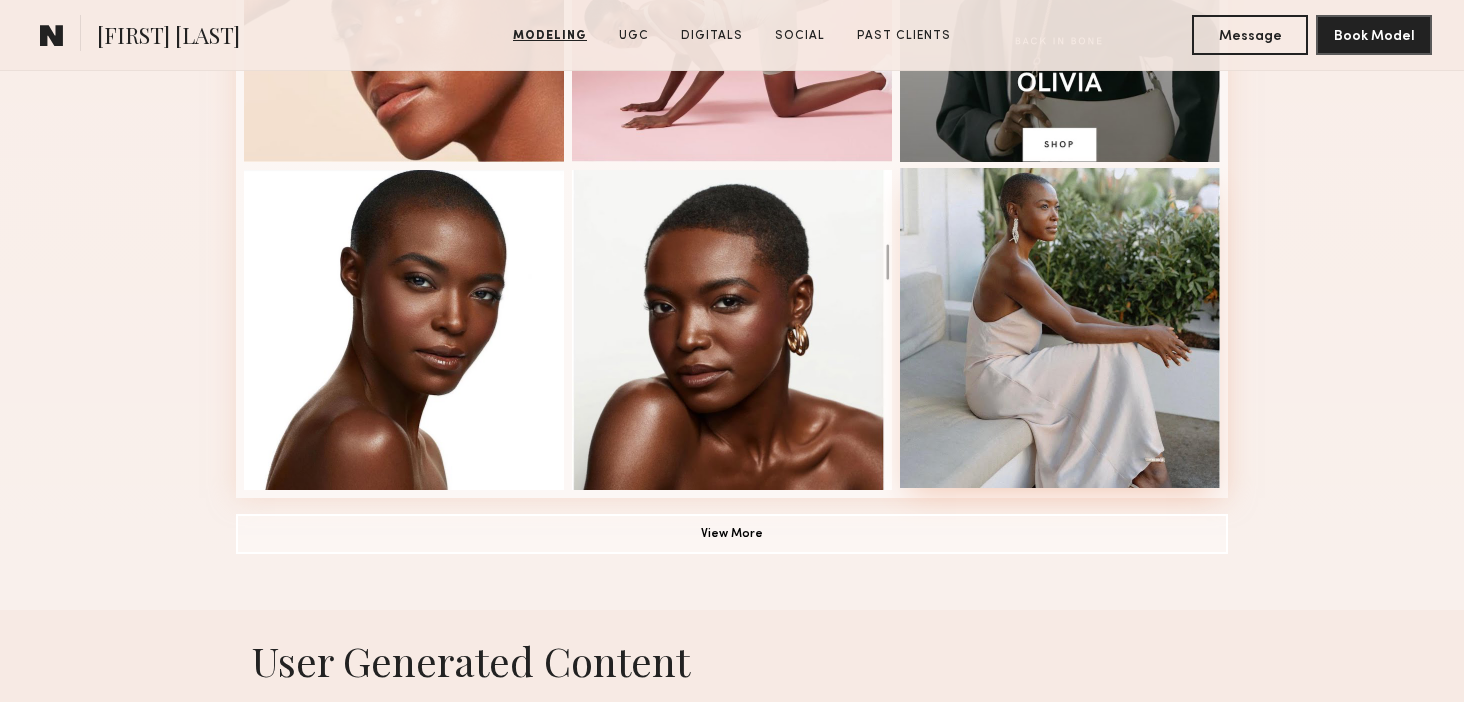 click at bounding box center [1060, 328] 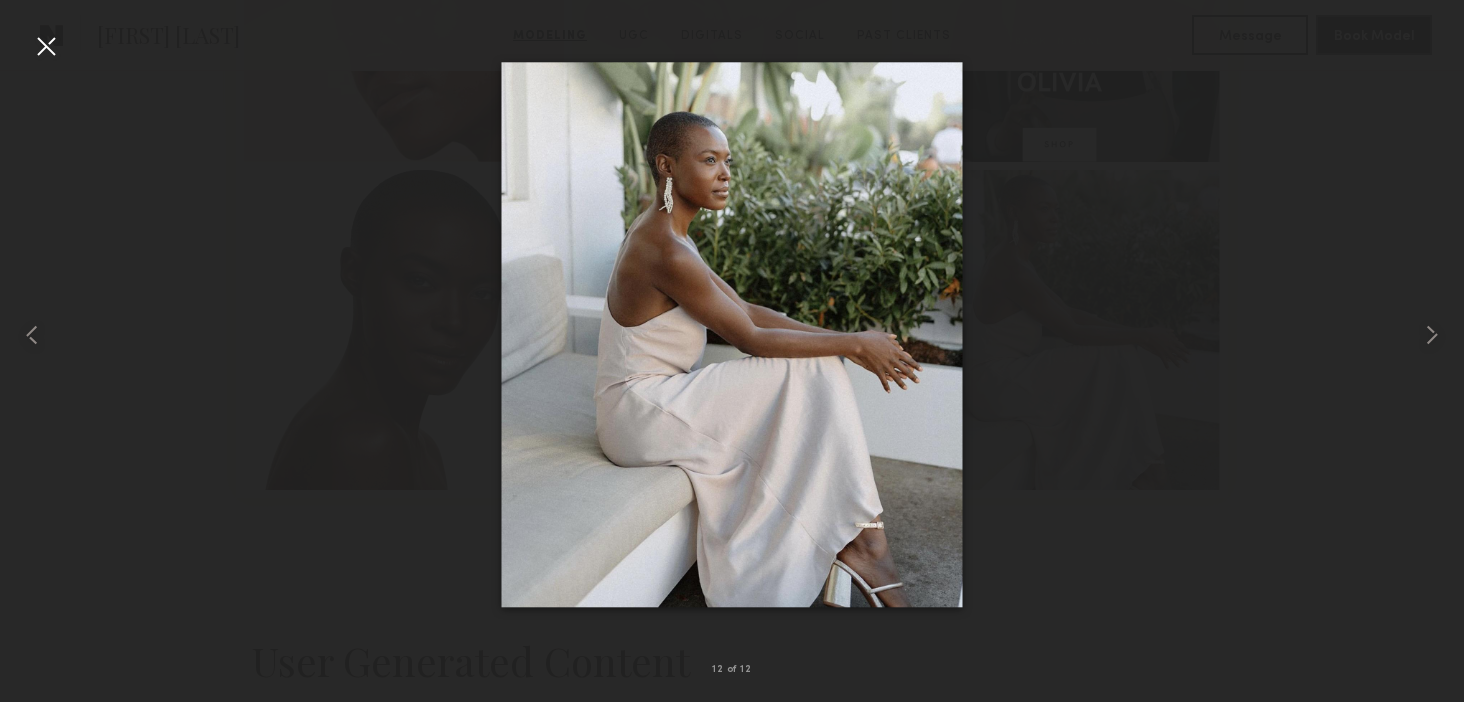 click at bounding box center (46, 46) 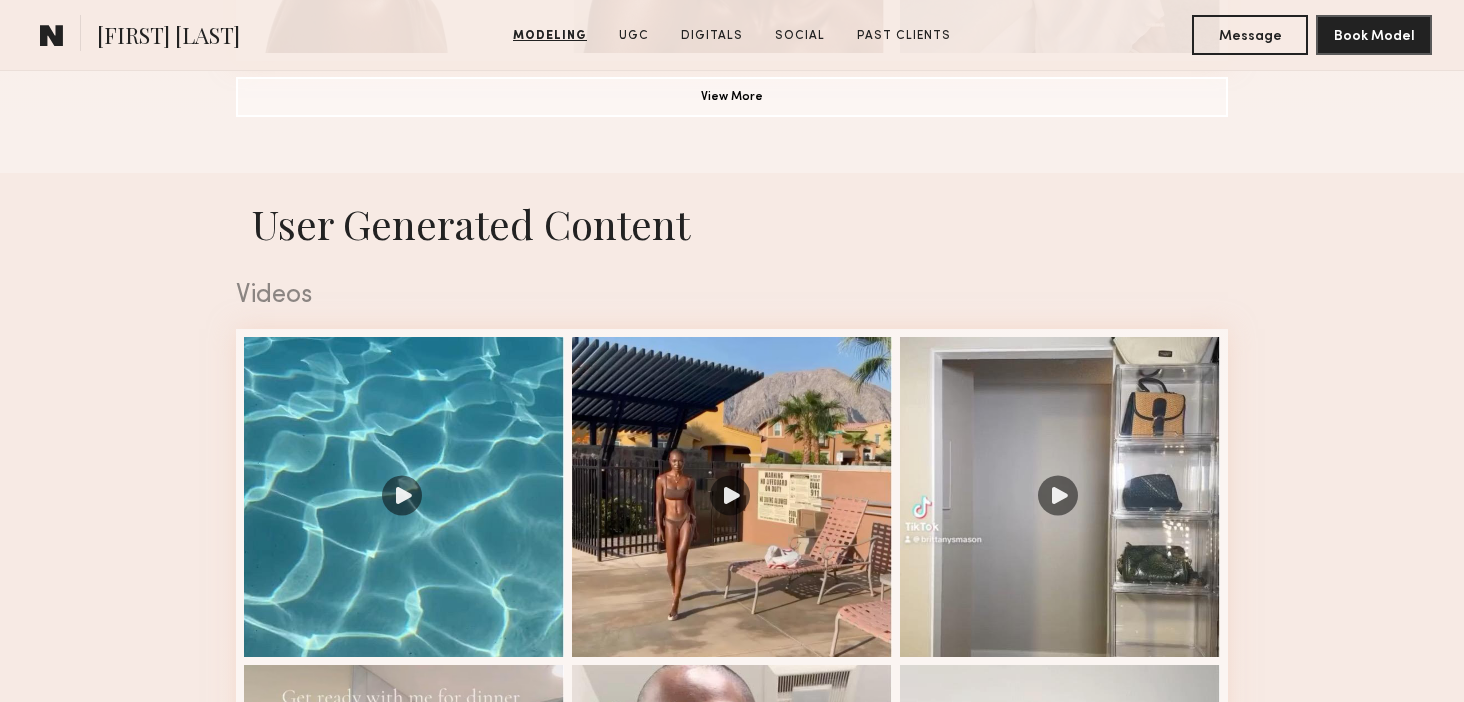 scroll, scrollTop: 1965, scrollLeft: 0, axis: vertical 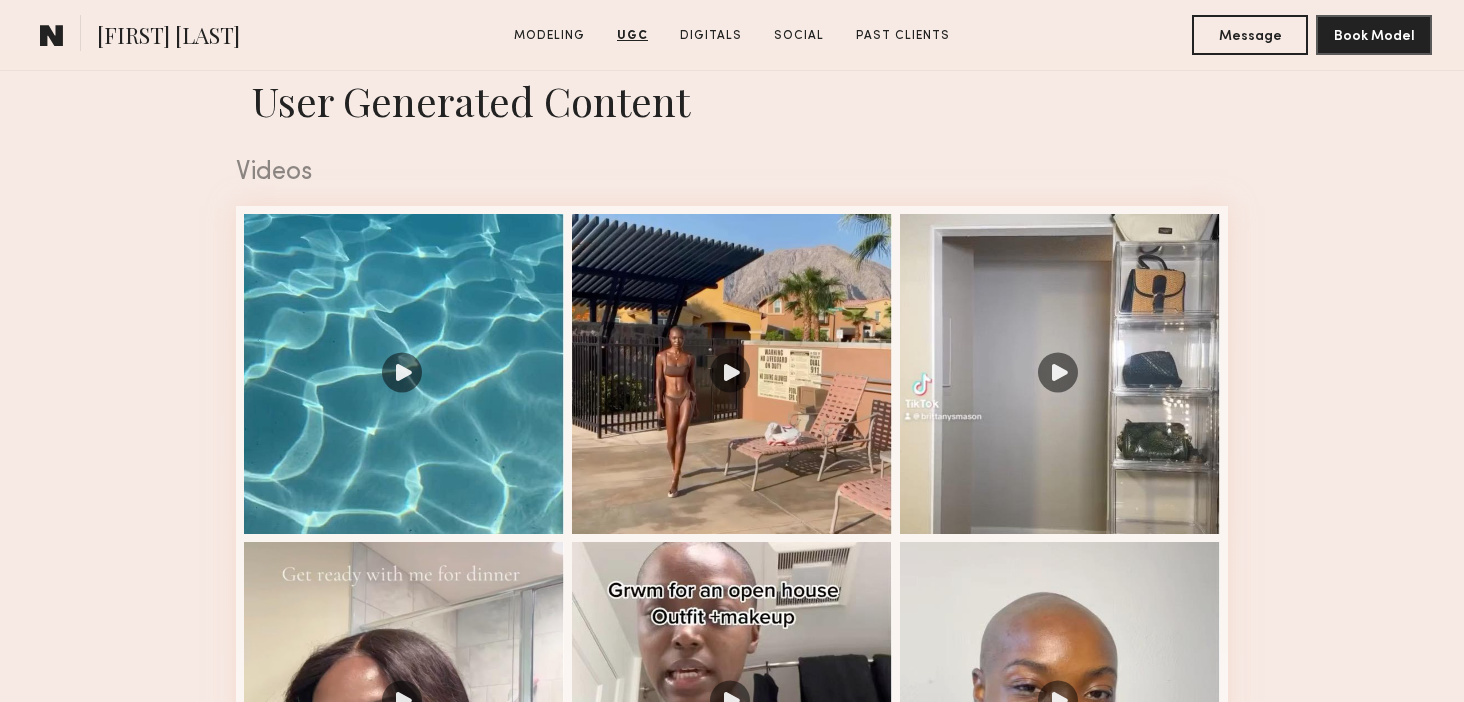 click on "User Generated Content Videos  1 of 8  Photos  1 of 4" at bounding box center [732, 1033] 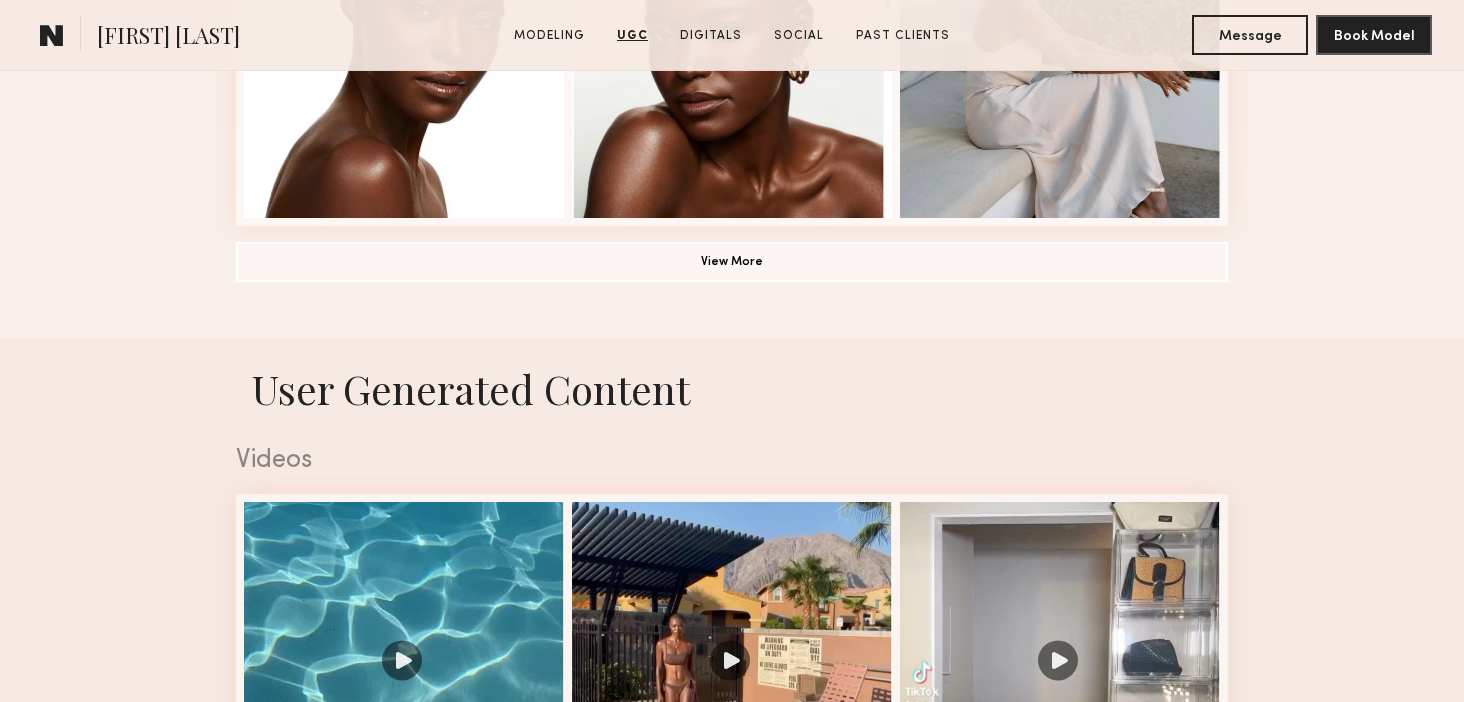 scroll, scrollTop: 690, scrollLeft: 0, axis: vertical 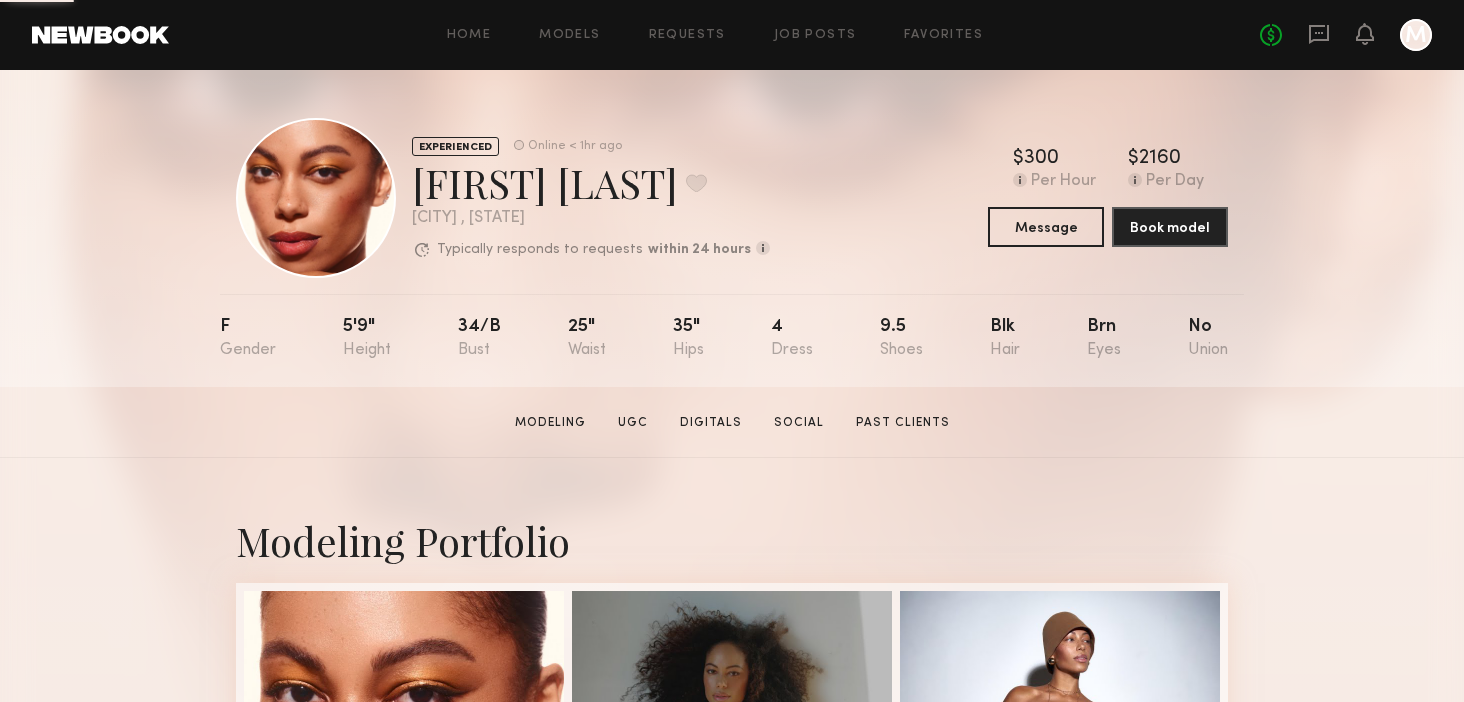 click on "Modeling Portfolio View More" at bounding box center (732, 1236) 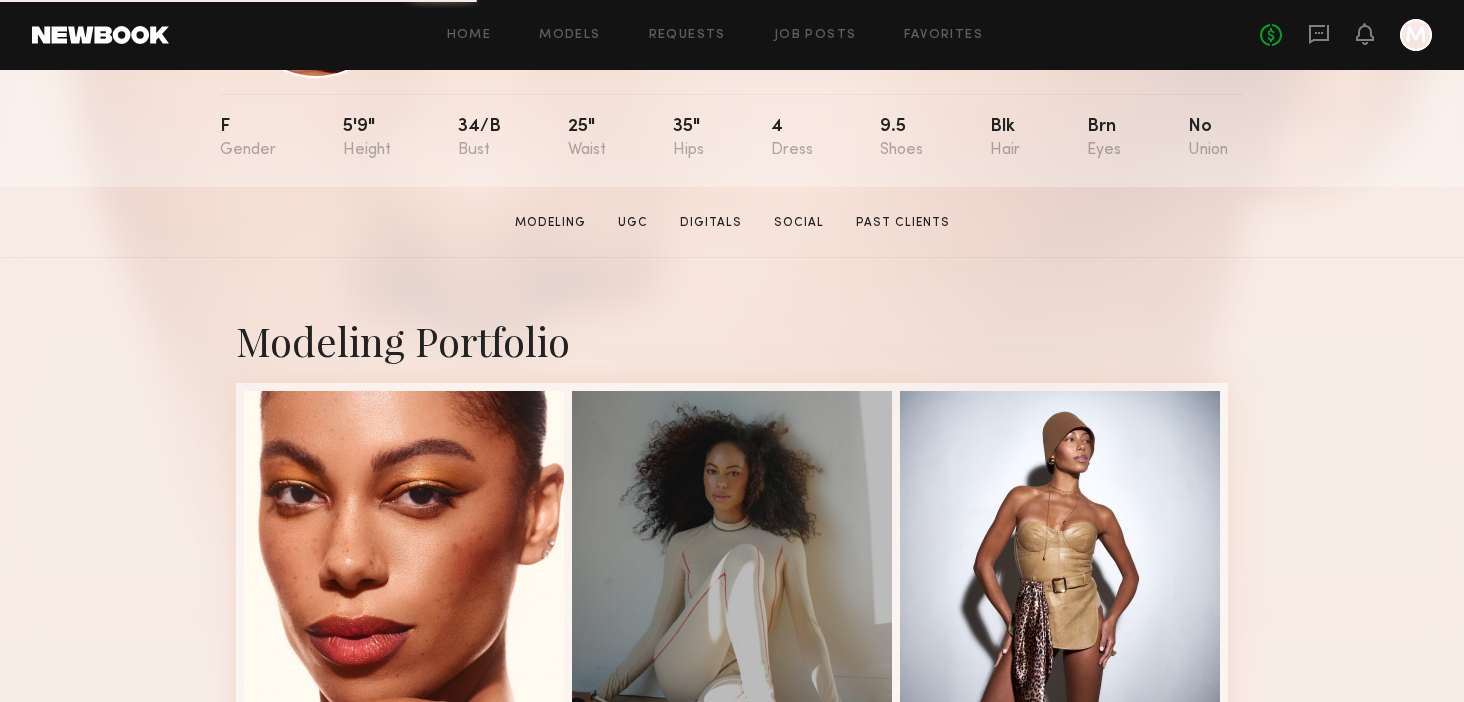 click on "Modeling Portfolio View More" at bounding box center (732, 1036) 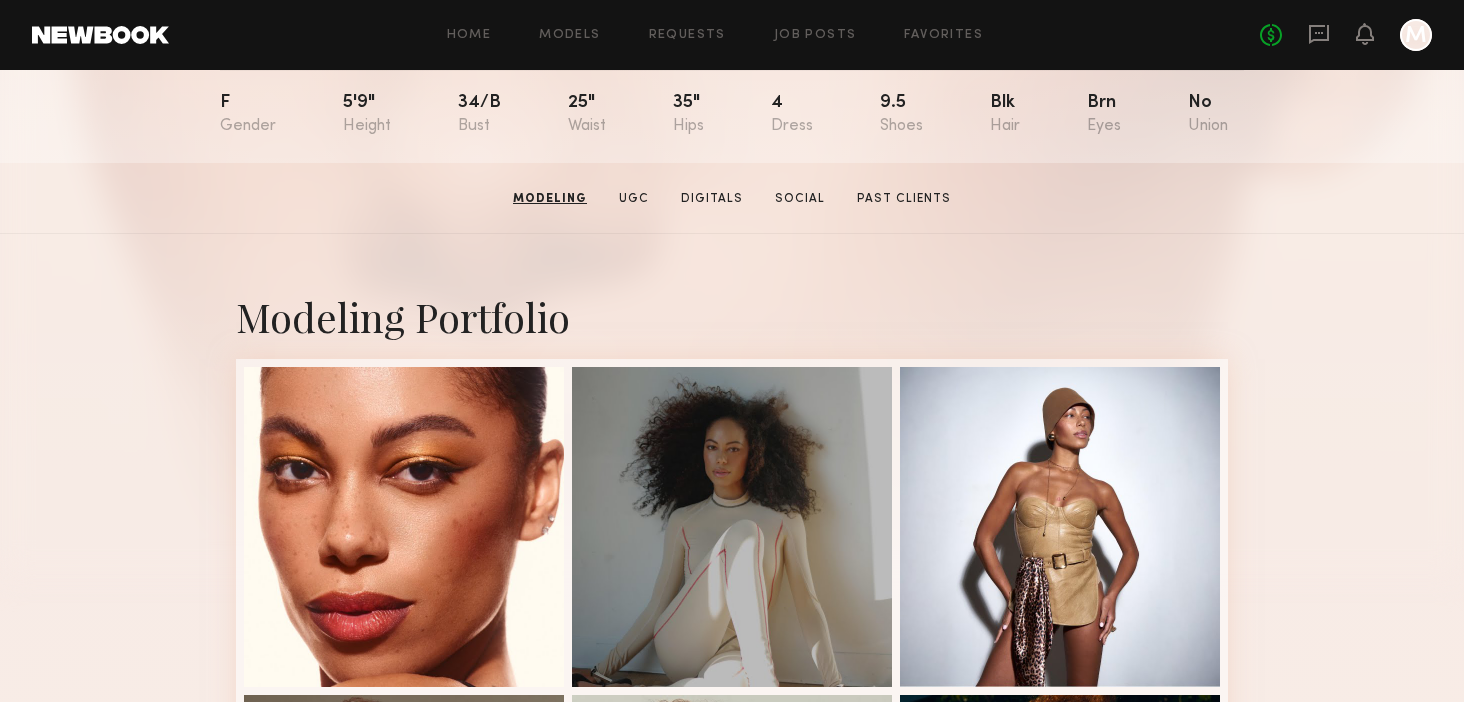 scroll, scrollTop: 0, scrollLeft: 0, axis: both 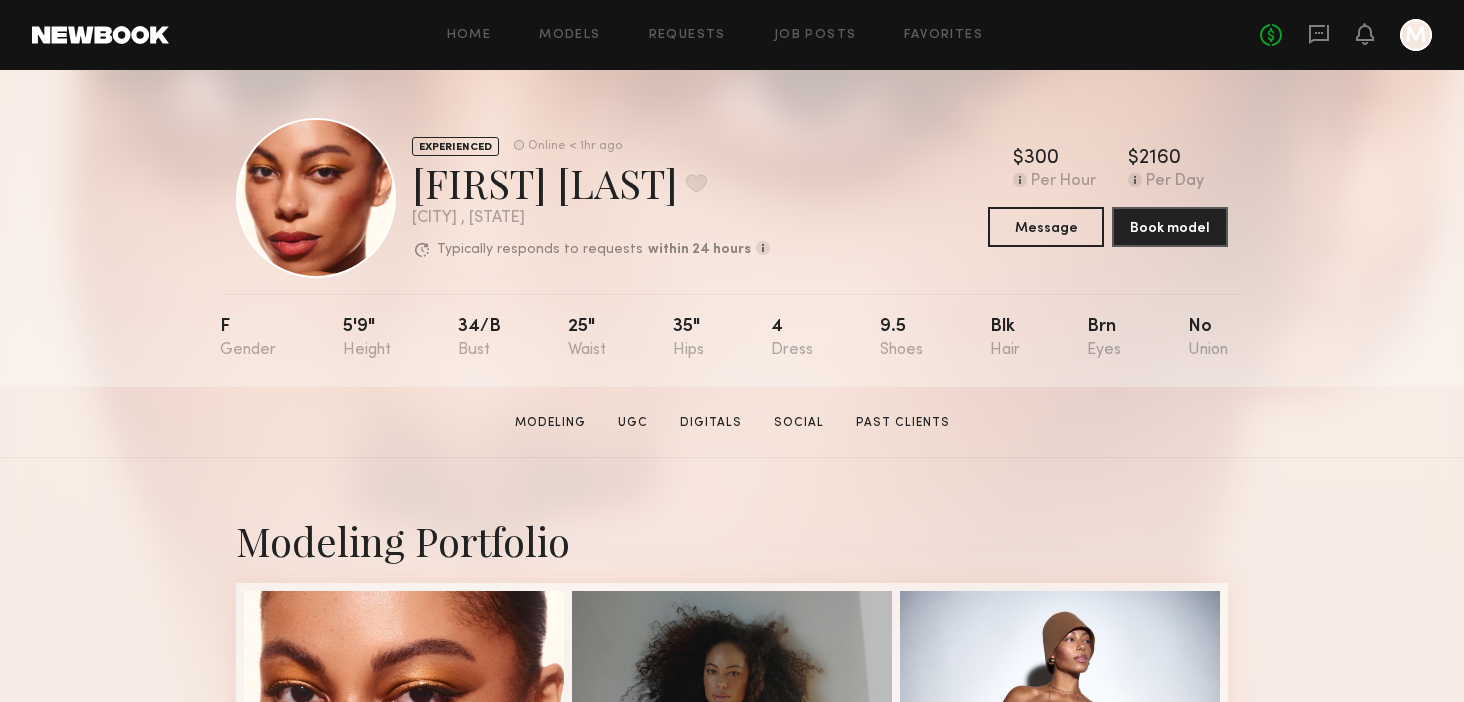 click on "Modeling Portfolio View More" at bounding box center [732, 1236] 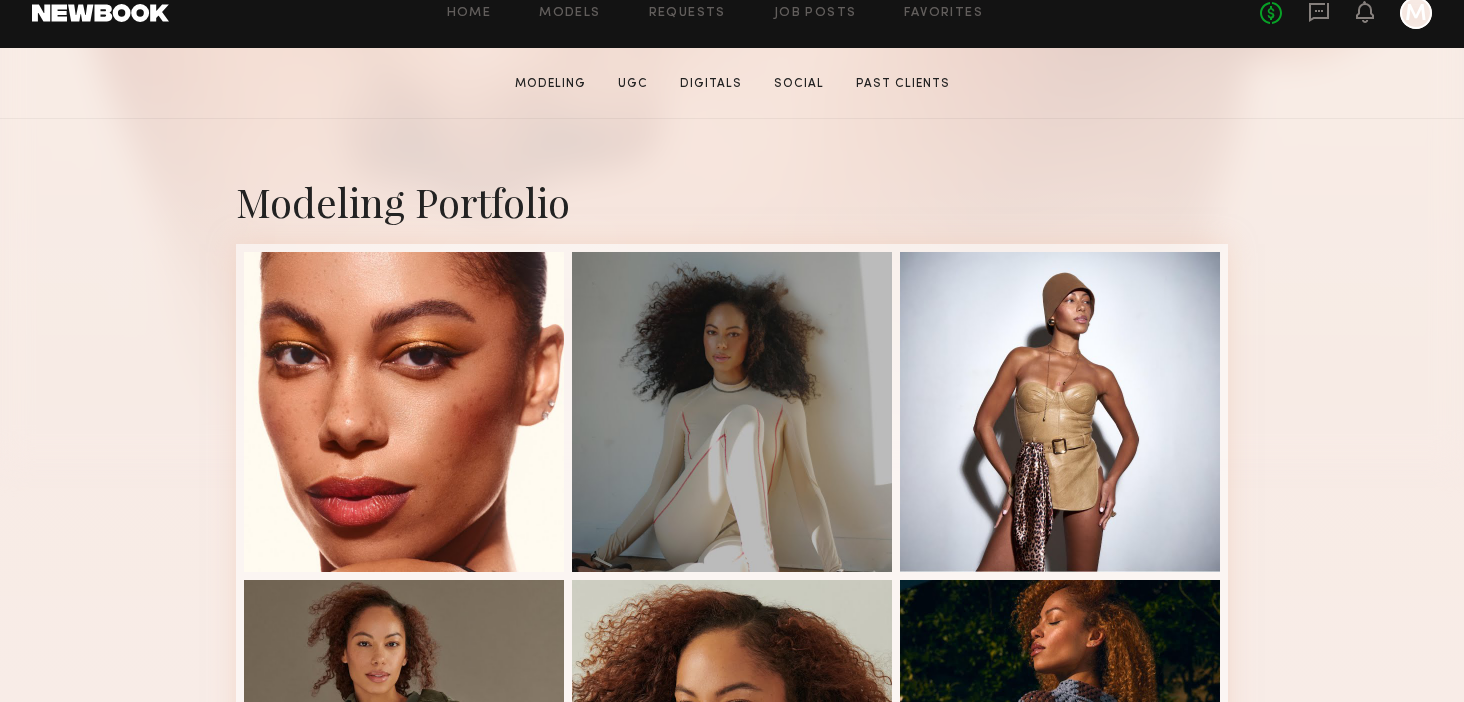 scroll, scrollTop: 399, scrollLeft: 0, axis: vertical 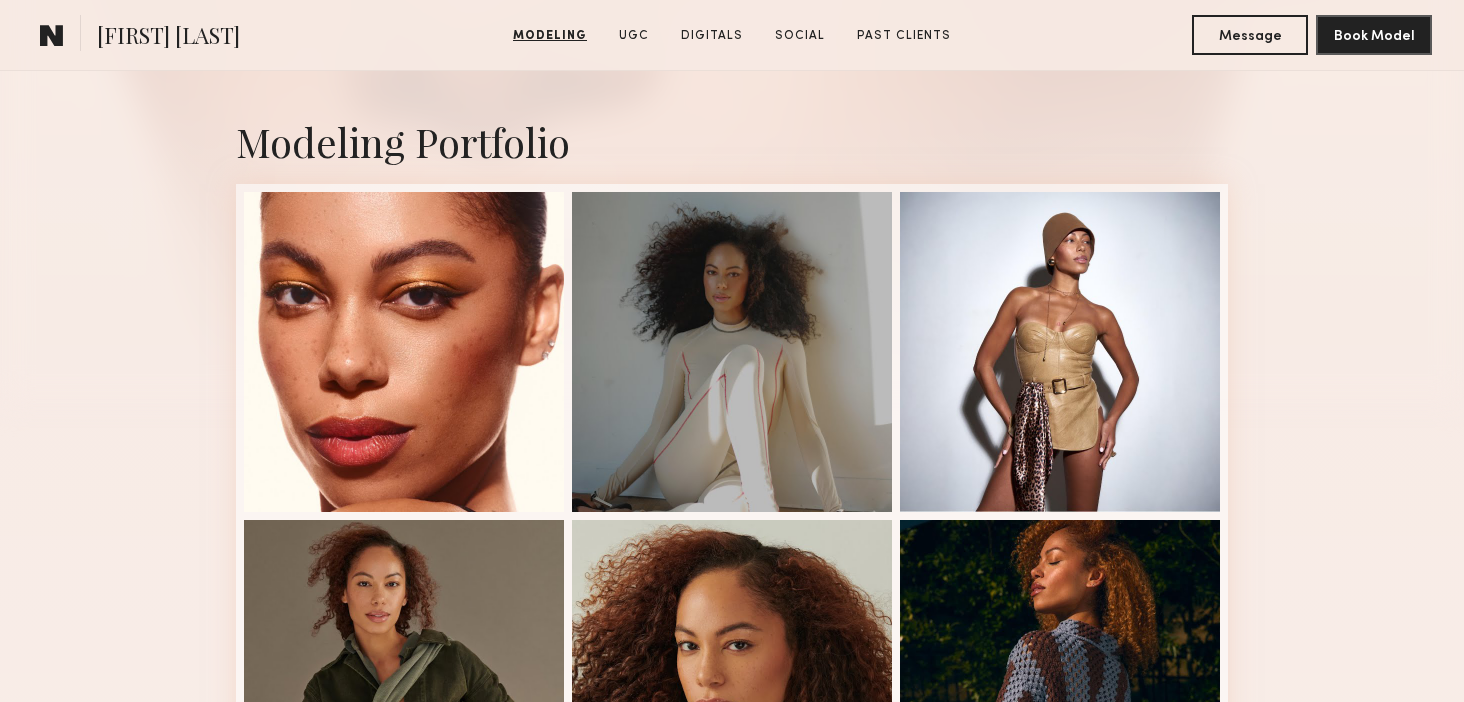 click on "Modeling Portfolio View More" at bounding box center (732, 837) 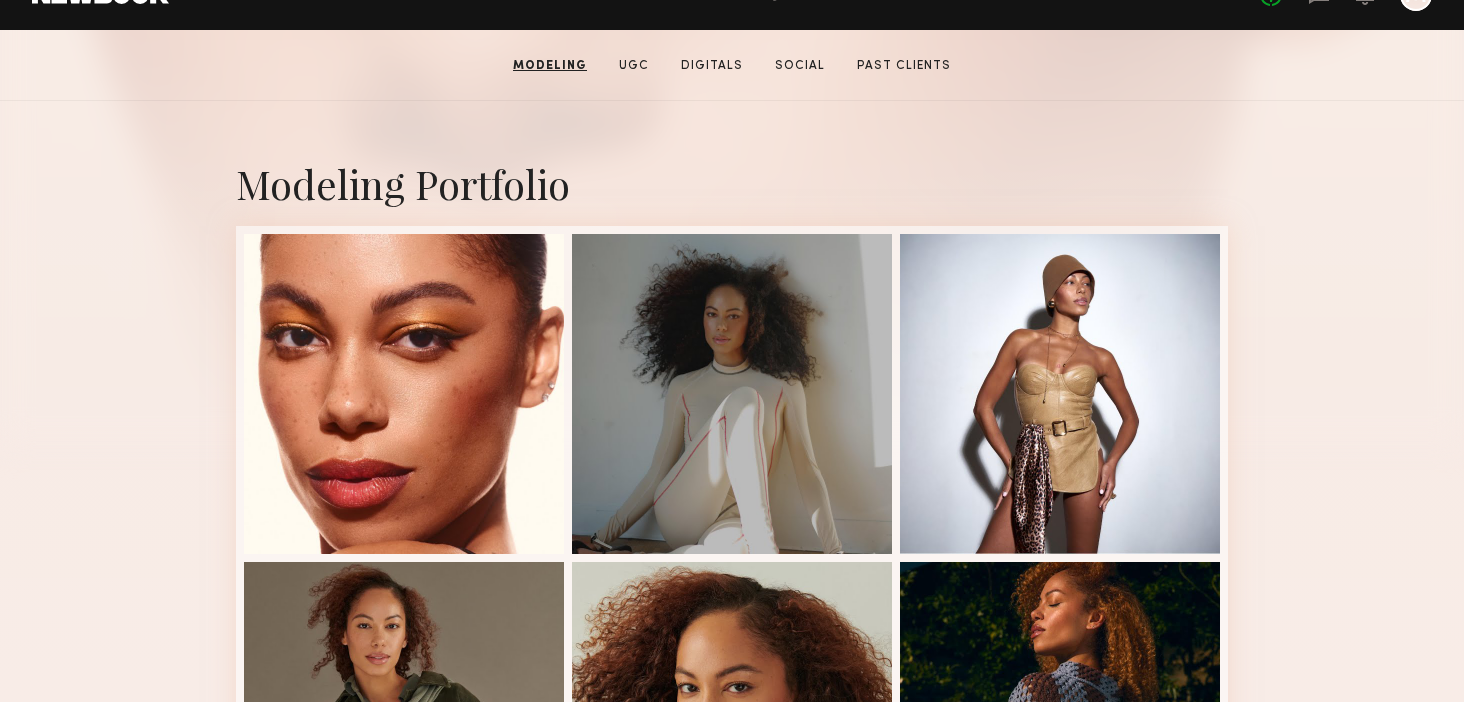 scroll, scrollTop: 0, scrollLeft: 0, axis: both 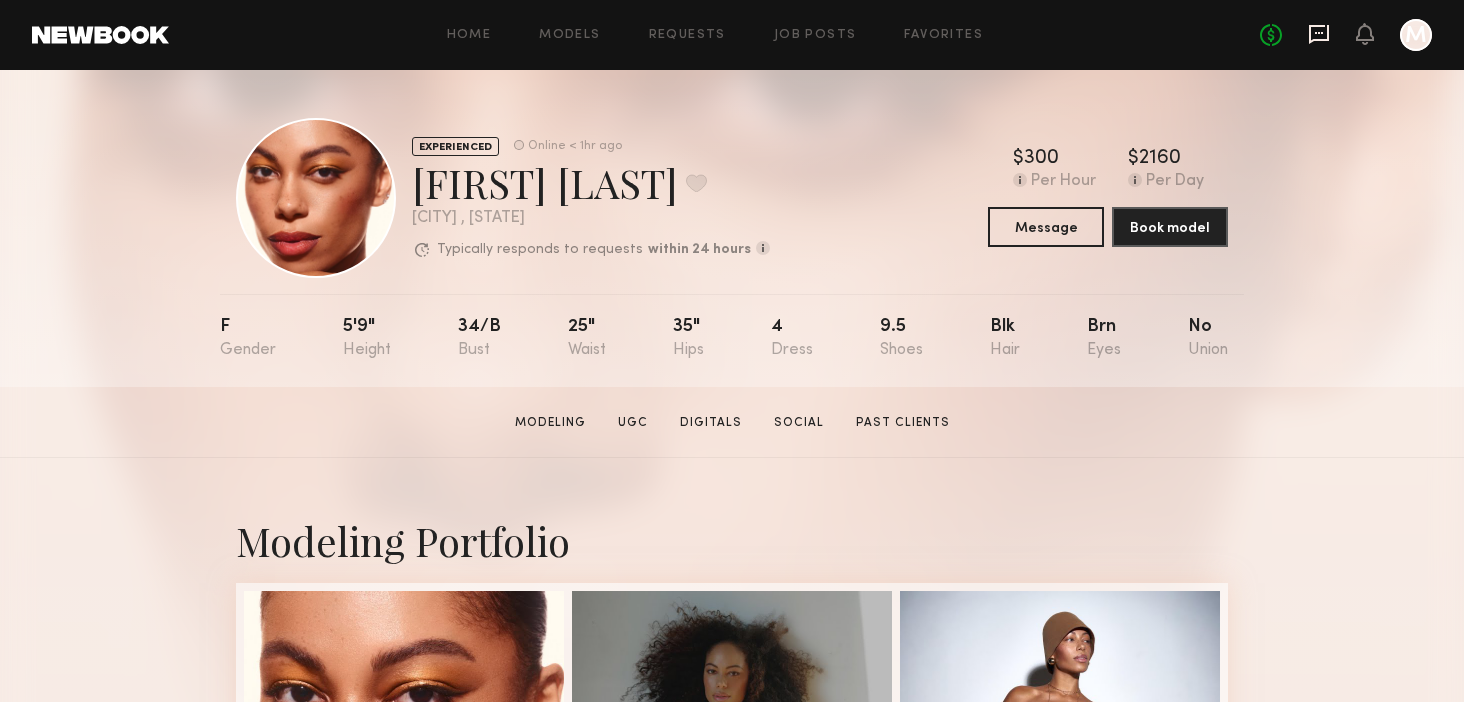 click 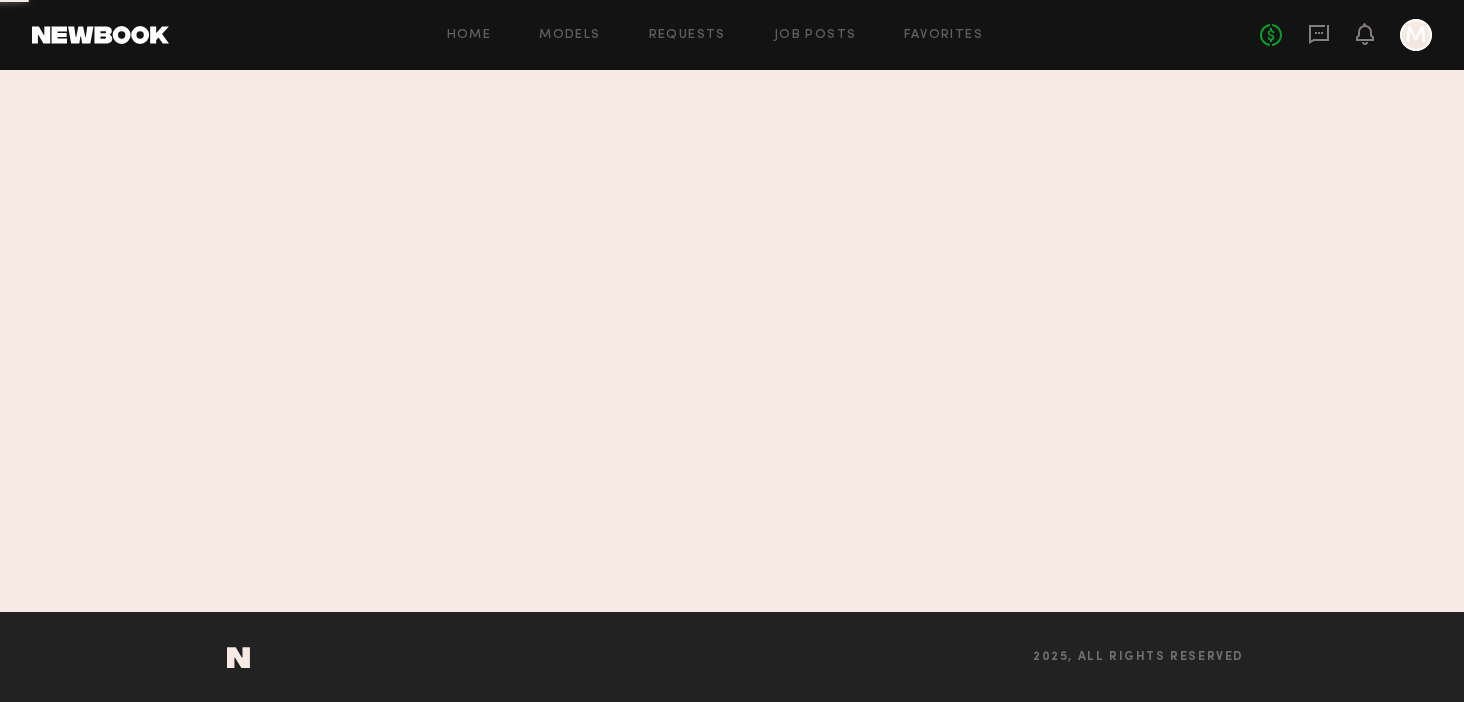 scroll, scrollTop: 0, scrollLeft: 0, axis: both 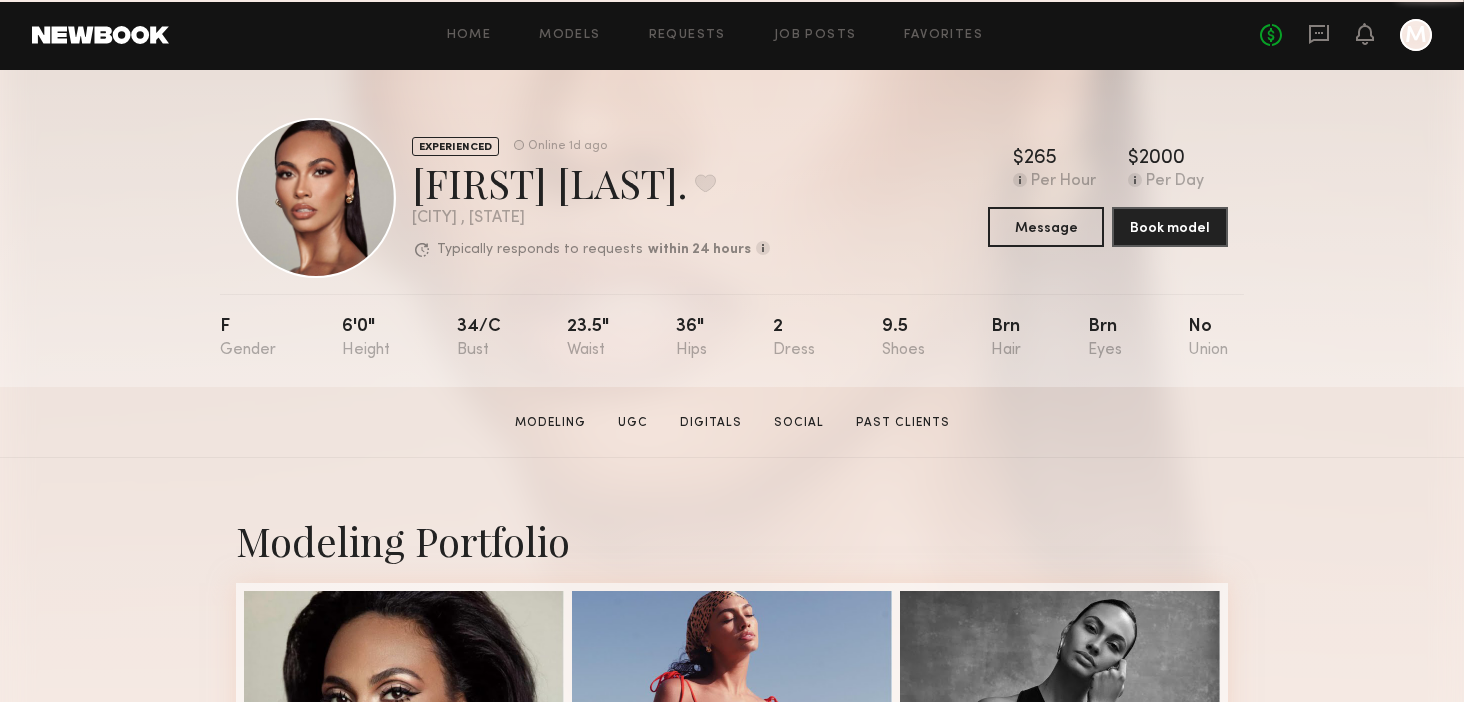 click on "EXPERIENCED Online 1d ago [FIRST] [LAST]. Favorite [CITY] , [STATE] Typically responds to requests within 24 hours How quickly the model responds to new requests, on average. For best results, start new talent interactions with a request and use messages to add or collect additional info. Typically responds: within 24 hours Online 1d ago $ Typical rate set by model. Can vary by project & usage. 265 Per Hour $ Typical rate set by model. Can vary by project & usage. 2000 Per Day Message Book model F 6'0" 34/c 23.5" 36" 2 9.5 Brn Brn No" 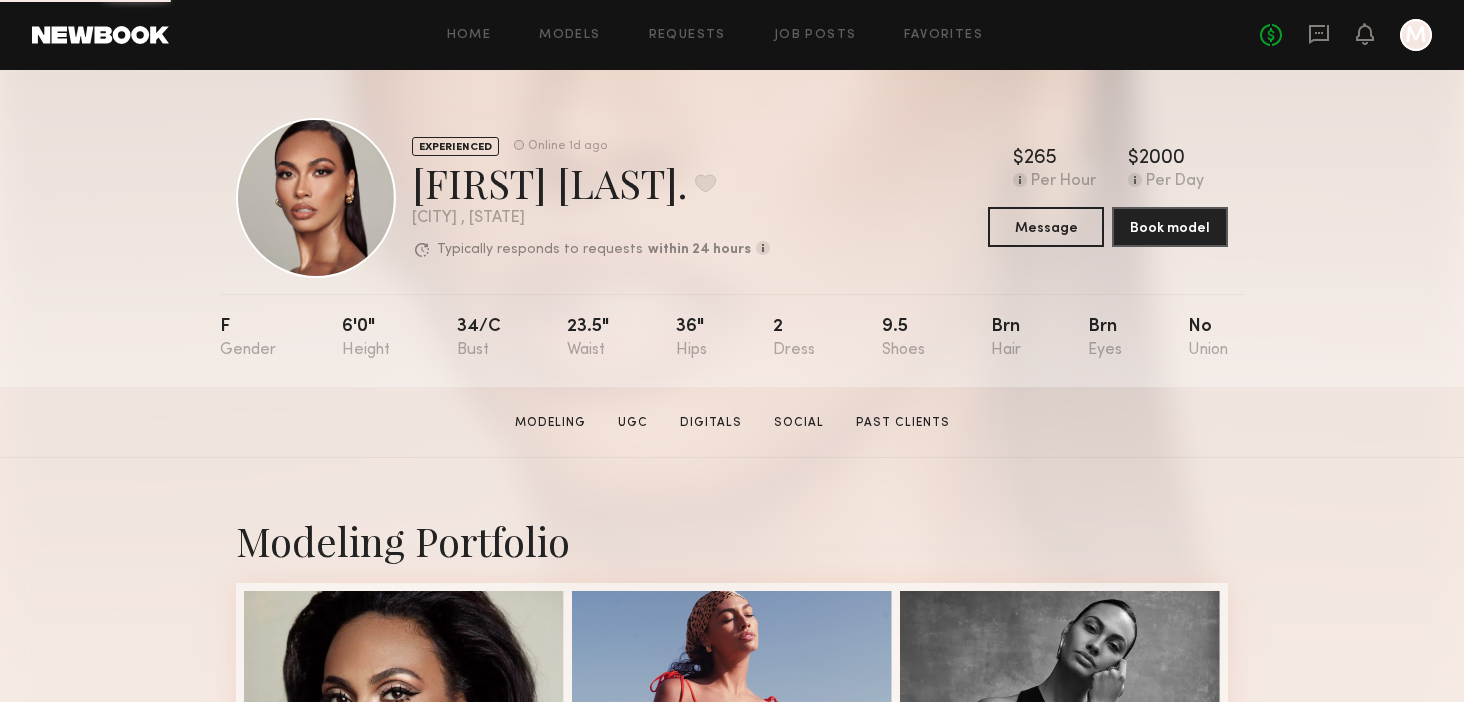 click on "Modeling Portfolio View More" at bounding box center [732, 1236] 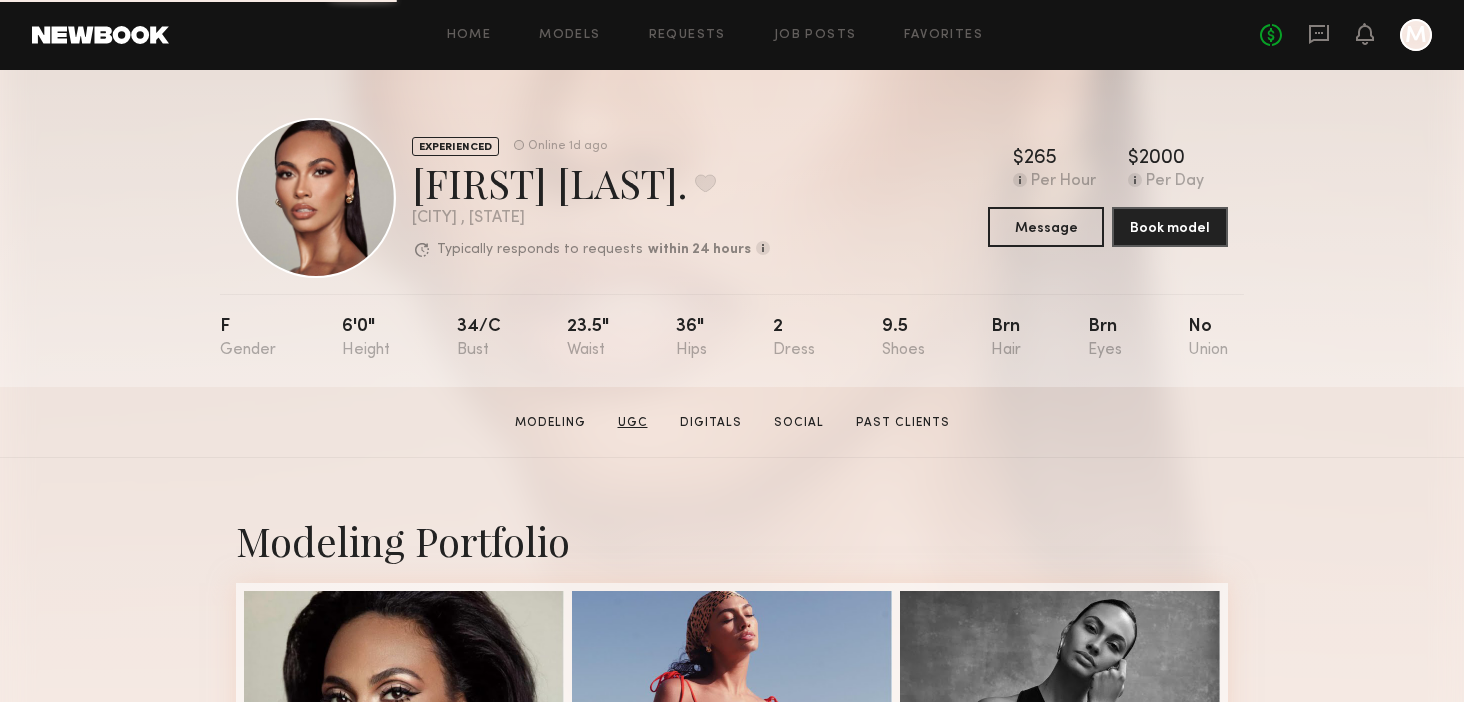 click on "UGC" 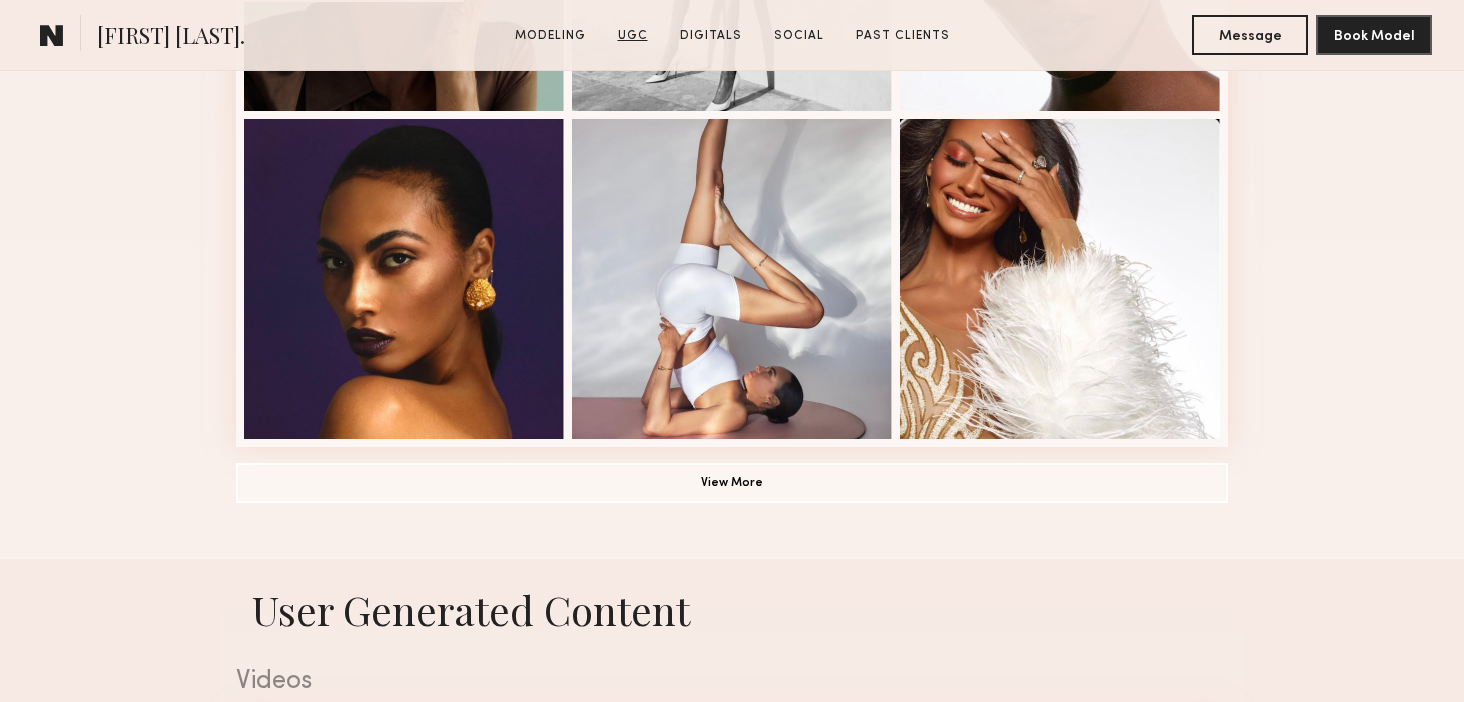 scroll, scrollTop: 1894, scrollLeft: 0, axis: vertical 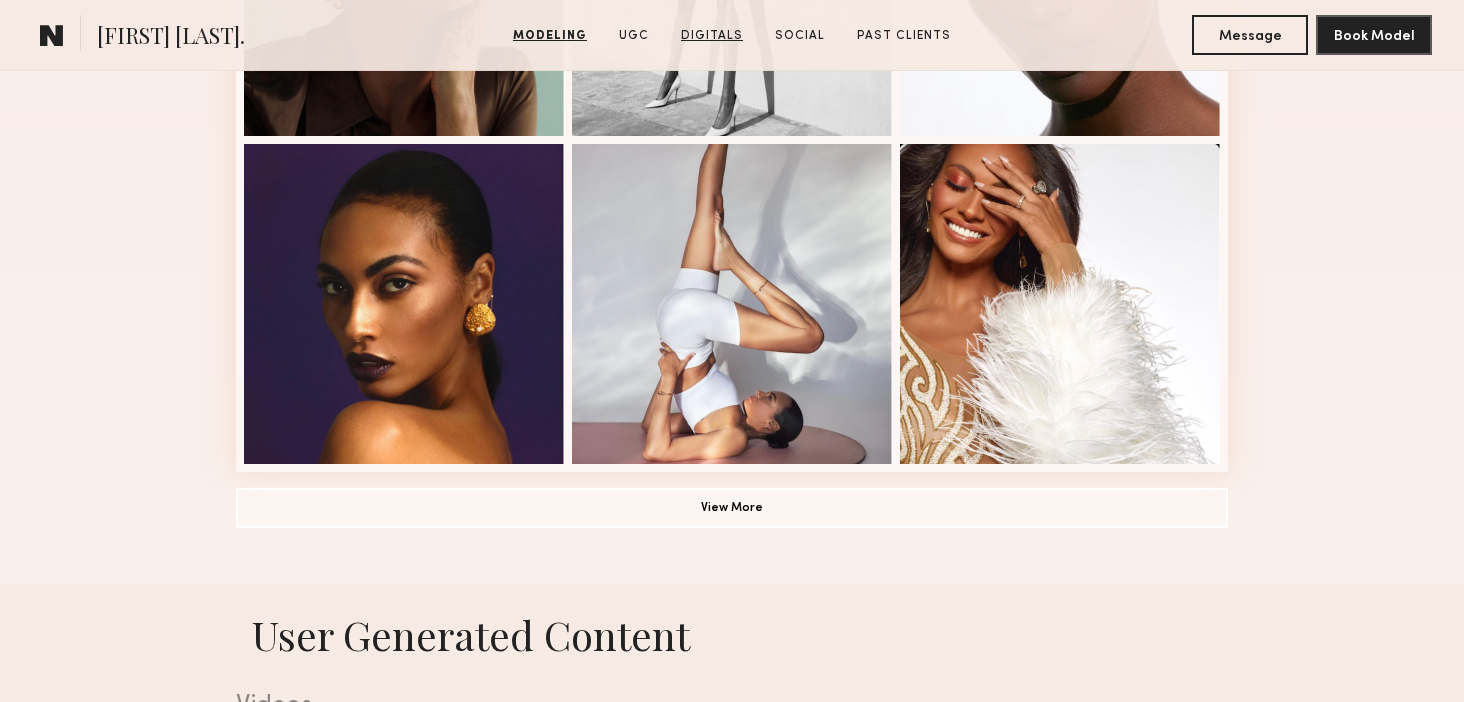 click on "Digitals" 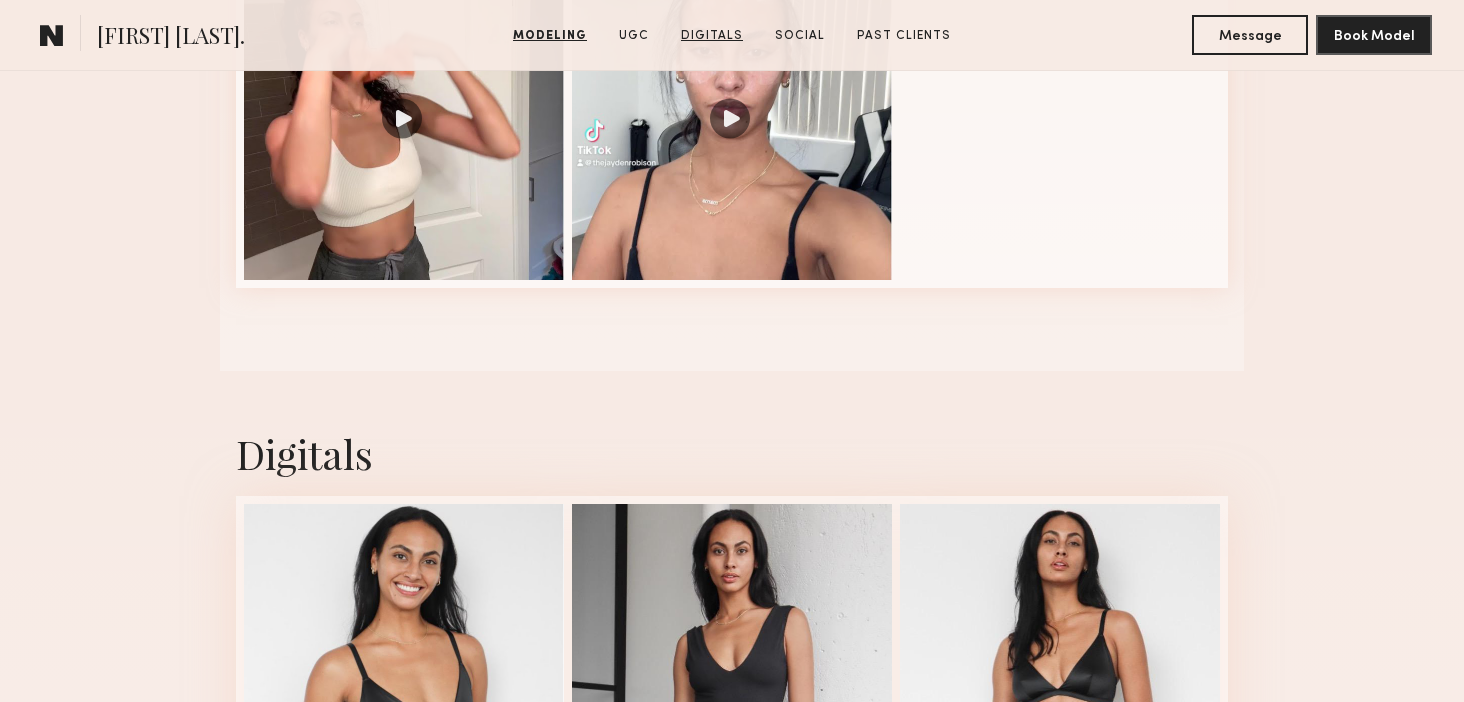 scroll, scrollTop: 2470, scrollLeft: 0, axis: vertical 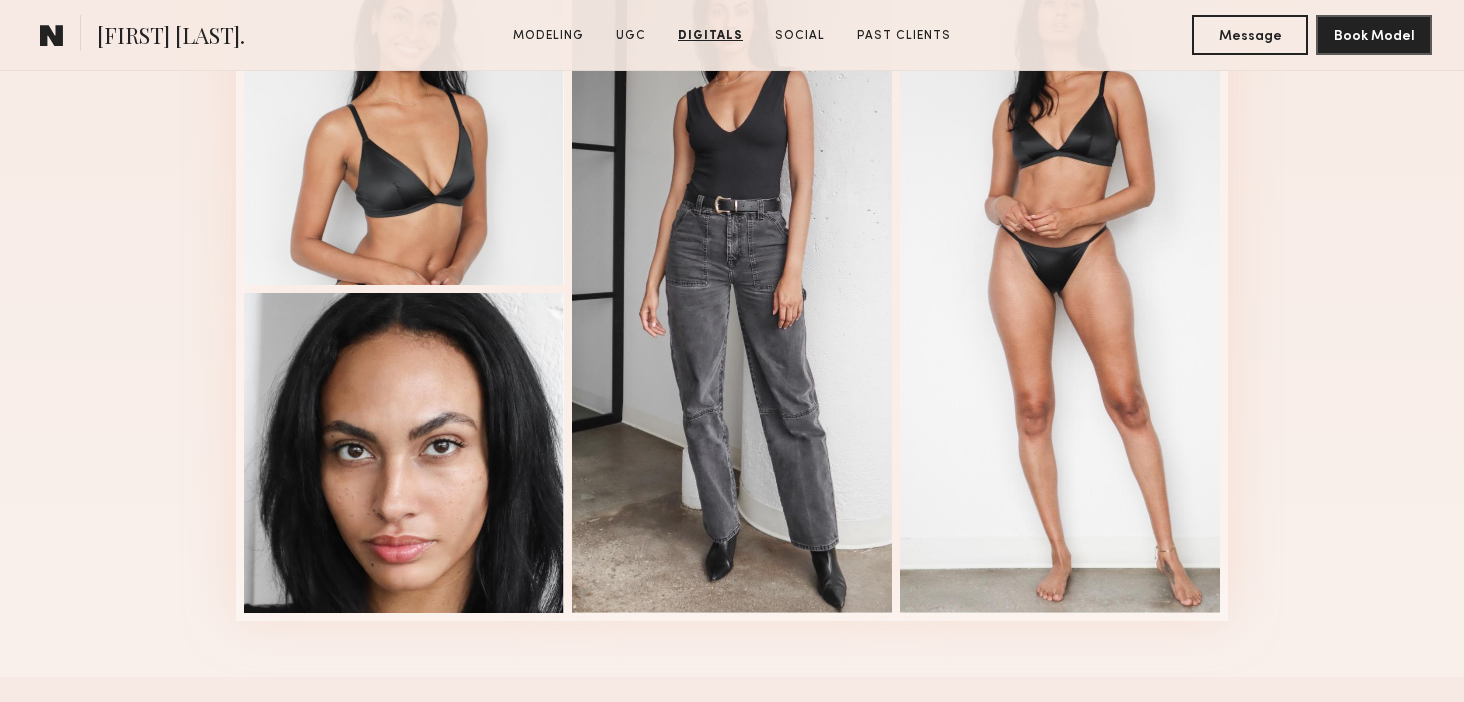 click on "Digitals  1 of 4" at bounding box center (732, 254) 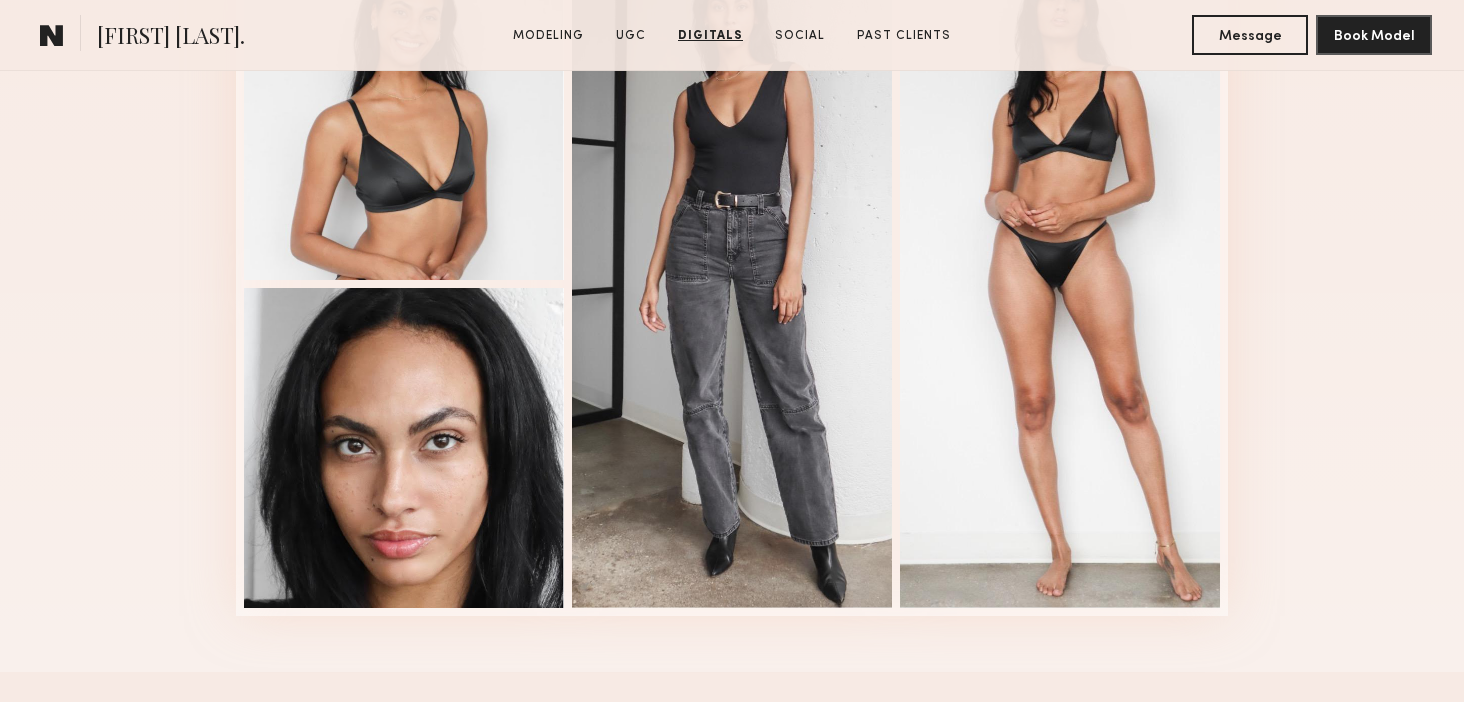 scroll, scrollTop: 2767, scrollLeft: 0, axis: vertical 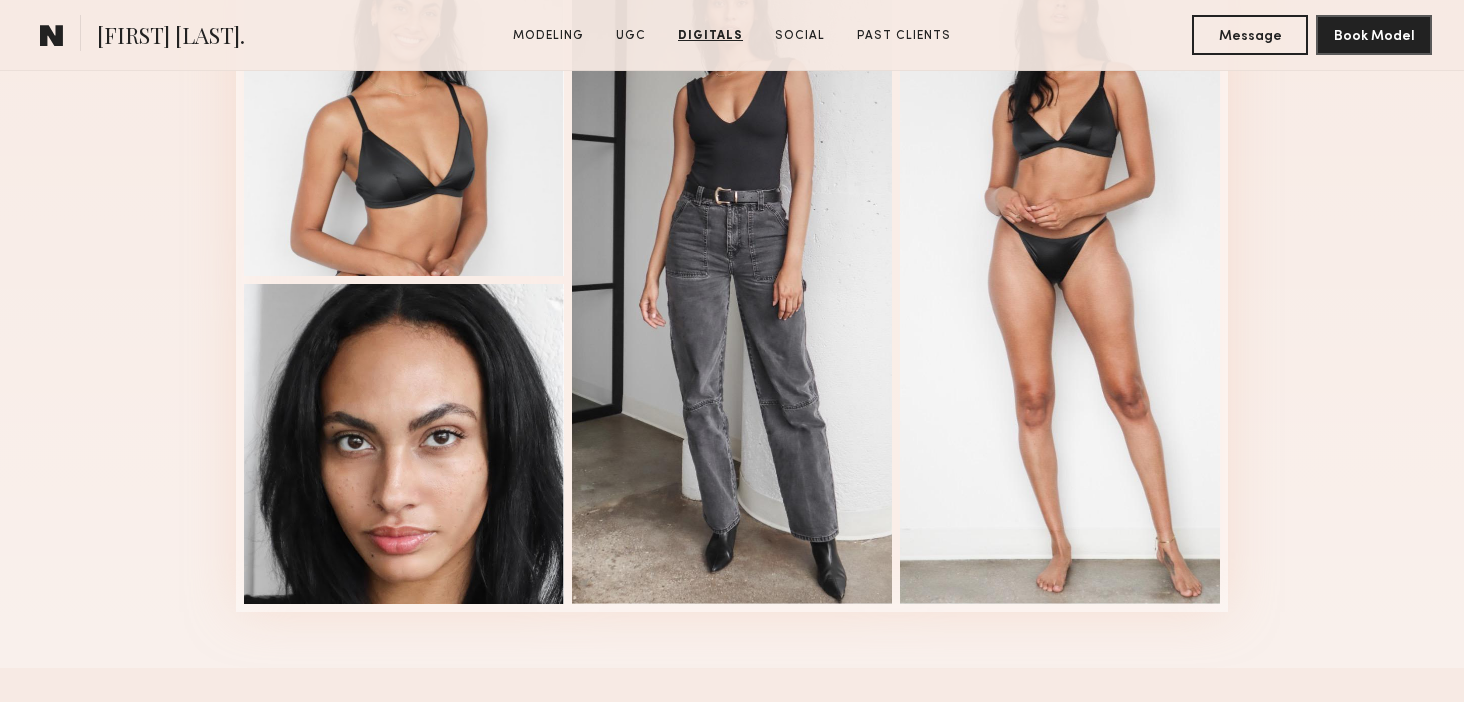 click on "Digitals  1 of 4" at bounding box center (732, 245) 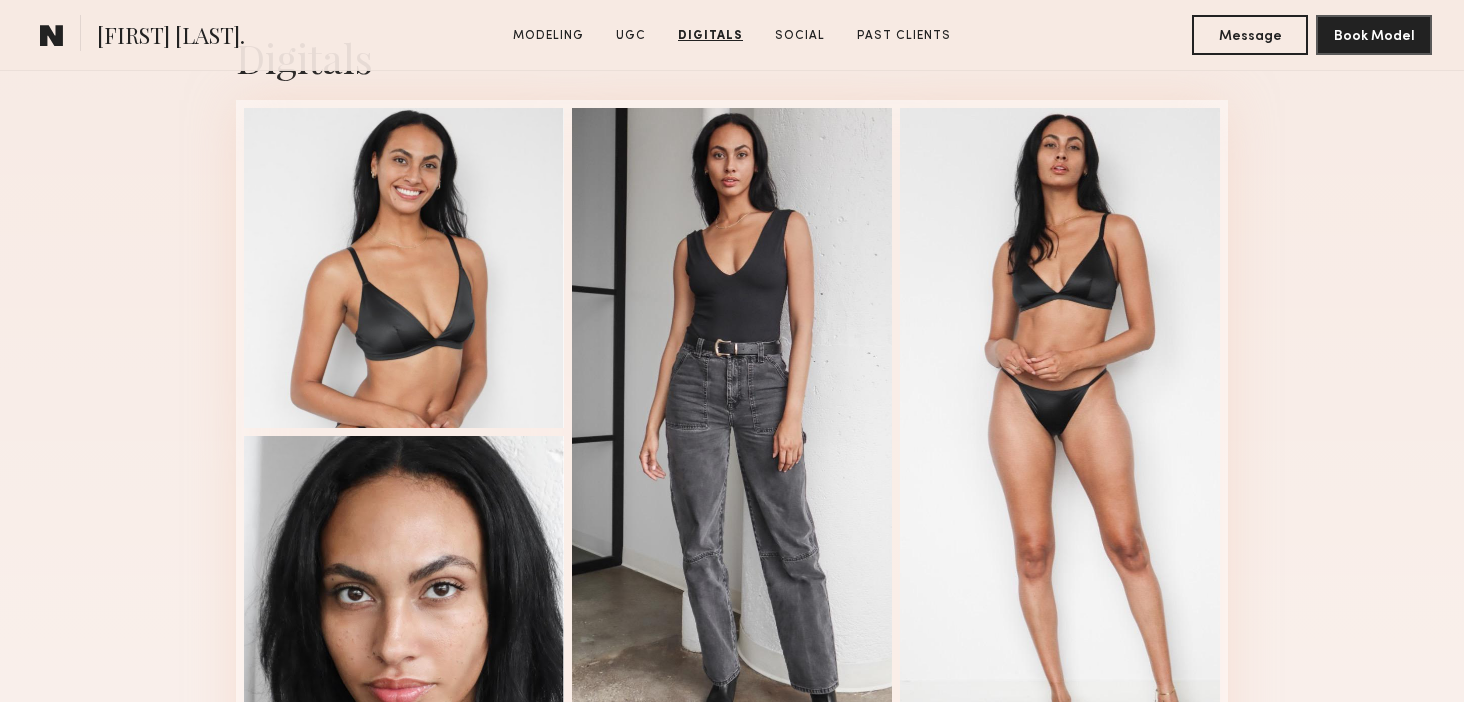 scroll, scrollTop: 2614, scrollLeft: 0, axis: vertical 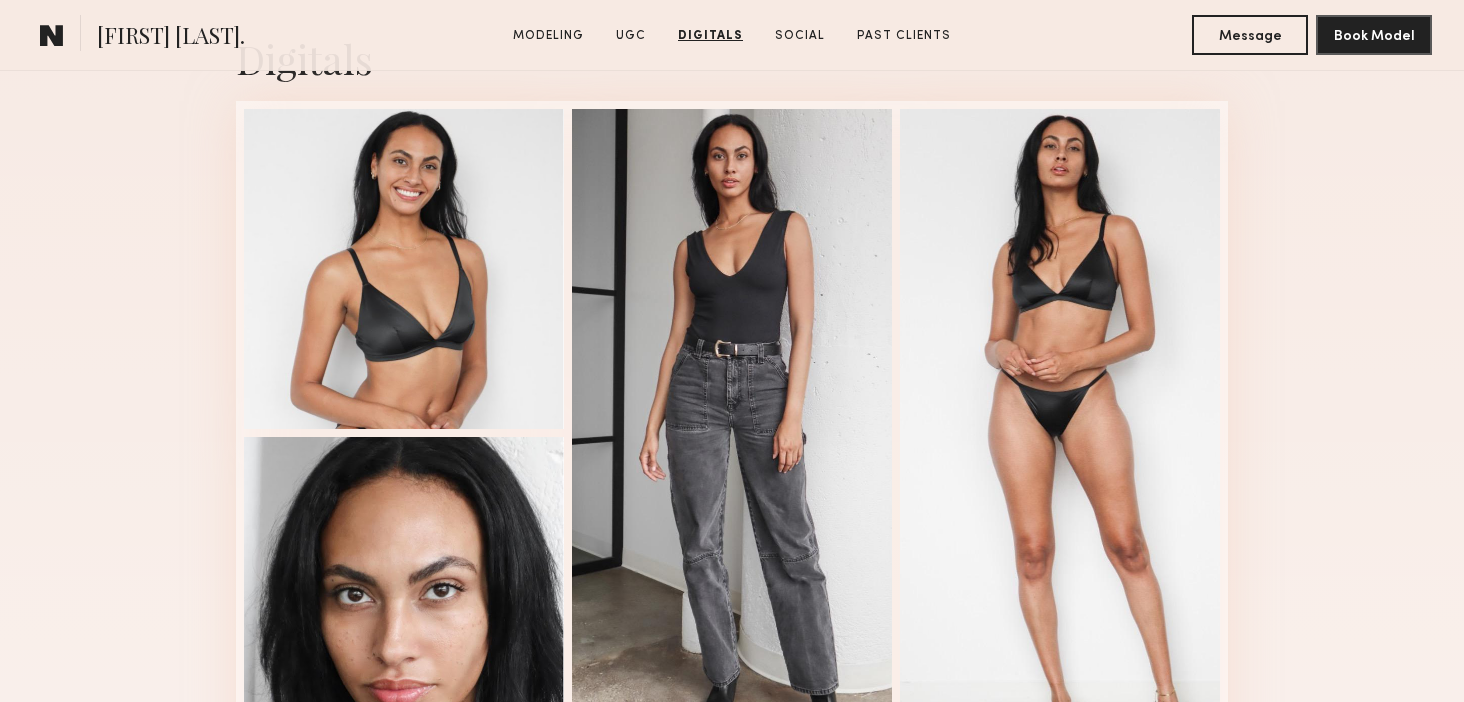 click 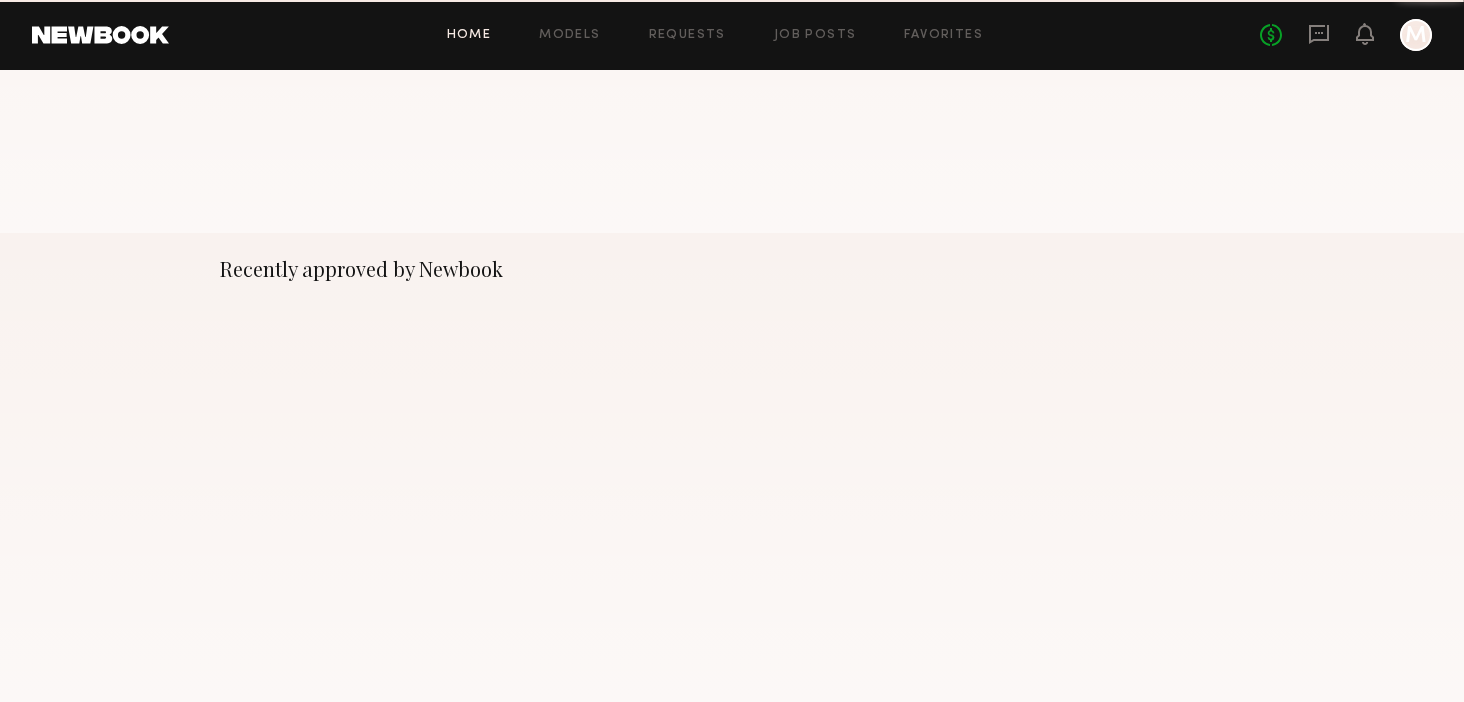 scroll, scrollTop: 0, scrollLeft: 0, axis: both 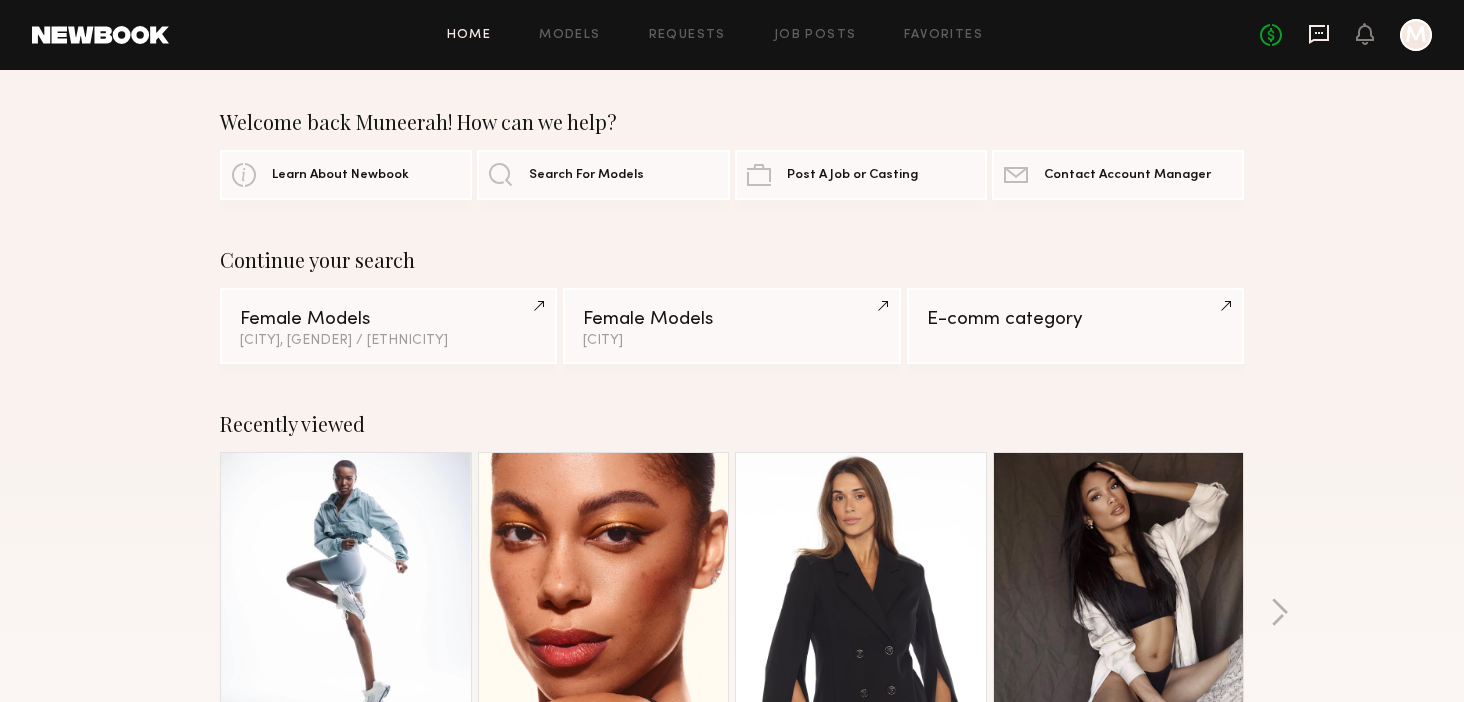 click 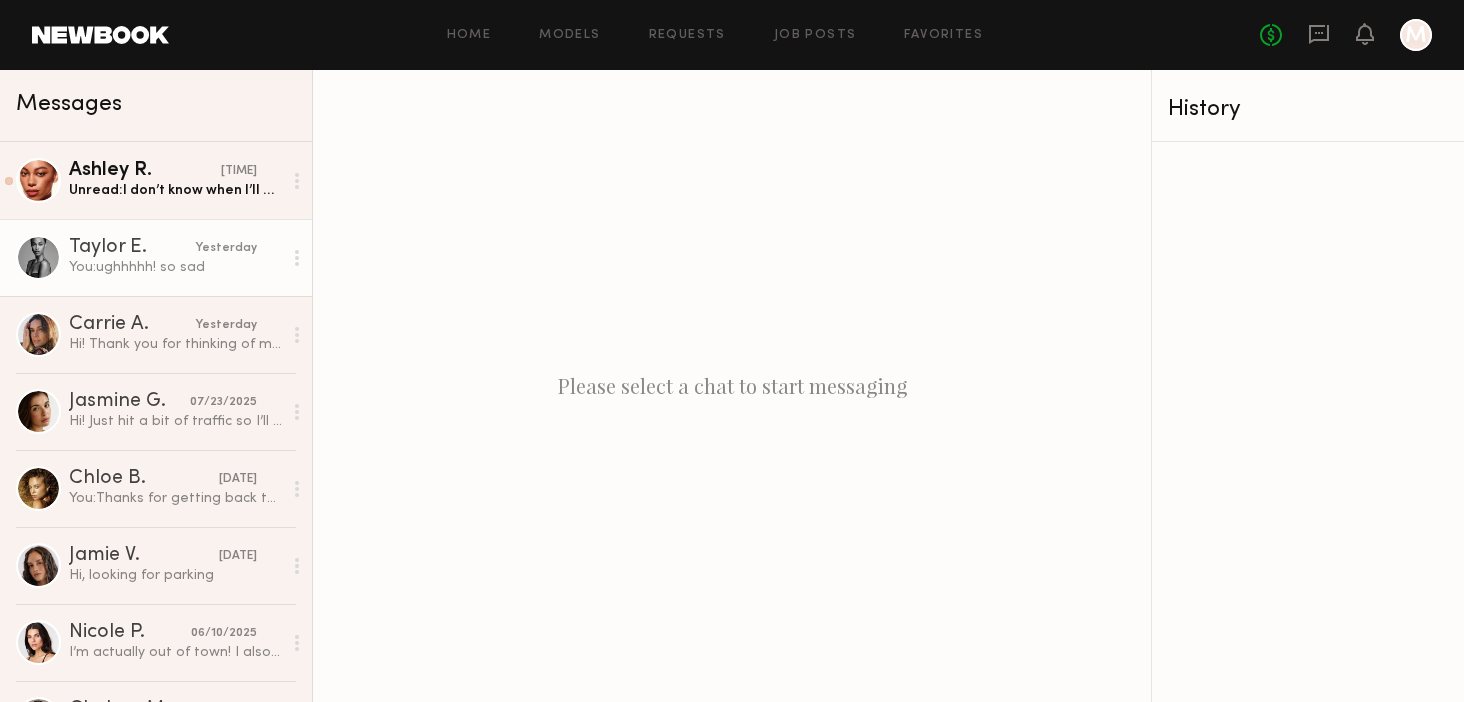 click on "You:  ughhhhh! so sad" 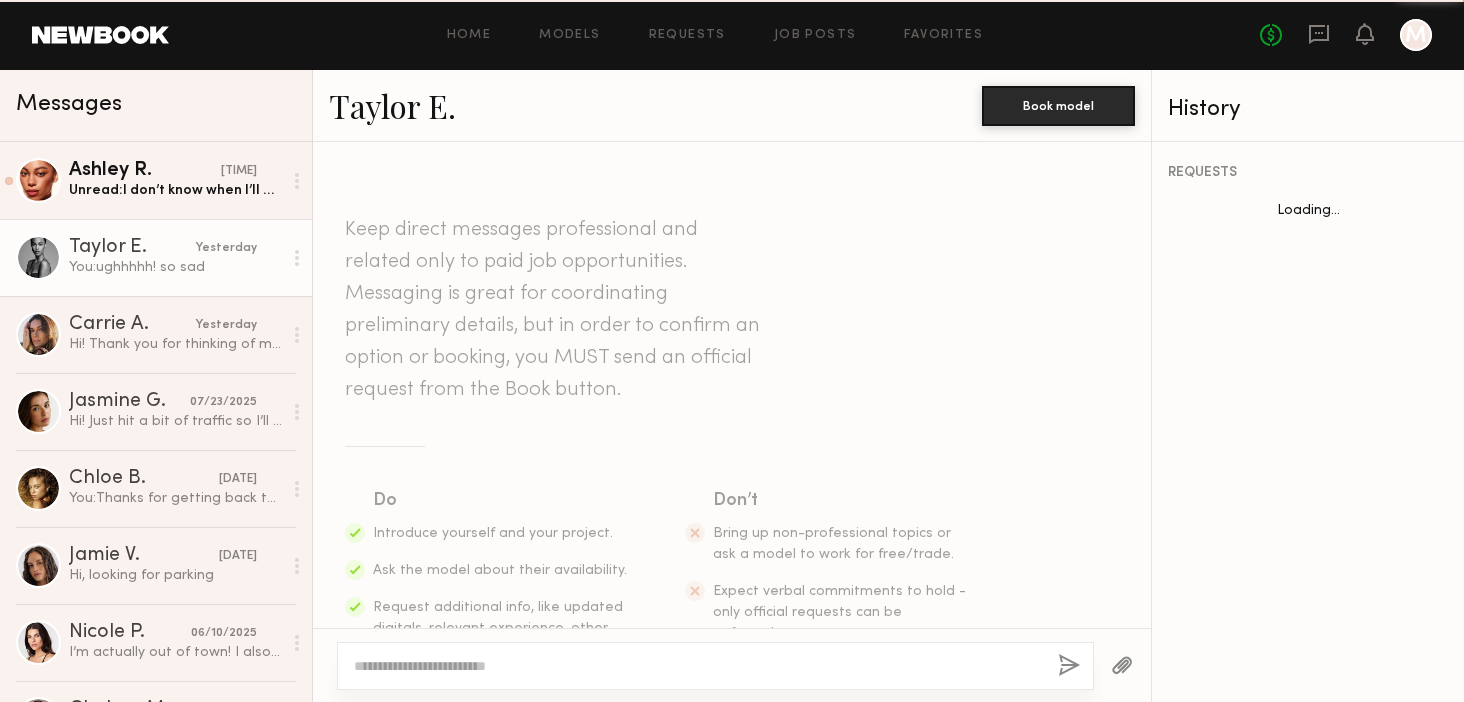 scroll, scrollTop: 737, scrollLeft: 0, axis: vertical 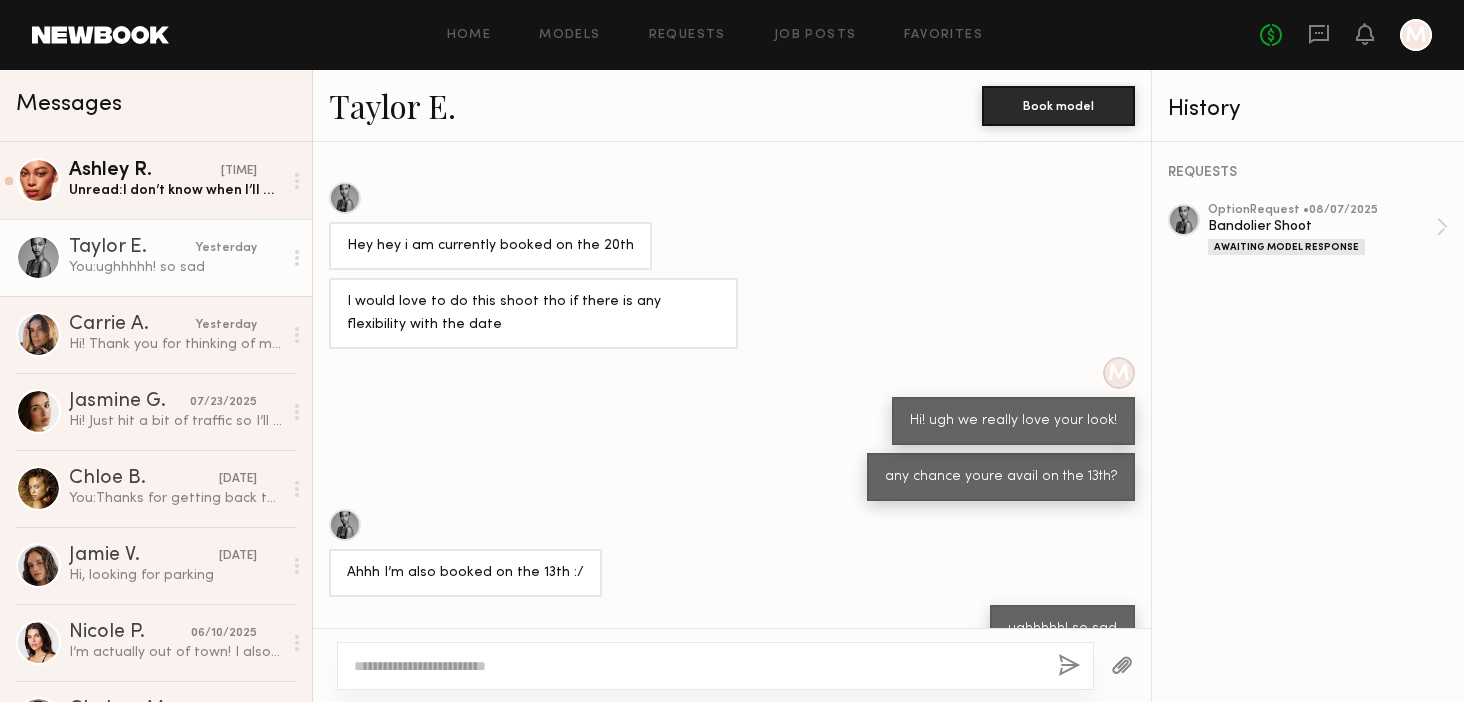 click 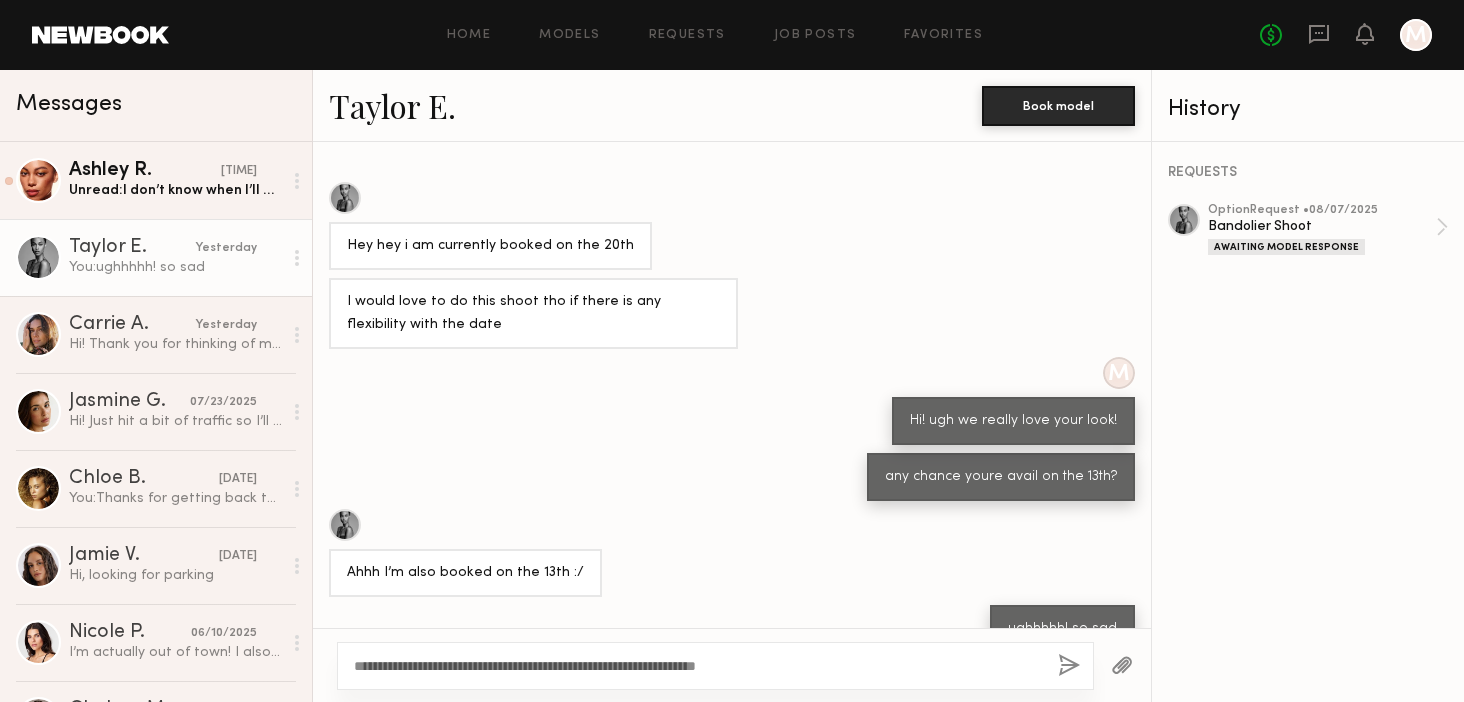 type on "**********" 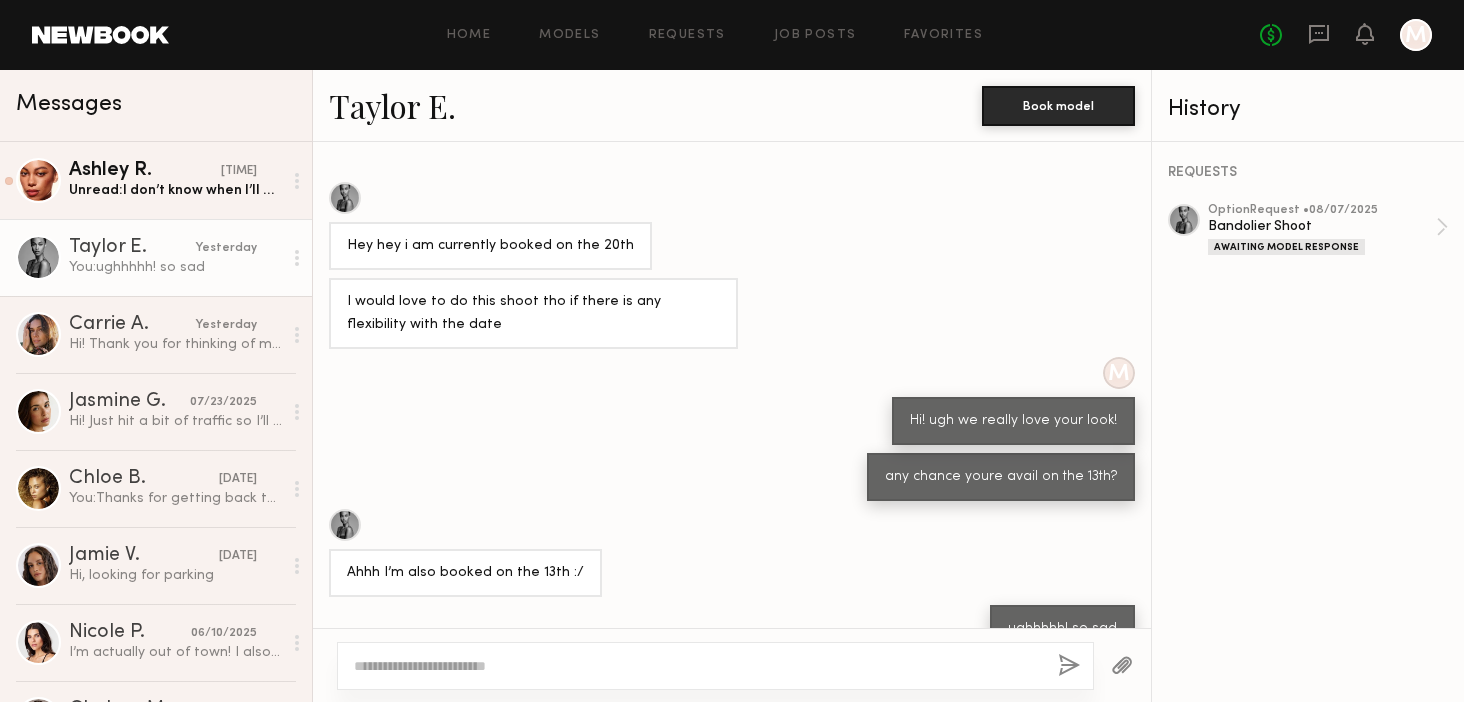 scroll, scrollTop: 1008, scrollLeft: 0, axis: vertical 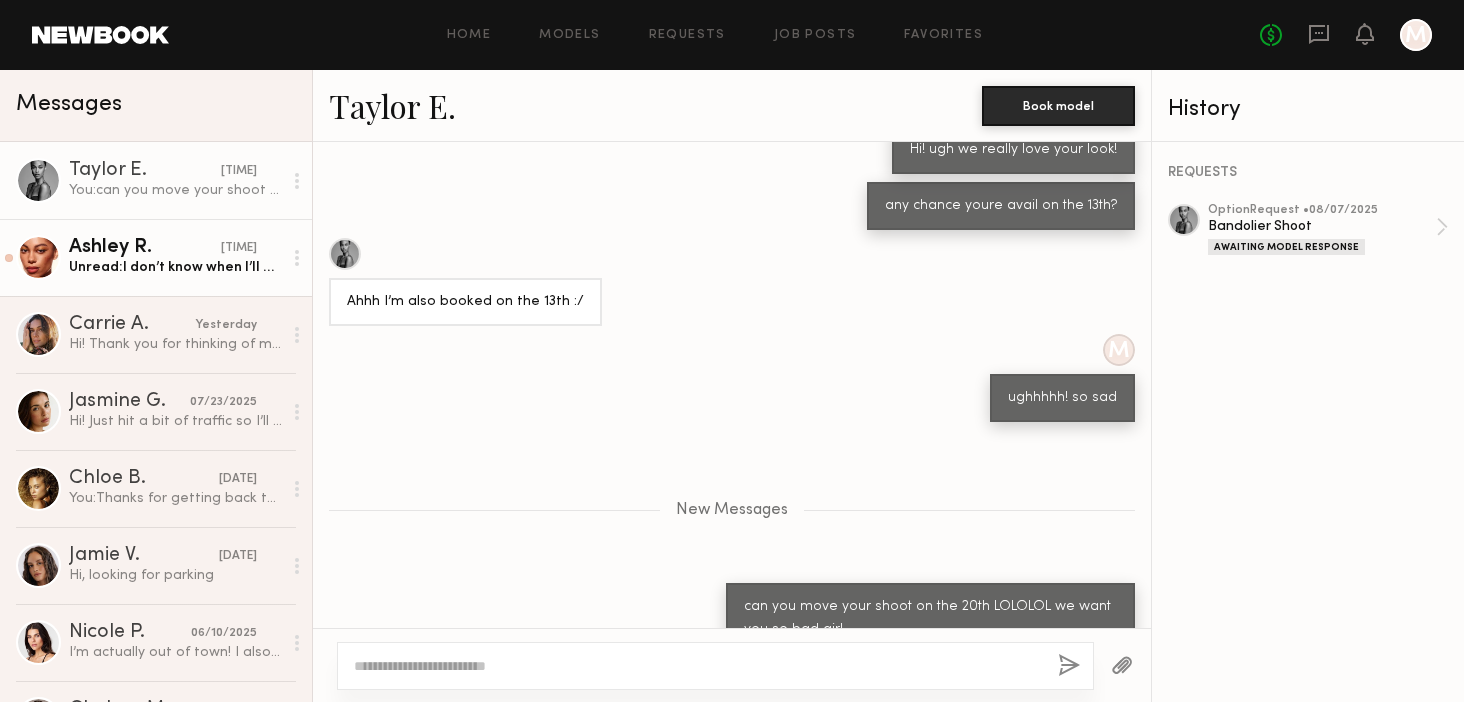 click on "Ashley R." 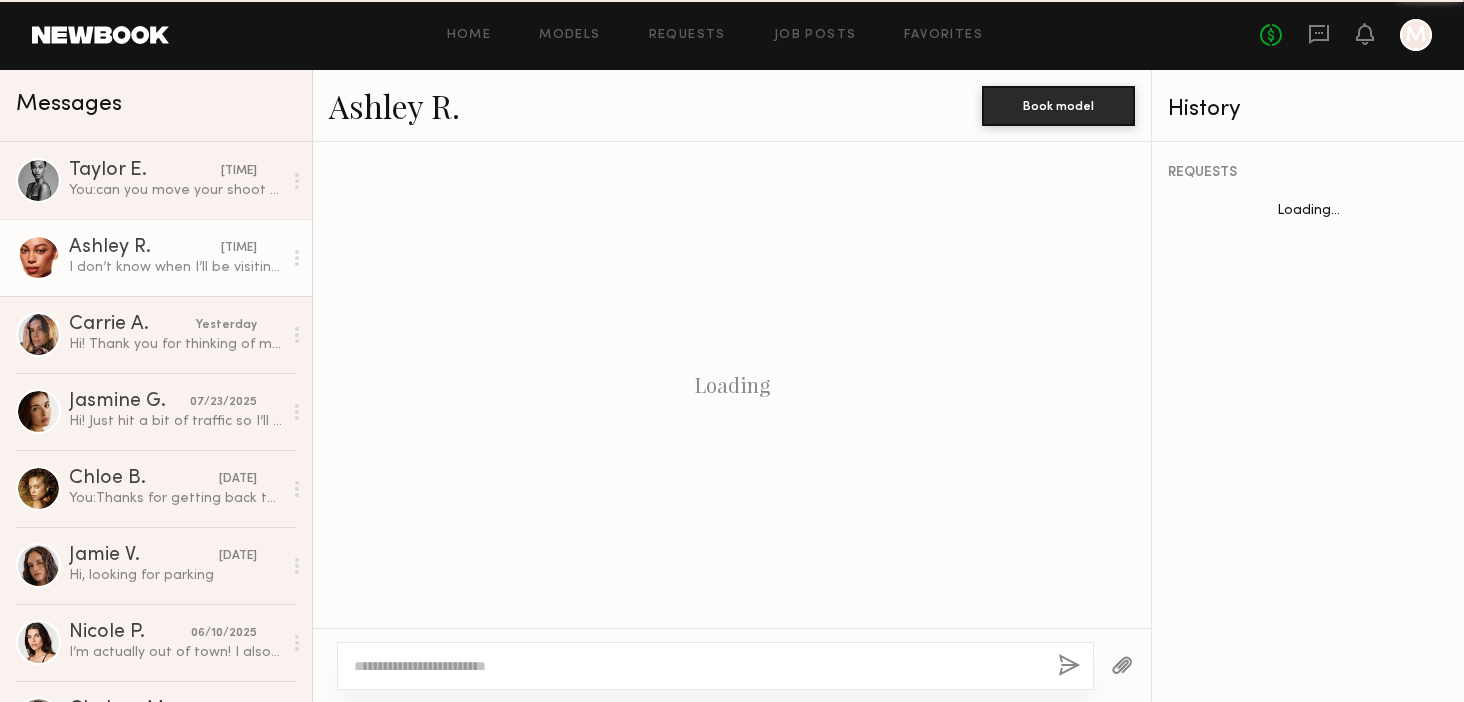 scroll, scrollTop: 823, scrollLeft: 0, axis: vertical 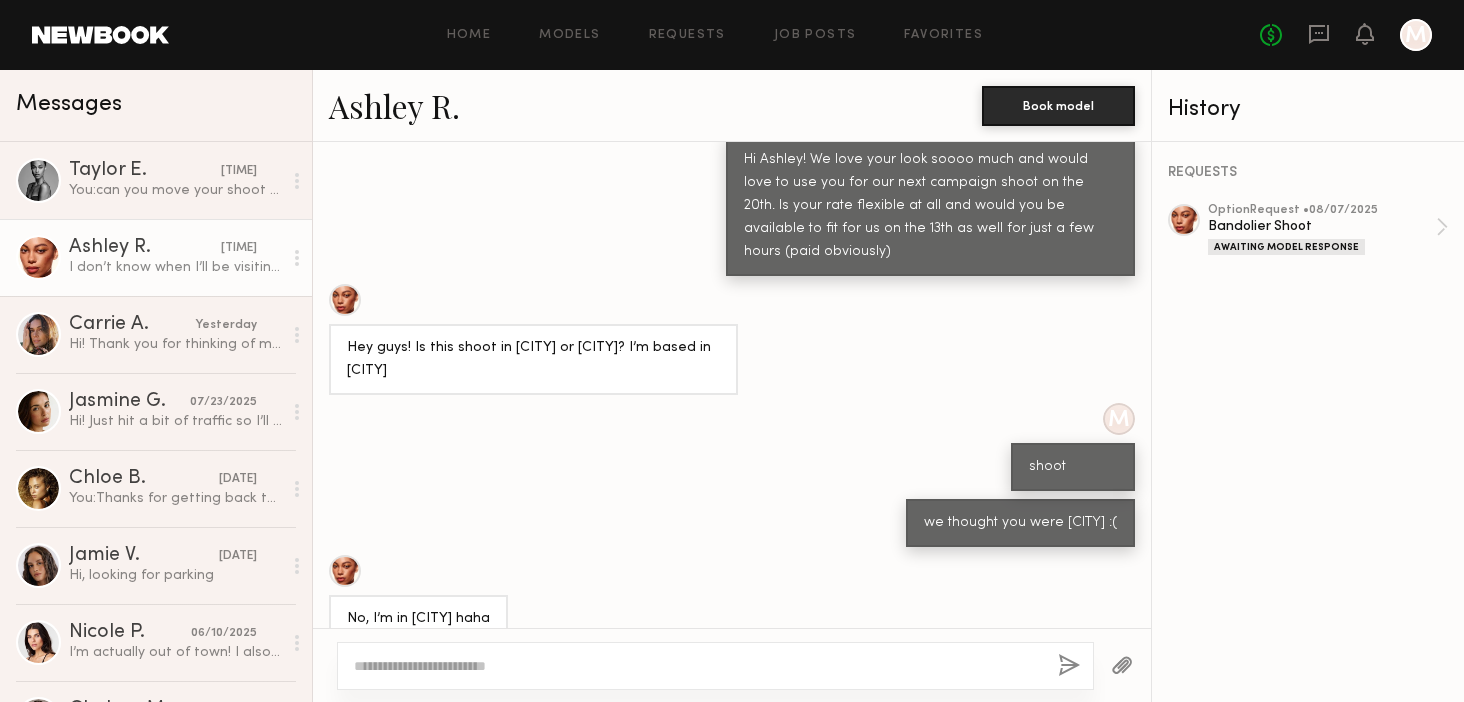 click 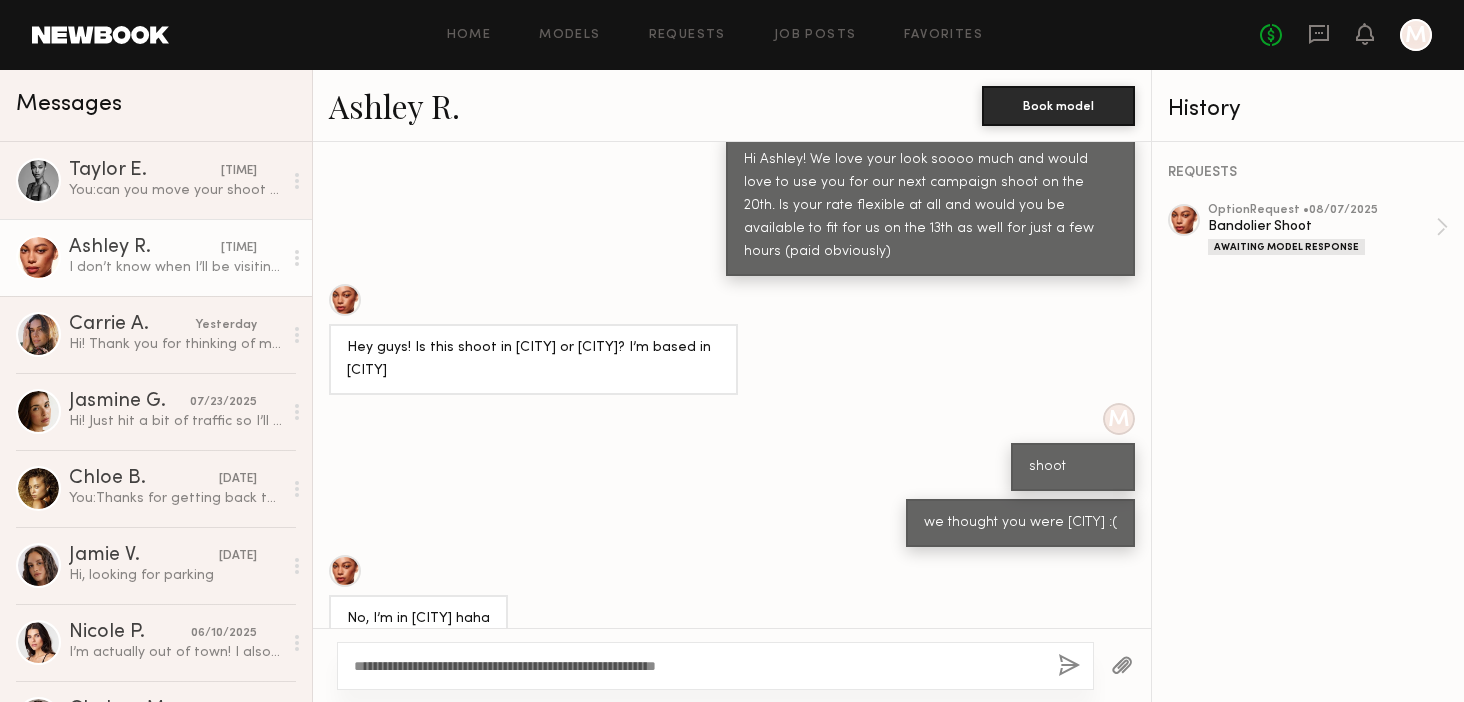 type on "**********" 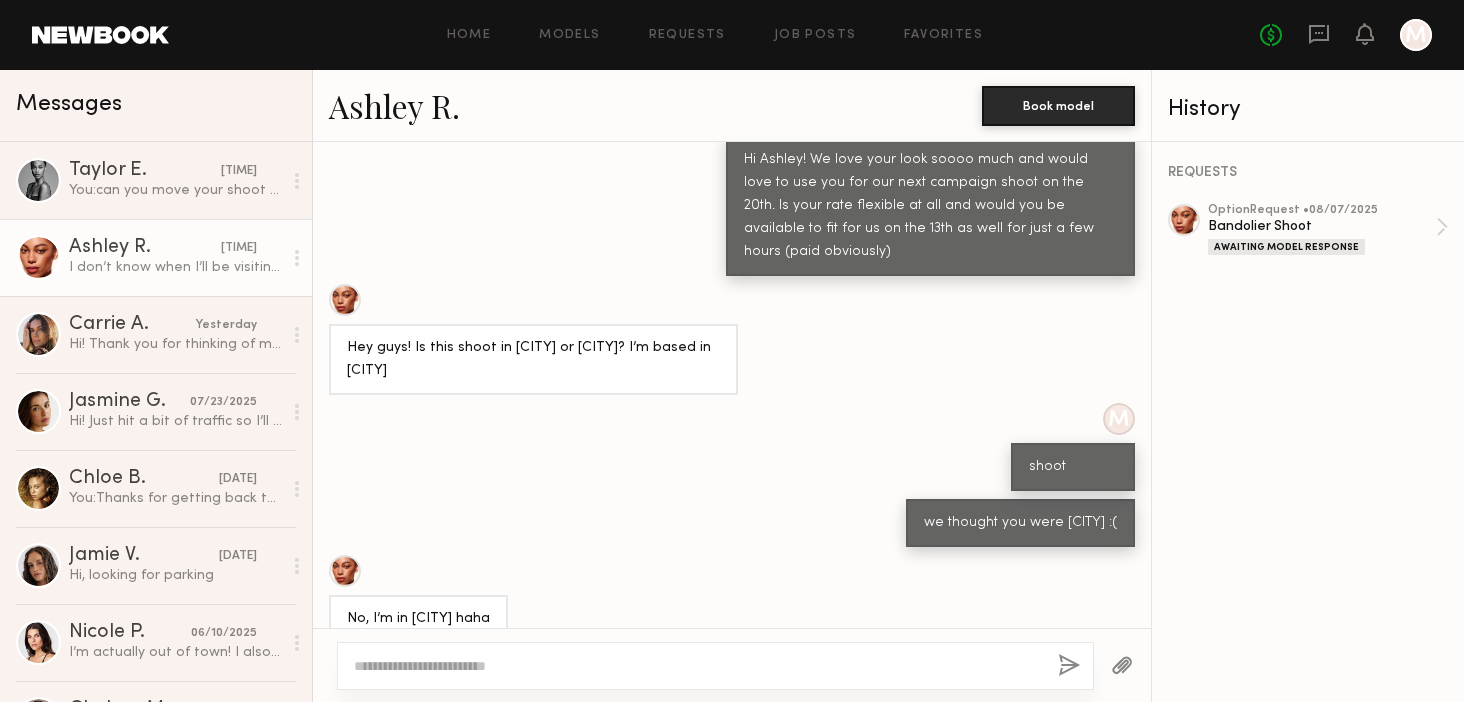 scroll, scrollTop: 1031, scrollLeft: 0, axis: vertical 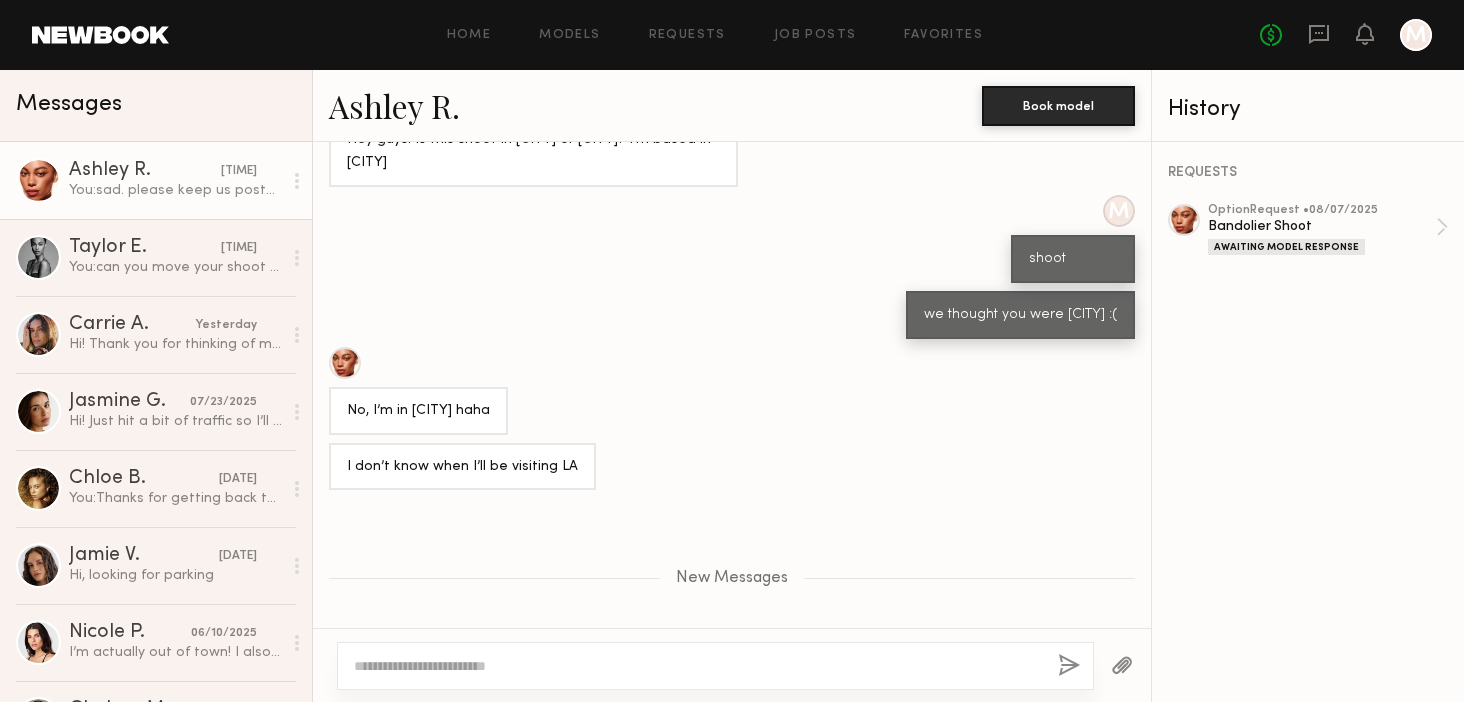 click 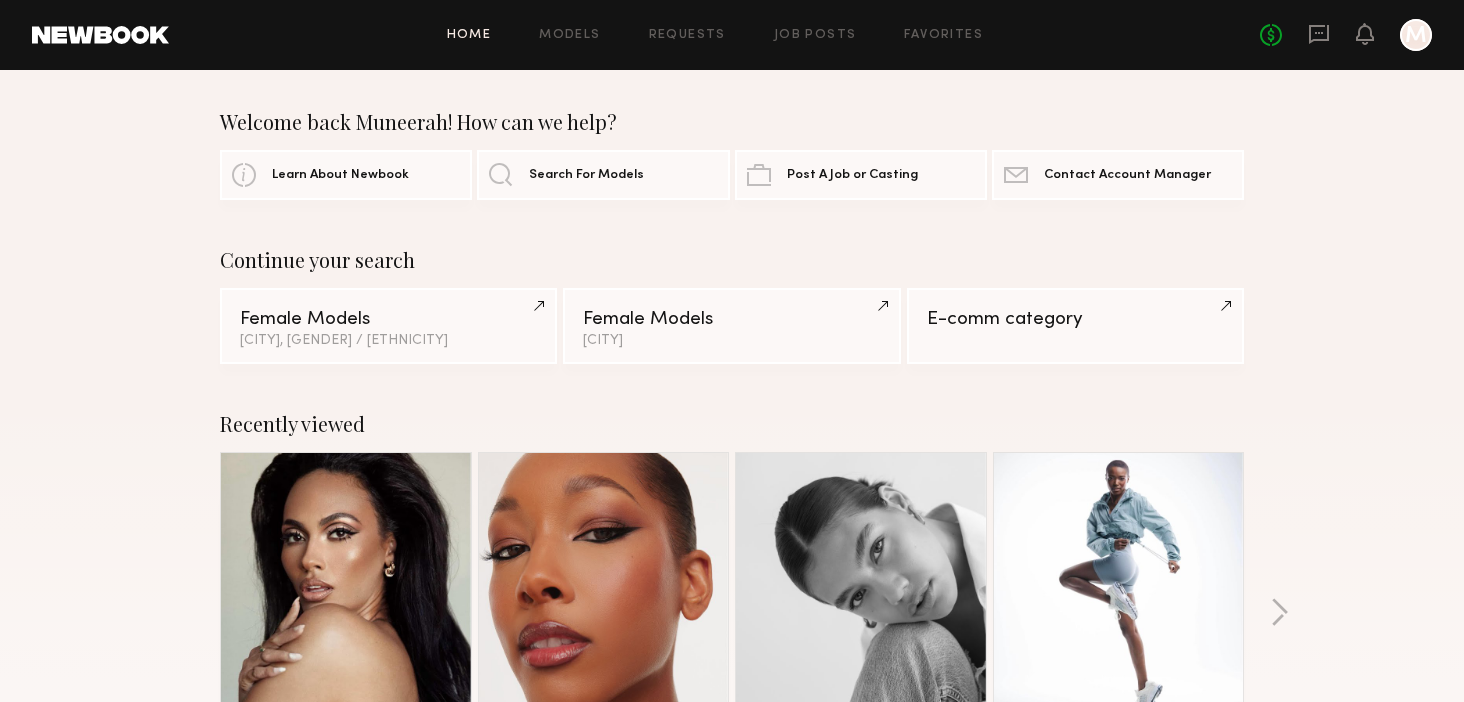 click on "Welcome back Muneerah! How can we help? Learn About Newbook Search For Models Post A Job or Casting Contact Newbook Contact Account Manager Continue your search Female Models Los Angeles, Black / African American Female Models Los Angeles E-comm category Recently viewed Jayden R. Favorite Los Angeles, CA Alexis T. Favorite Los Angeles, CA Layla P. Favorite Los Angeles, CA Brittany M. Favorite Los Angeles, CA Recently approved by Newbook Kaili B. Favorite New York City, NY Kristina K. Favorite Los Angeles, CA Sydney G. Favorite Los Angeles, CA Jessica E. Favorite Miami, FL Recently updated profiles Justin C. Favorite Los Angeles, CA Paige J. Favorite Los Angeles, CA Ashley B. Favorite Los Angeles, CA Jamie V. Favorite Los Angeles, CA Most requested on Newbook Haleigh W. Favorite Los Angeles, CA Moe S. Favorite Los Angeles, CA Jess M. Favorite Los Angeles, CA Melissa B. Favorite Los Angeles, CA Recent work by Newbook models & clients Models Download App Clients Browse Models How It Works FAQs" 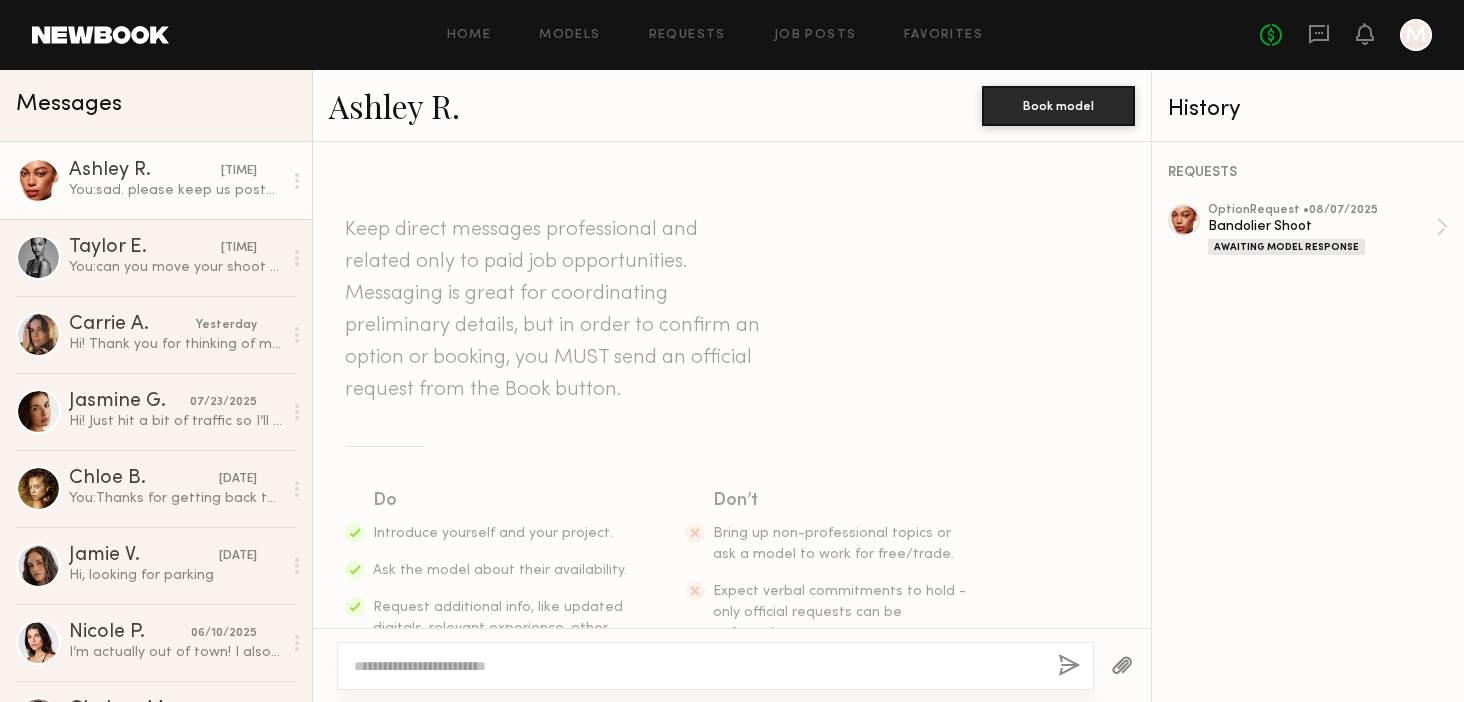 scroll, scrollTop: 879, scrollLeft: 0, axis: vertical 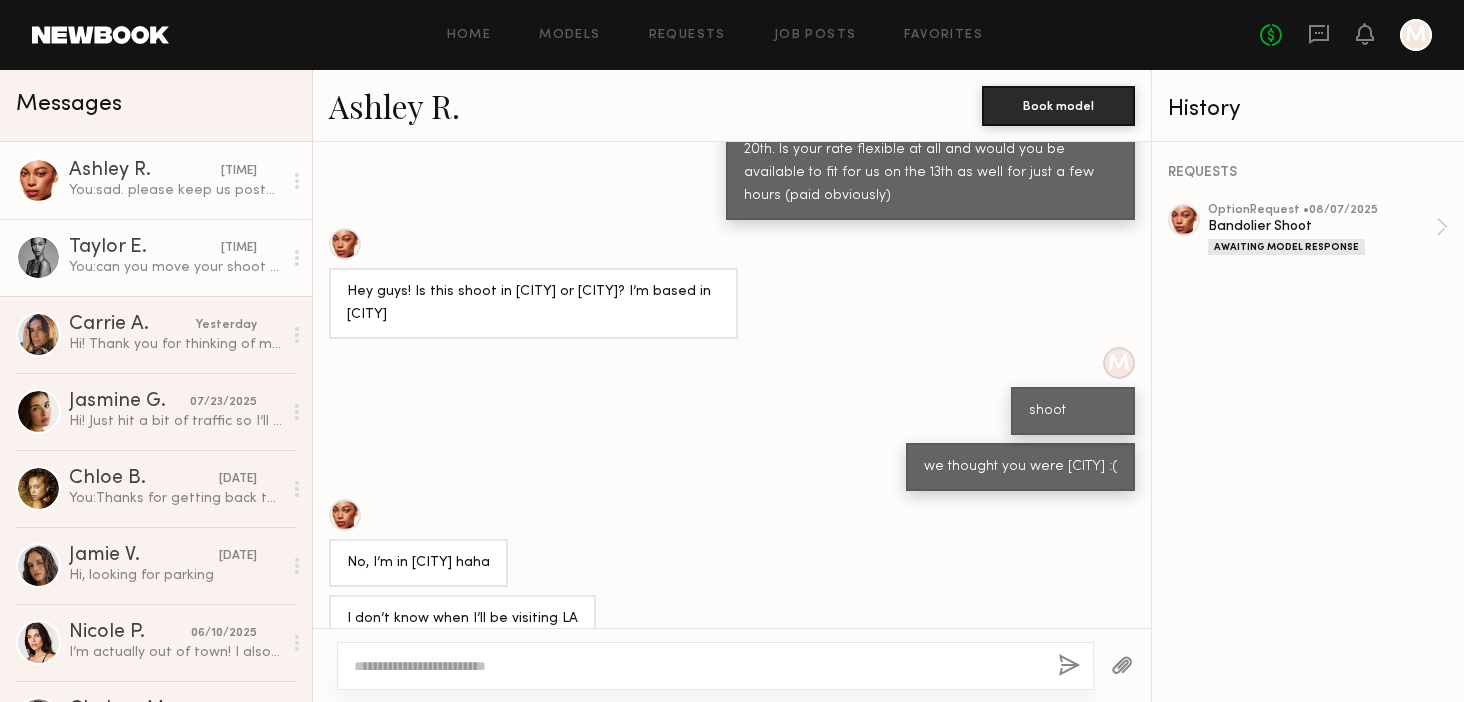 click on "You:  can you move your shoot on the 20th LOLOLOL we want you so bad girl" 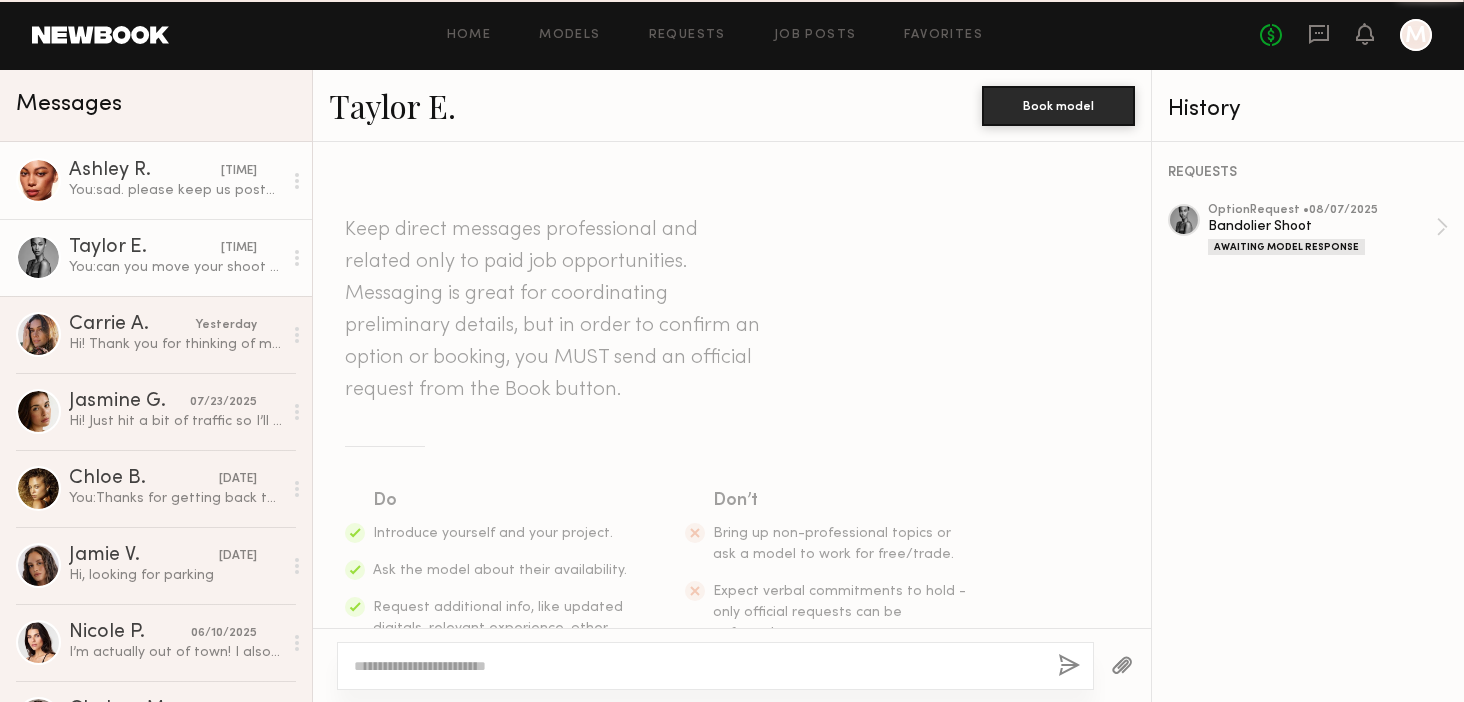 scroll, scrollTop: 856, scrollLeft: 0, axis: vertical 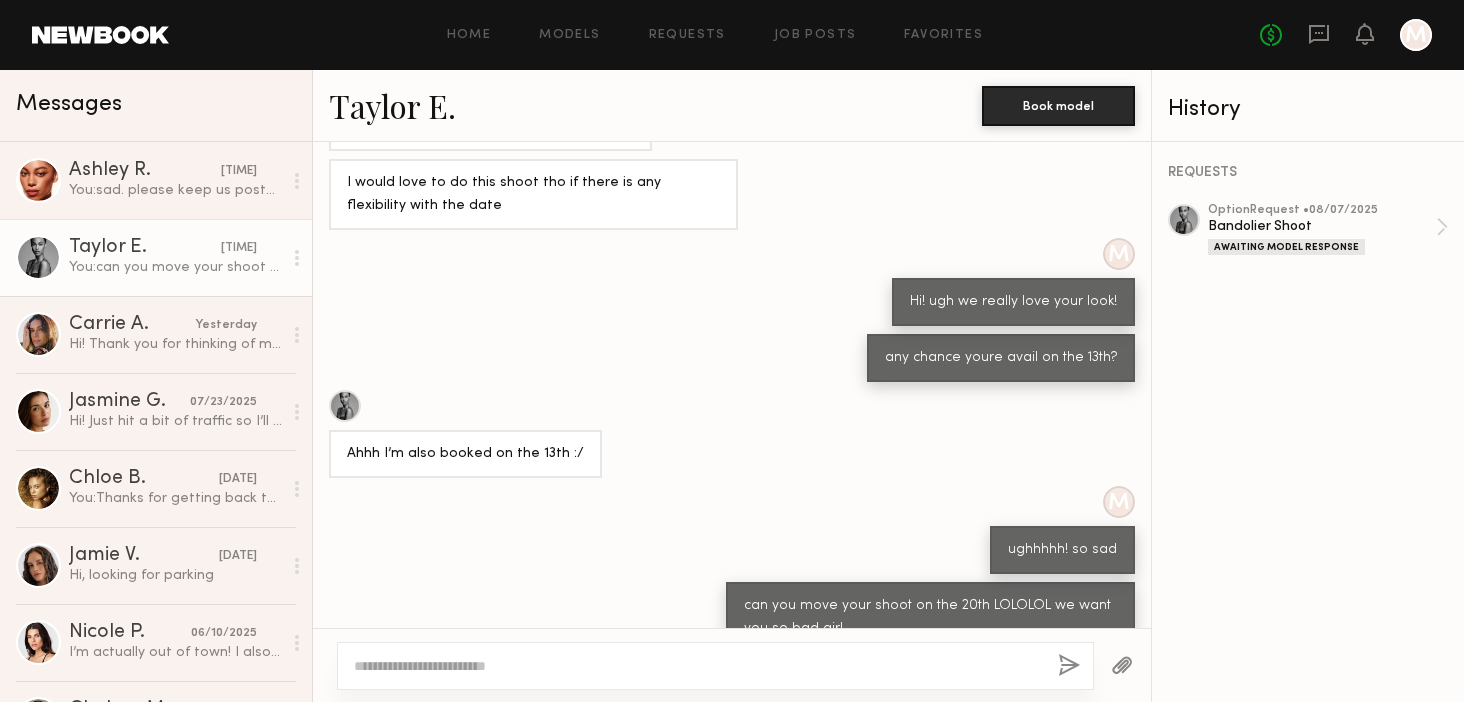 click on "You:  can you move your shoot on the 20th LOLOLOL we want you so bad girl" 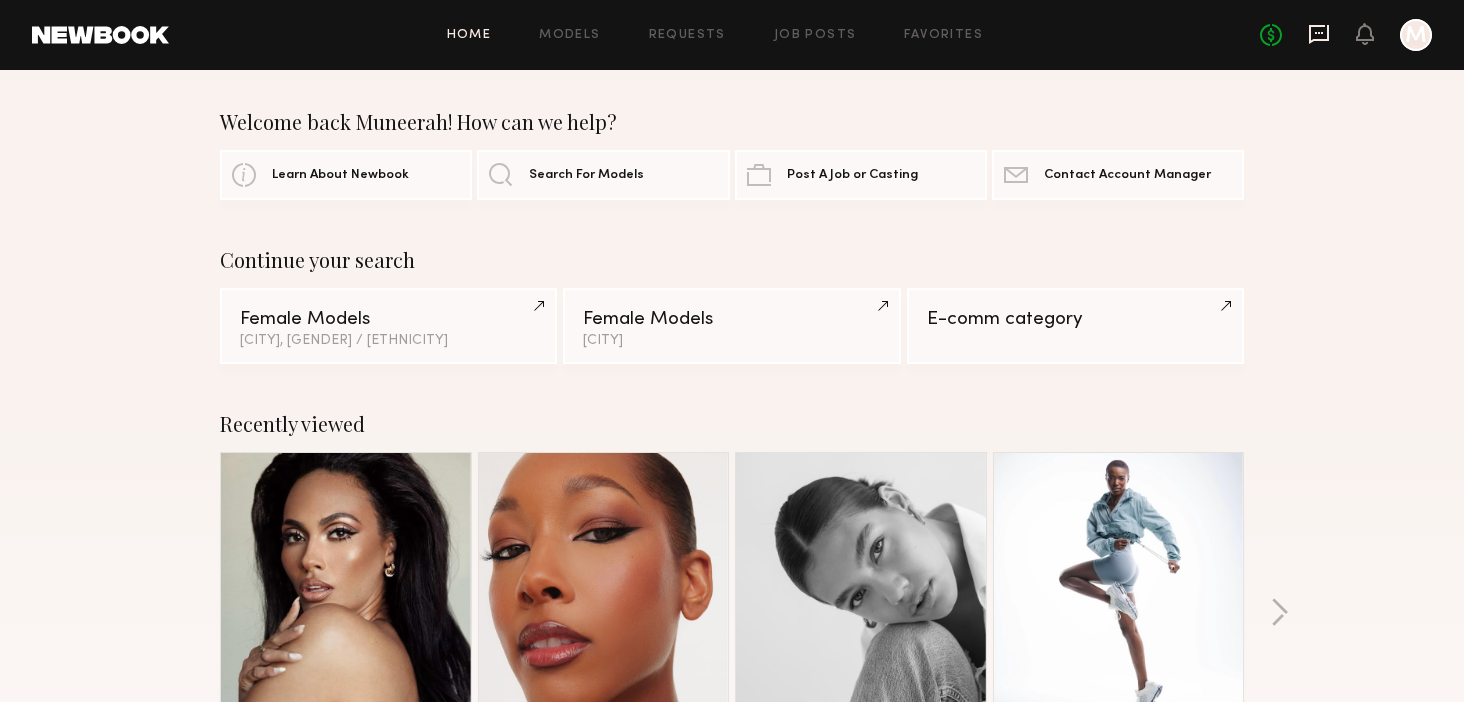 click 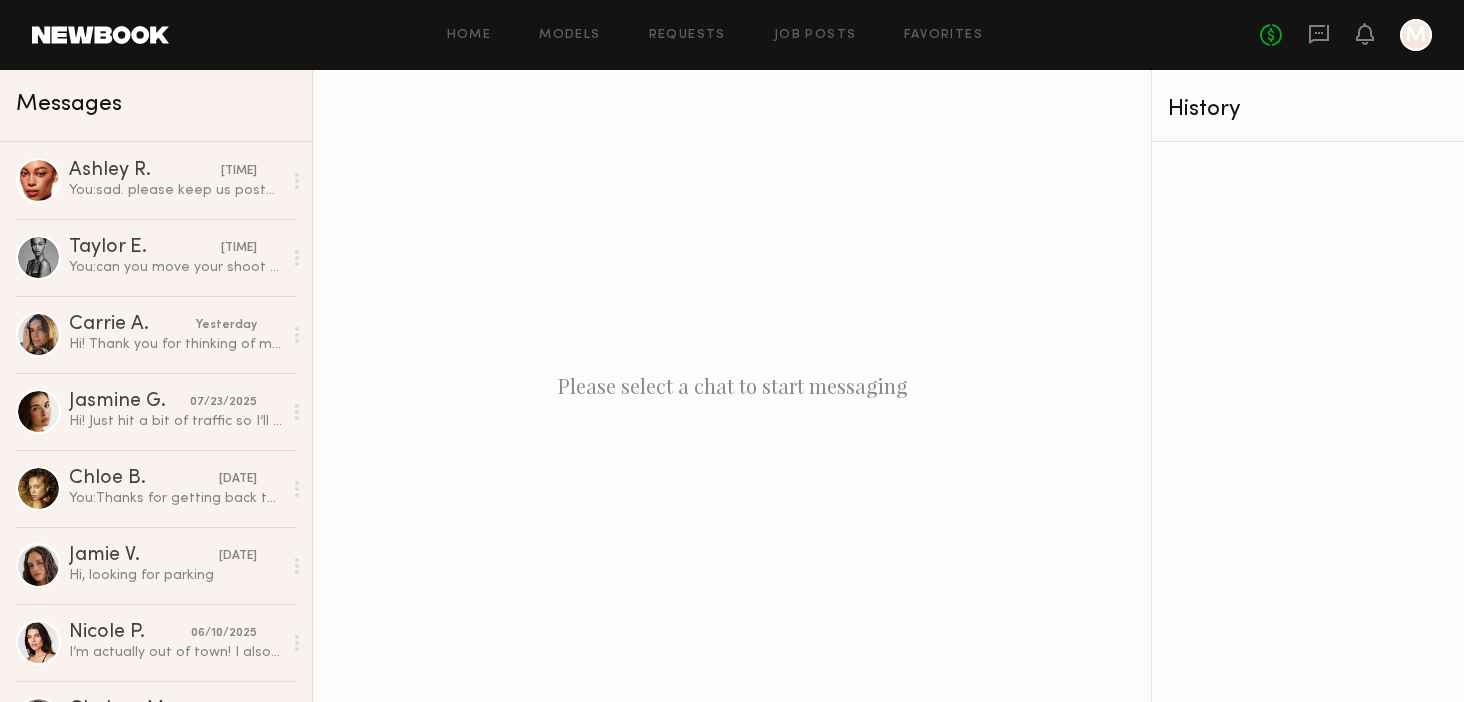click on "Home Models Requests Job Posts Favorites Sign Out No fees up to $5,000 M" 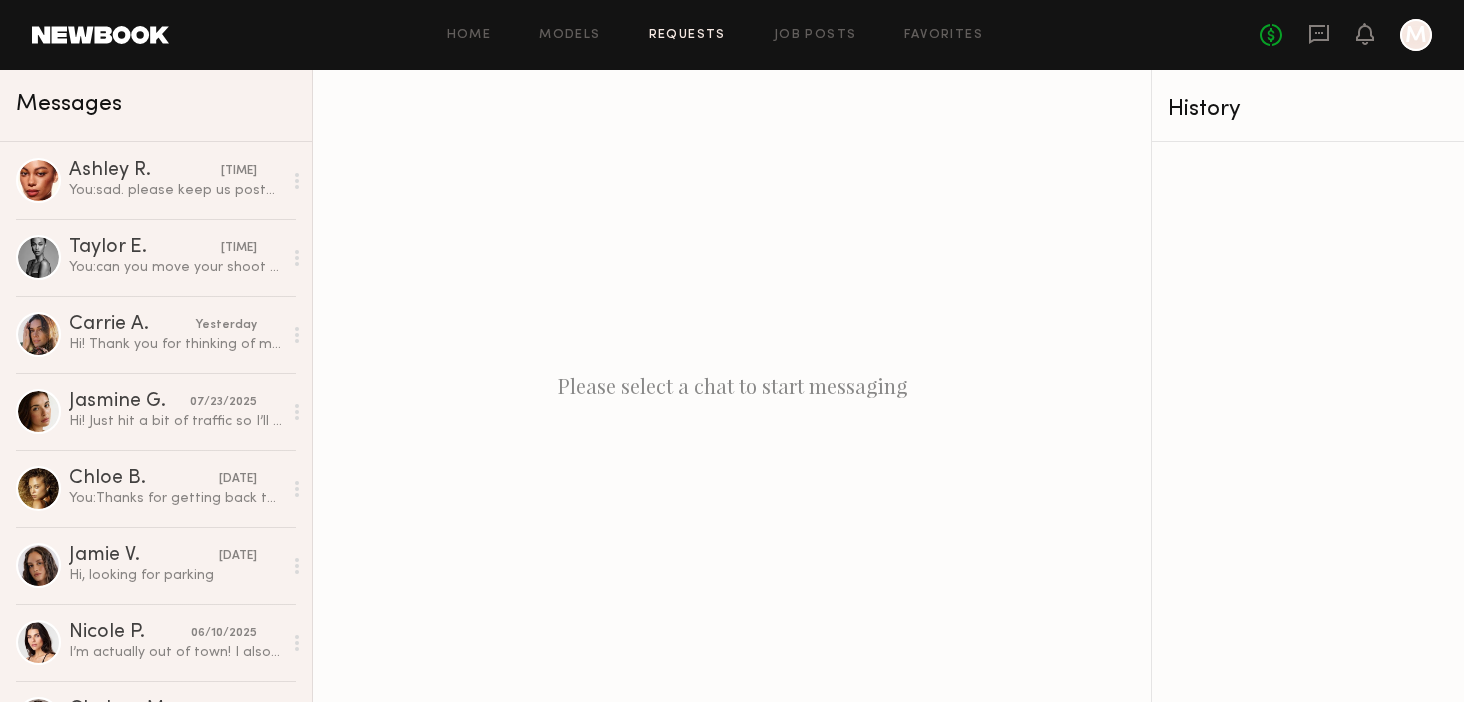 click on "Requests" 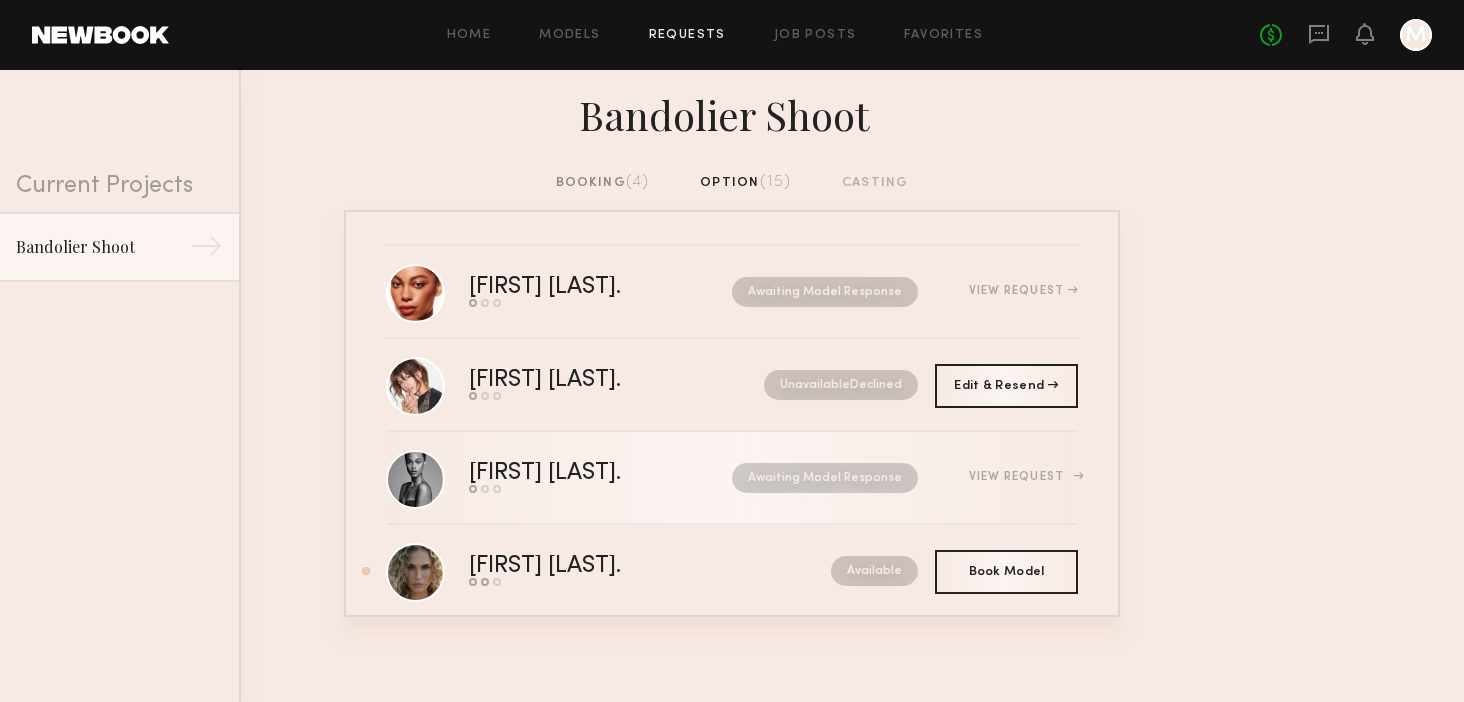 click on "Taylor E." 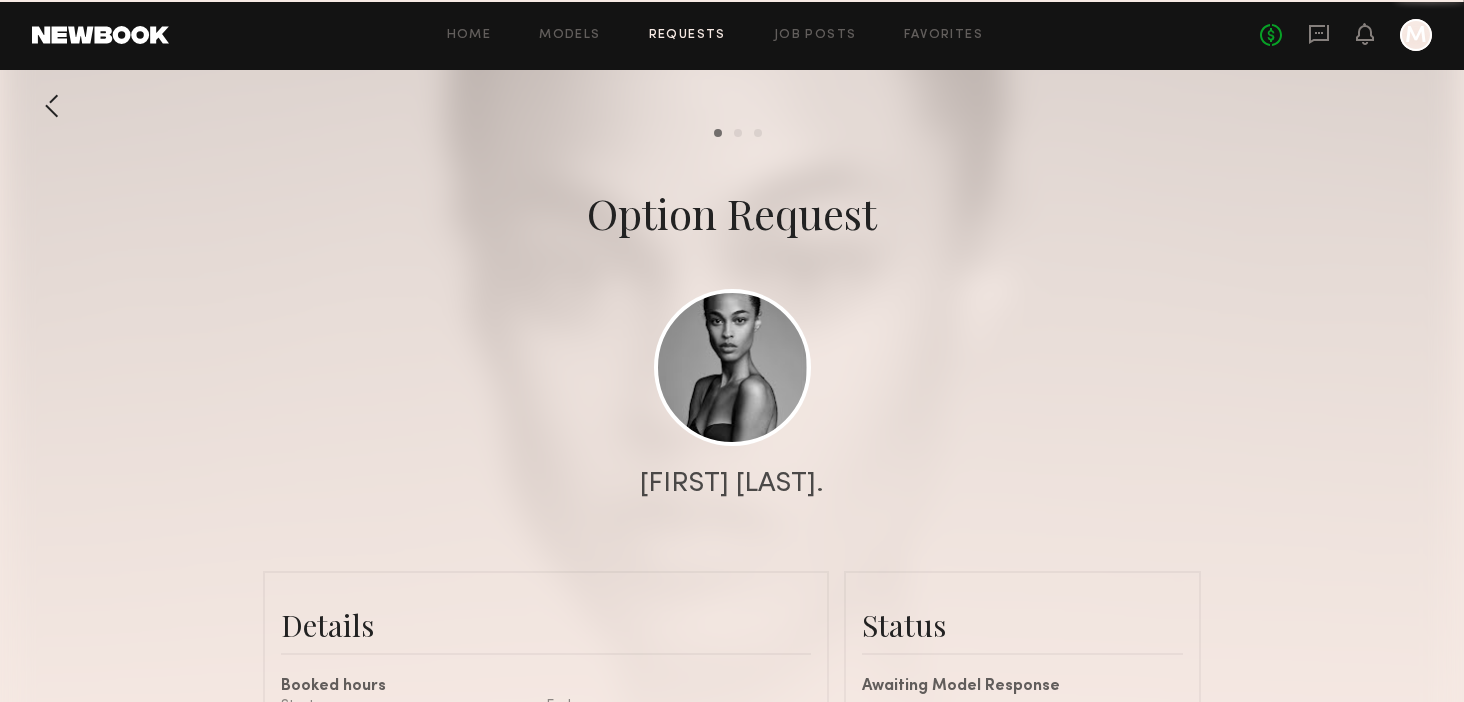 scroll, scrollTop: 1164, scrollLeft: 0, axis: vertical 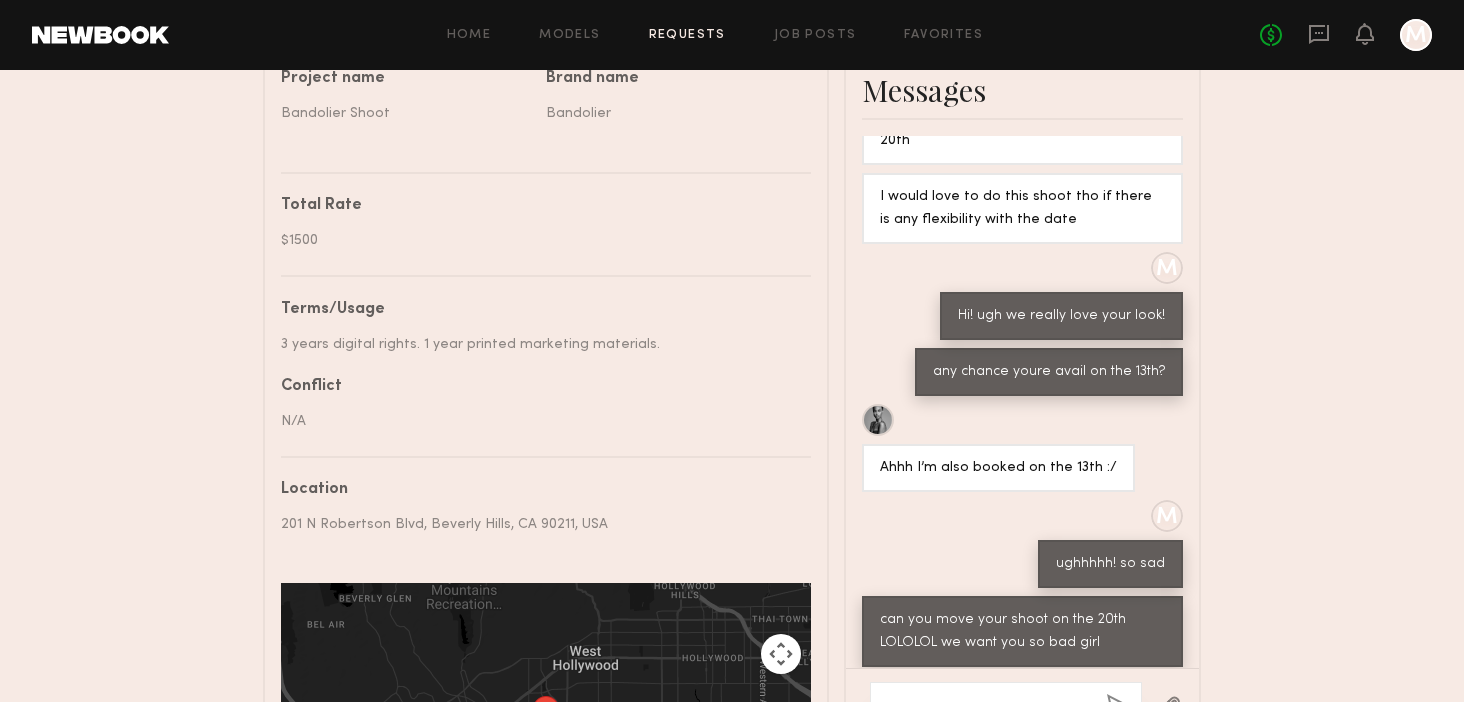 drag, startPoint x: 644, startPoint y: 319, endPoint x: 261, endPoint y: 326, distance: 383.06396 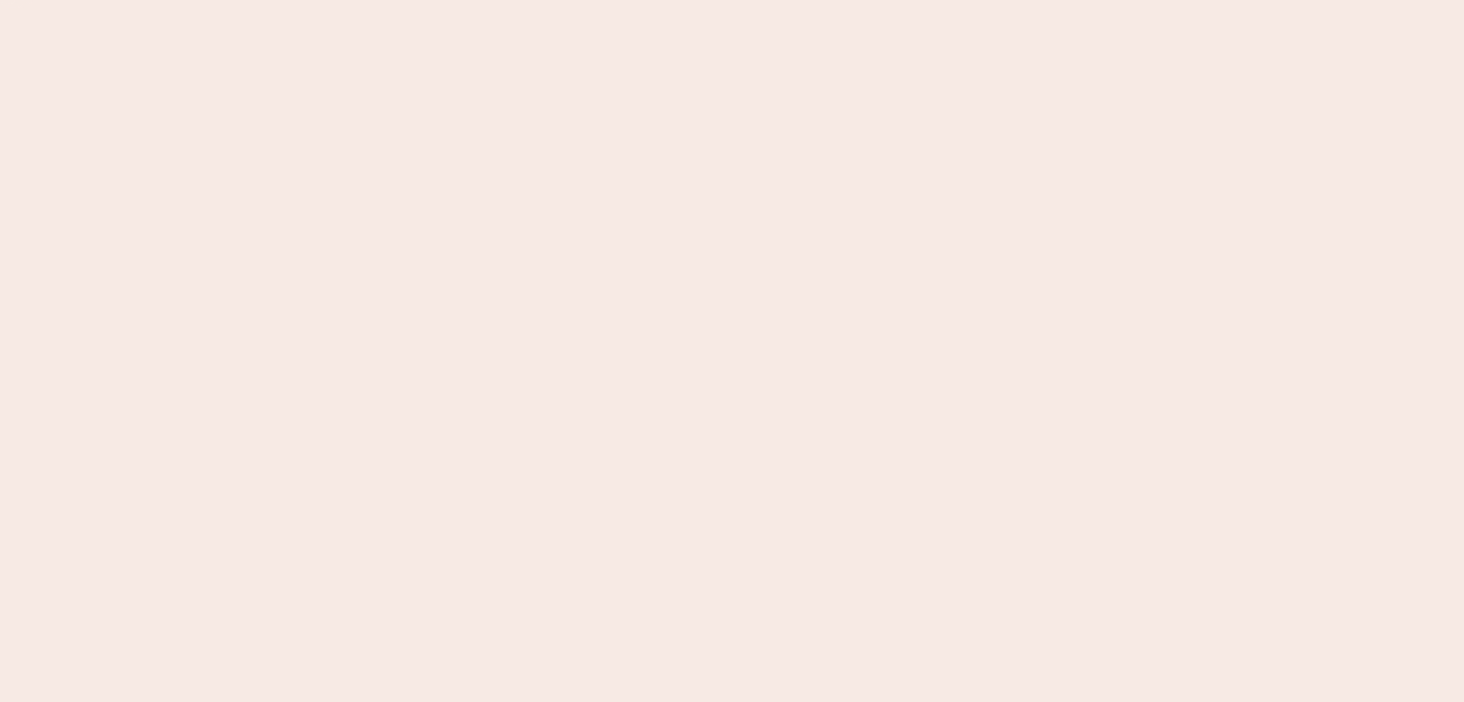 scroll, scrollTop: 0, scrollLeft: 0, axis: both 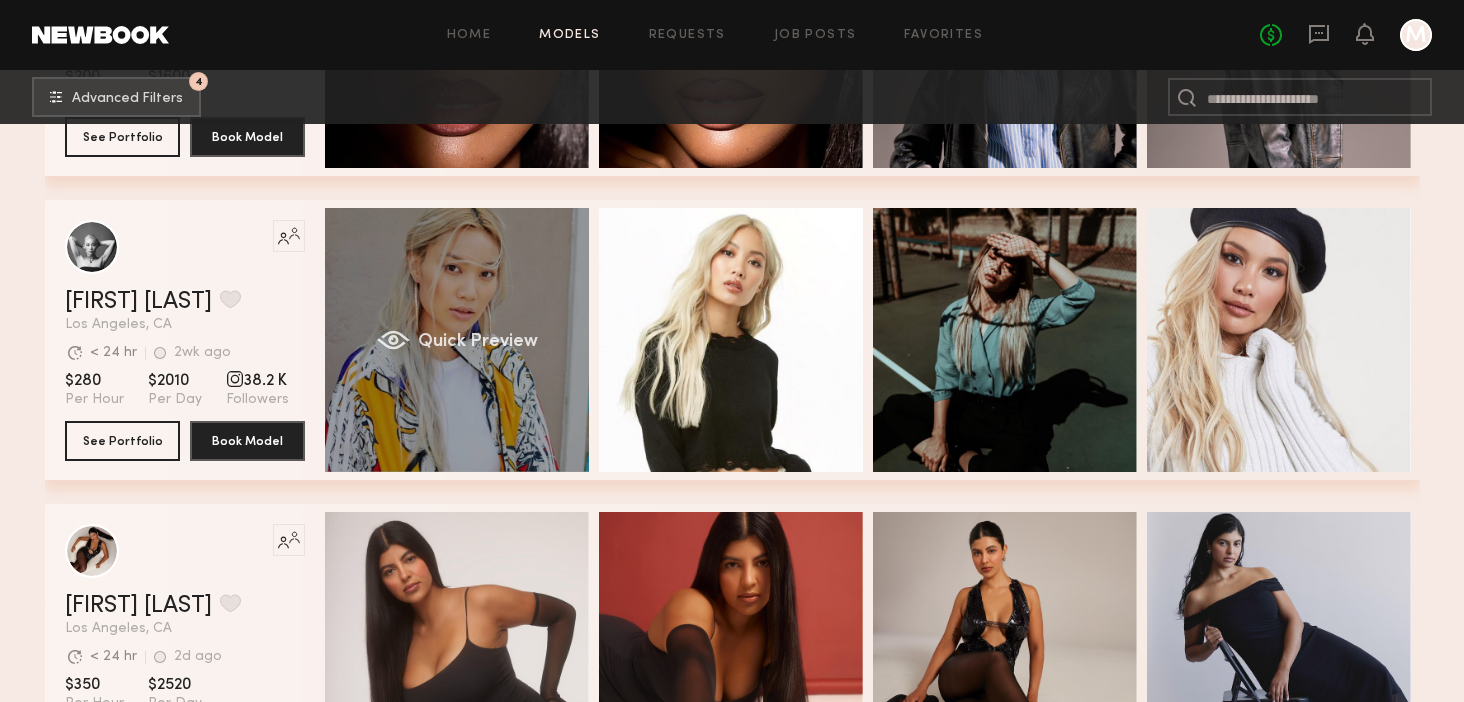 click on "Quick Preview" 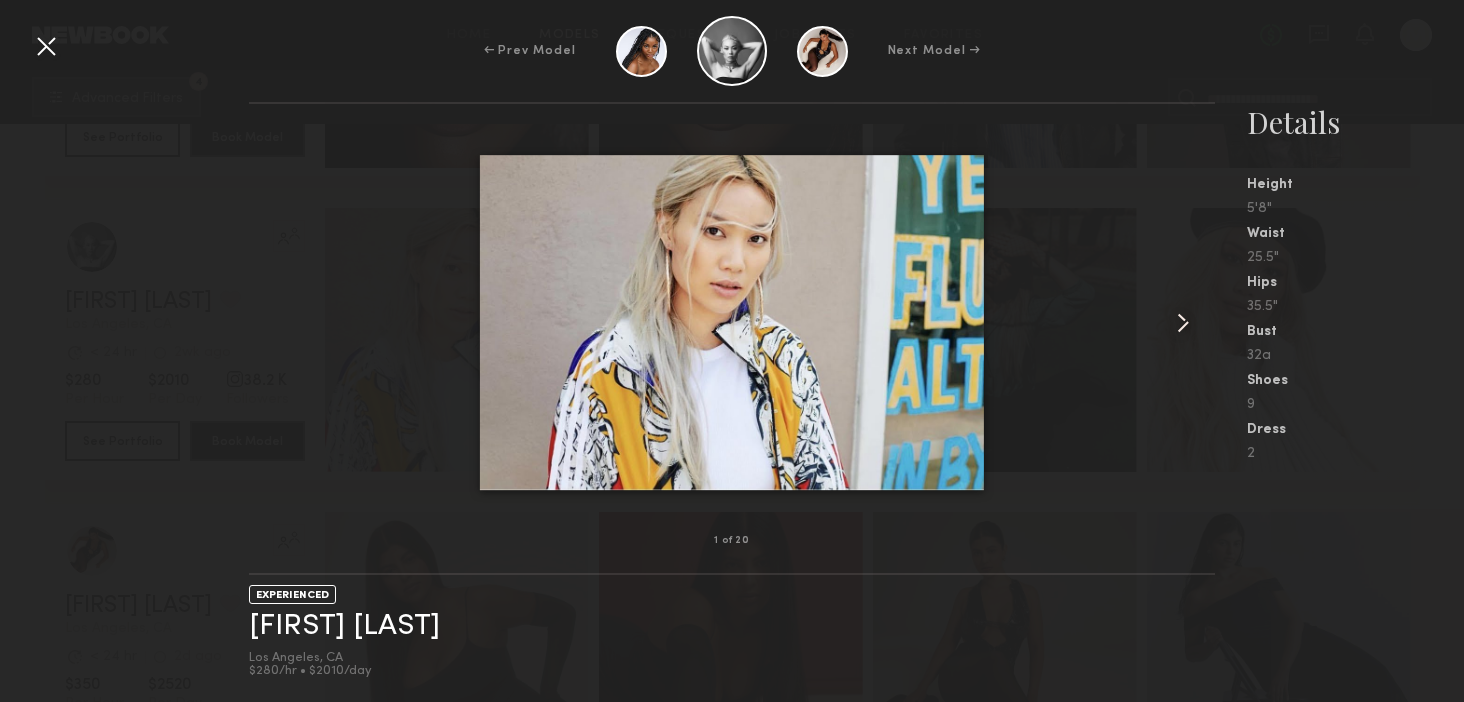 click at bounding box center [1183, 323] 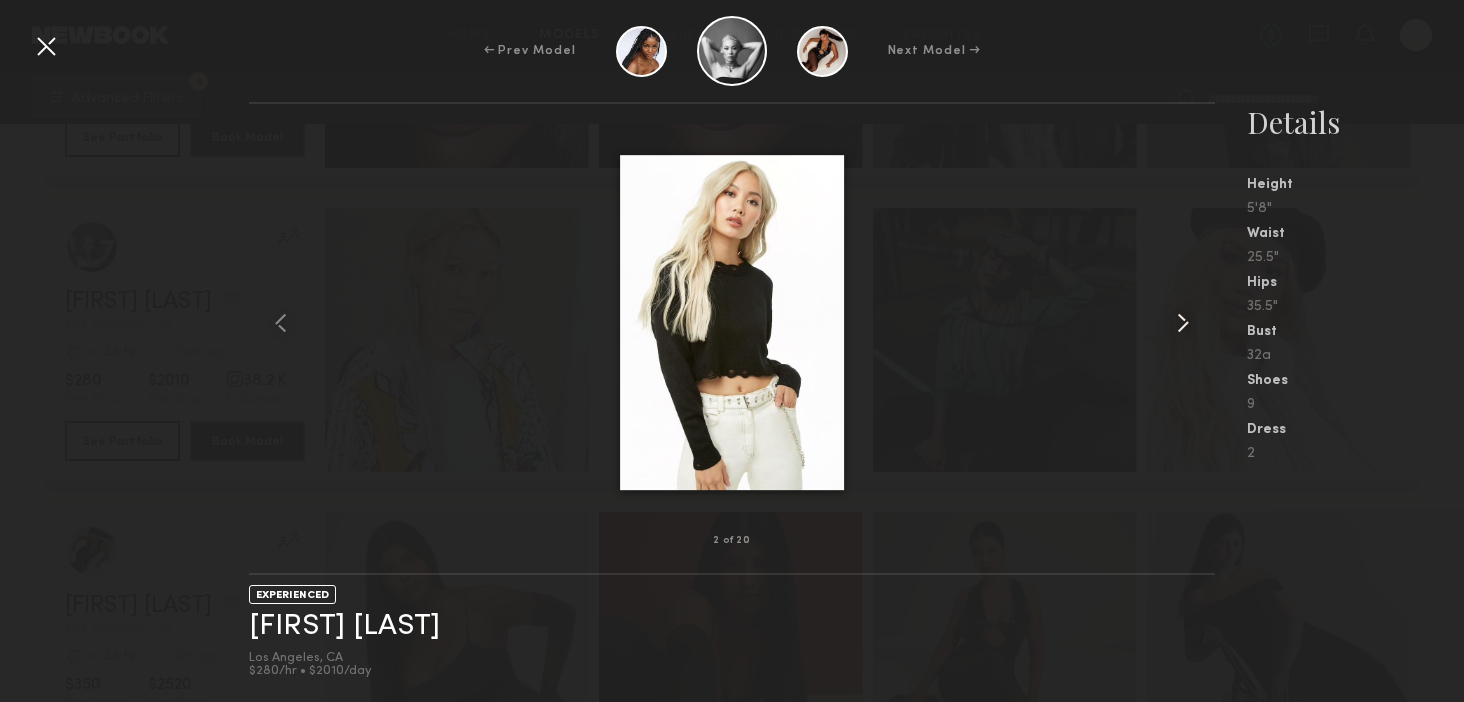 click at bounding box center (1183, 323) 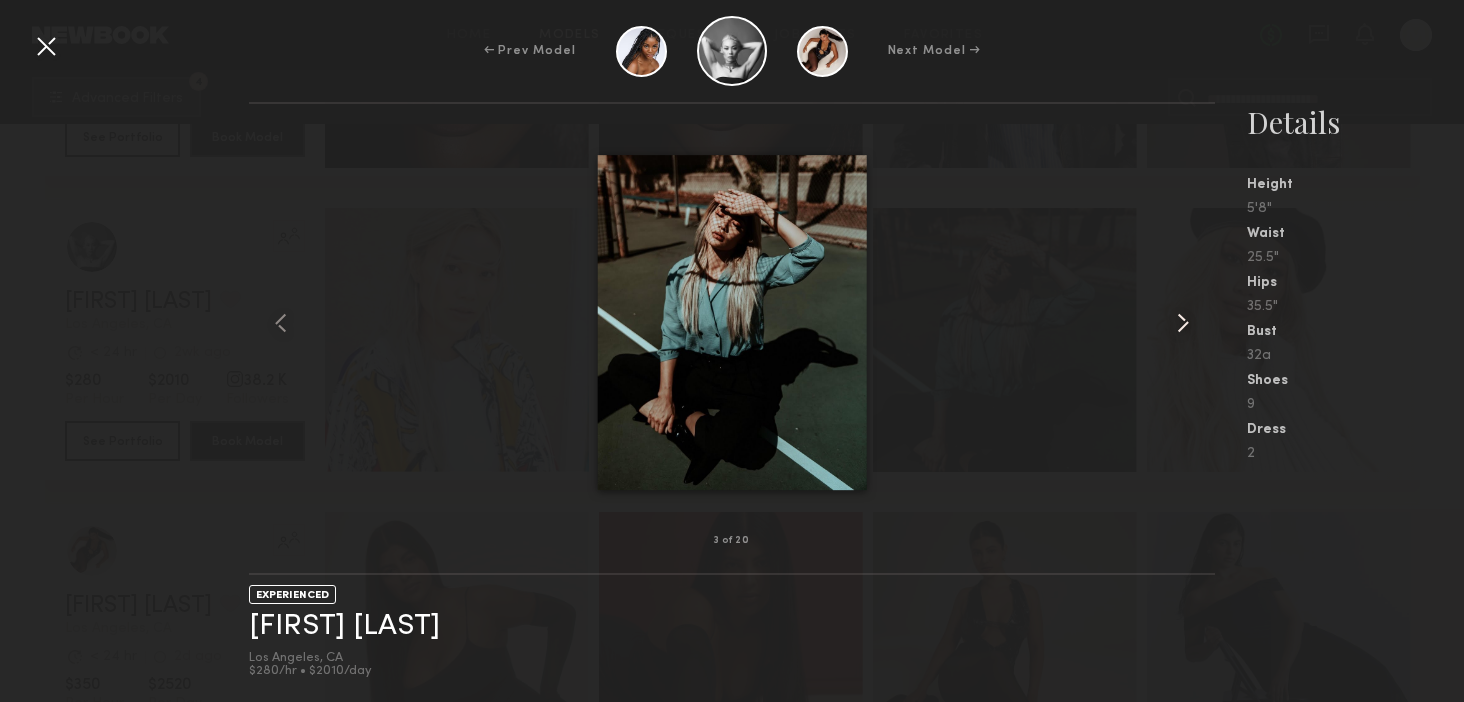 click at bounding box center [1183, 323] 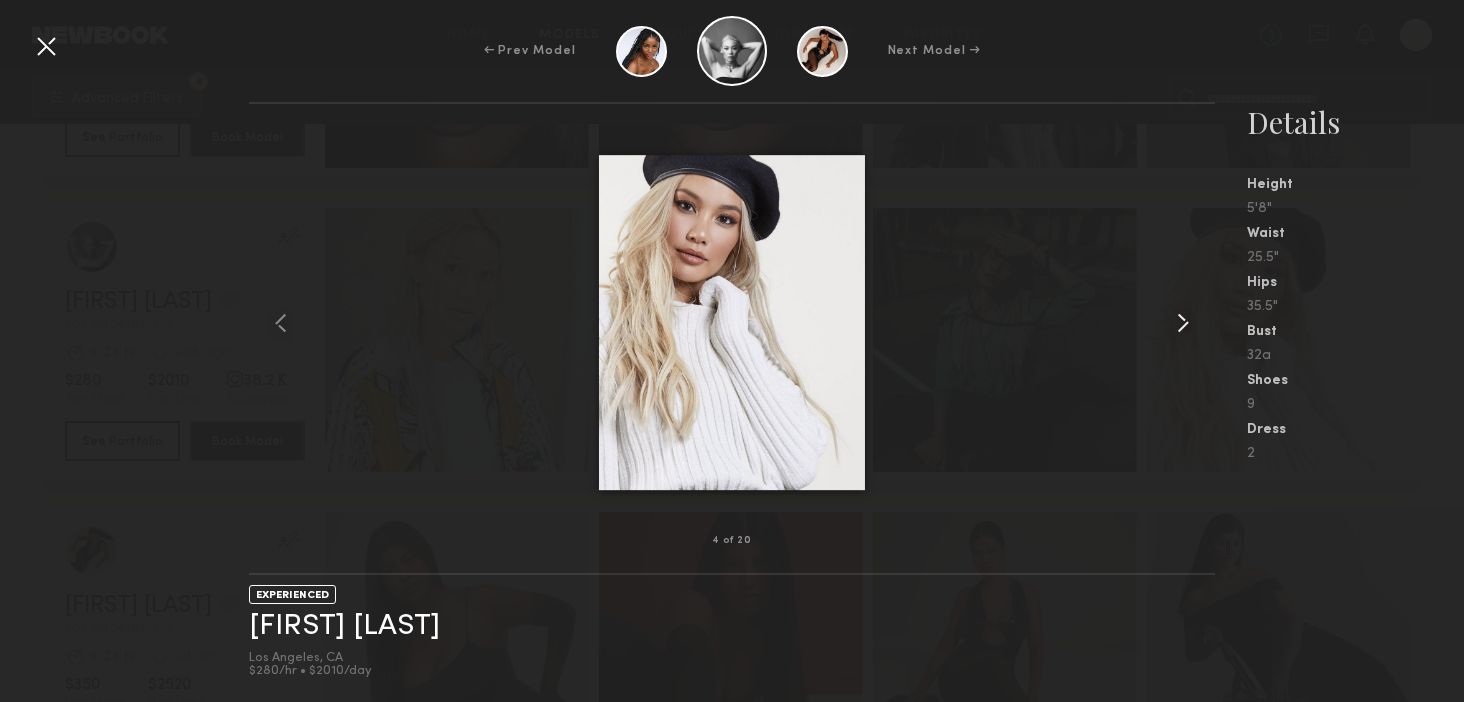 click at bounding box center (1183, 323) 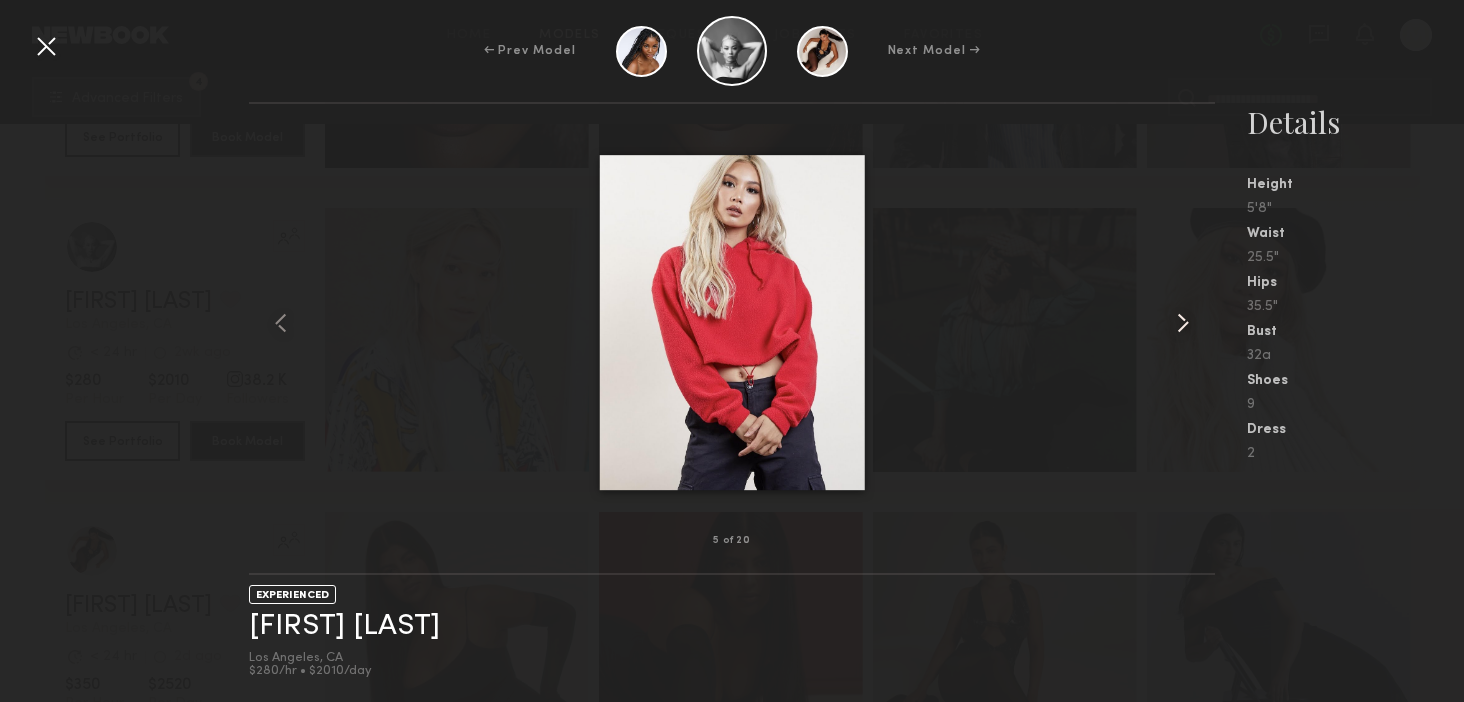 click at bounding box center [1183, 323] 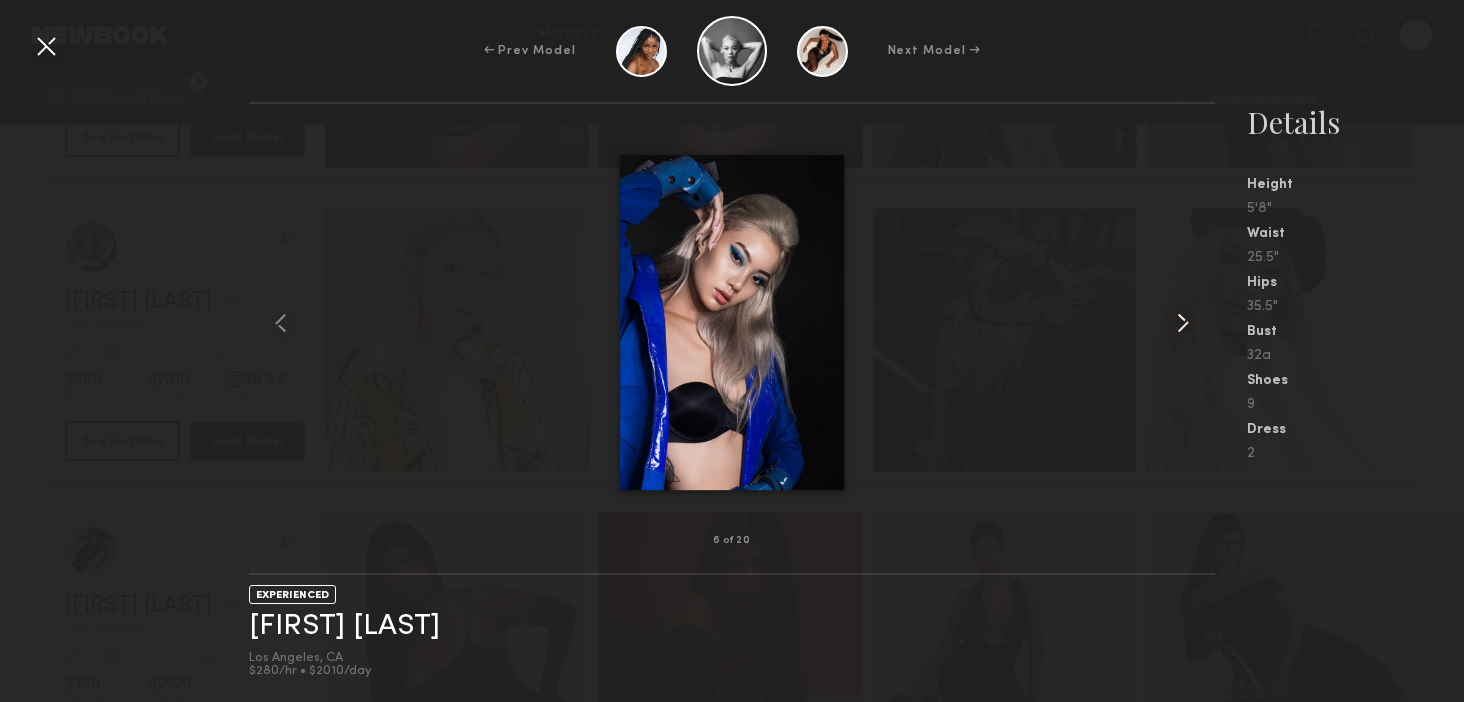 click at bounding box center [1183, 323] 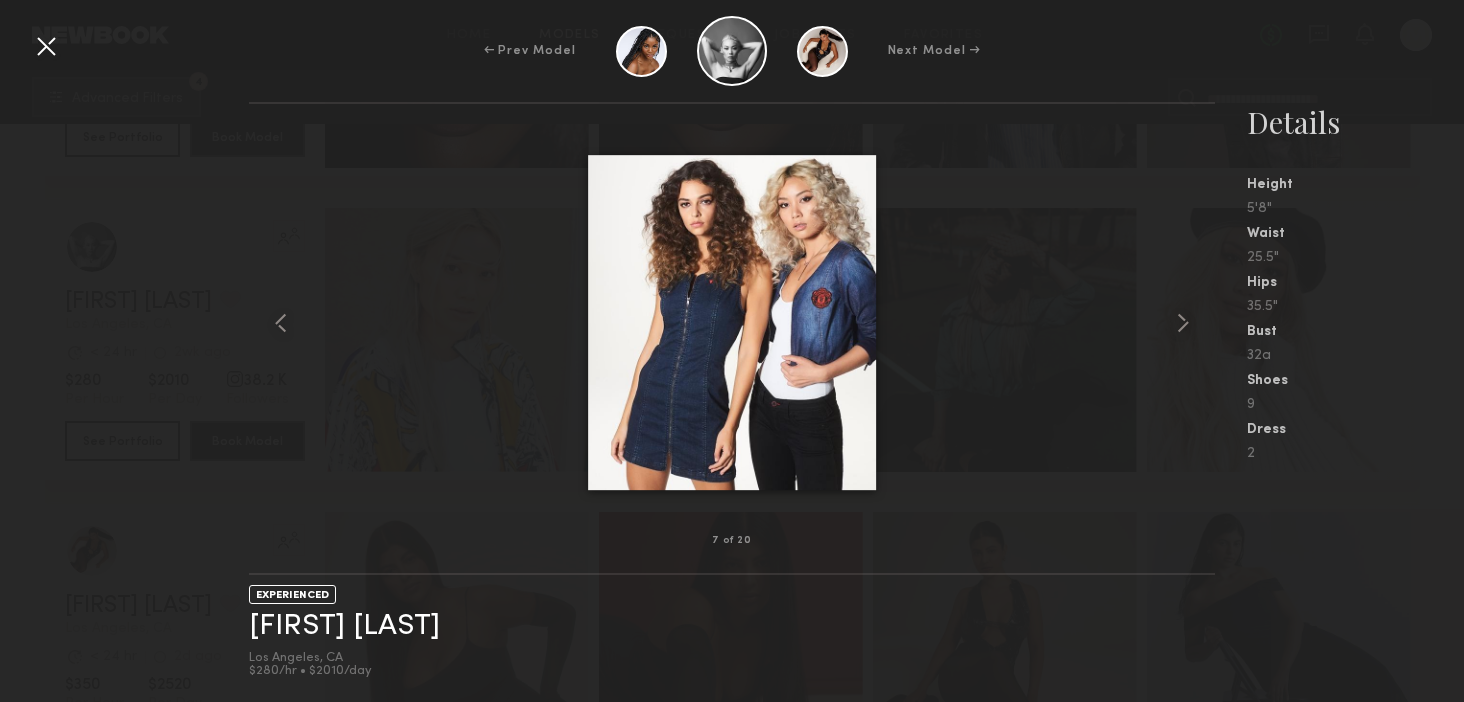 click at bounding box center (46, 46) 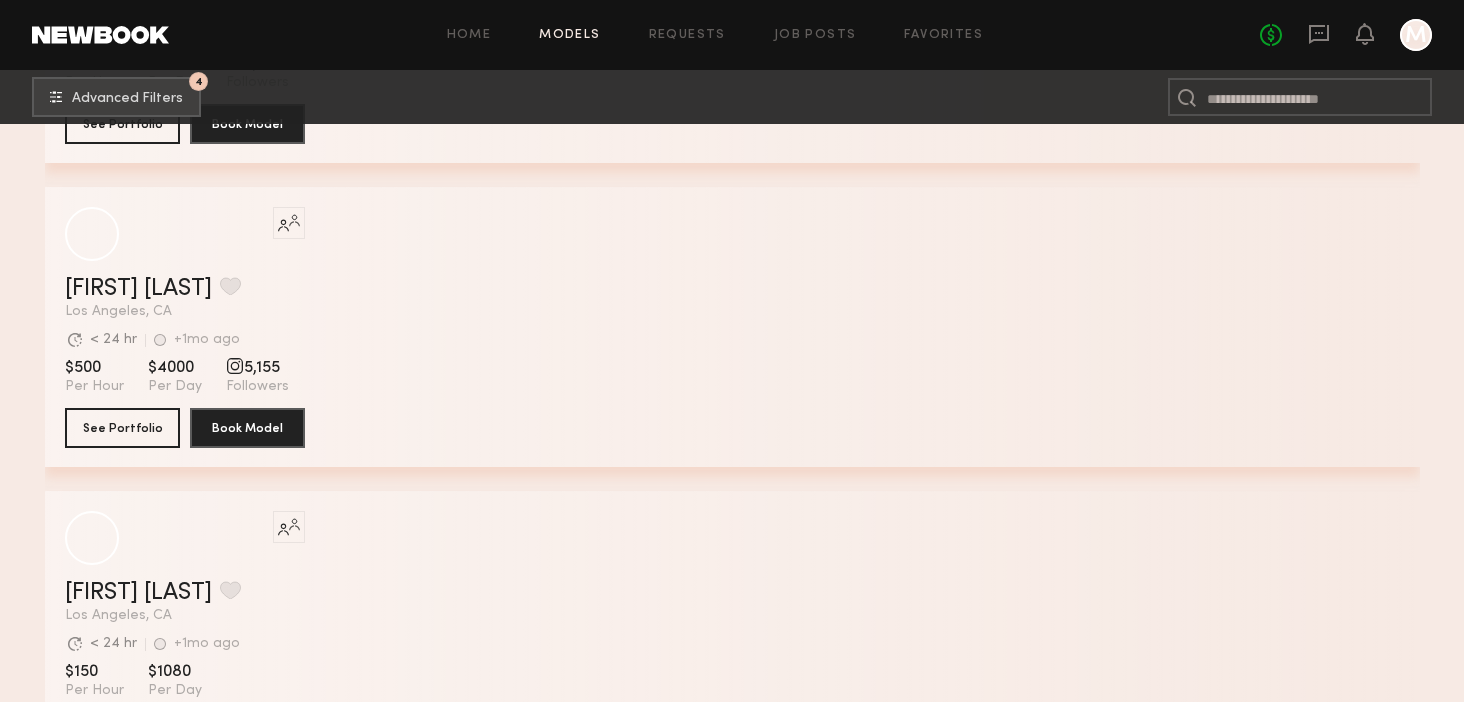 scroll, scrollTop: 37961, scrollLeft: 0, axis: vertical 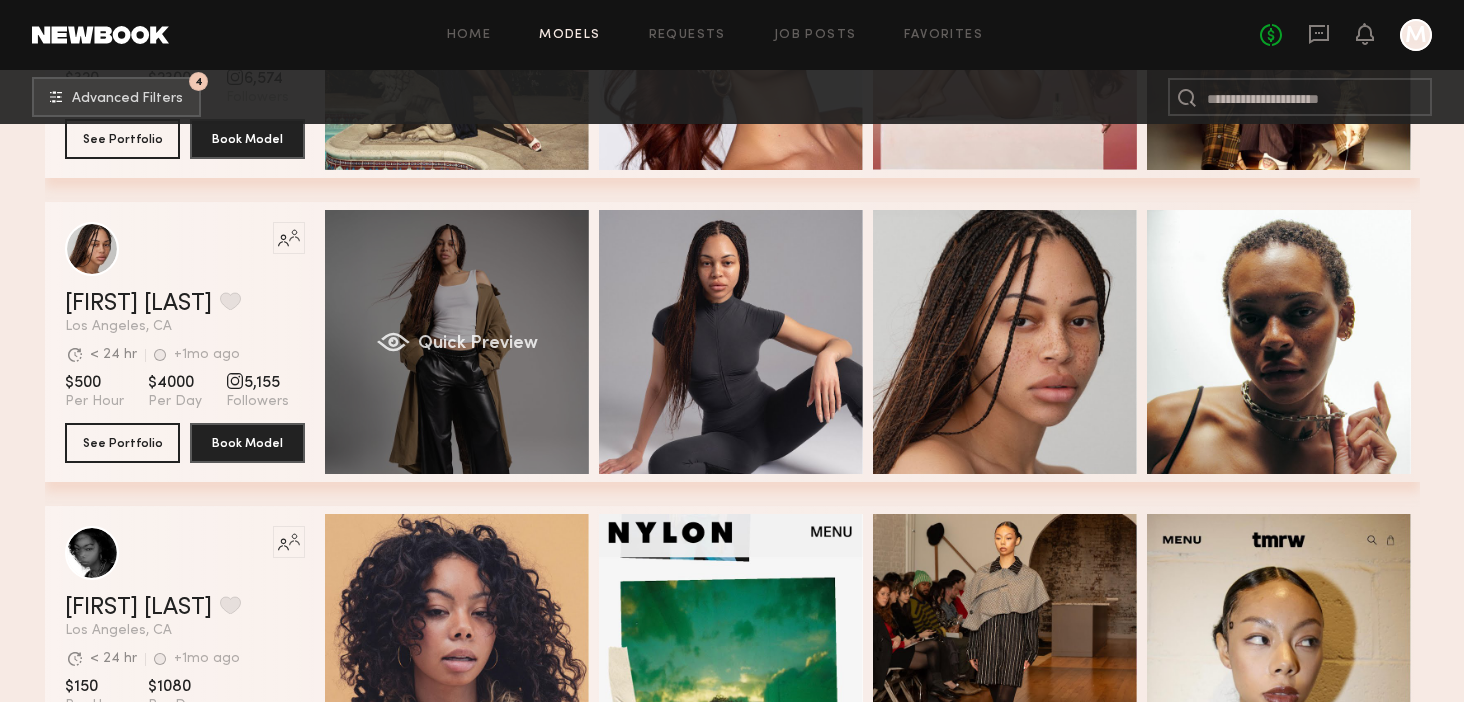 click on "Quick Preview" 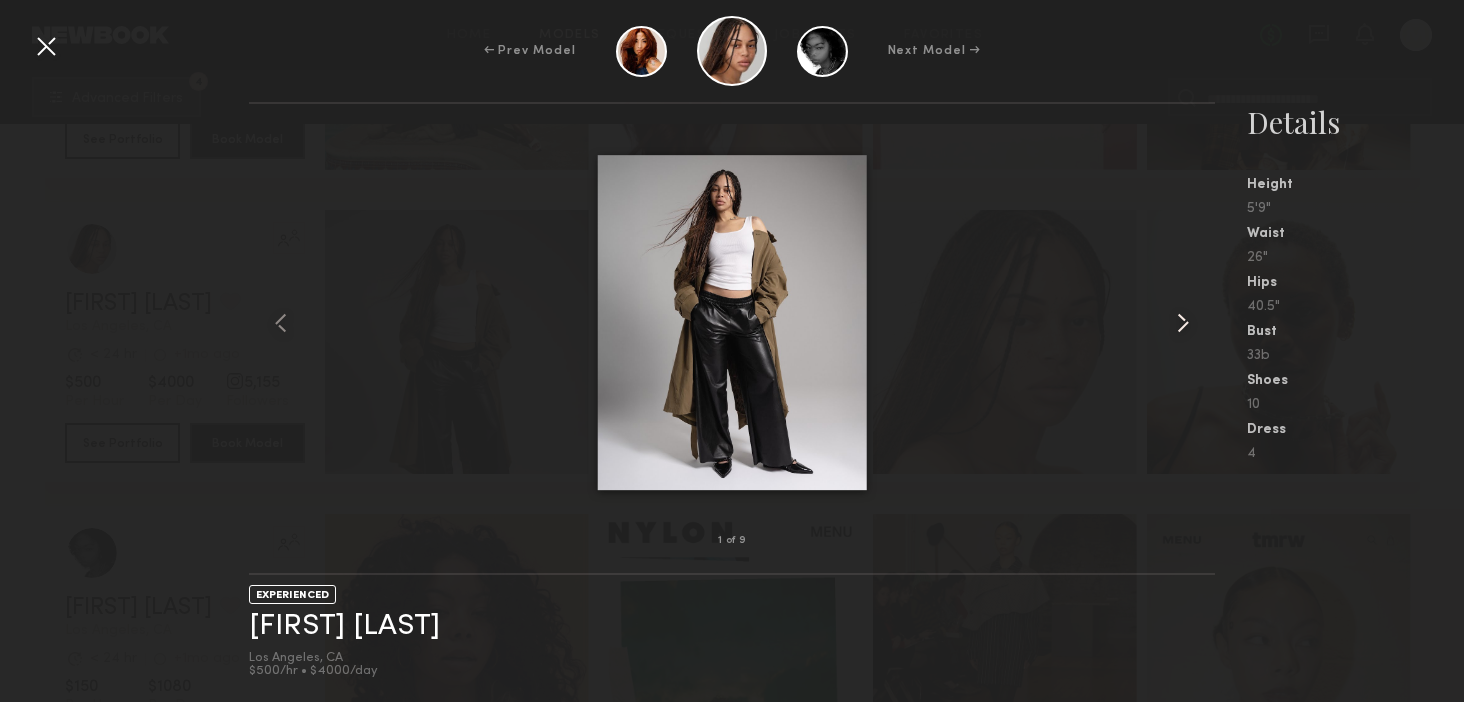 click at bounding box center [1183, 323] 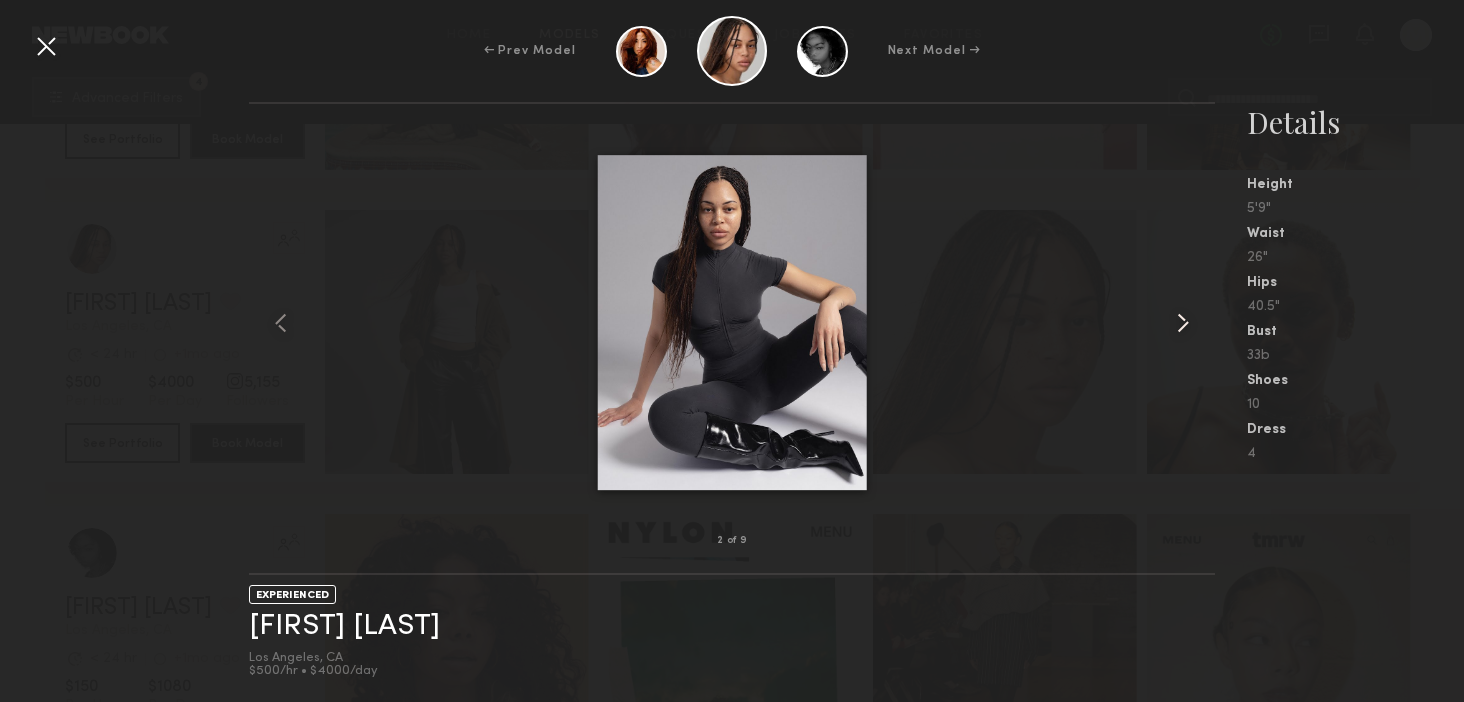 click at bounding box center [1183, 323] 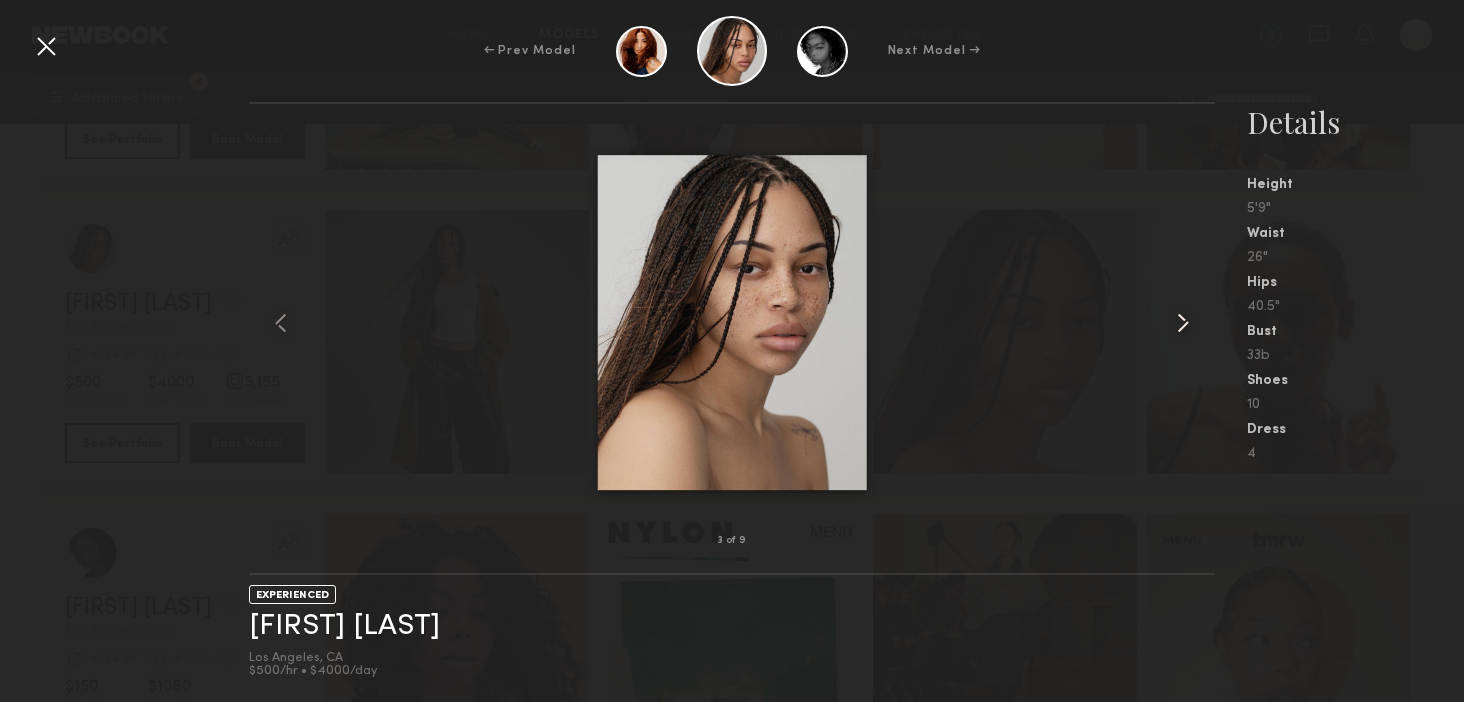 click at bounding box center (1183, 323) 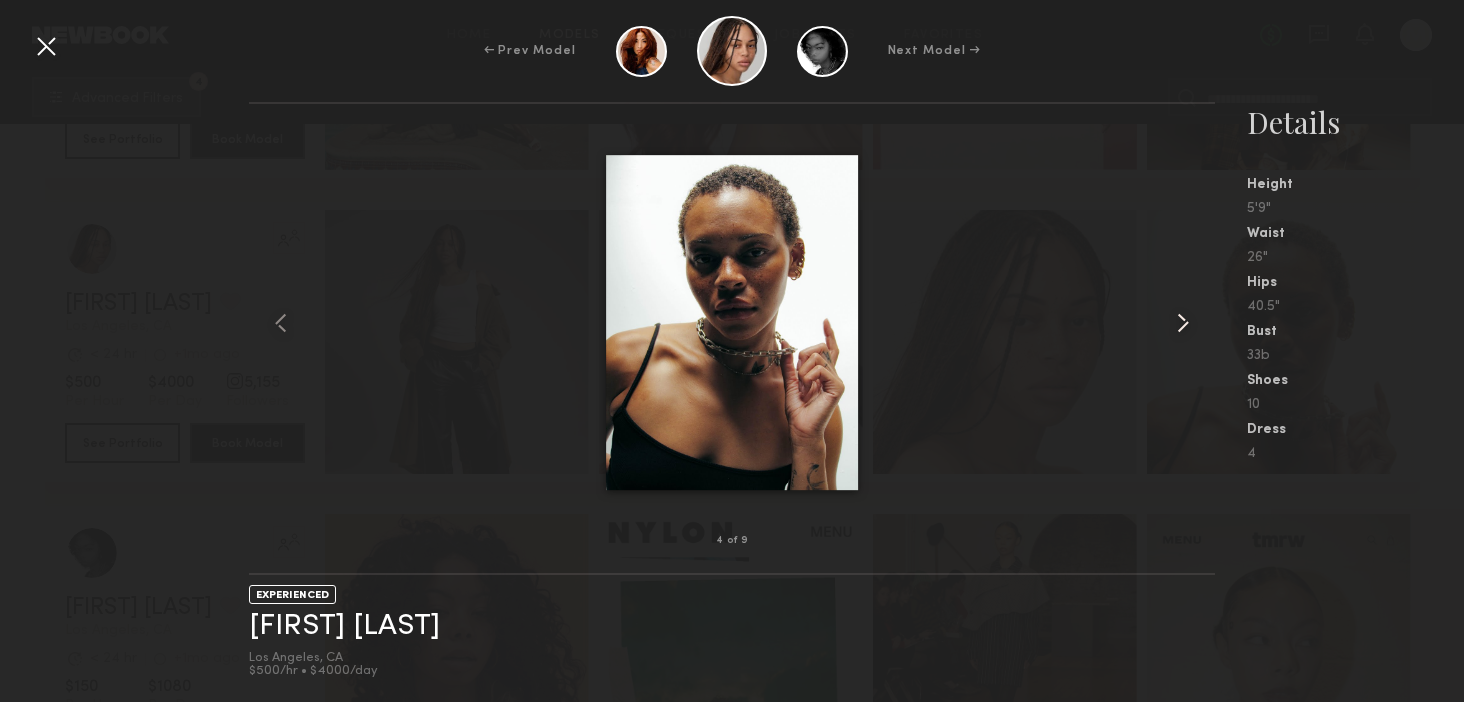 click at bounding box center [1183, 323] 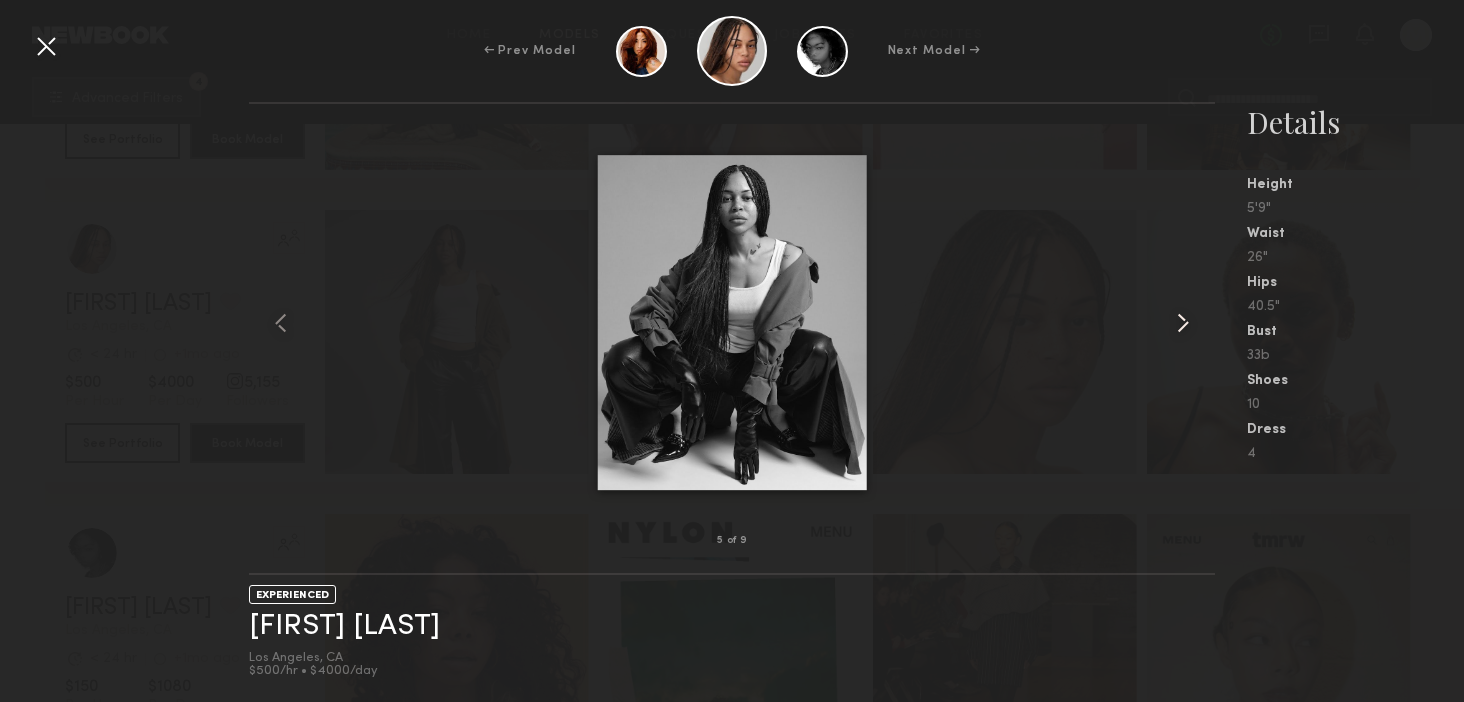 click at bounding box center [1183, 323] 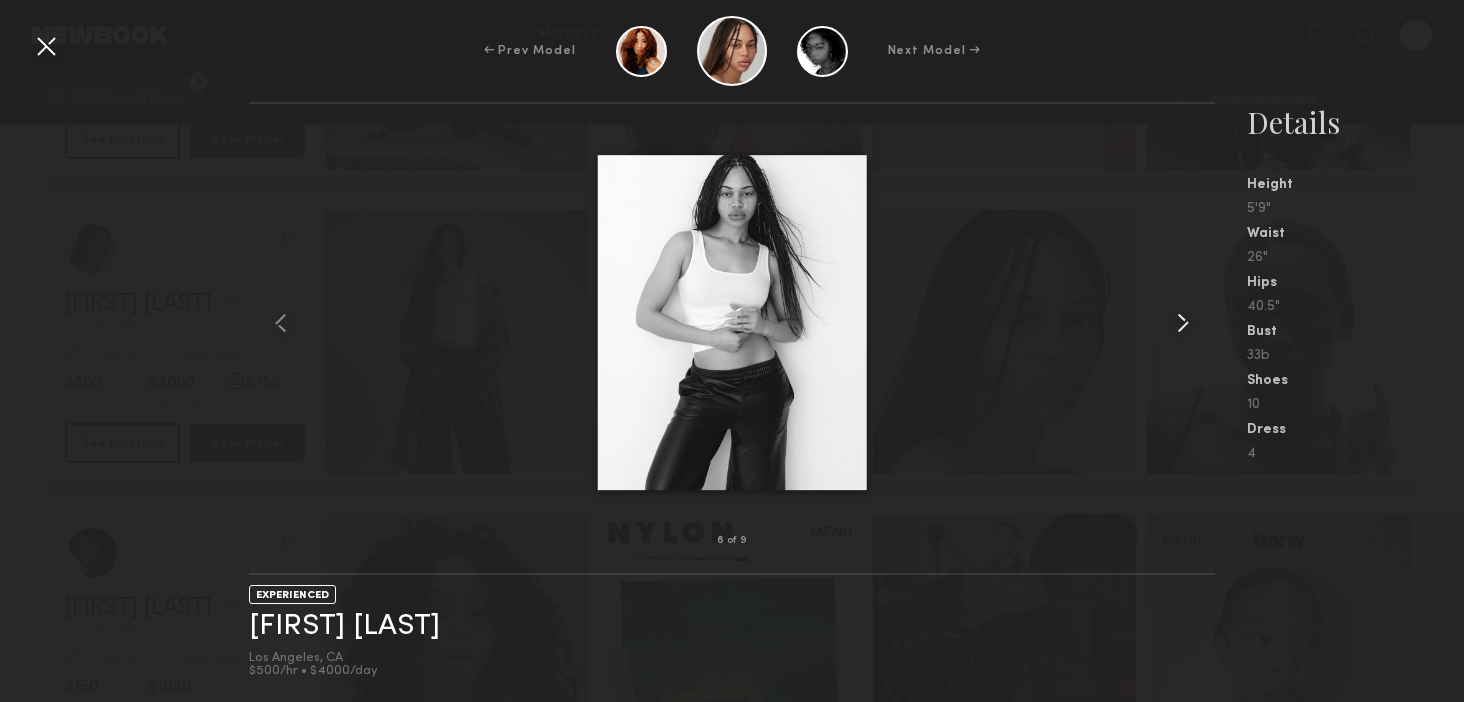 click at bounding box center [1183, 323] 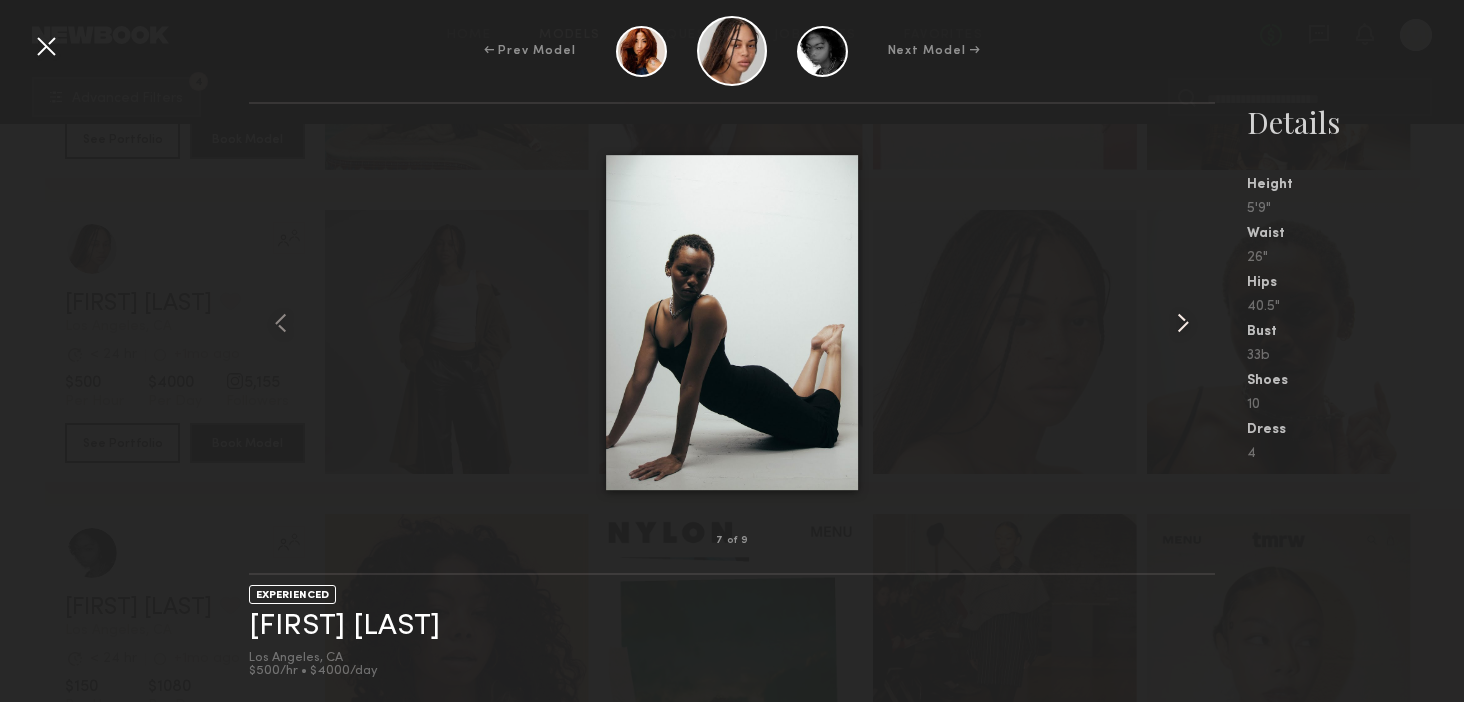 click at bounding box center [1183, 323] 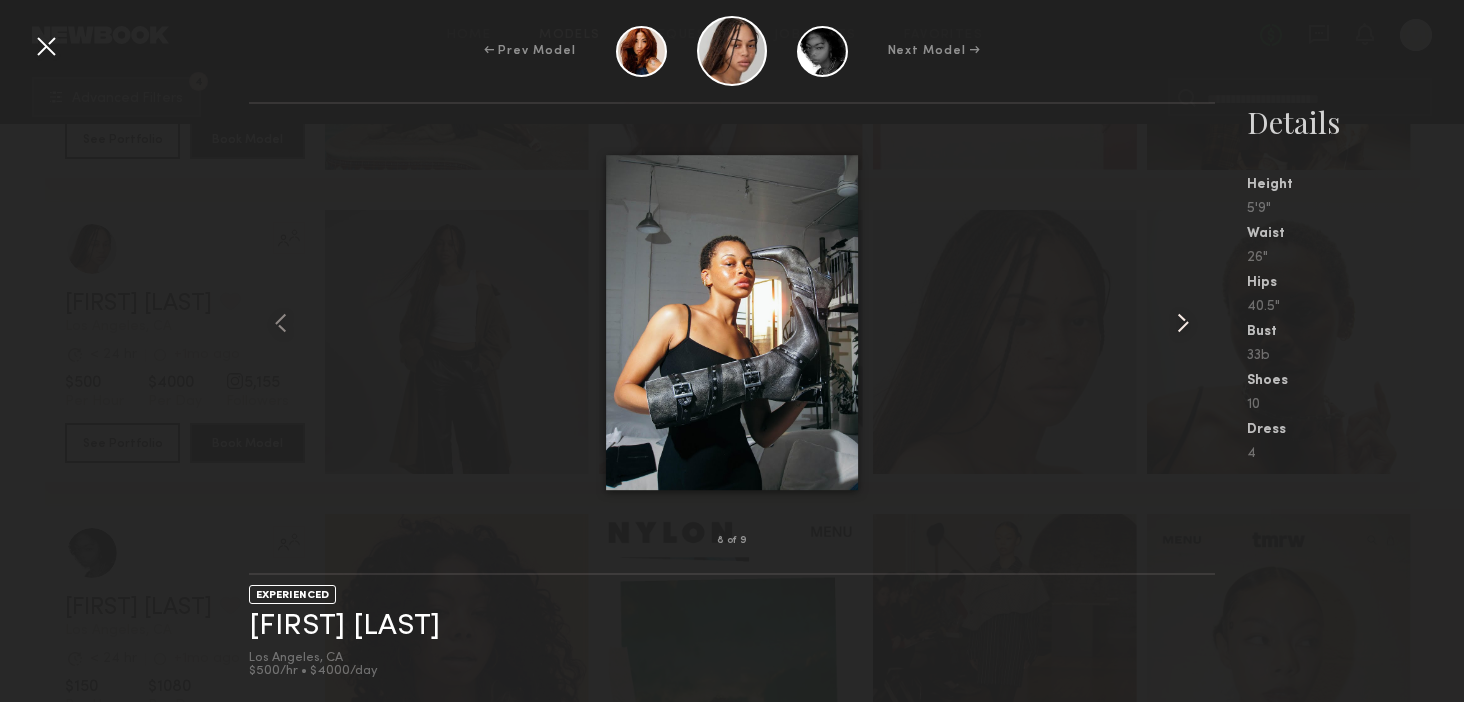 click at bounding box center [1183, 323] 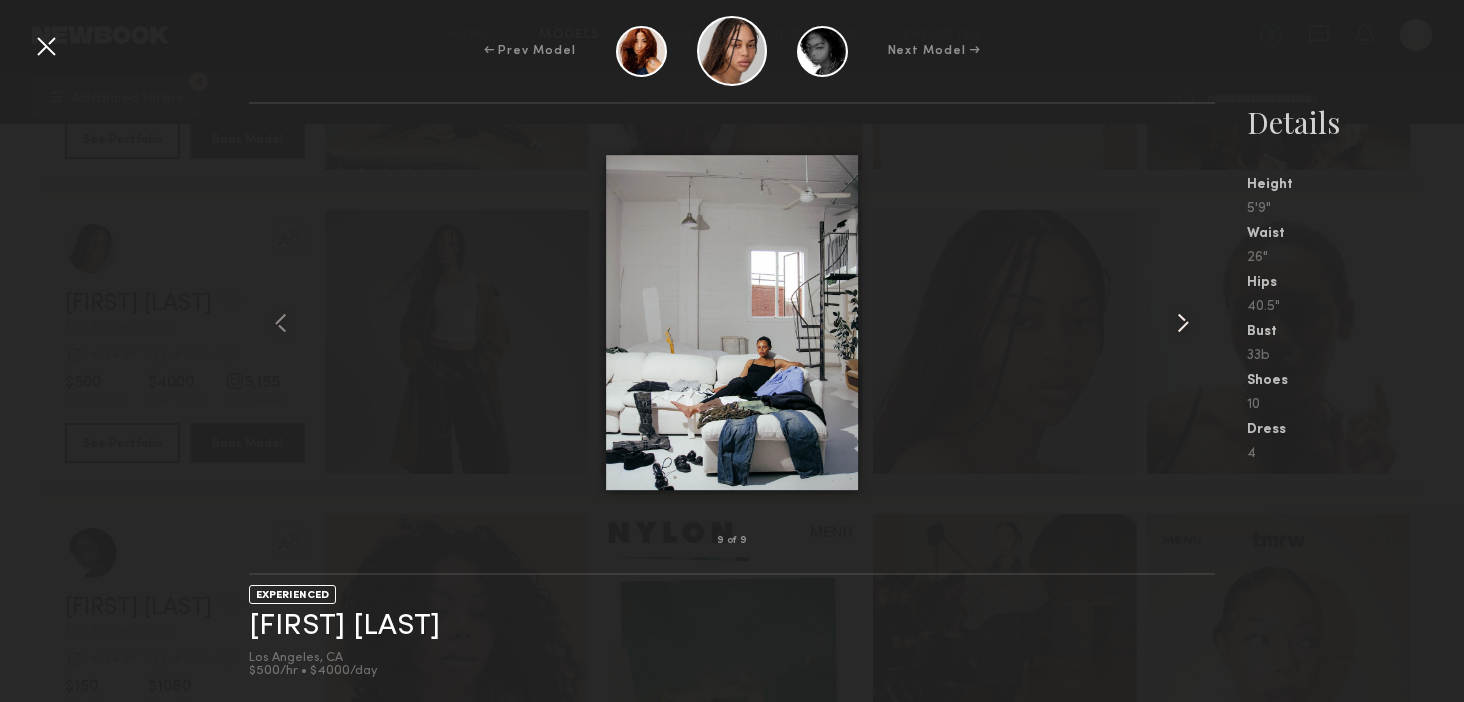 click at bounding box center [1183, 323] 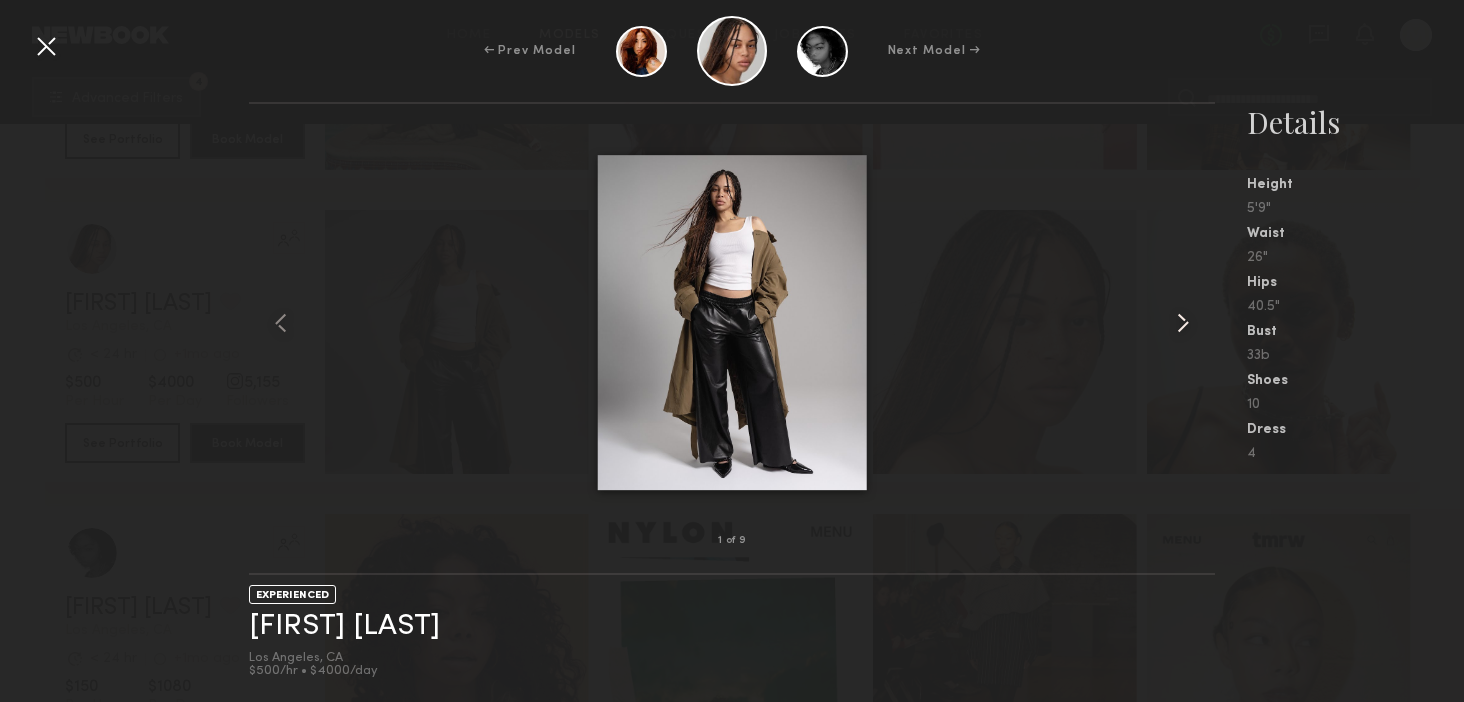 click at bounding box center [1183, 323] 